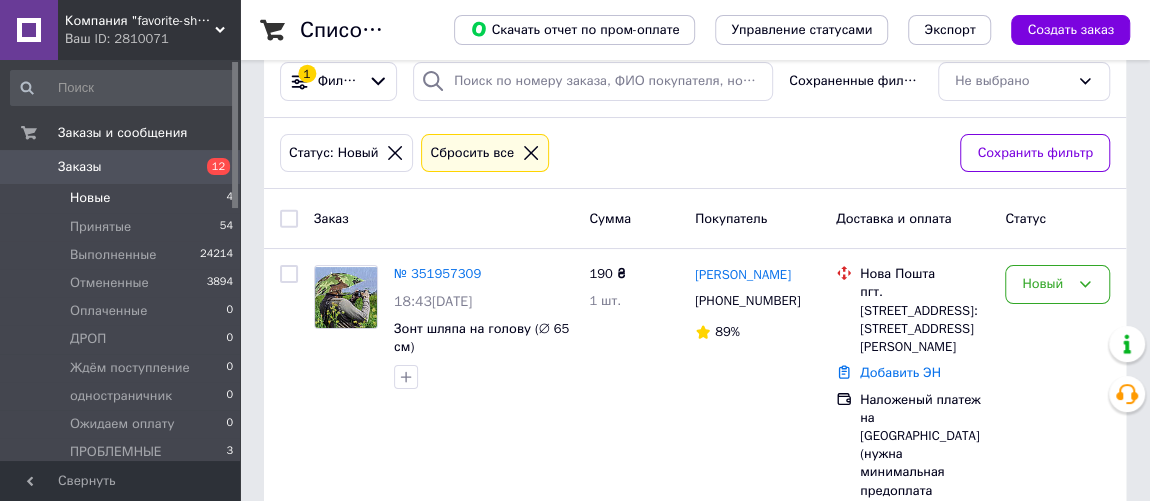 scroll, scrollTop: 38, scrollLeft: 0, axis: vertical 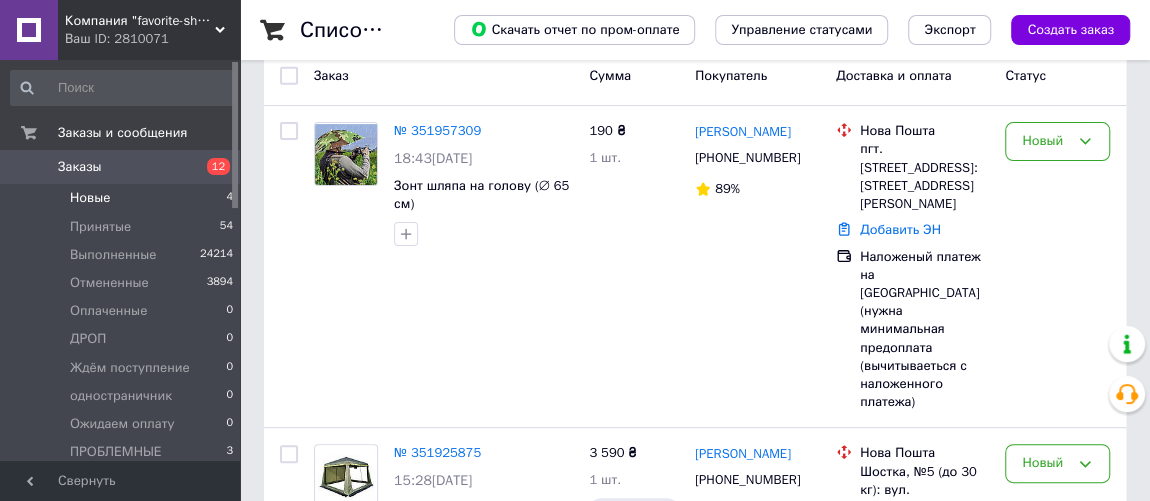 click on "Новые" at bounding box center [90, 198] 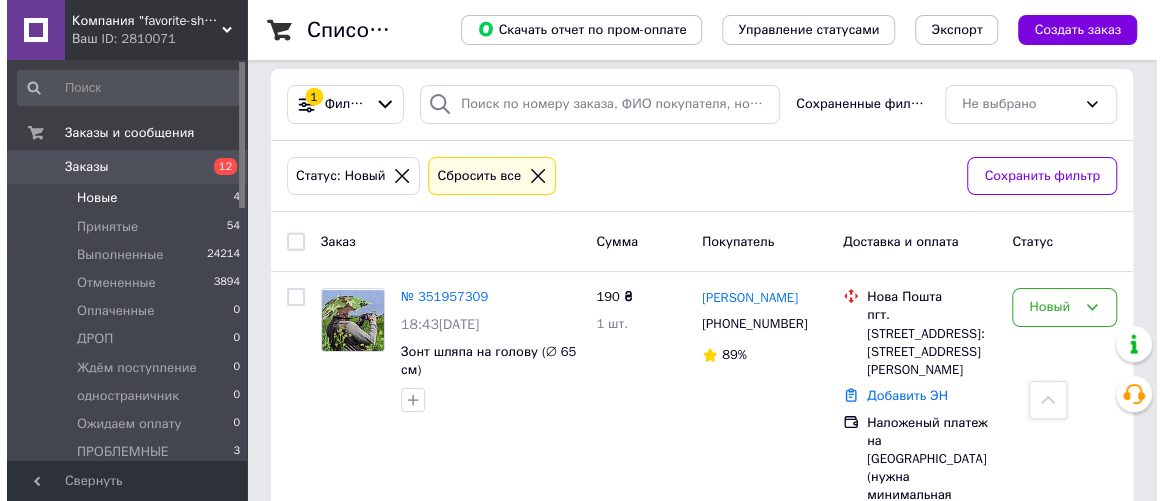 scroll, scrollTop: 0, scrollLeft: 0, axis: both 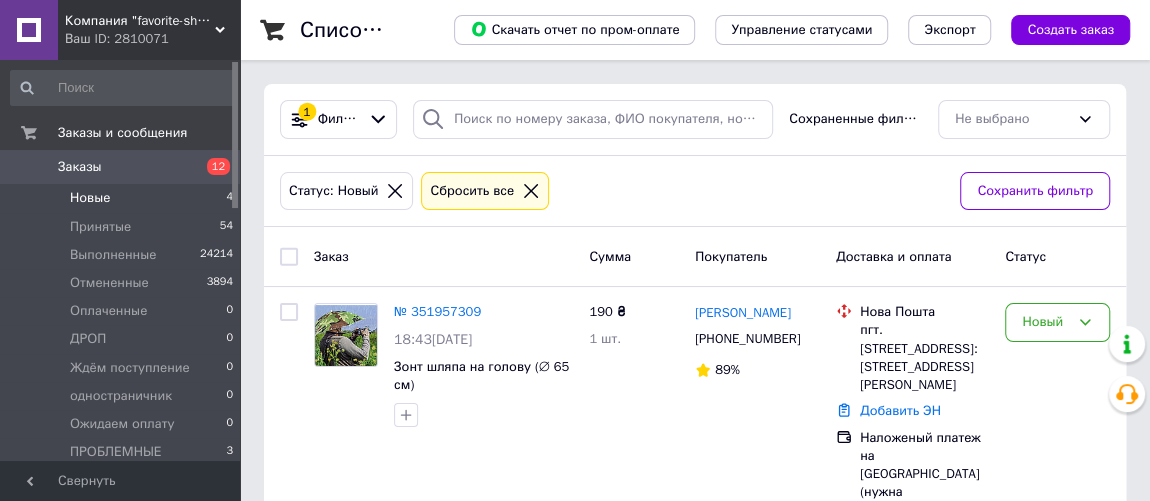 click on "Новые" at bounding box center (90, 198) 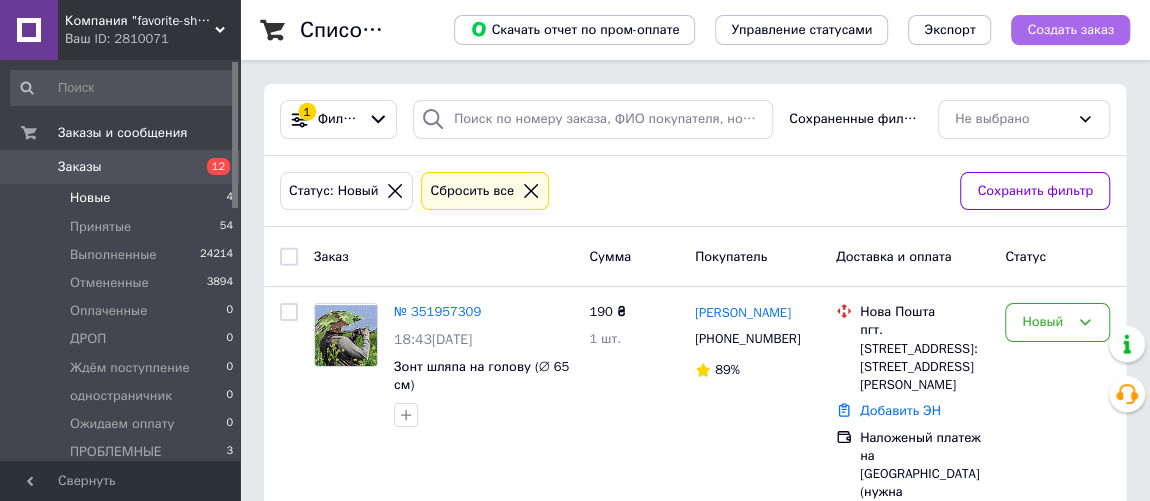 click on "Создать заказ" at bounding box center (1070, 30) 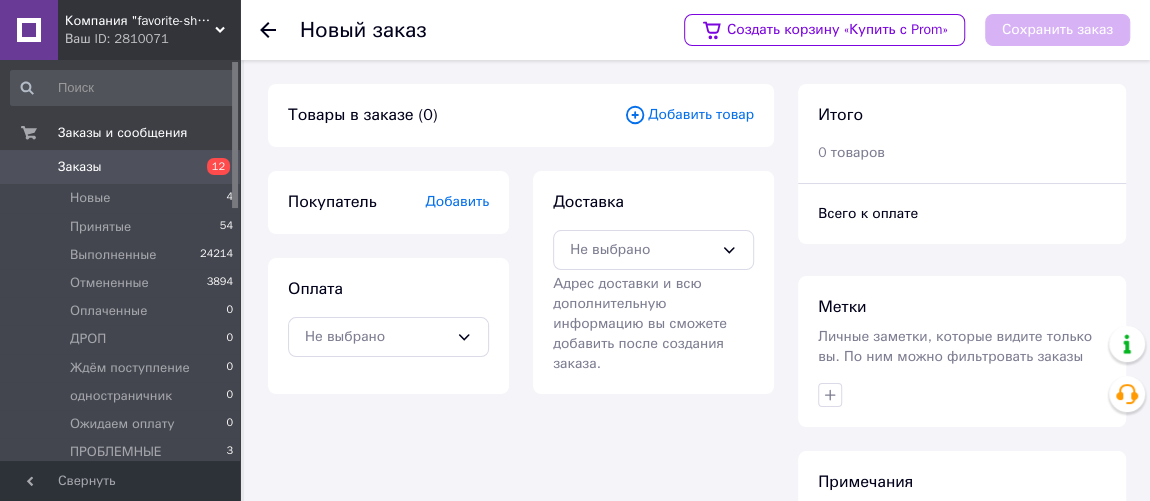 click on "Добавить товар" at bounding box center [689, 115] 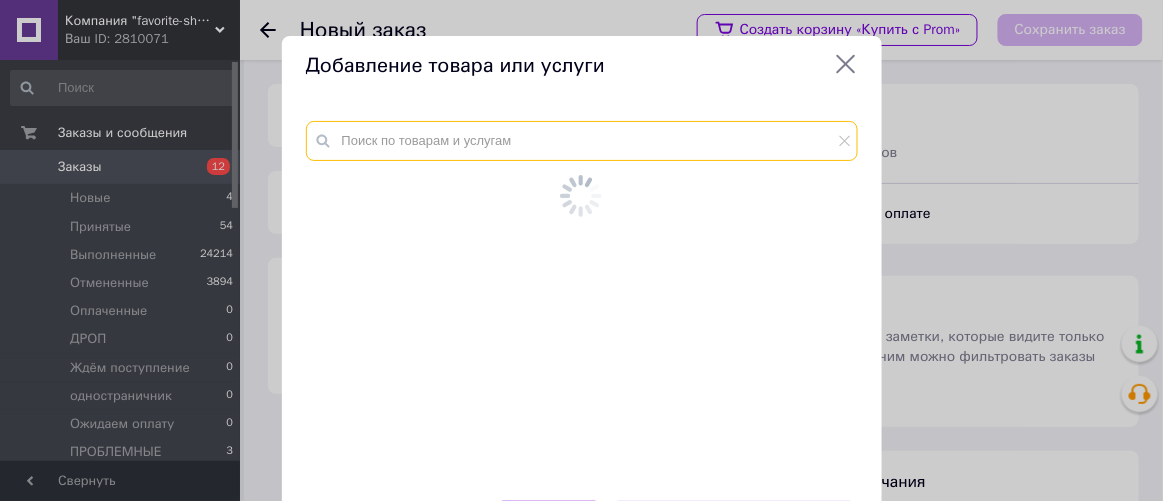 click at bounding box center [582, 141] 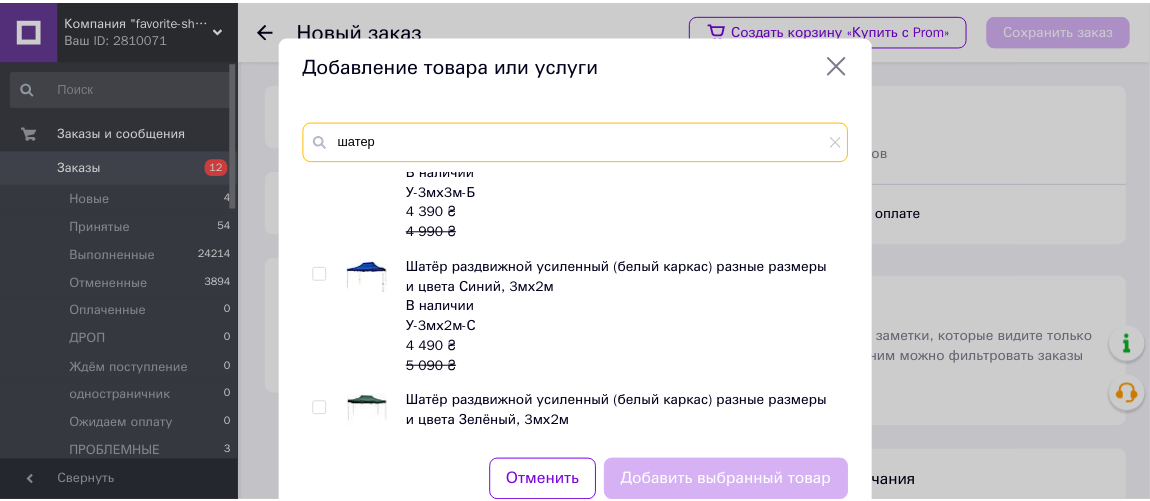 scroll, scrollTop: 636, scrollLeft: 0, axis: vertical 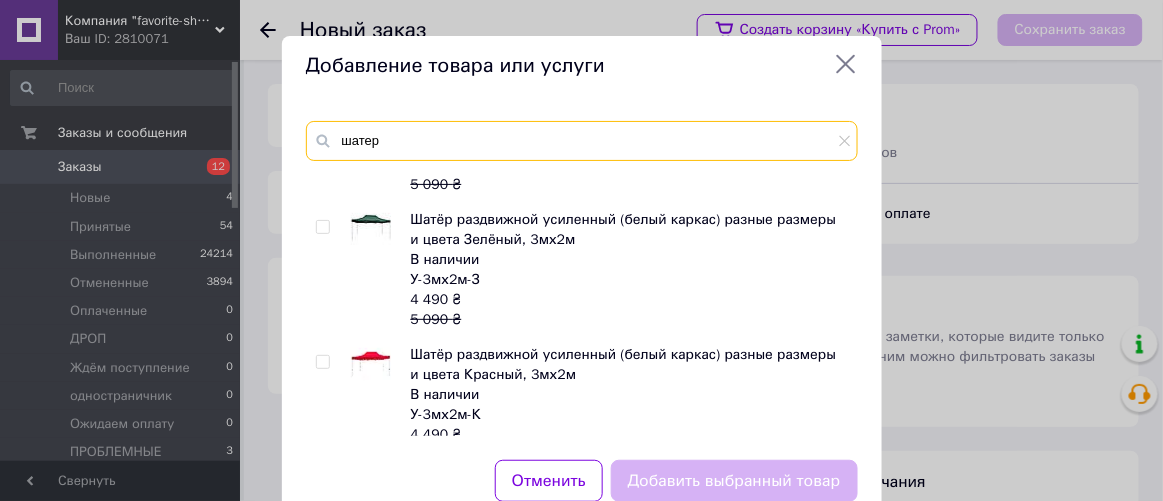 type on "шатер" 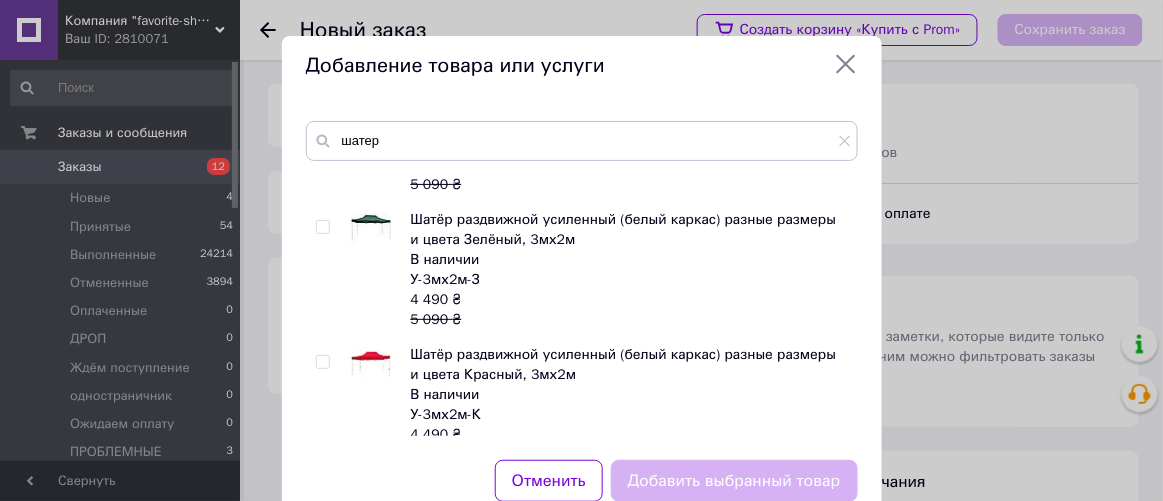 click at bounding box center (322, 227) 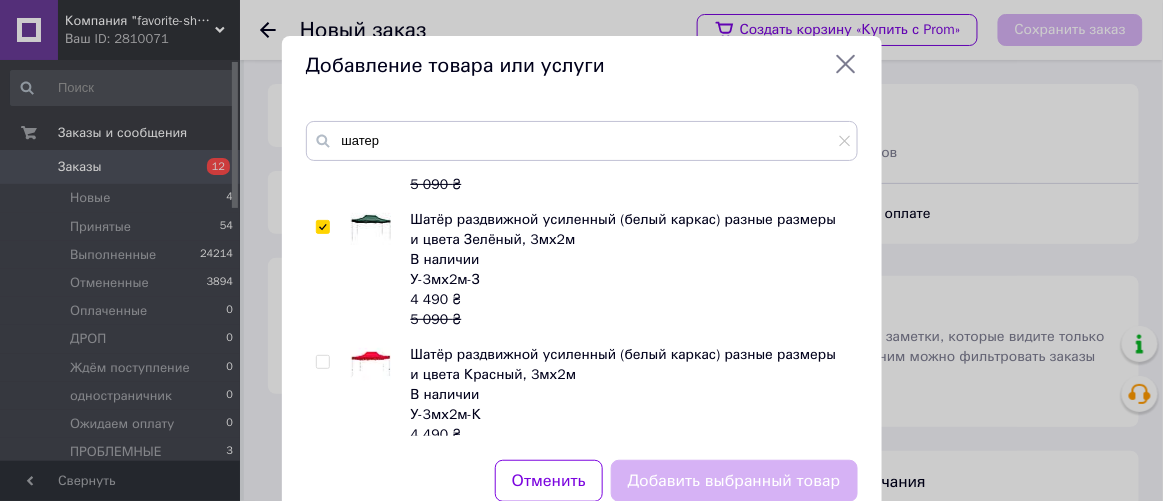 checkbox on "true" 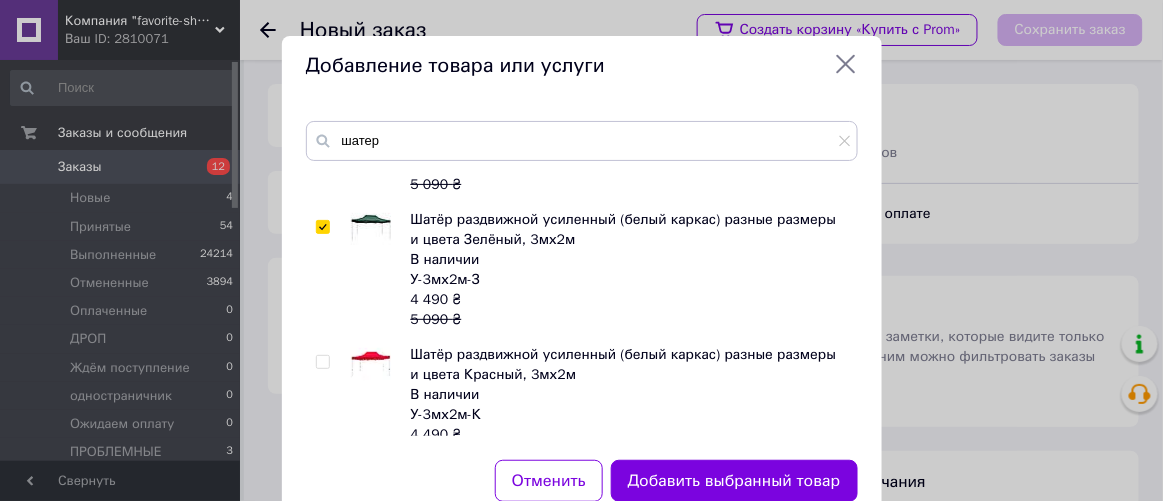 click on "Добавить выбранный товар" at bounding box center [734, 481] 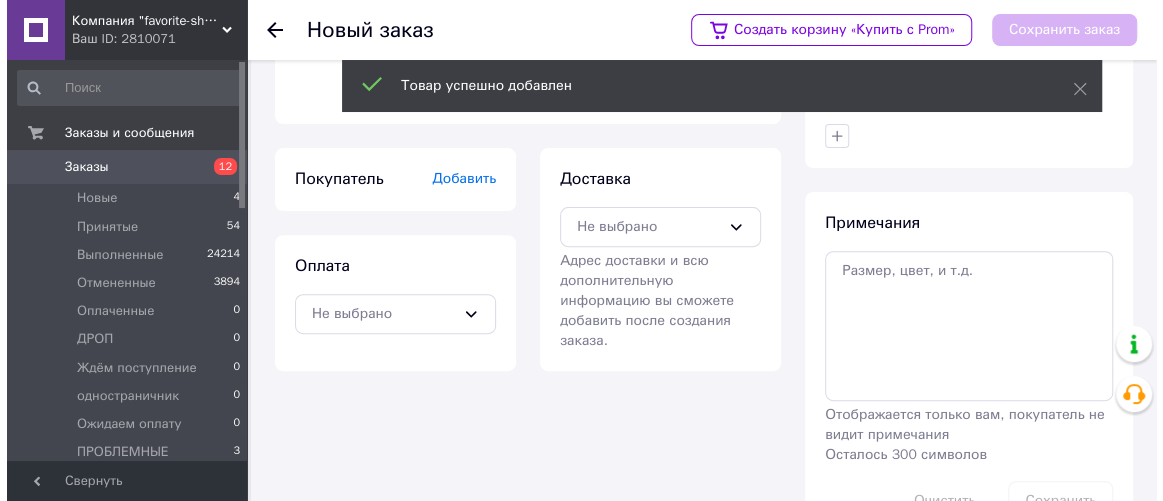 scroll, scrollTop: 272, scrollLeft: 0, axis: vertical 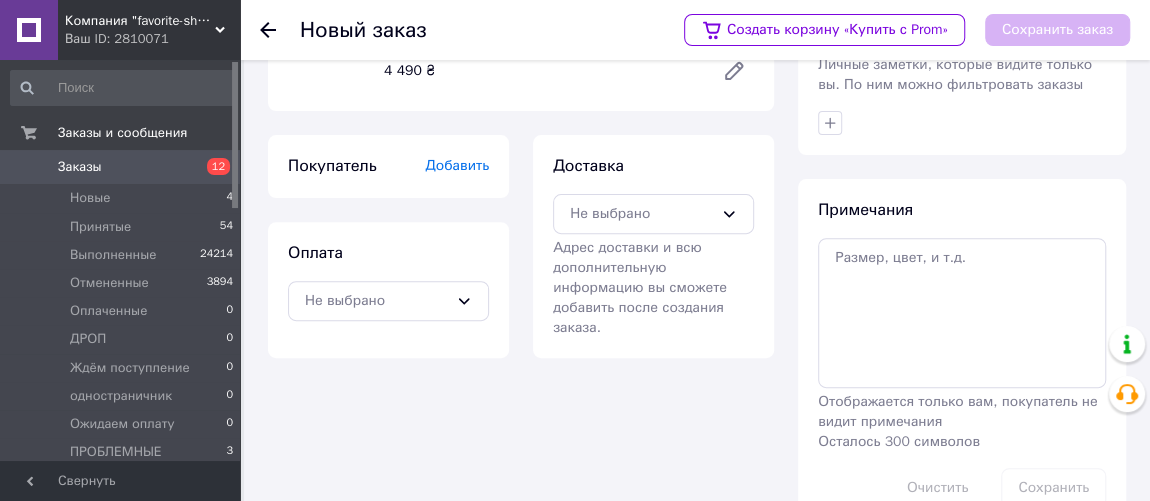 click on "Добавить" at bounding box center (457, 165) 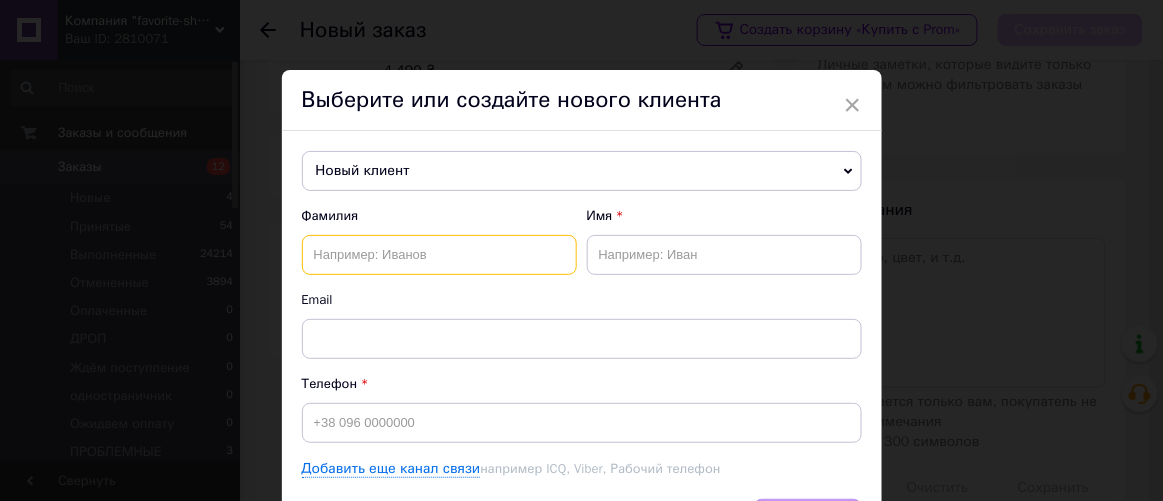 click at bounding box center [439, 255] 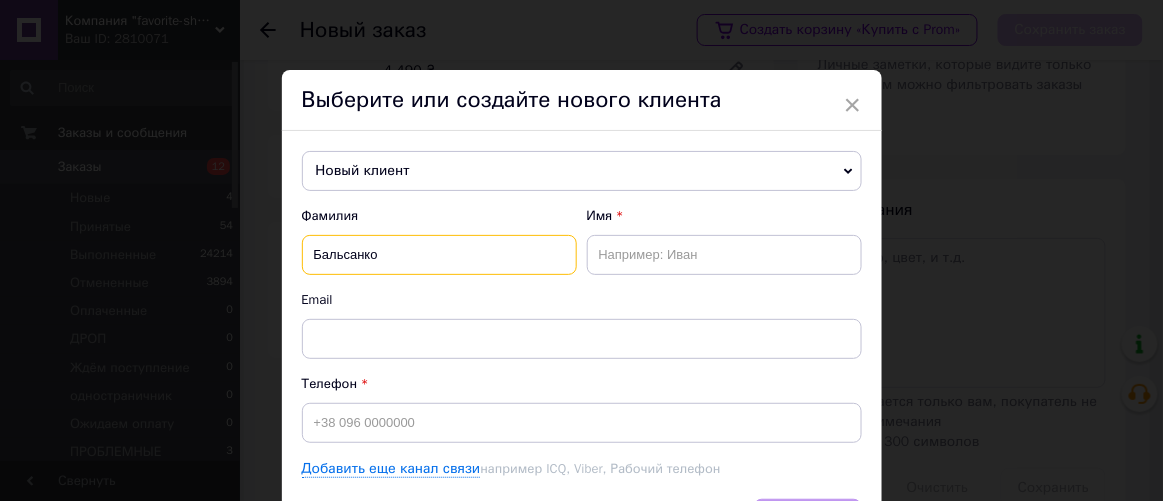 type on "Бальсанко" 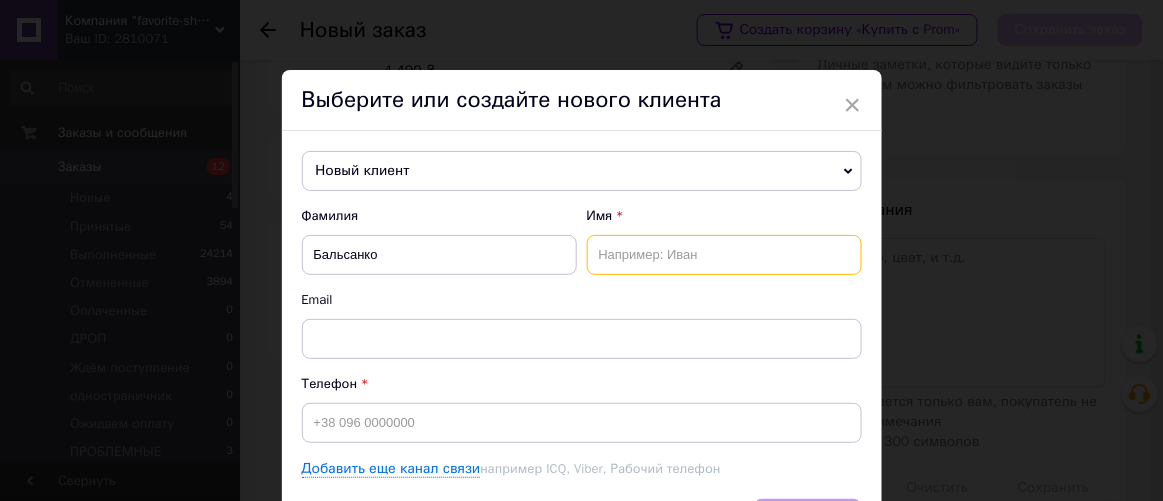 click at bounding box center [724, 255] 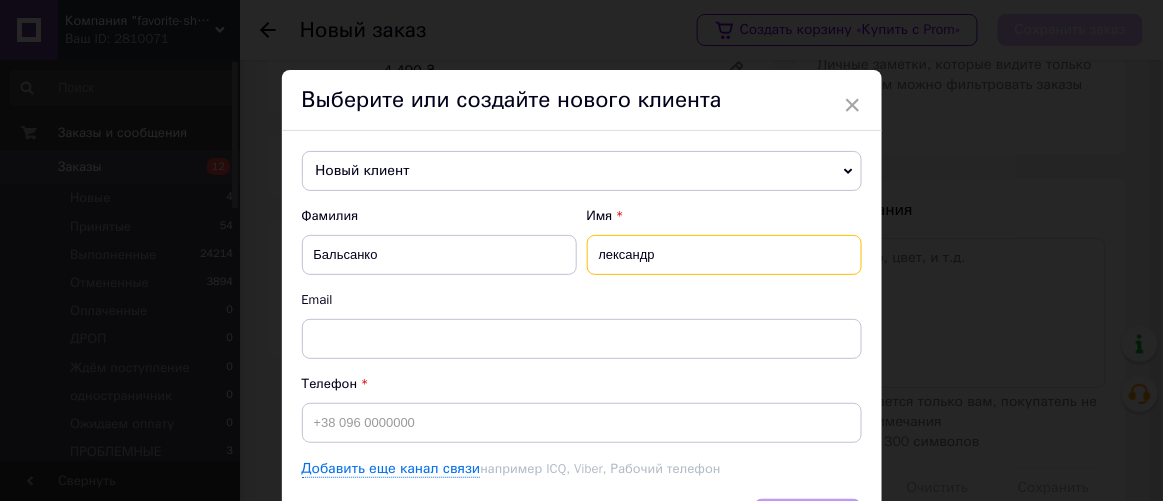click on "лександр" at bounding box center [724, 255] 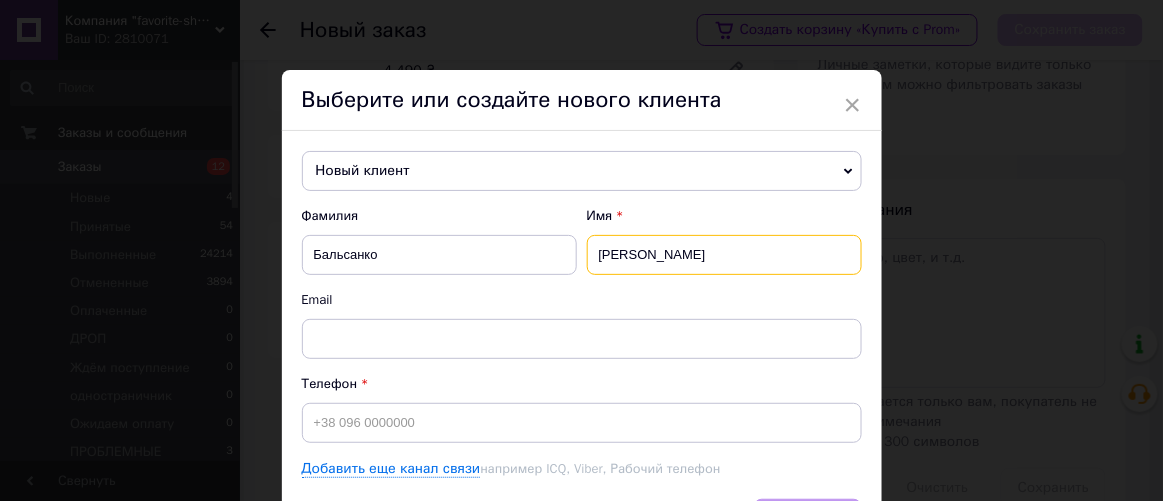 type on "[PERSON_NAME]" 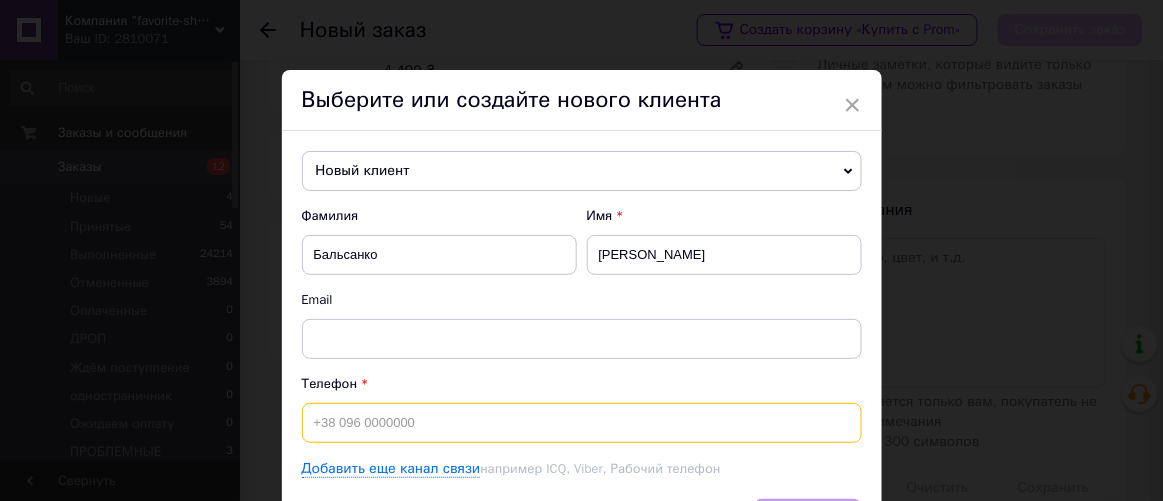 click at bounding box center [582, 423] 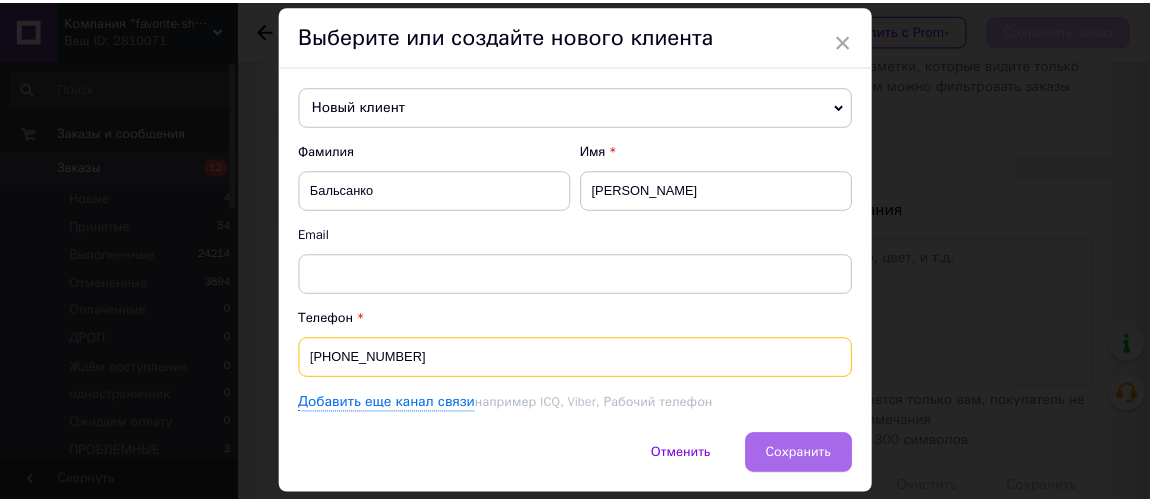 scroll, scrollTop: 123, scrollLeft: 0, axis: vertical 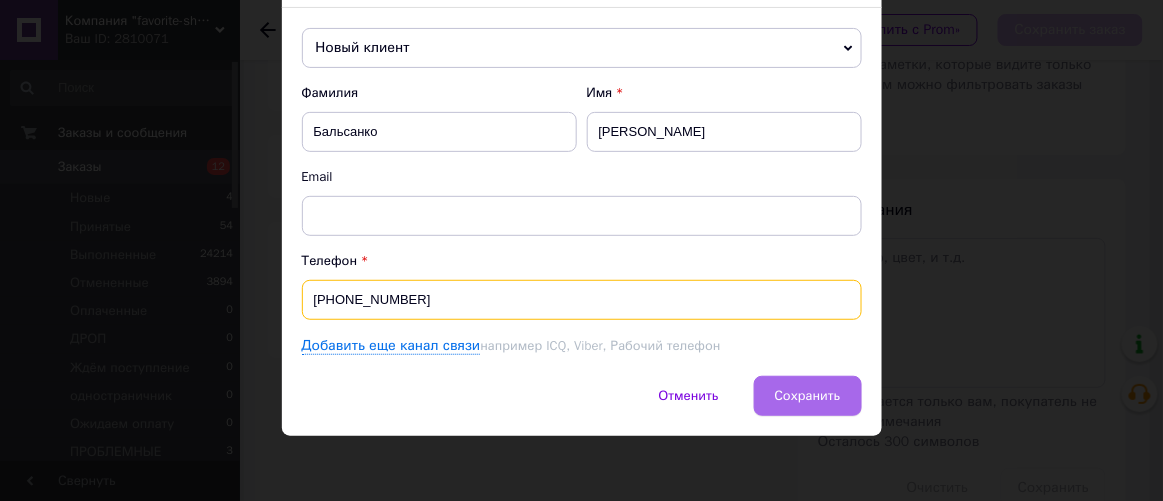 type on "[PHONE_NUMBER]" 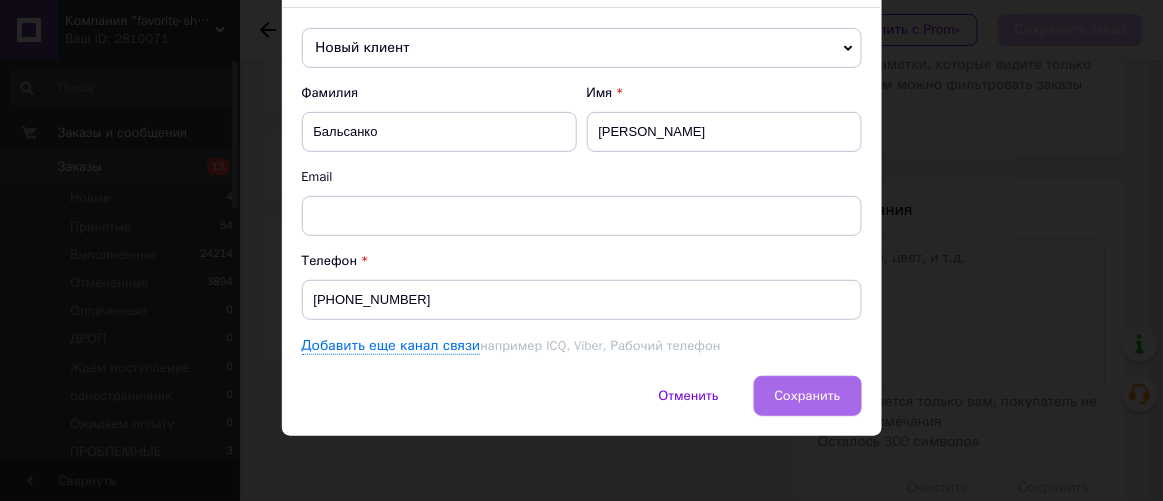 click on "Сохранить" at bounding box center [808, 395] 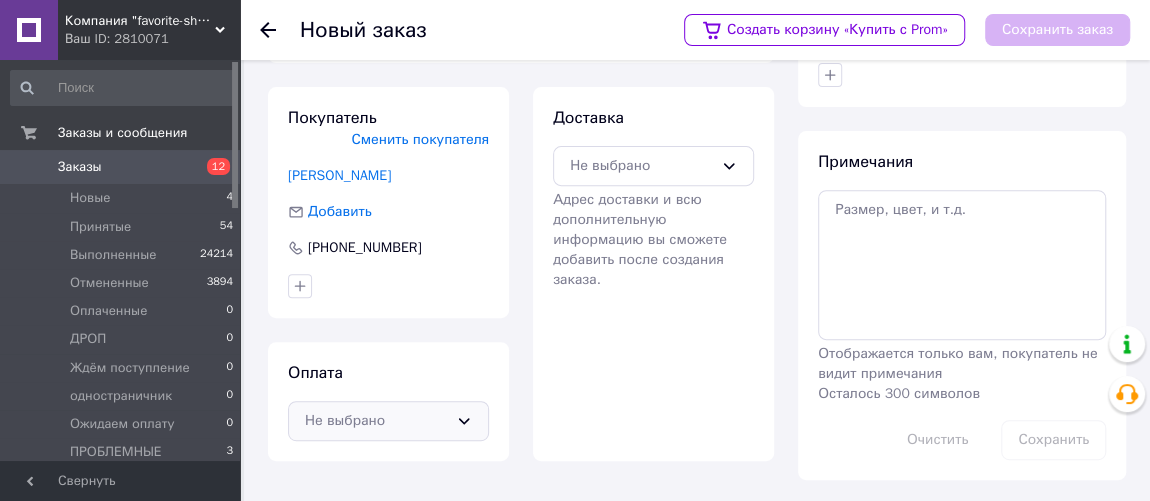 click on "Не выбрано" at bounding box center [376, 421] 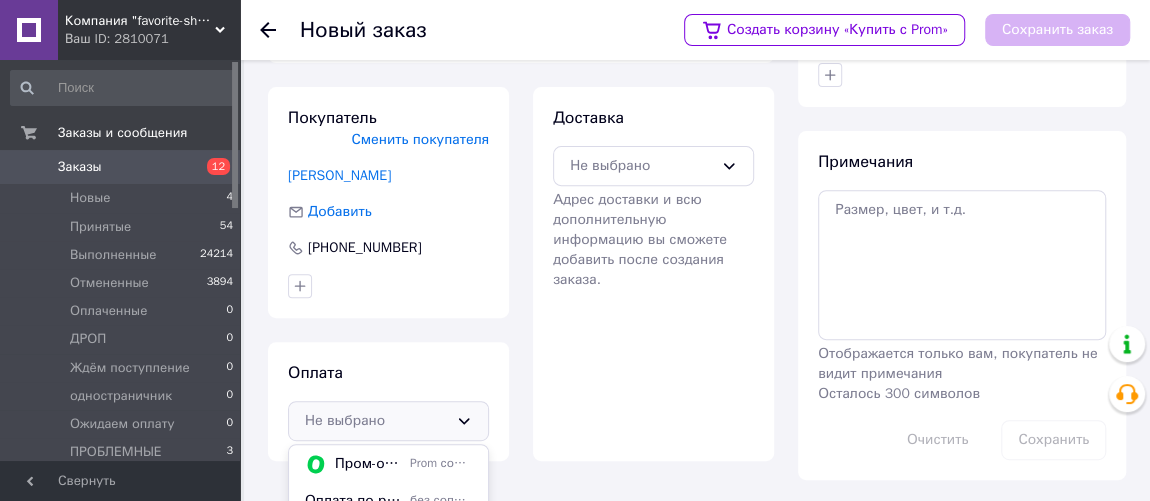 scroll, scrollTop: 409, scrollLeft: 0, axis: vertical 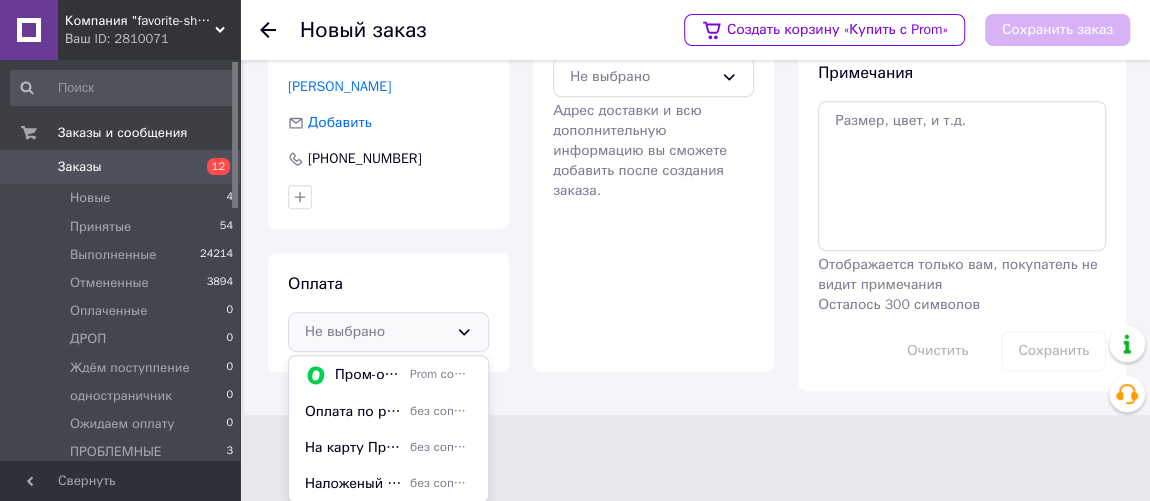 drag, startPoint x: 350, startPoint y: 479, endPoint x: 493, endPoint y: 331, distance: 205.79845 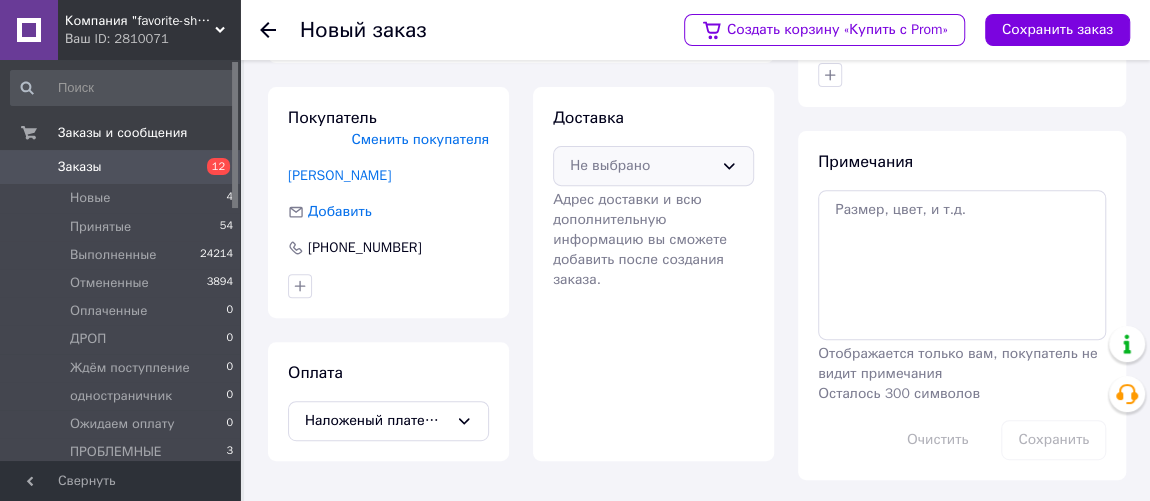 click on "Не выбрано" at bounding box center (653, 166) 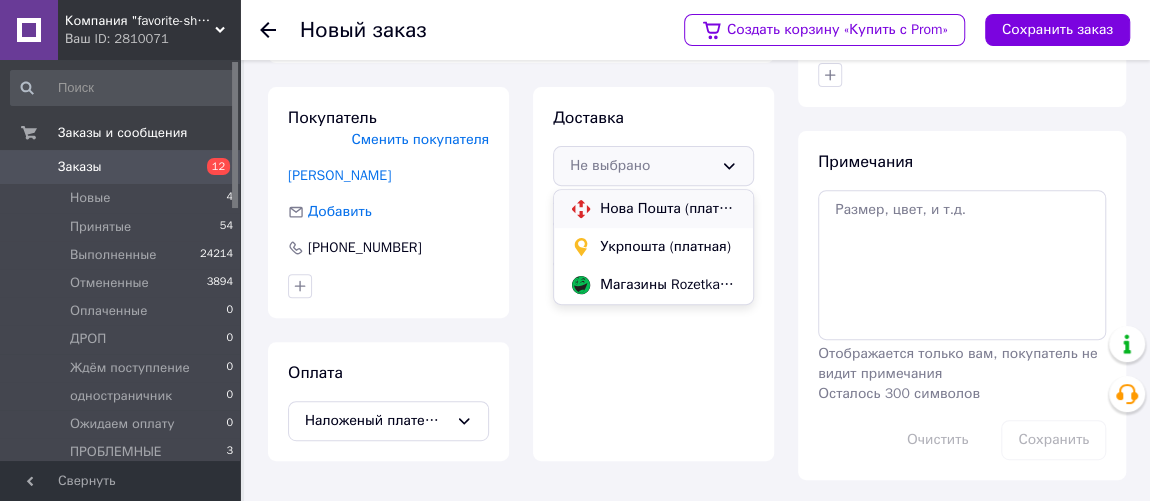 click on "Нова Пошта (платная)" at bounding box center [668, 209] 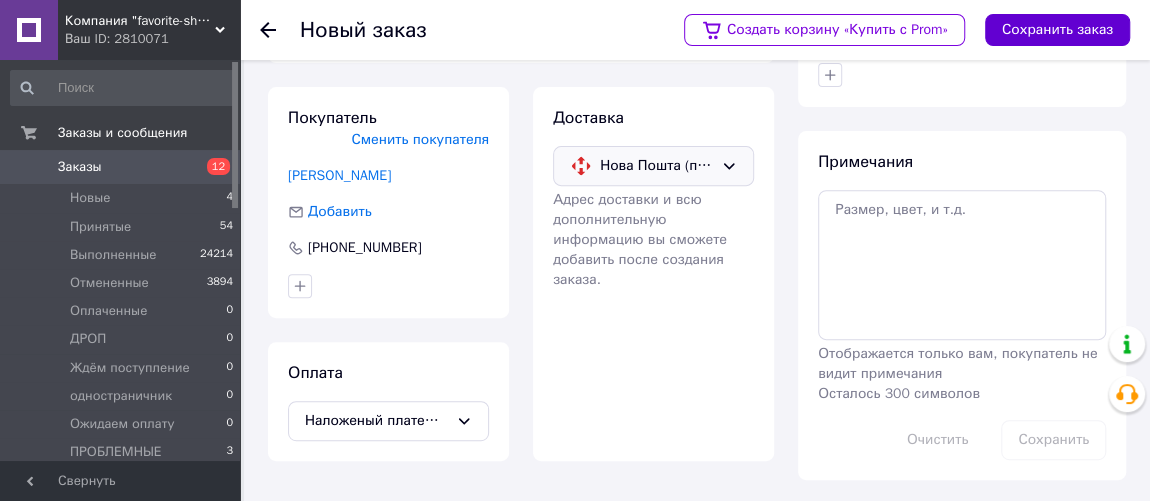 click on "Сохранить заказ" at bounding box center [1057, 30] 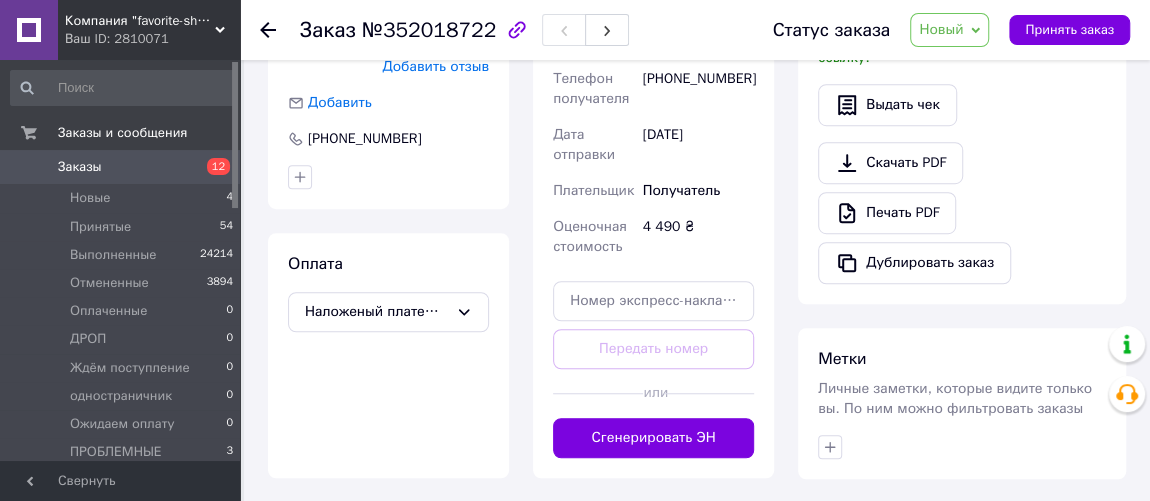 scroll, scrollTop: 684, scrollLeft: 0, axis: vertical 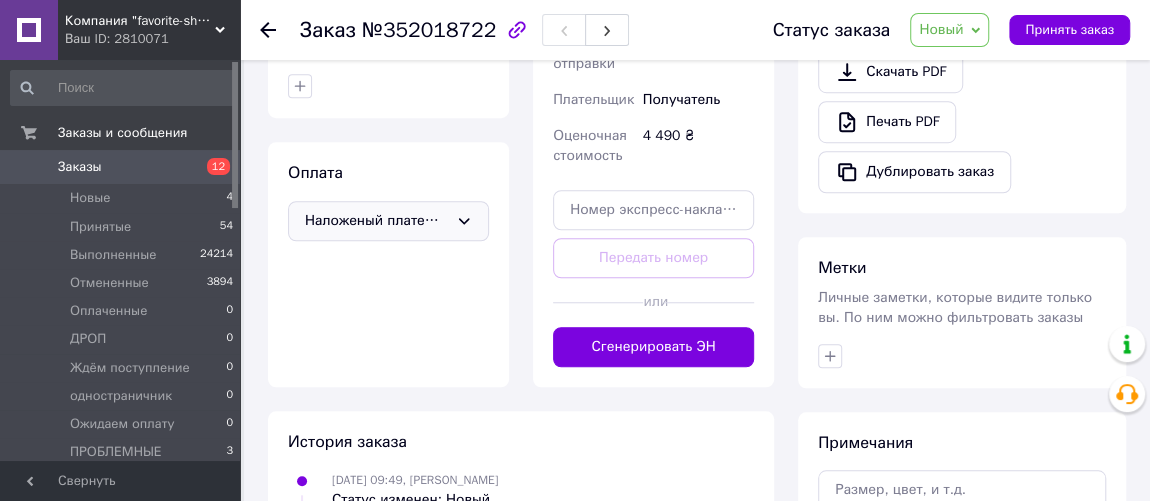 click 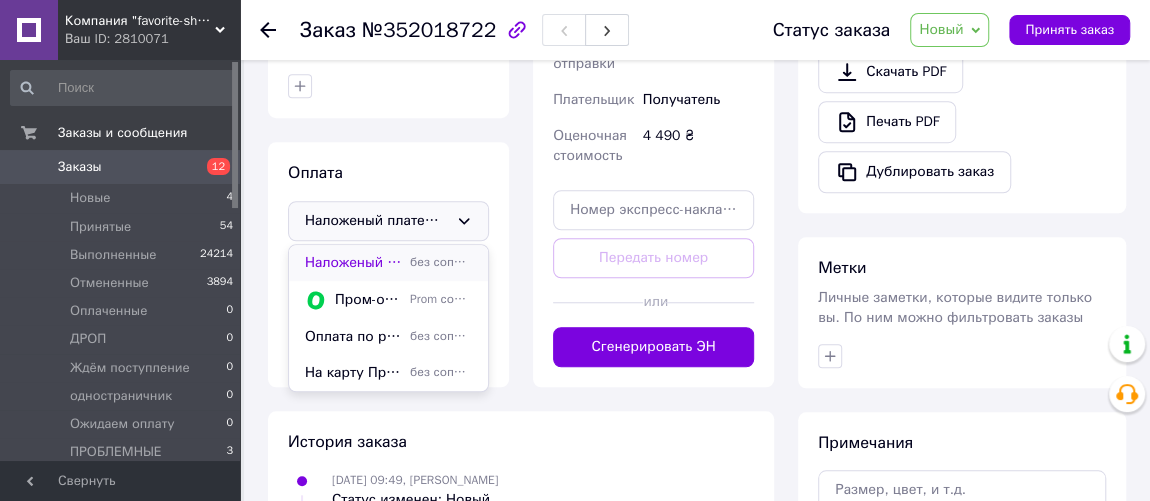 click on "Наложеный платеж на [GEOGRAPHIC_DATA] (нужна минимальная предоплата (вычитываеться с наложенного платежа)" at bounding box center (353, 263) 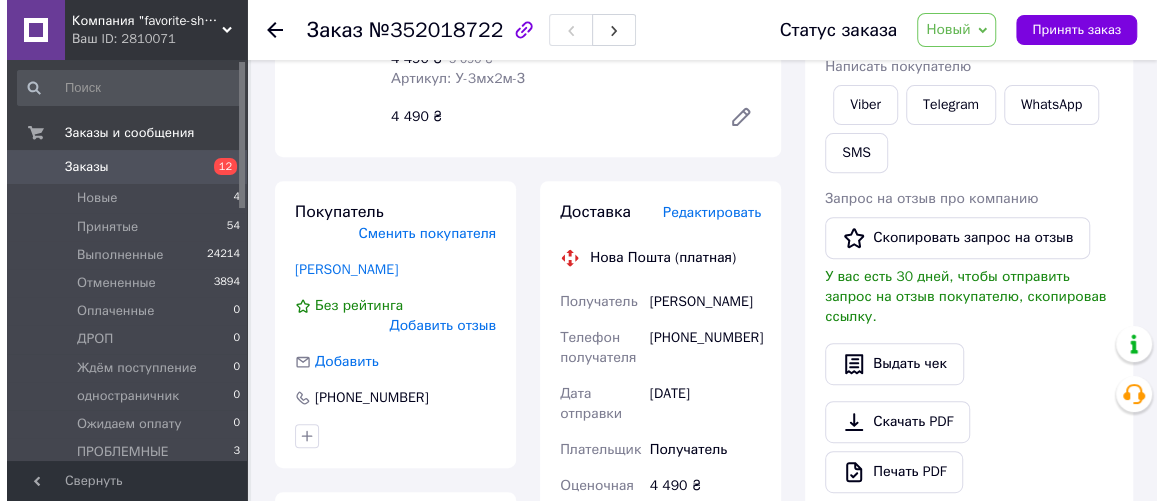 scroll, scrollTop: 320, scrollLeft: 0, axis: vertical 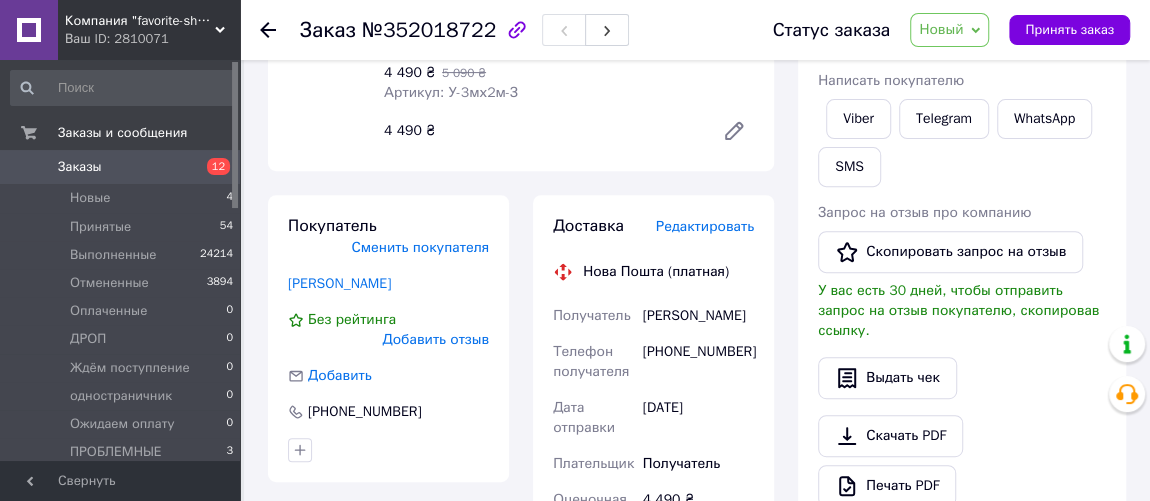 click on "Редактировать" at bounding box center [705, 226] 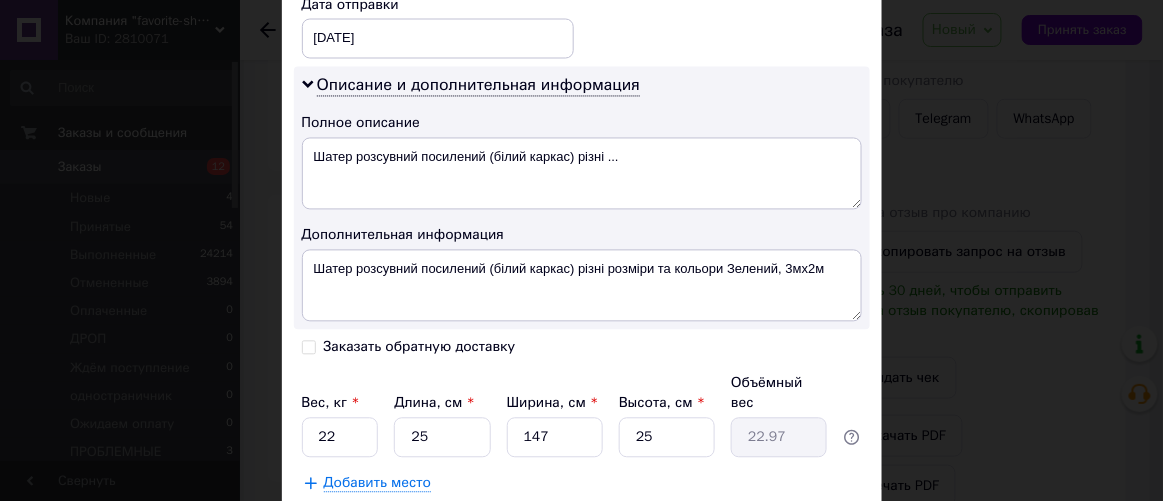scroll, scrollTop: 909, scrollLeft: 0, axis: vertical 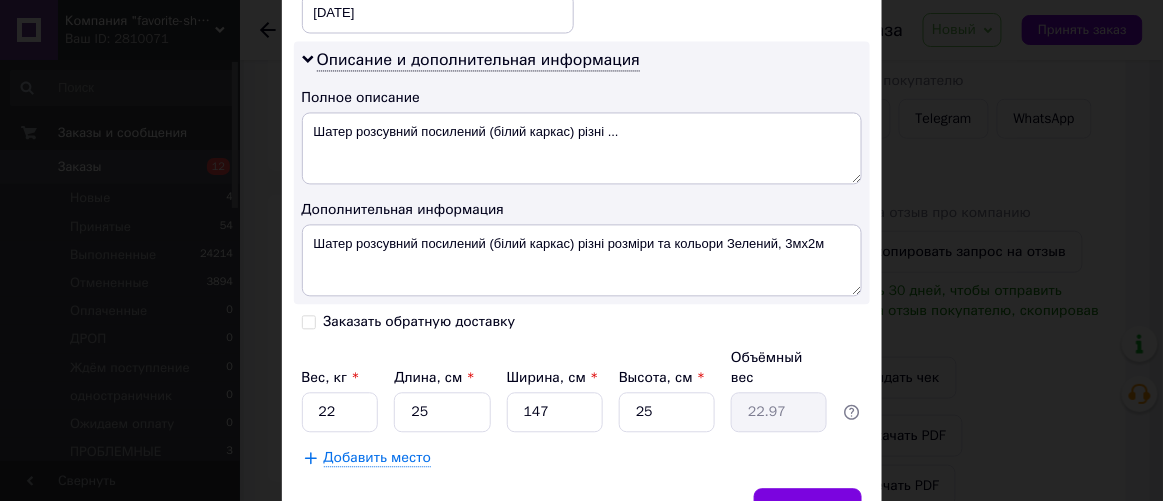 click on "Заказать обратную доставку" at bounding box center [309, 321] 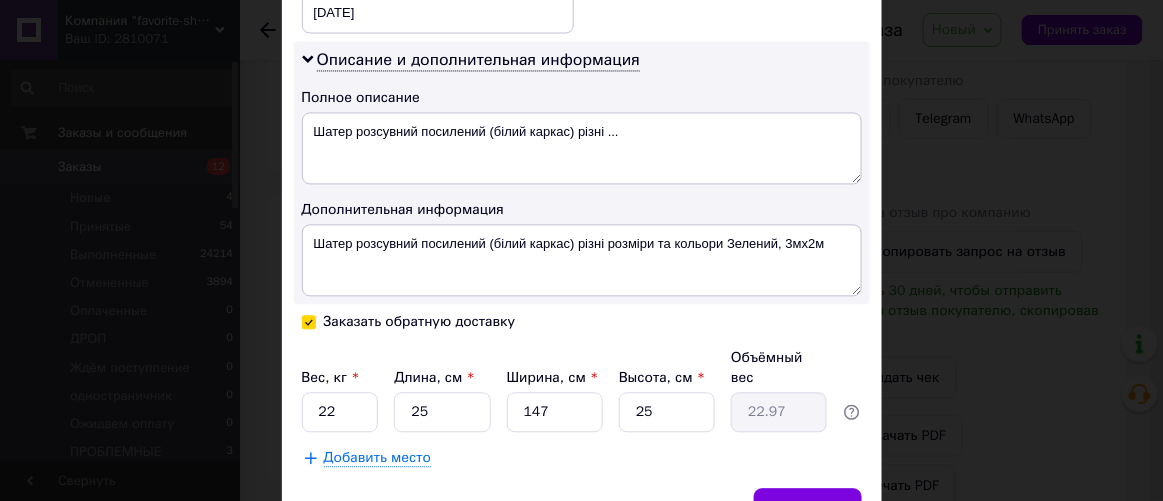 checkbox on "true" 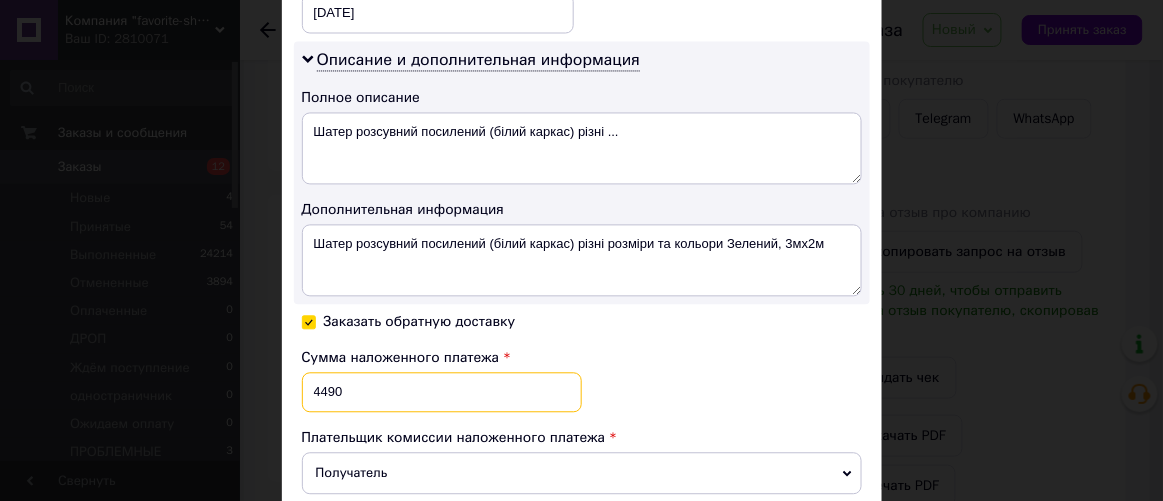 click on "4490" at bounding box center (442, 393) 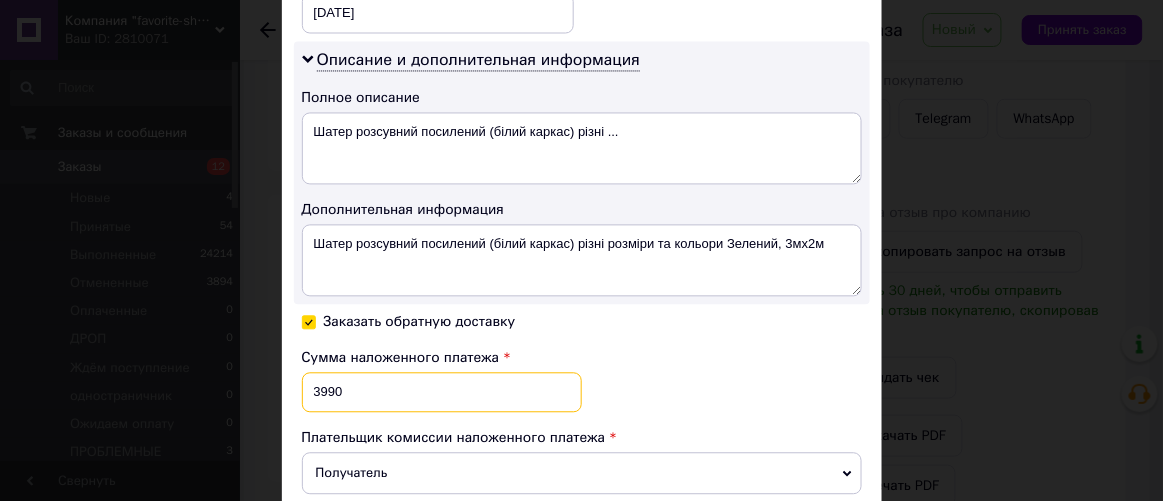 type on "3990" 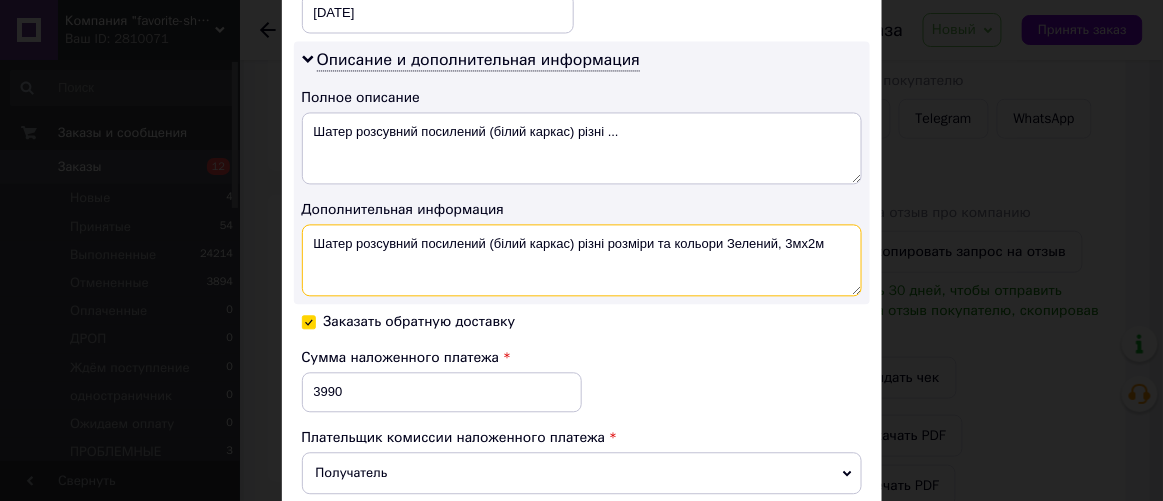 drag, startPoint x: 837, startPoint y: 239, endPoint x: 303, endPoint y: 271, distance: 534.95795 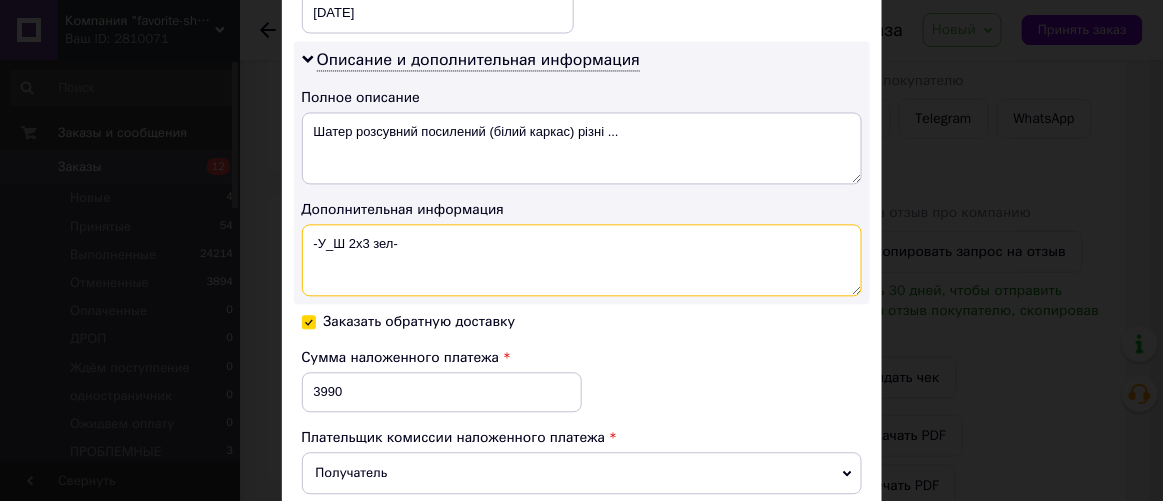 drag, startPoint x: 421, startPoint y: 247, endPoint x: 304, endPoint y: 282, distance: 122.12289 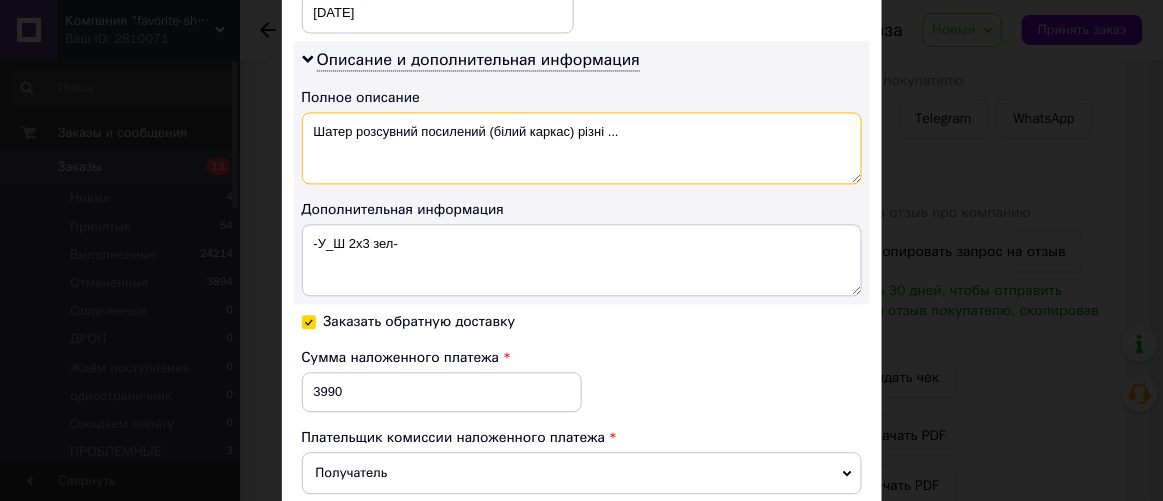 drag, startPoint x: 609, startPoint y: 143, endPoint x: 309, endPoint y: 168, distance: 301.03986 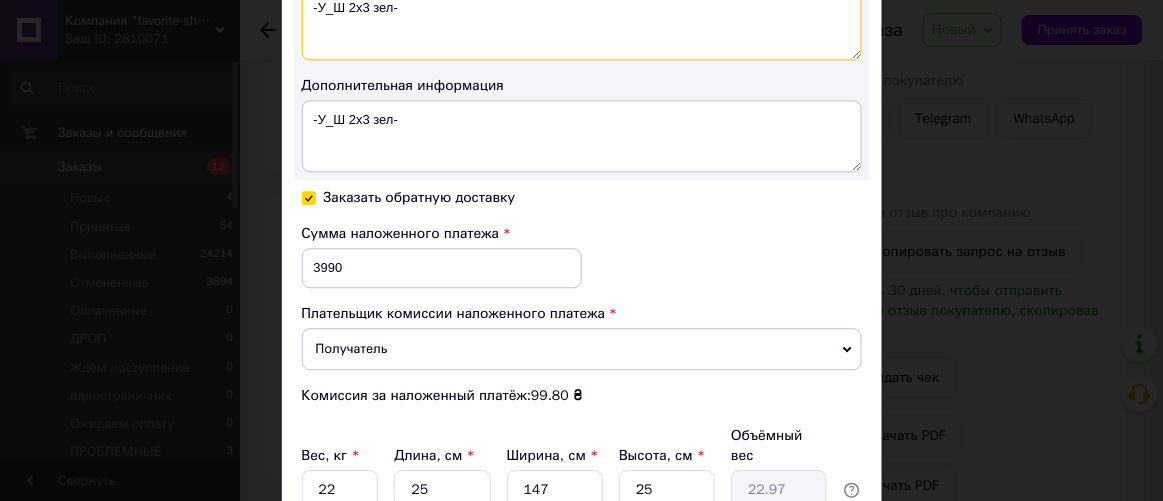 scroll, scrollTop: 1195, scrollLeft: 0, axis: vertical 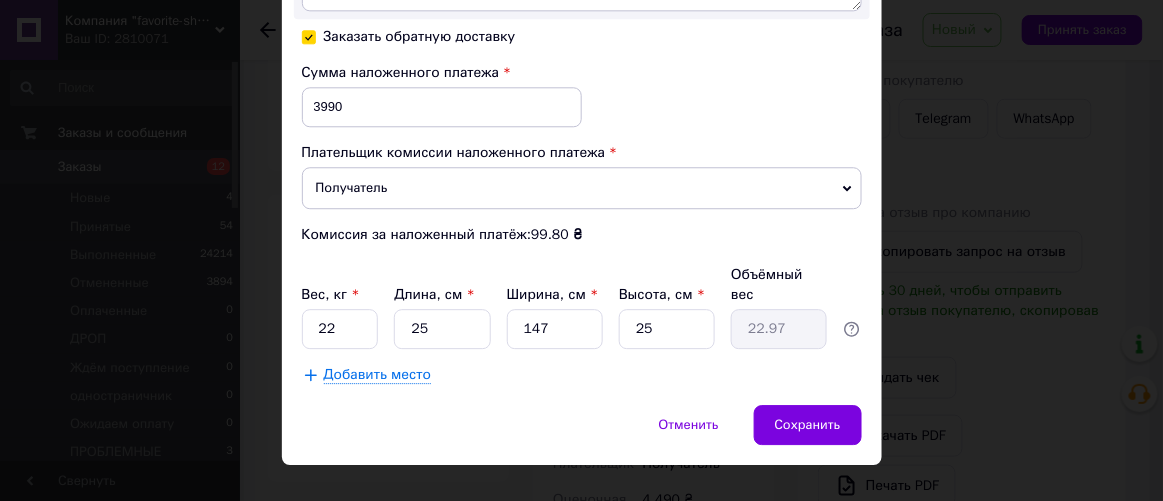 type on "-У_Ш 2х3 зел-" 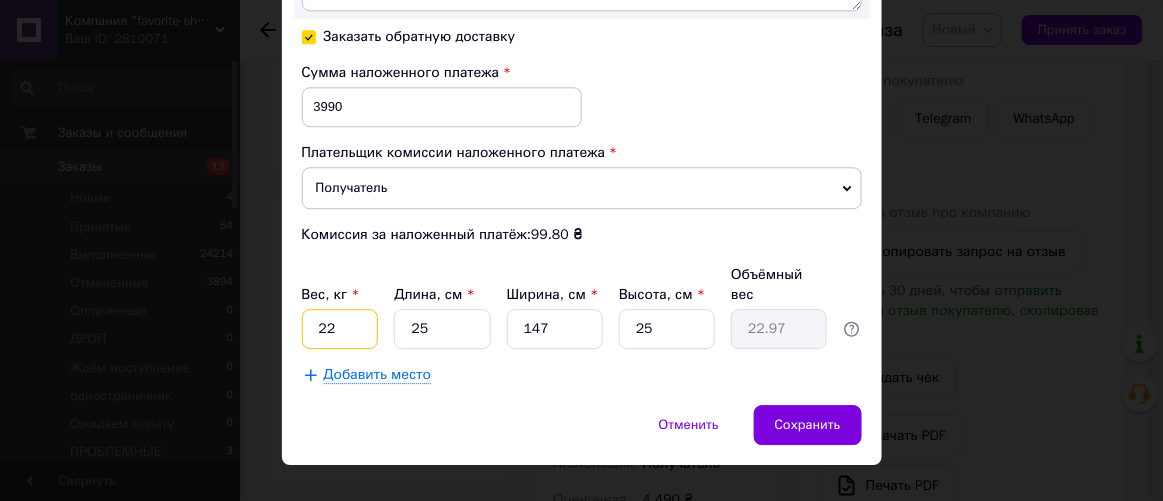 click on "22" at bounding box center (340, 329) 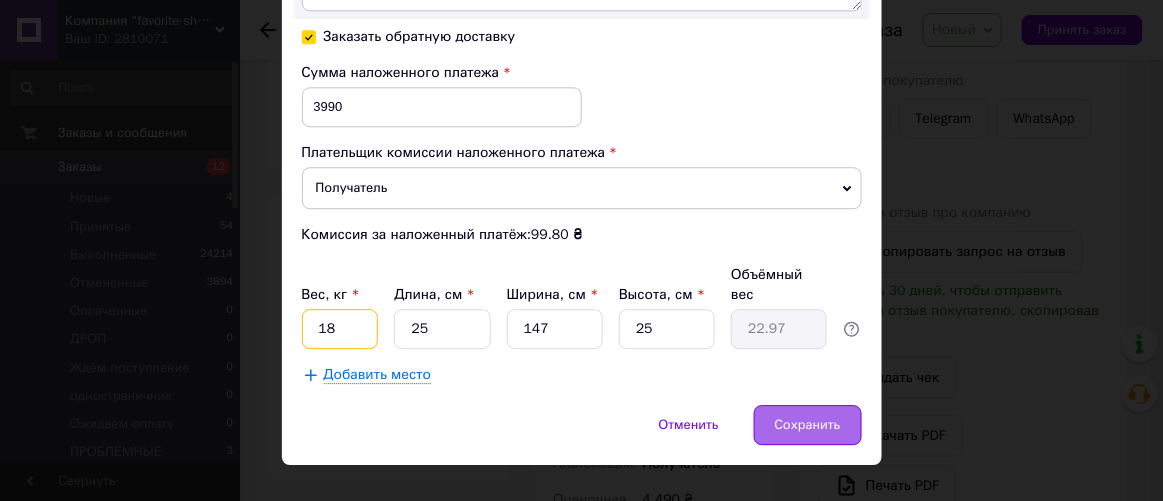 type on "18" 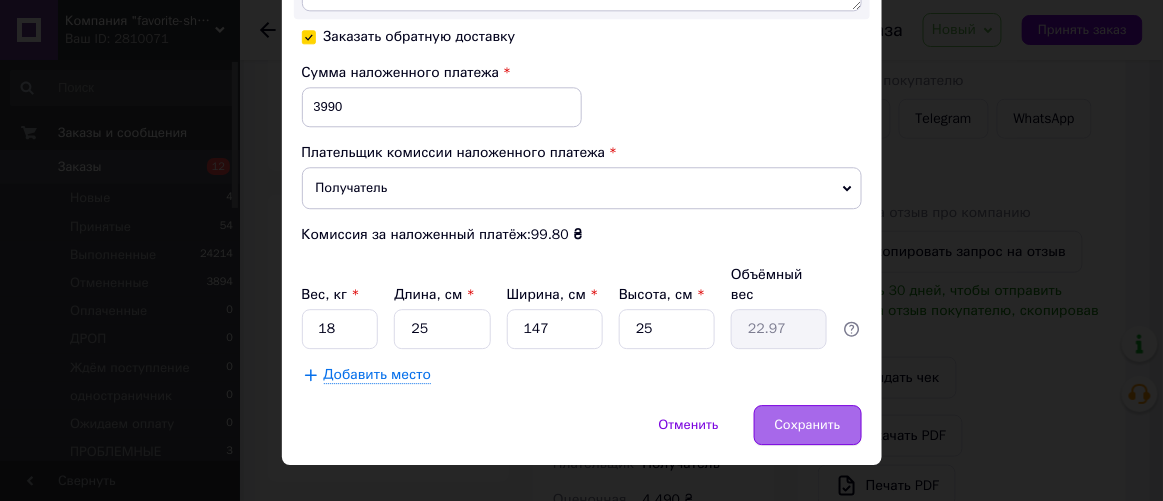 click on "Сохранить" at bounding box center (808, 425) 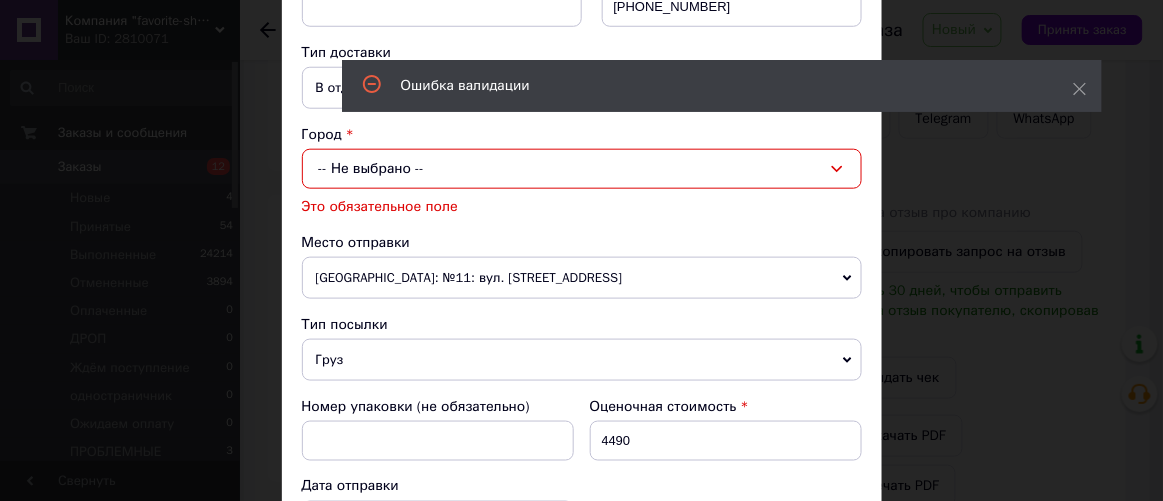scroll, scrollTop: 405, scrollLeft: 0, axis: vertical 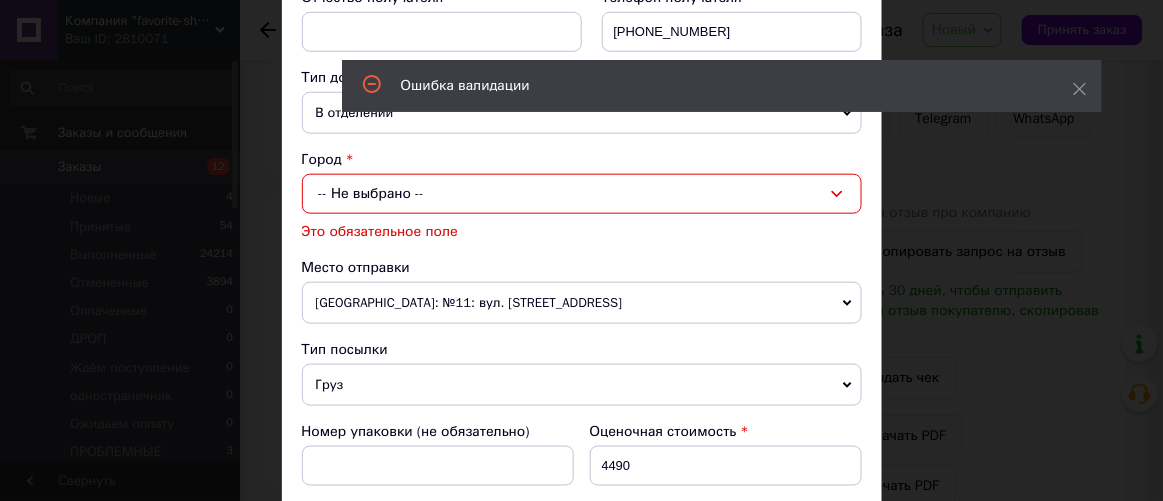 click on "-- Не выбрано --" at bounding box center [582, 194] 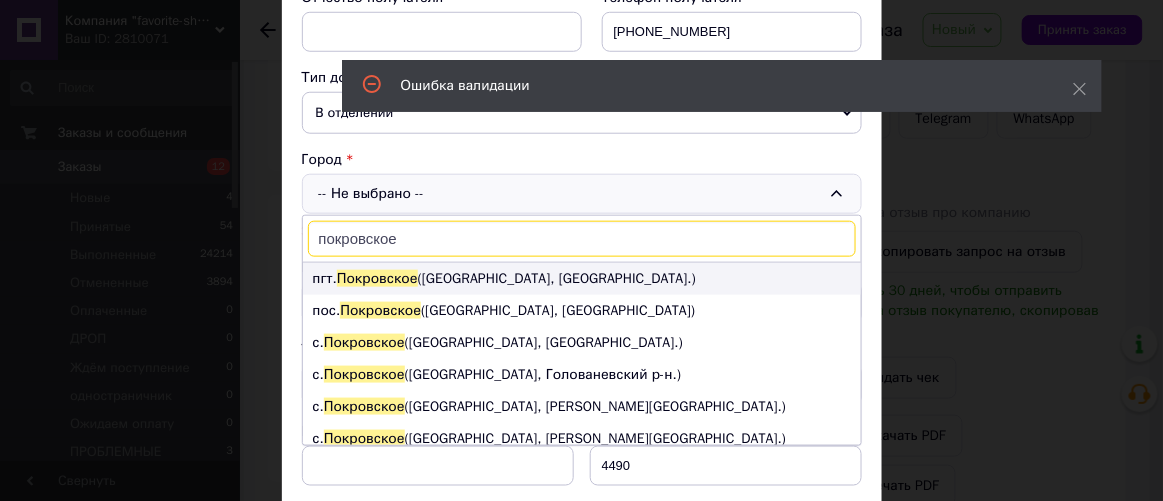 type on "покровское" 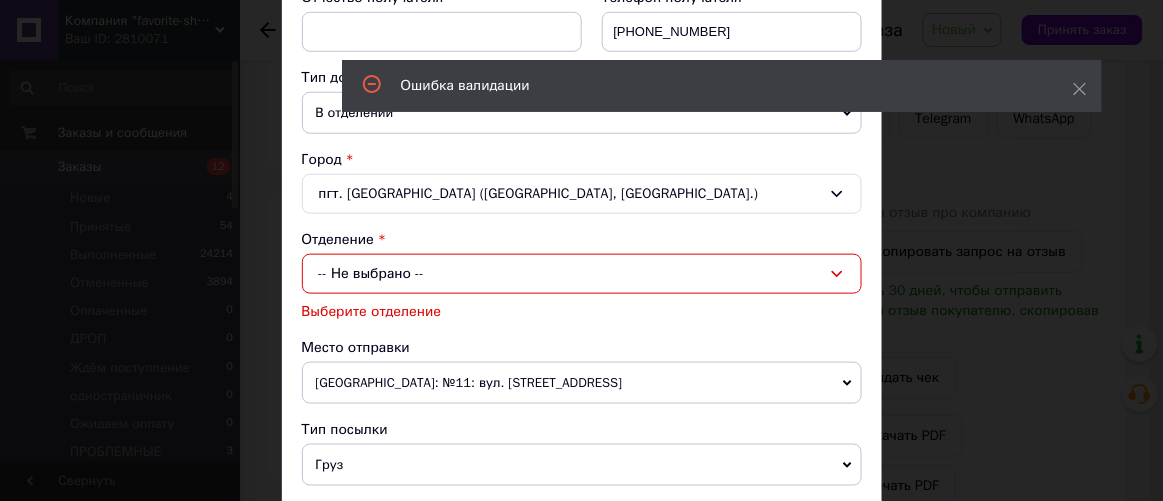 click on "-- Не выбрано --" at bounding box center [582, 274] 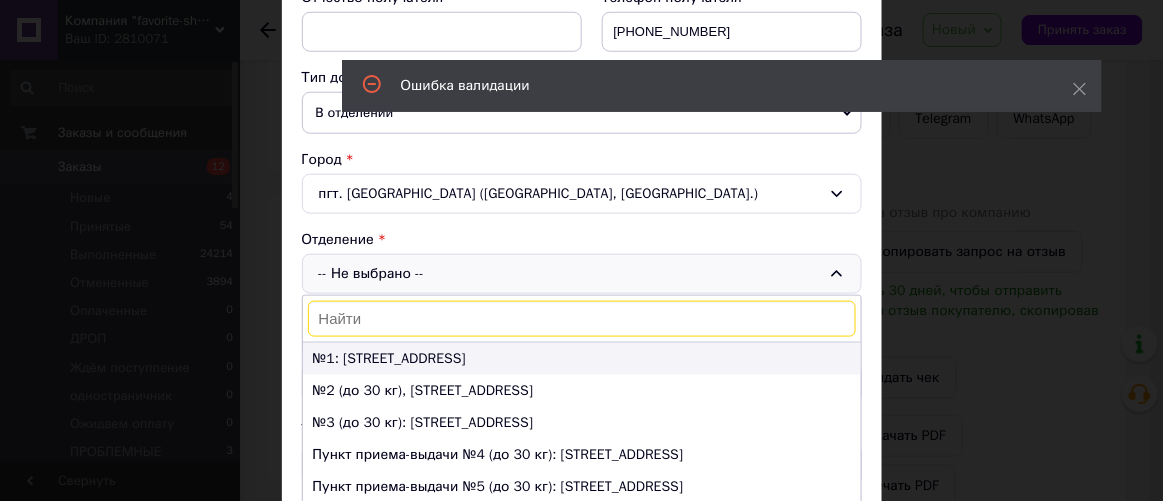 click on "№1: ул. Мира, 2" at bounding box center (582, 359) 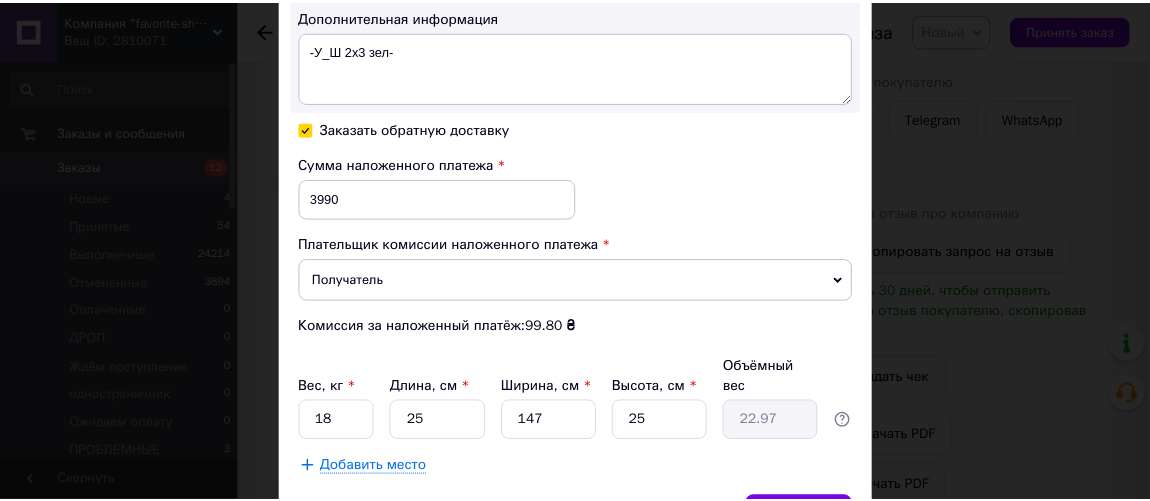 scroll, scrollTop: 1223, scrollLeft: 0, axis: vertical 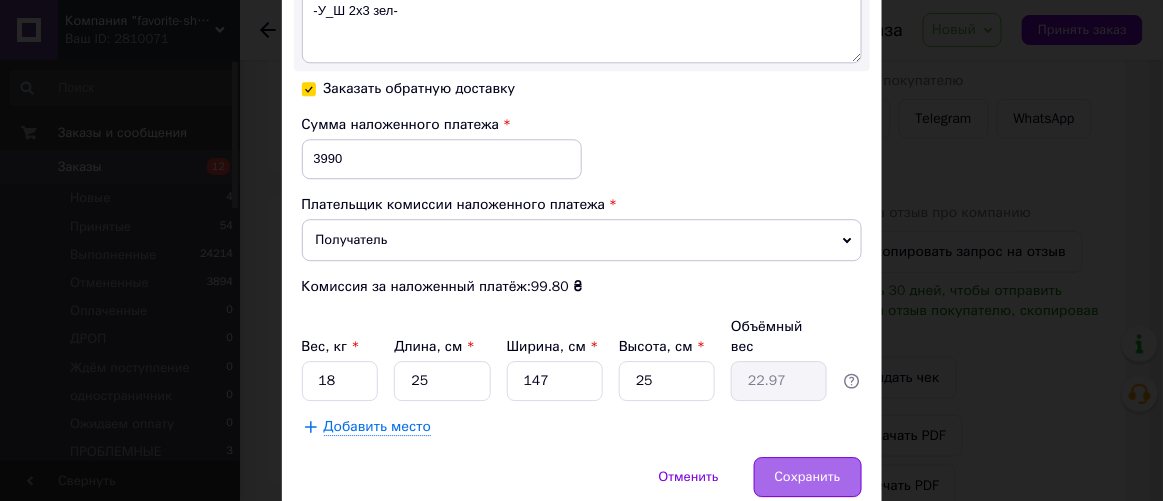 click on "Сохранить" at bounding box center (808, 477) 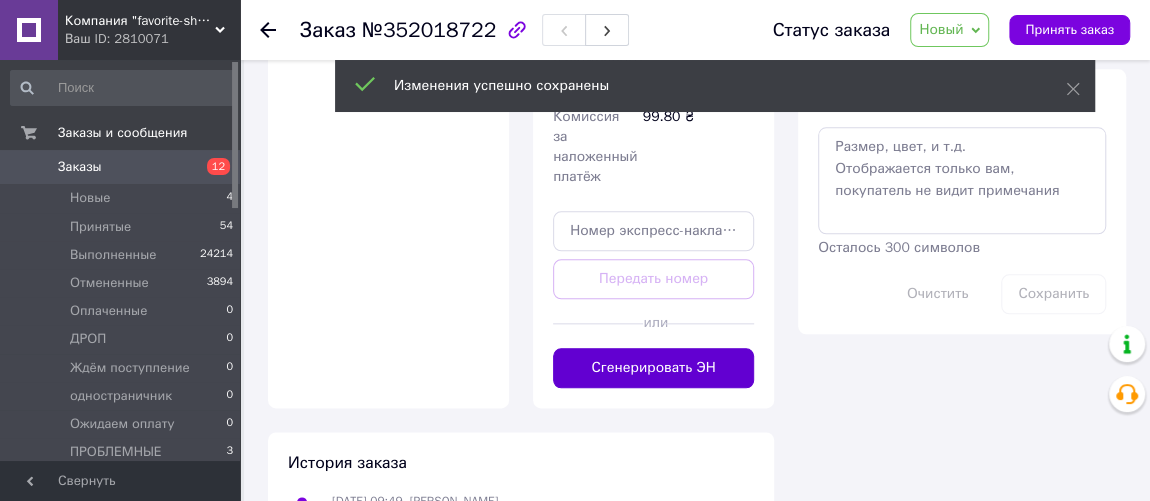 scroll, scrollTop: 1047, scrollLeft: 0, axis: vertical 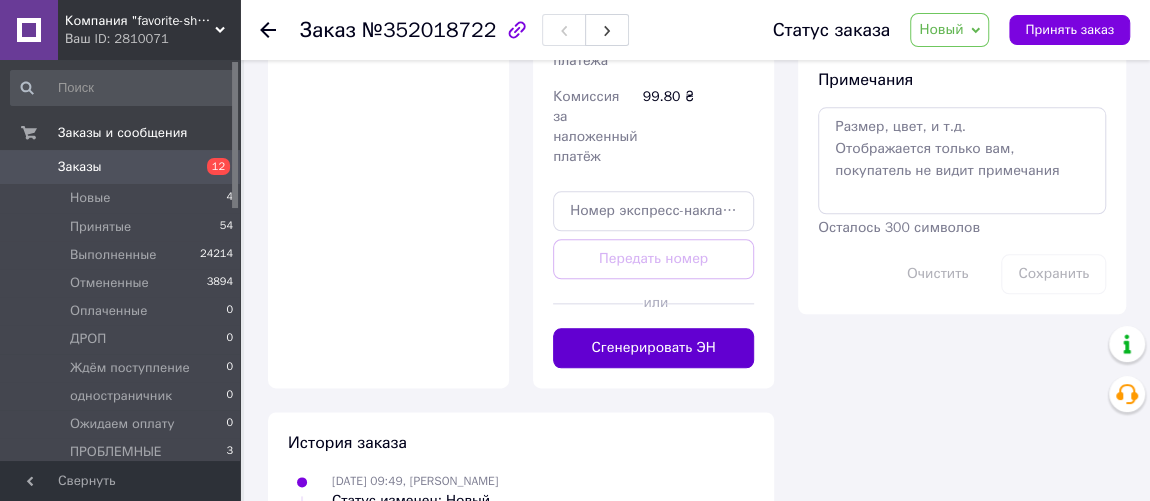 click on "Сгенерировать ЭН" at bounding box center (653, 348) 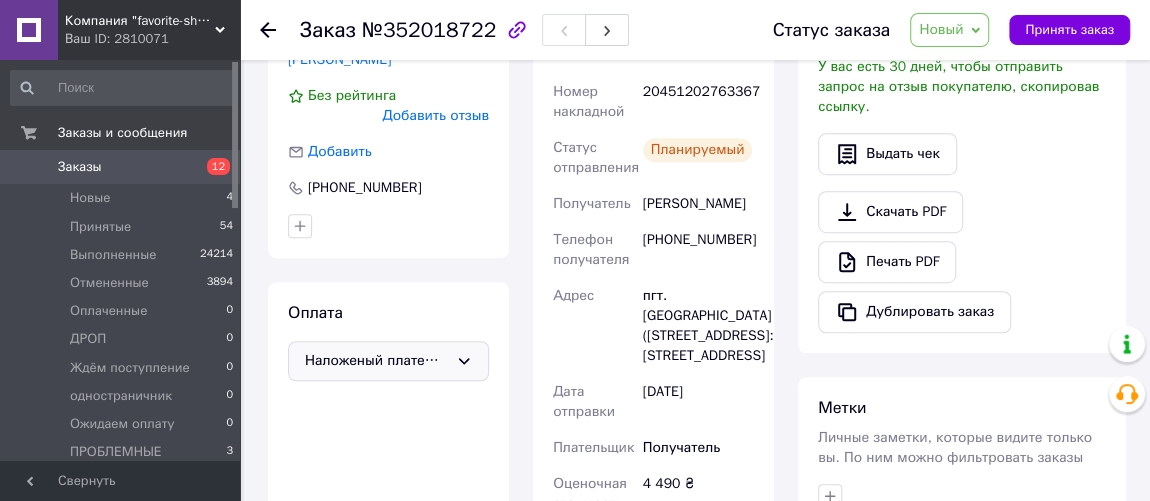 scroll, scrollTop: 411, scrollLeft: 0, axis: vertical 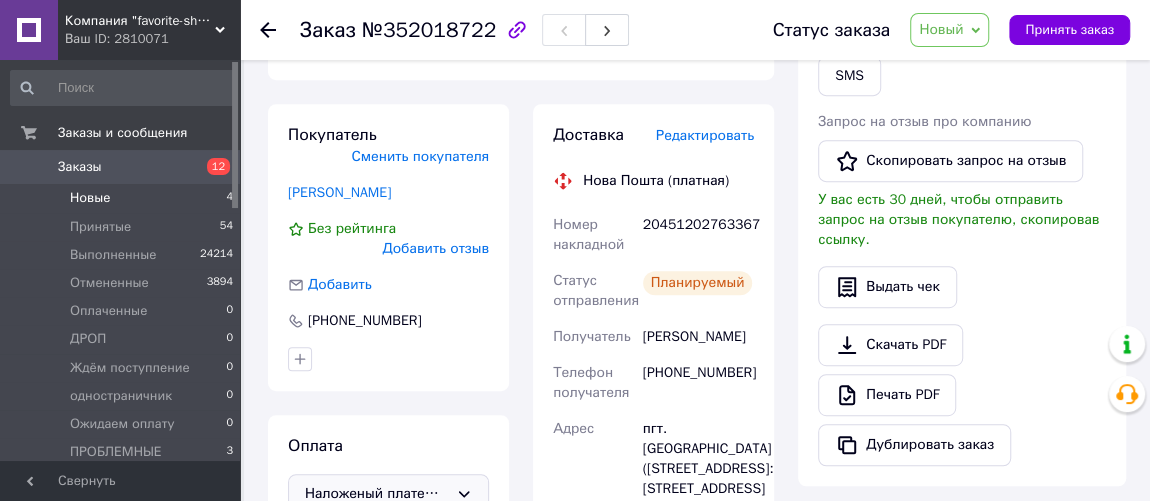 click on "Новые" at bounding box center (90, 198) 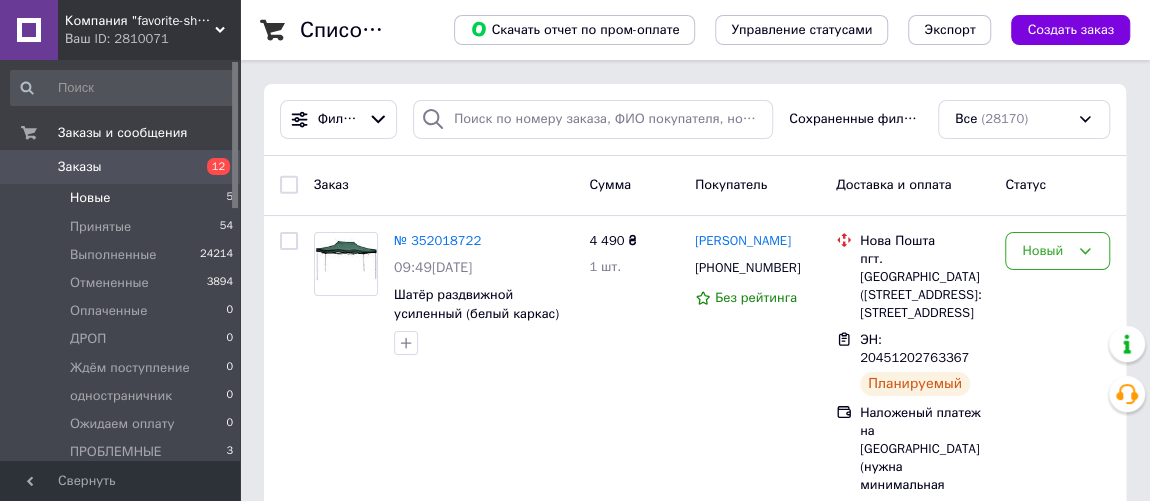 click on "Новые" at bounding box center (90, 198) 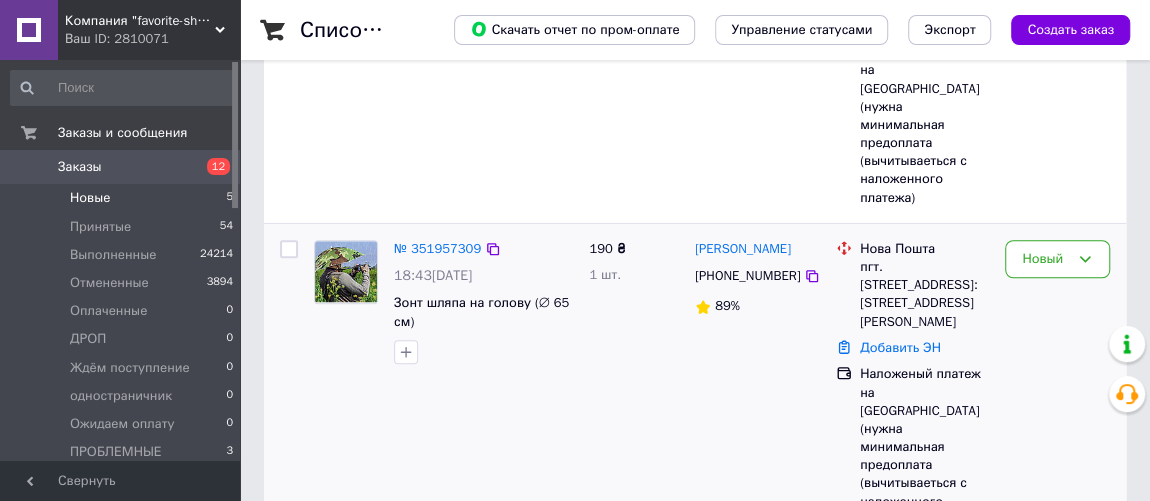 scroll, scrollTop: 636, scrollLeft: 0, axis: vertical 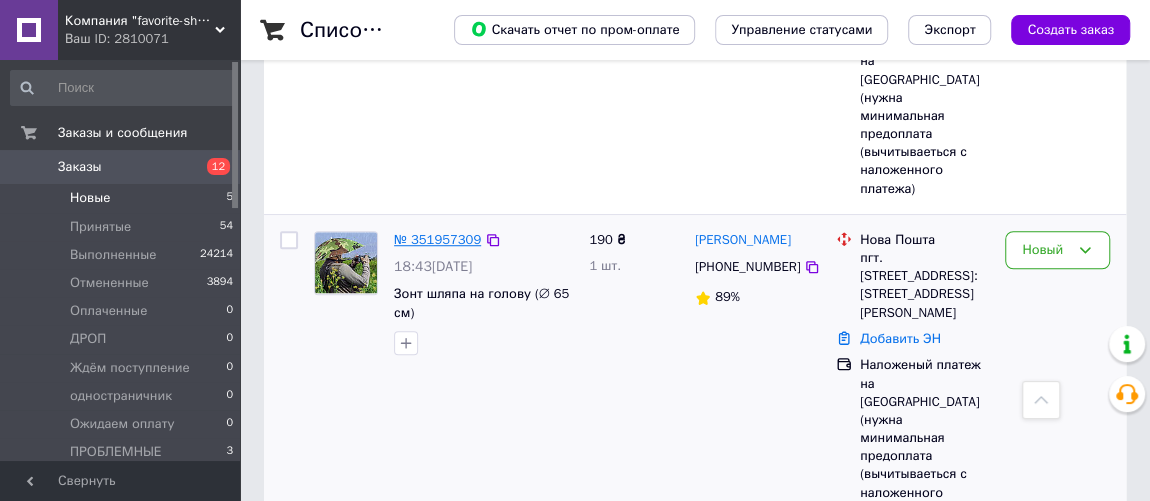 click on "№ 351957309" at bounding box center (437, 239) 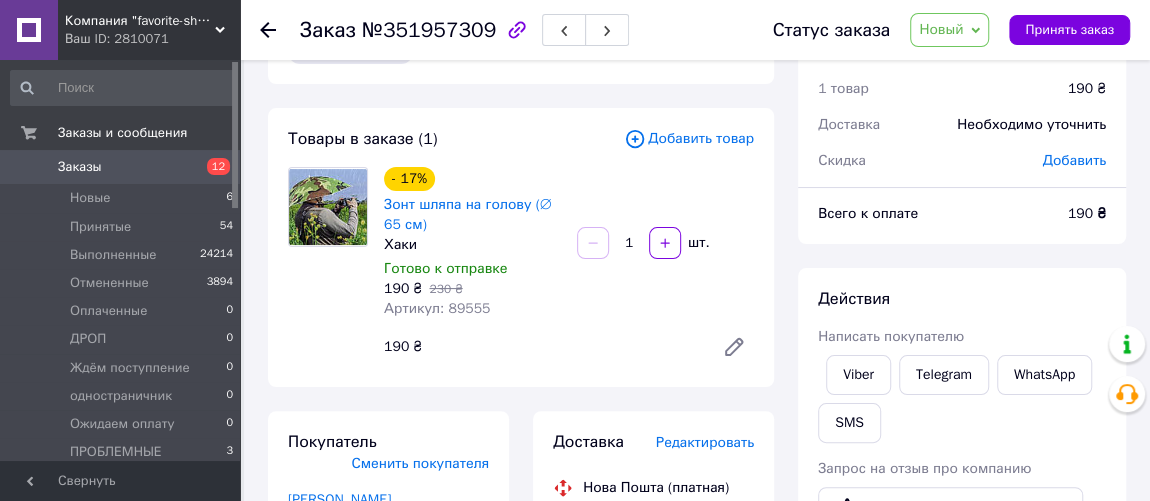 scroll, scrollTop: 0, scrollLeft: 0, axis: both 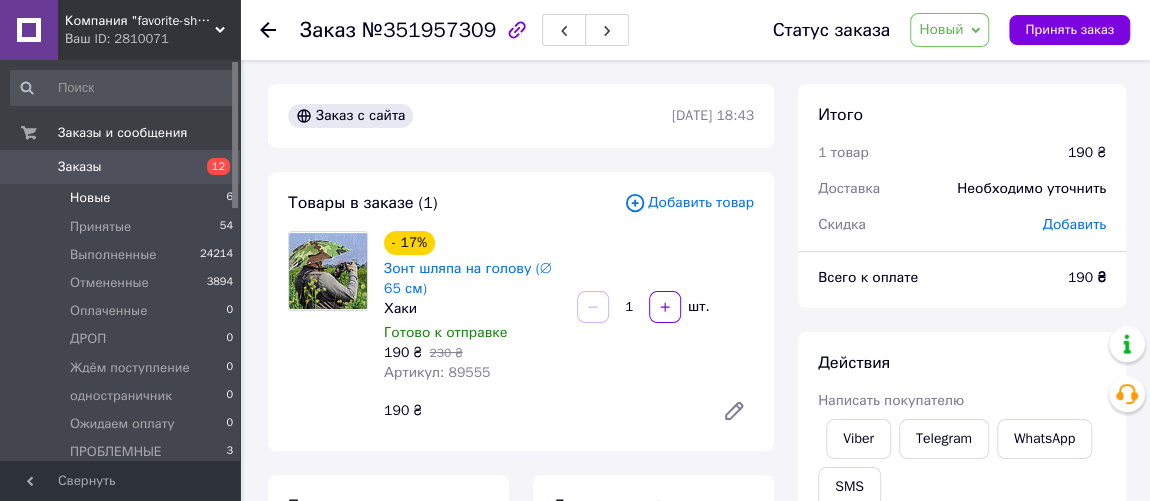 click on "Новые" at bounding box center [90, 198] 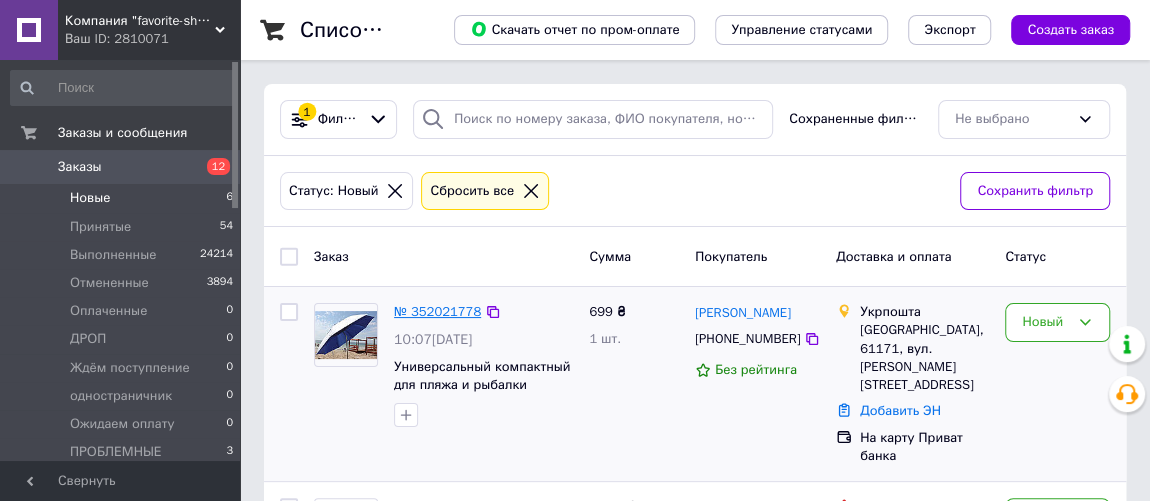 click on "№ 352021778" at bounding box center [437, 311] 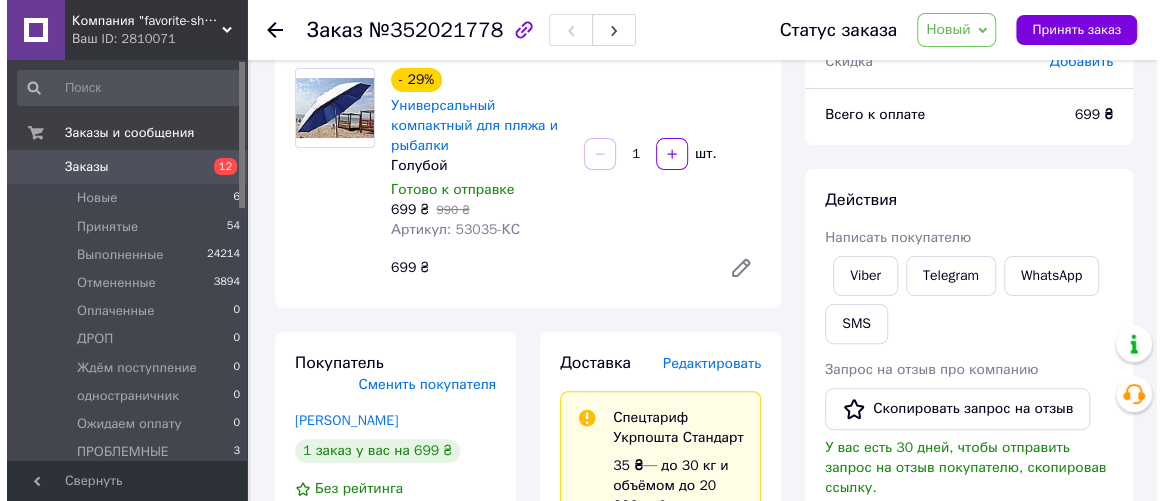 scroll, scrollTop: 272, scrollLeft: 0, axis: vertical 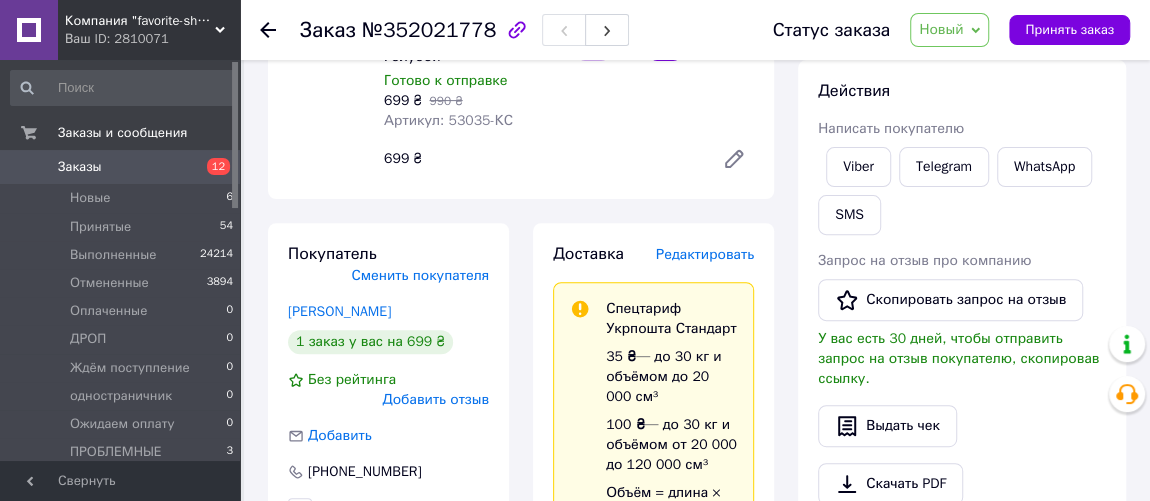 click on "Редактировать" at bounding box center (705, 254) 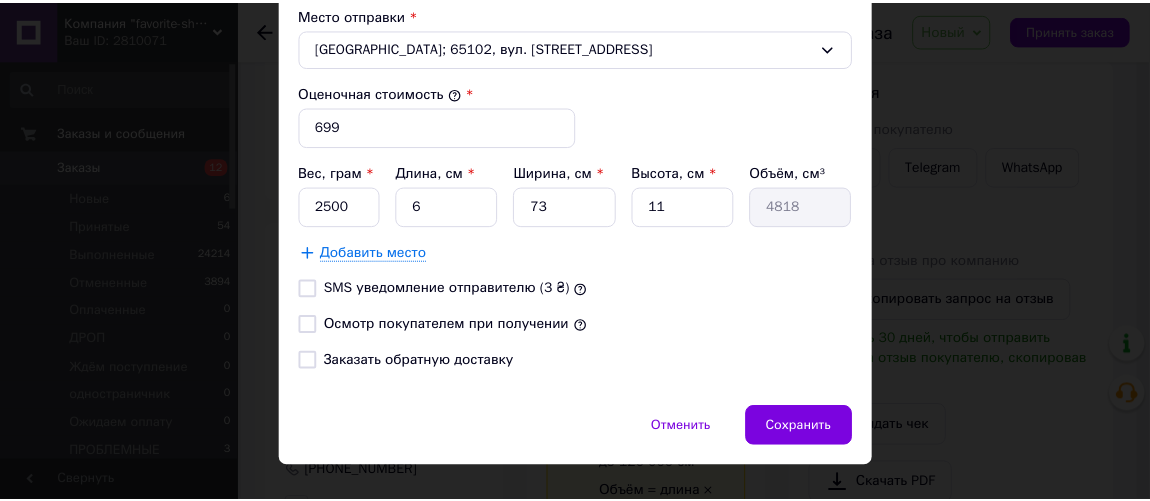 scroll, scrollTop: 812, scrollLeft: 0, axis: vertical 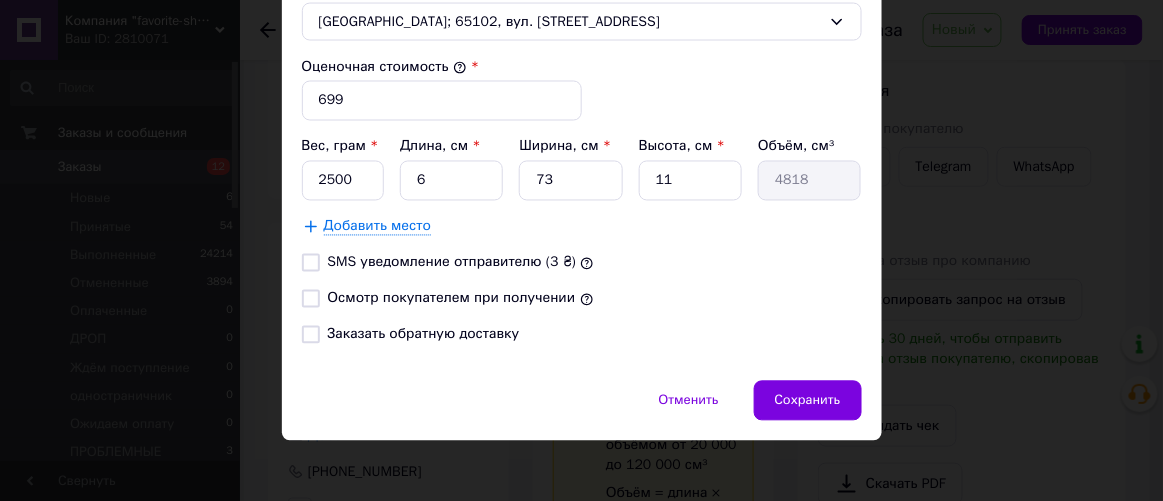 drag, startPoint x: 306, startPoint y: 288, endPoint x: 439, endPoint y: 325, distance: 138.05072 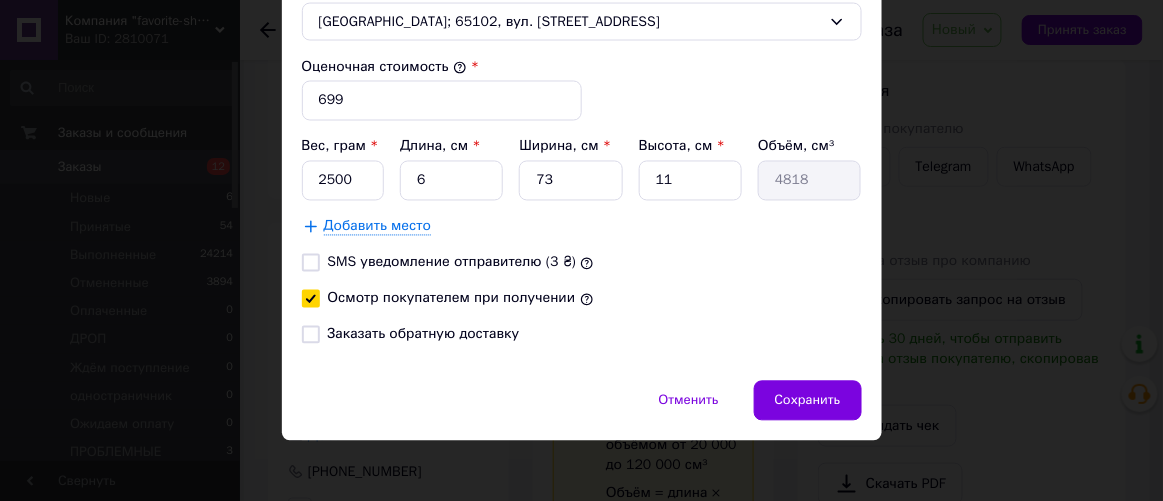 checkbox on "true" 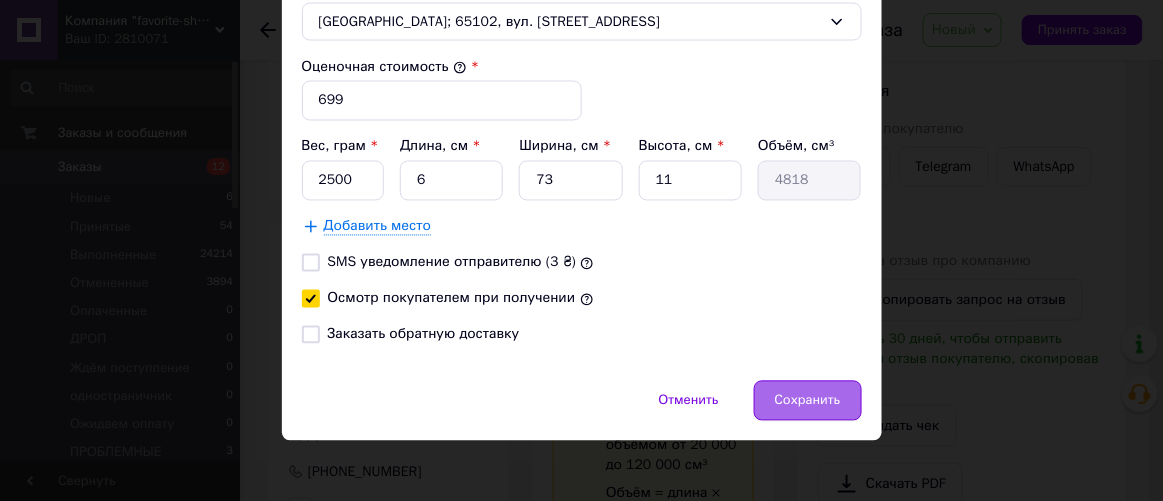 click on "Сохранить" at bounding box center [808, 401] 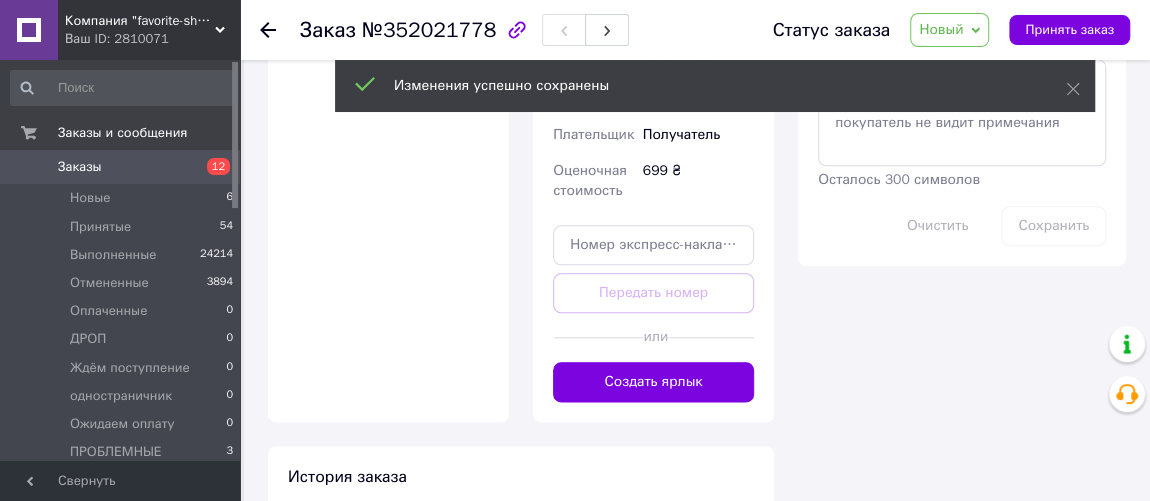 scroll, scrollTop: 1090, scrollLeft: 0, axis: vertical 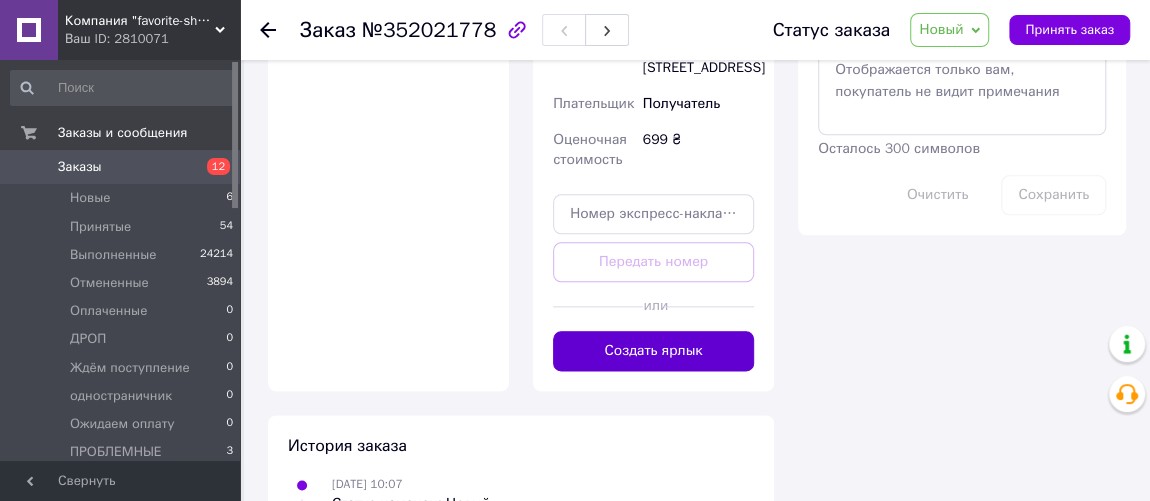 click on "Создать ярлык" at bounding box center [653, 351] 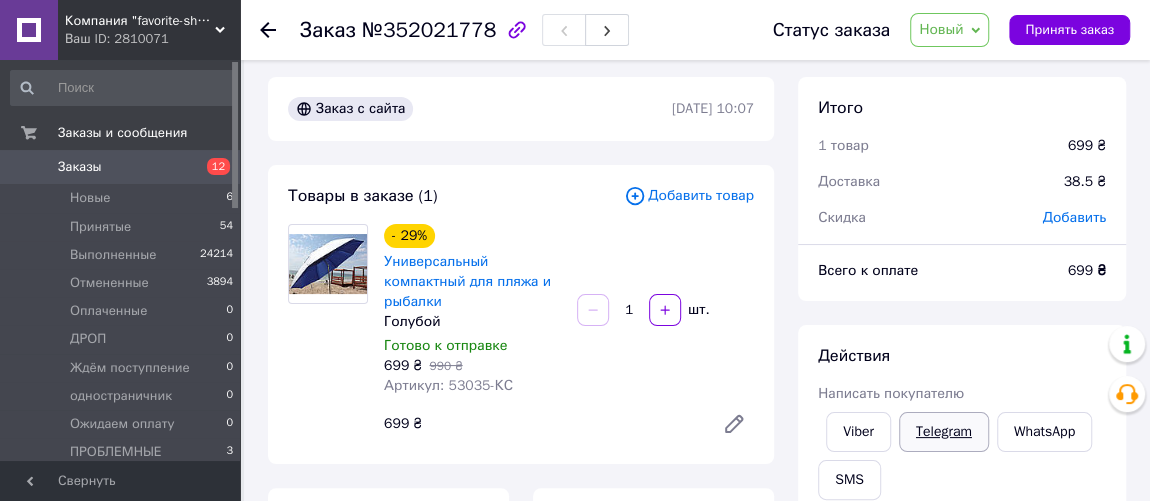 scroll, scrollTop: 0, scrollLeft: 0, axis: both 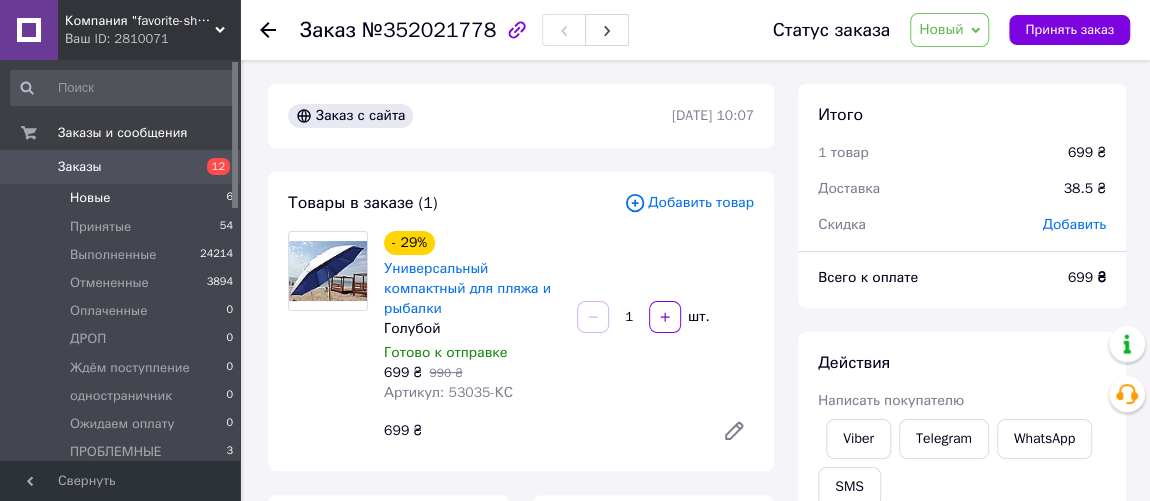 click on "Новые" at bounding box center (90, 198) 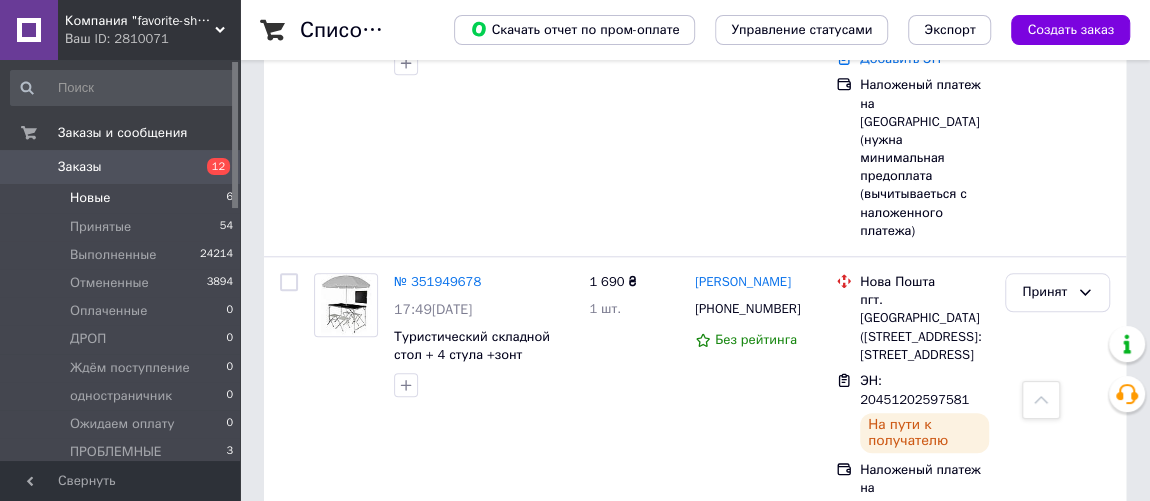 scroll, scrollTop: 909, scrollLeft: 0, axis: vertical 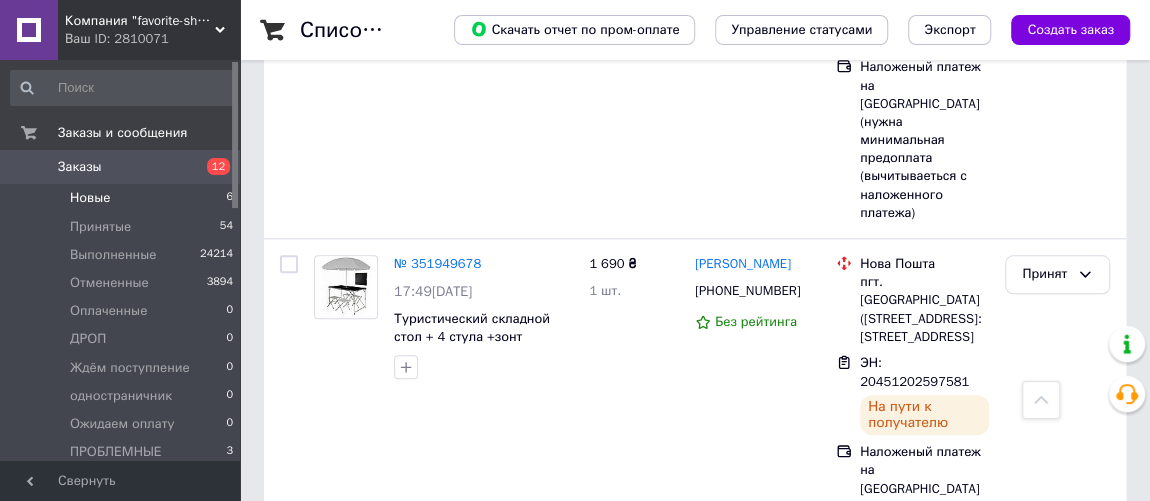 click on "Новые" at bounding box center (90, 198) 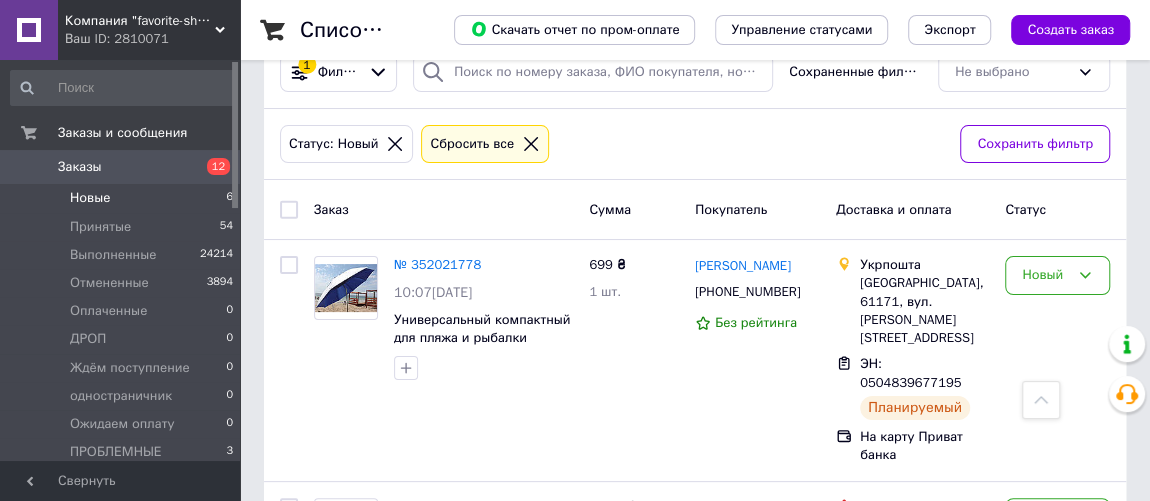 scroll, scrollTop: 0, scrollLeft: 0, axis: both 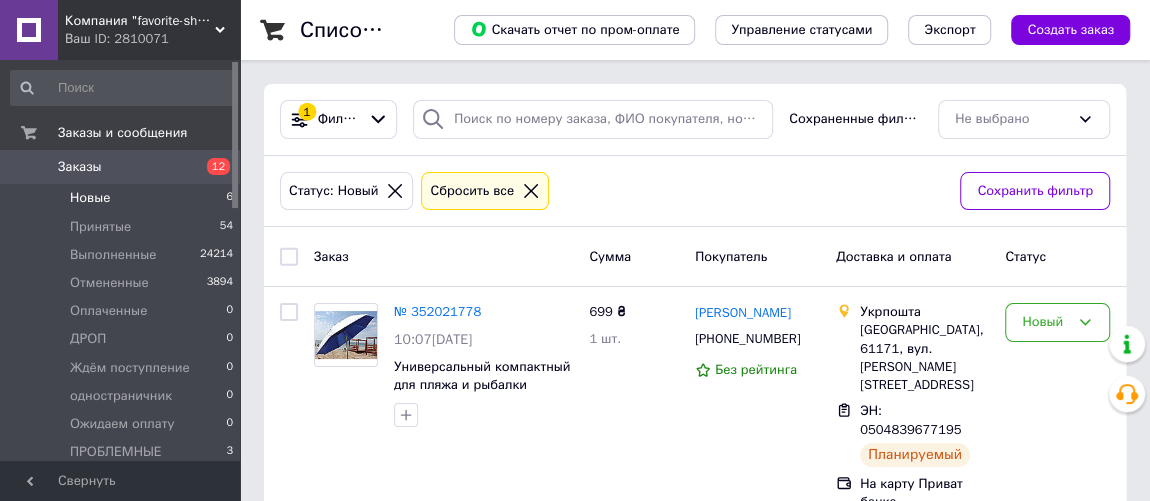 click 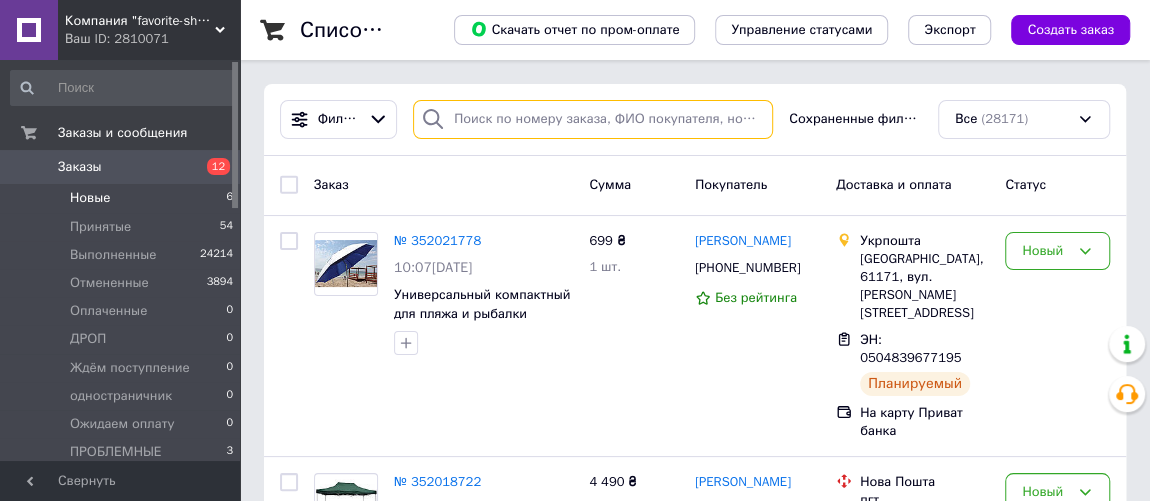 click at bounding box center (593, 119) 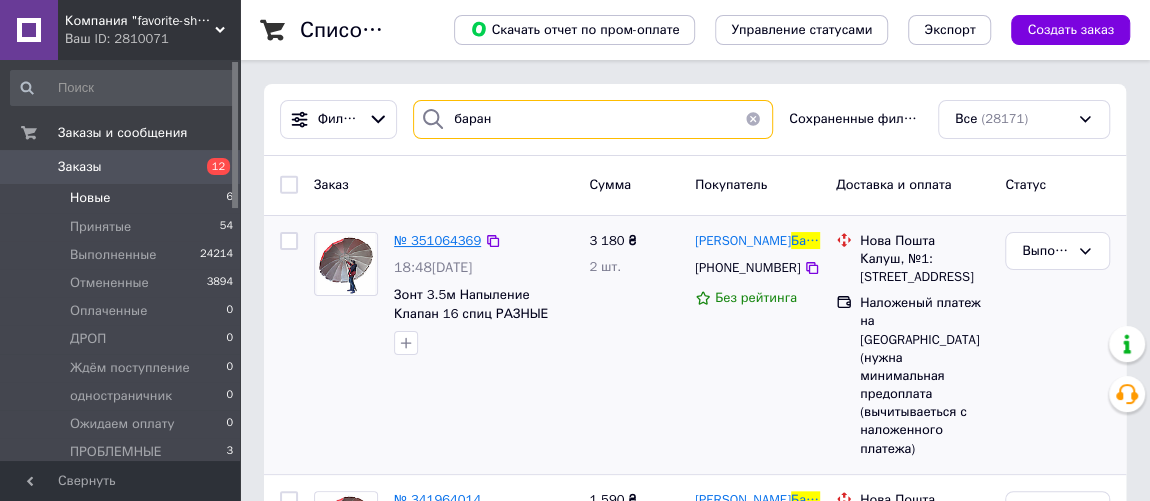 type on "баран" 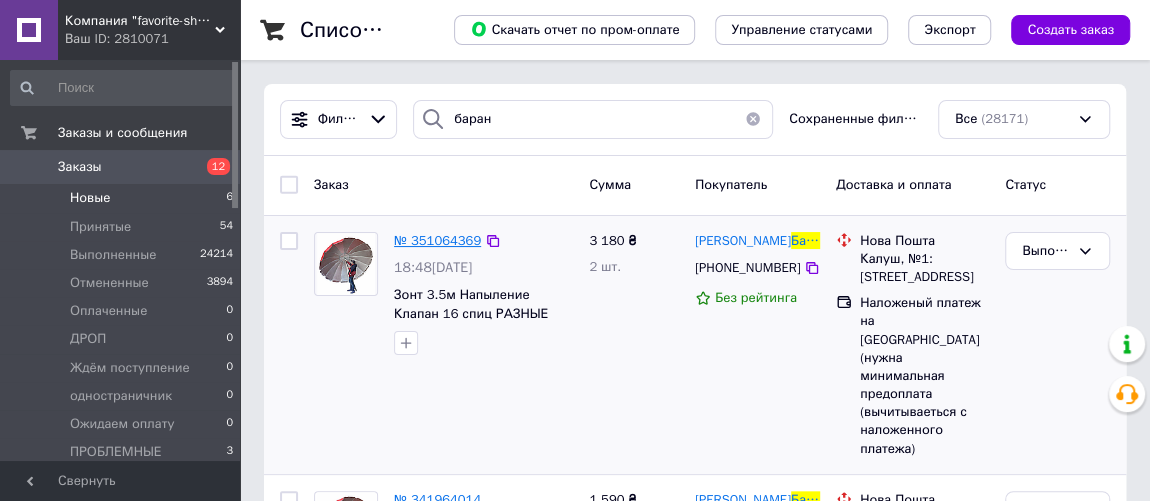 click on "№ 351064369" at bounding box center (437, 240) 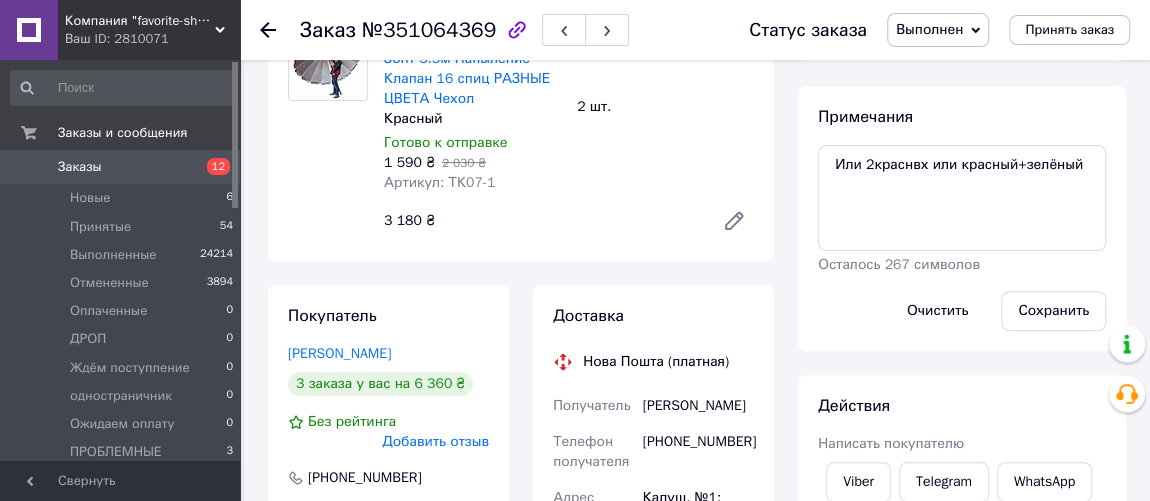 scroll, scrollTop: 0, scrollLeft: 0, axis: both 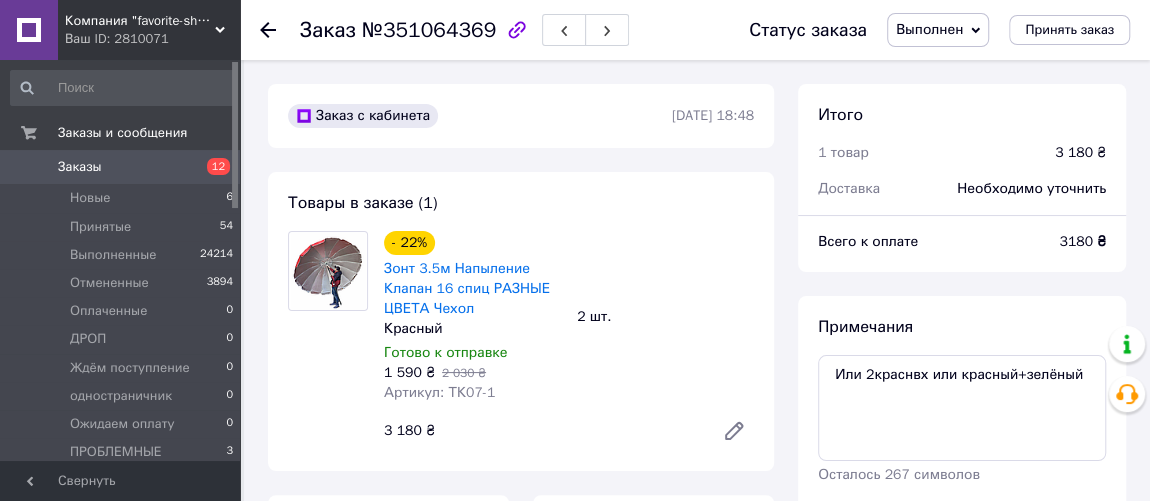 click on "Выполнен" at bounding box center [938, 30] 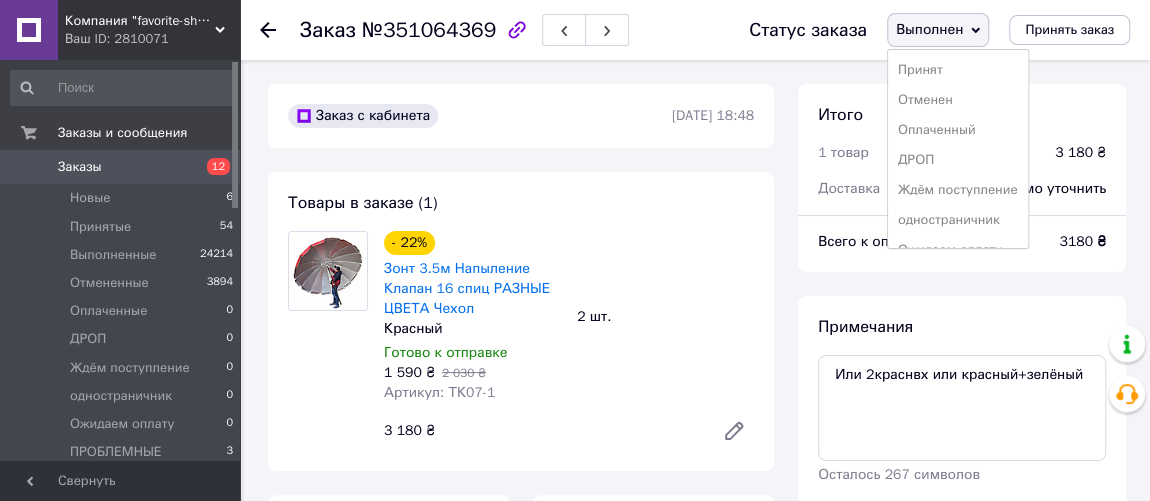 click on "Принят" at bounding box center [958, 70] 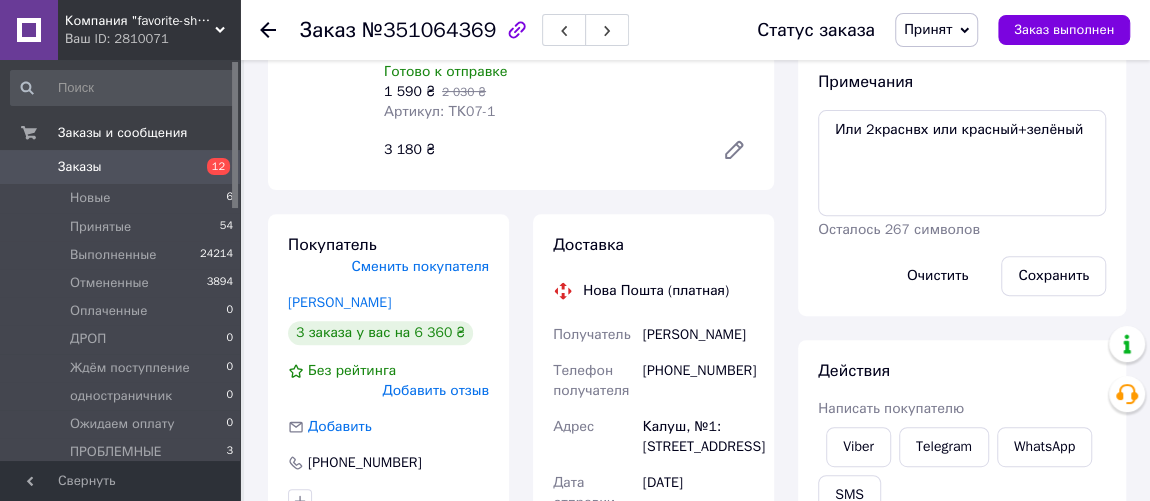 scroll, scrollTop: 181, scrollLeft: 0, axis: vertical 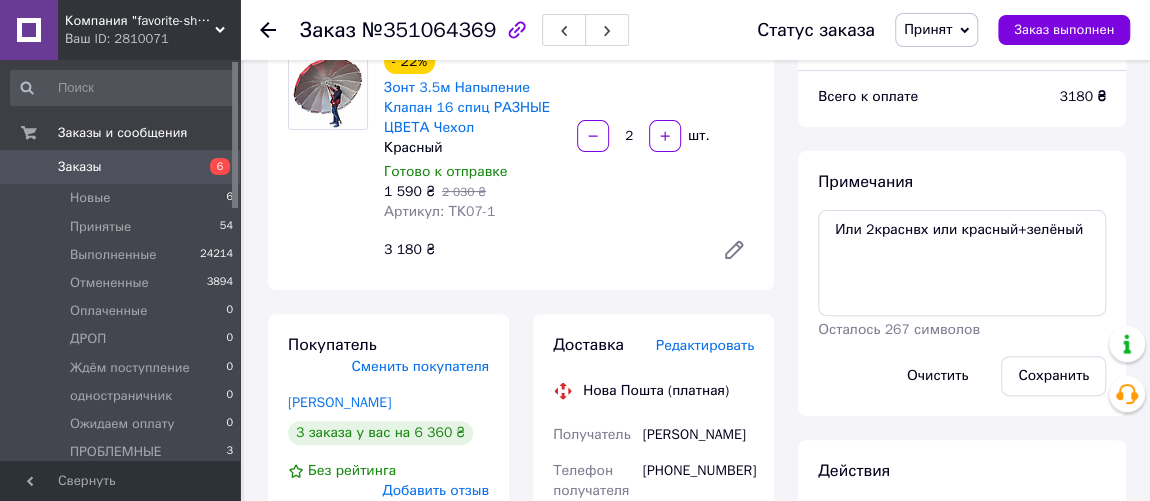 click on "Редактировать" at bounding box center (705, 345) 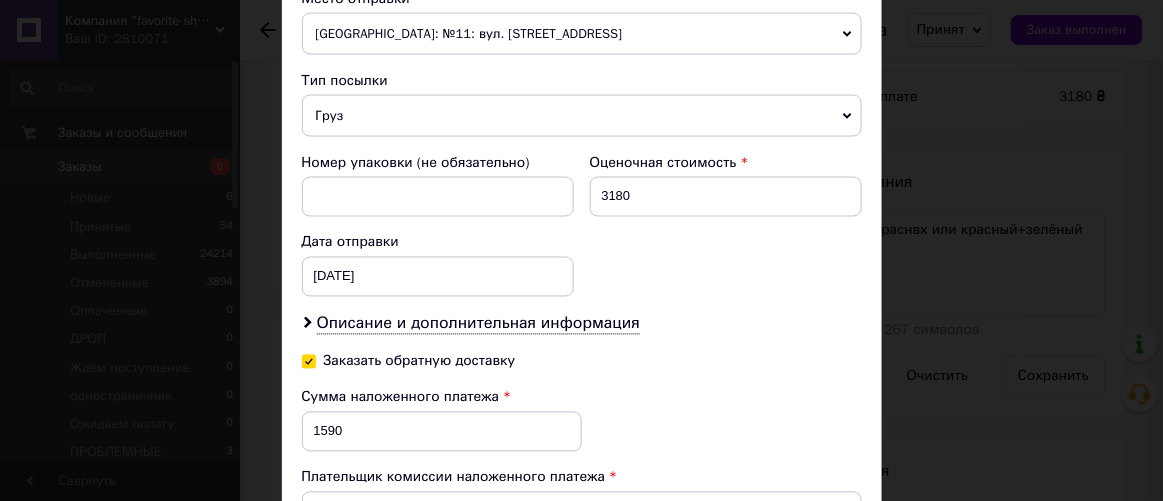 scroll, scrollTop: 727, scrollLeft: 0, axis: vertical 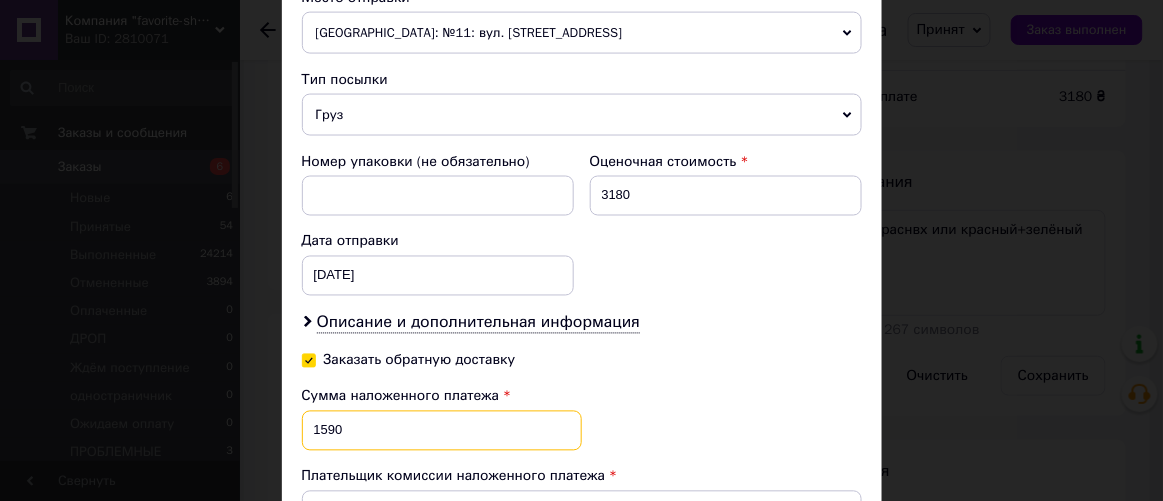 drag, startPoint x: 338, startPoint y: 423, endPoint x: 311, endPoint y: 435, distance: 29.546574 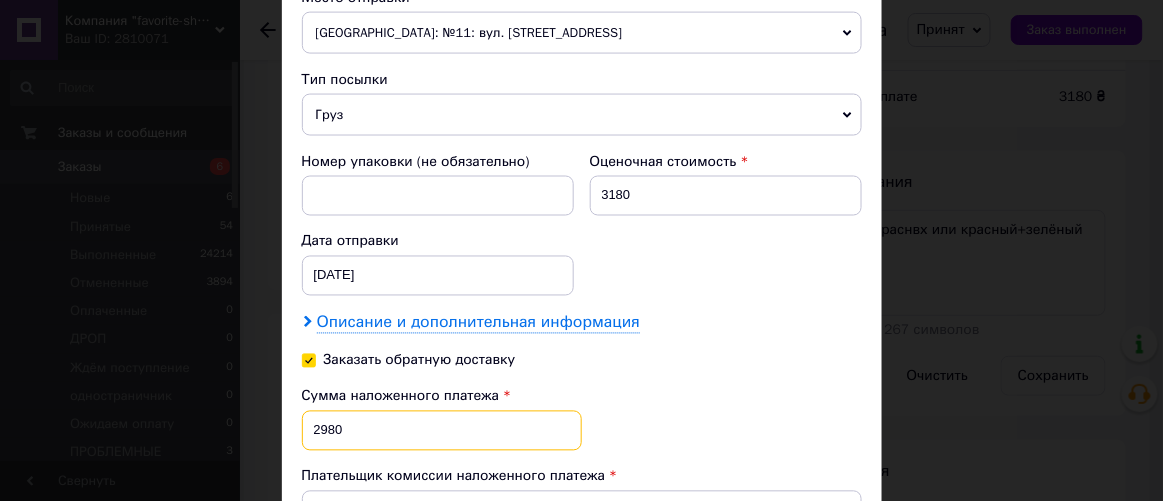 type on "2980" 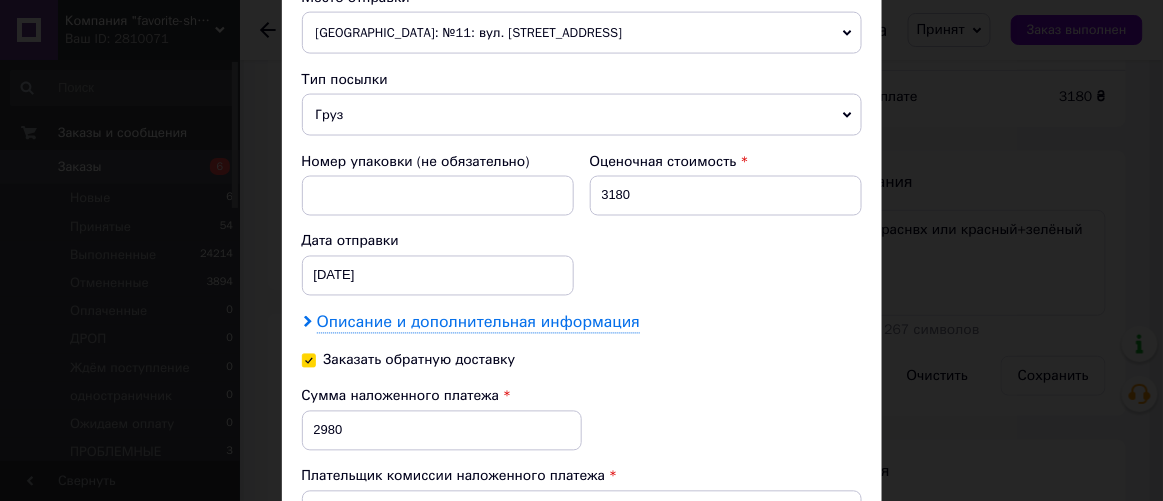 click on "Описание и дополнительная информация" at bounding box center [478, 323] 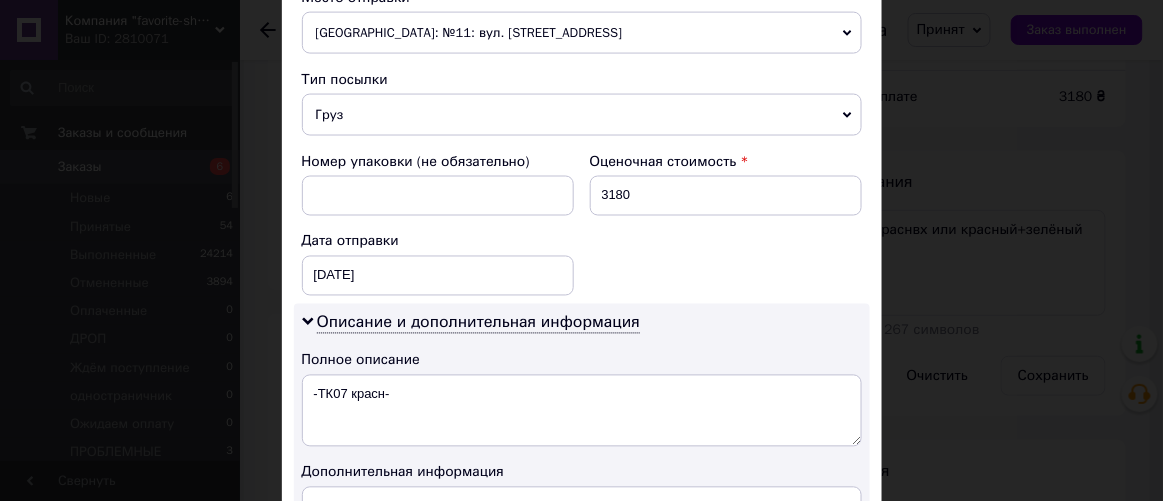 scroll, scrollTop: 909, scrollLeft: 0, axis: vertical 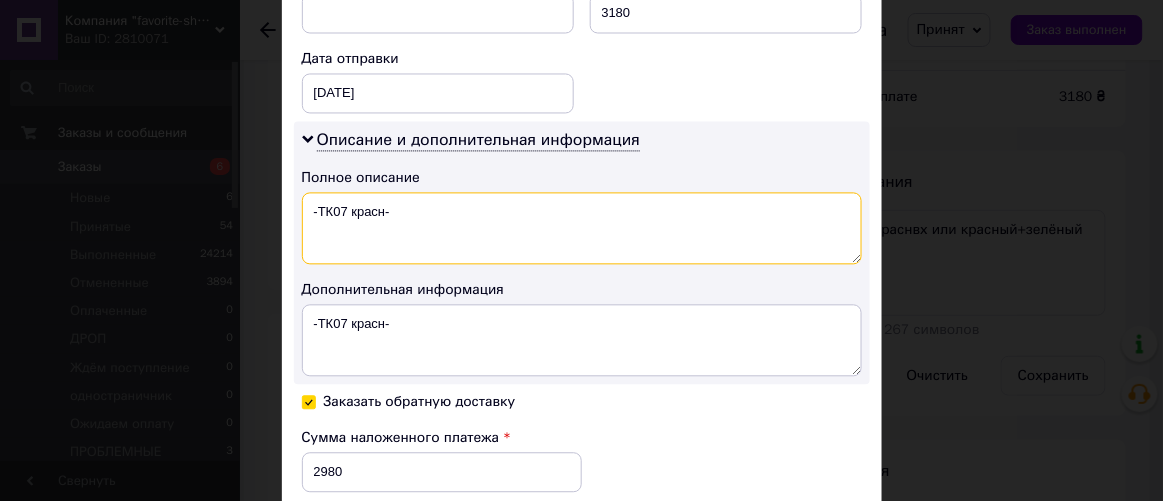 click on "-ТК07 красн-" at bounding box center (582, 229) 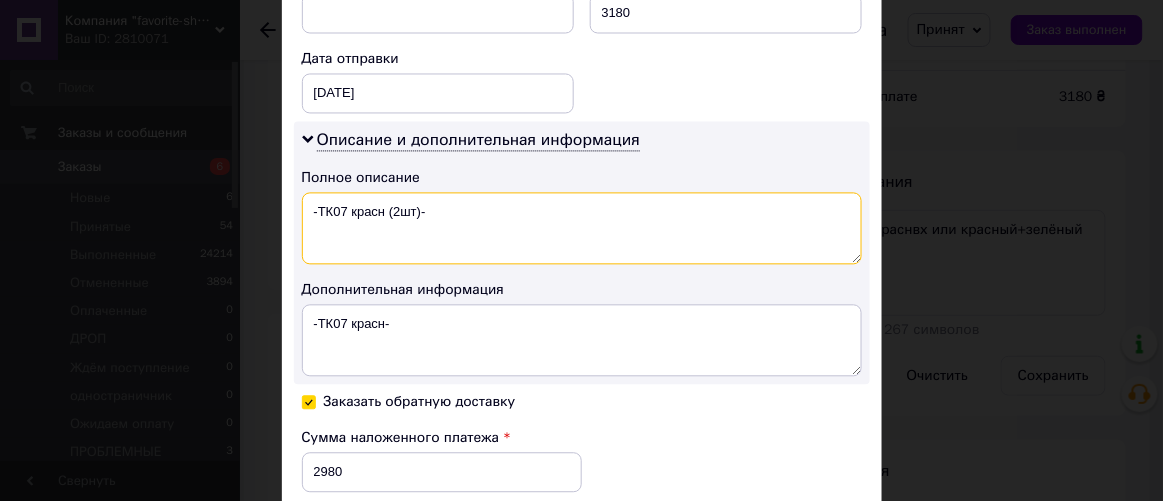 drag, startPoint x: 449, startPoint y: 214, endPoint x: 303, endPoint y: 248, distance: 149.90663 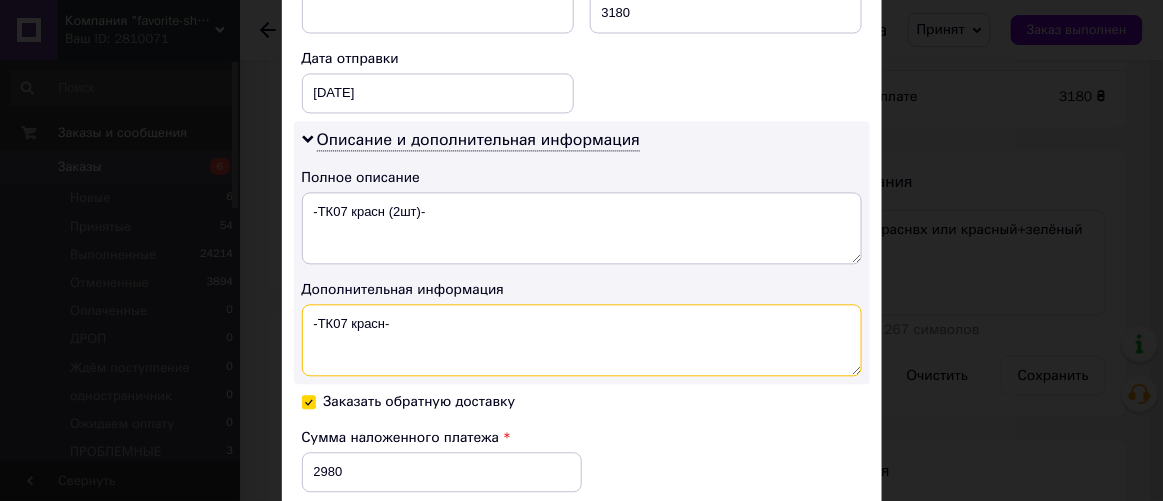 drag, startPoint x: 427, startPoint y: 317, endPoint x: 309, endPoint y: 338, distance: 119.85408 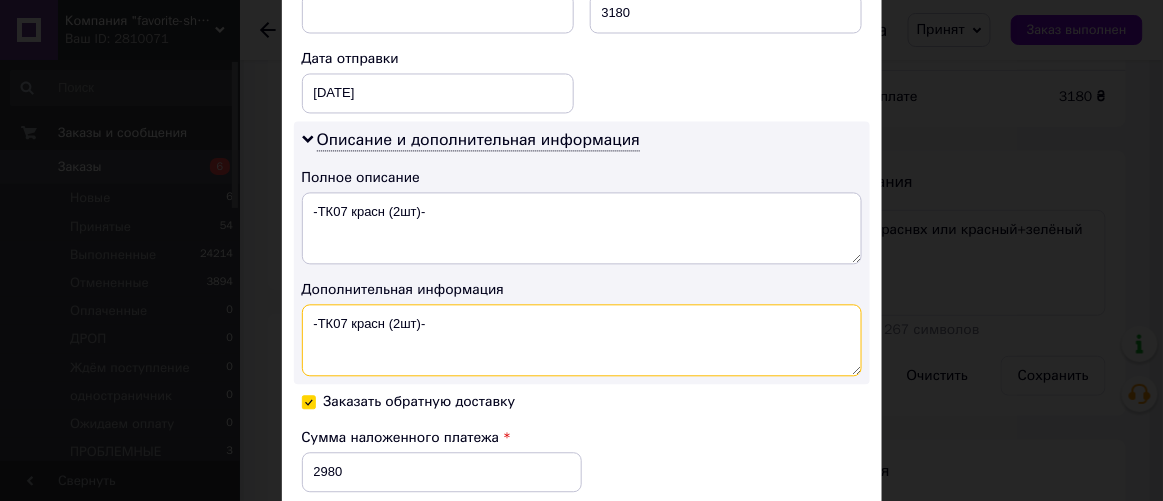 type on "-ТК07 красн (2шт)-" 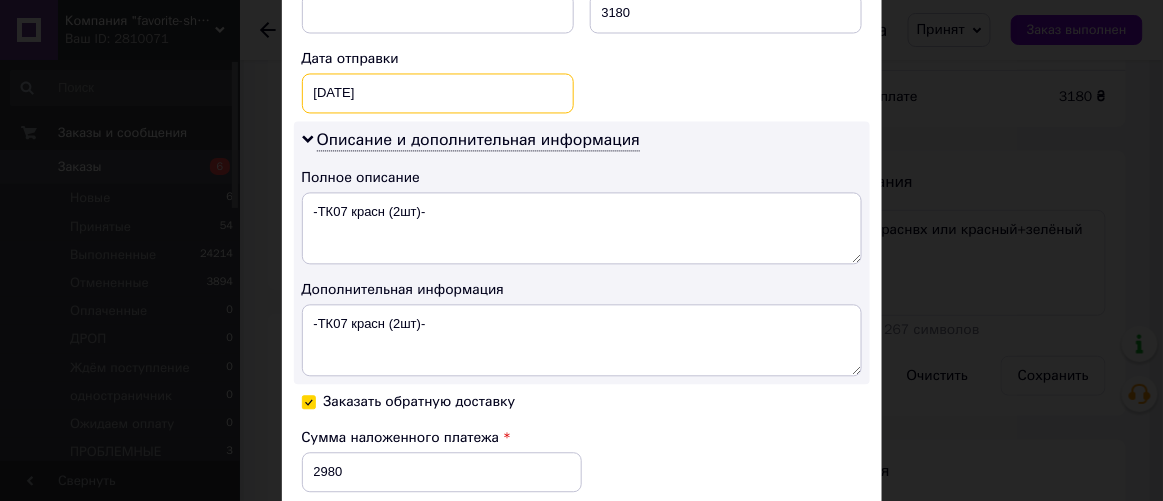 click on "[DATE] < 2025 > < Май > Пн Вт Ср Чт Пт Сб Вс 28 29 30 1 2 3 4 5 6 7 8 9 10 11 12 13 14 15 16 17 18 19 20 21 22 23 24 25 26 27 28 29 30 31 1 2 3 4 5 6 7 8" at bounding box center (438, 94) 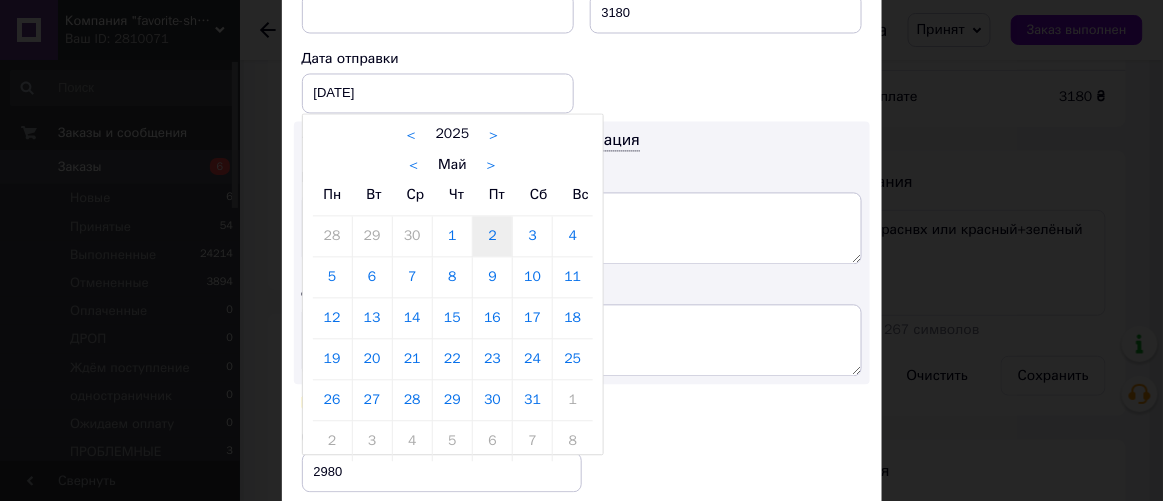 click on ">" at bounding box center (491, 166) 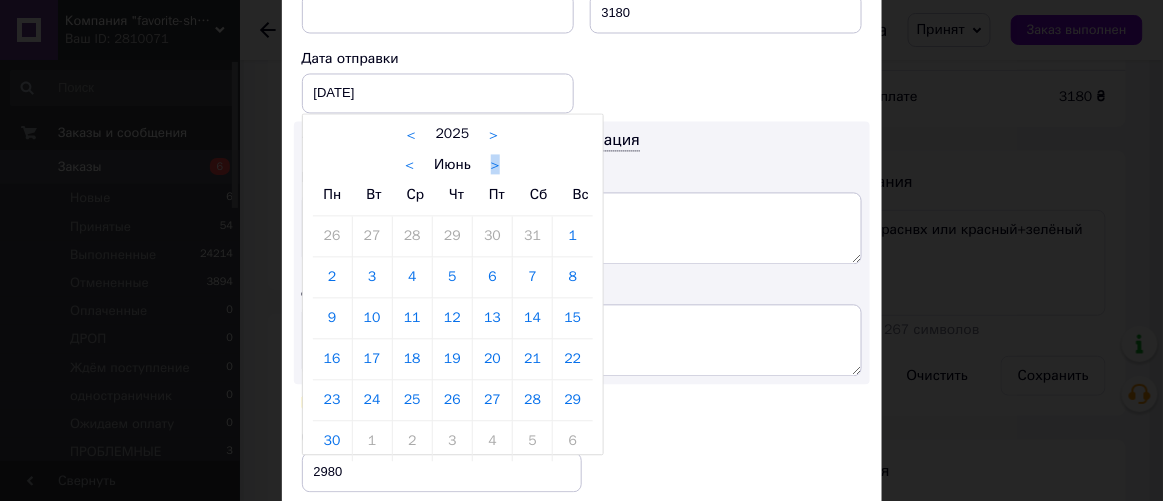 click on "< Июнь >" at bounding box center [453, 165] 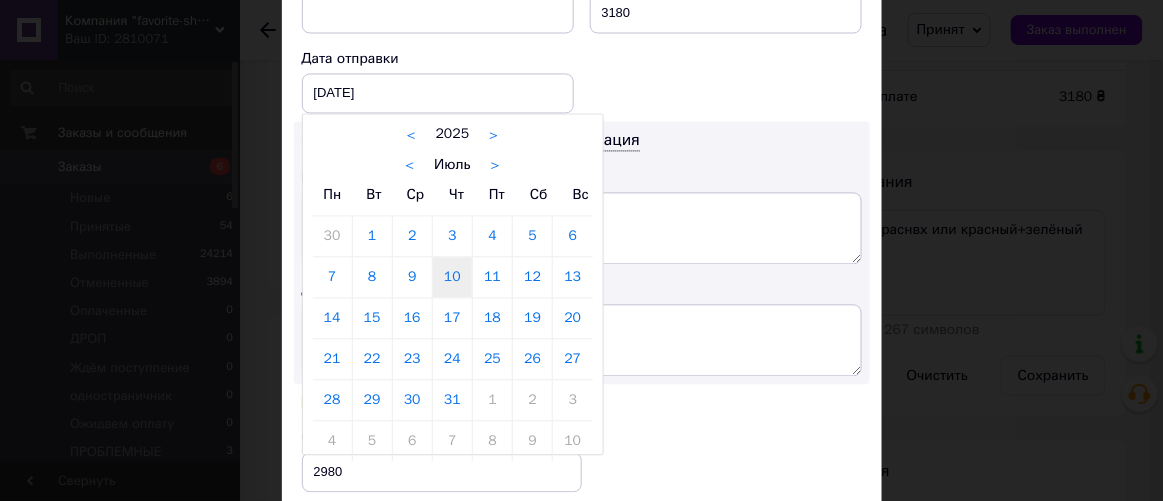 click on "10" at bounding box center (452, 278) 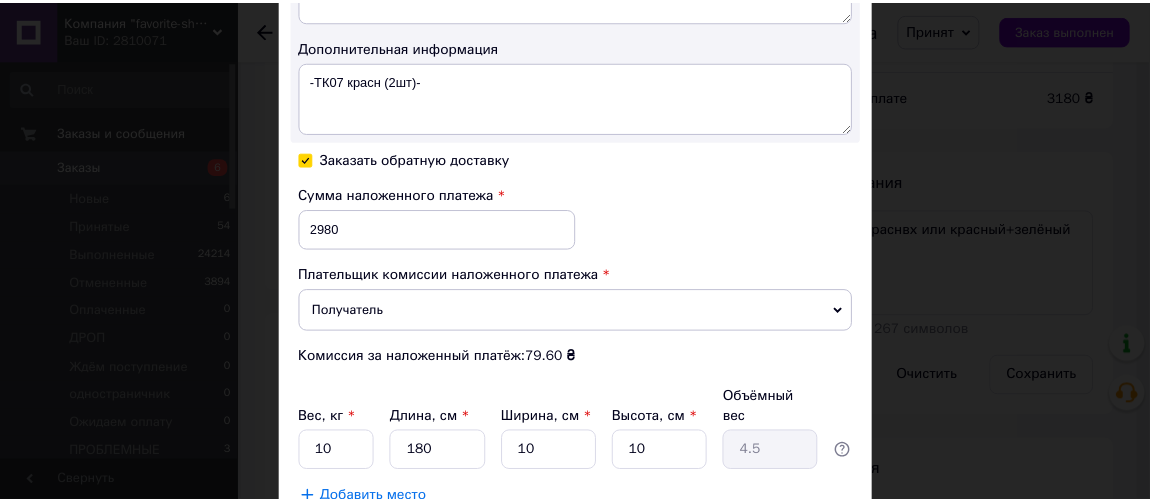 scroll, scrollTop: 1181, scrollLeft: 0, axis: vertical 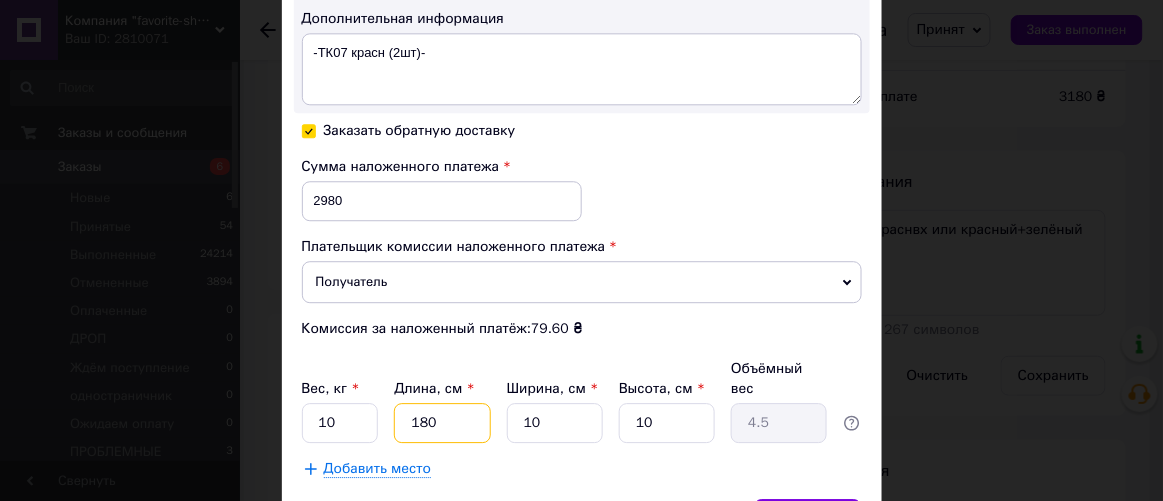 click on "180" at bounding box center (442, 423) 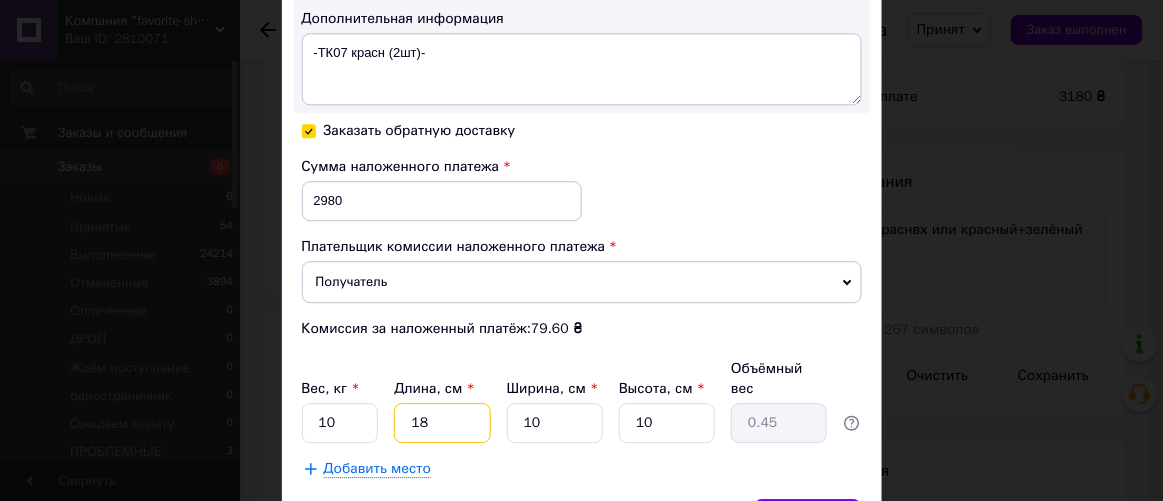 type on "1" 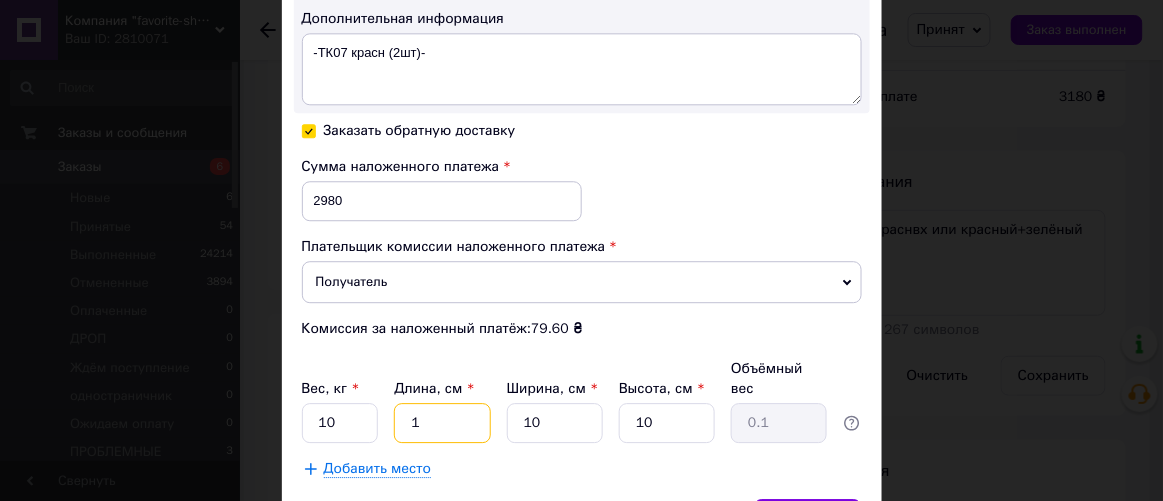 type on "19" 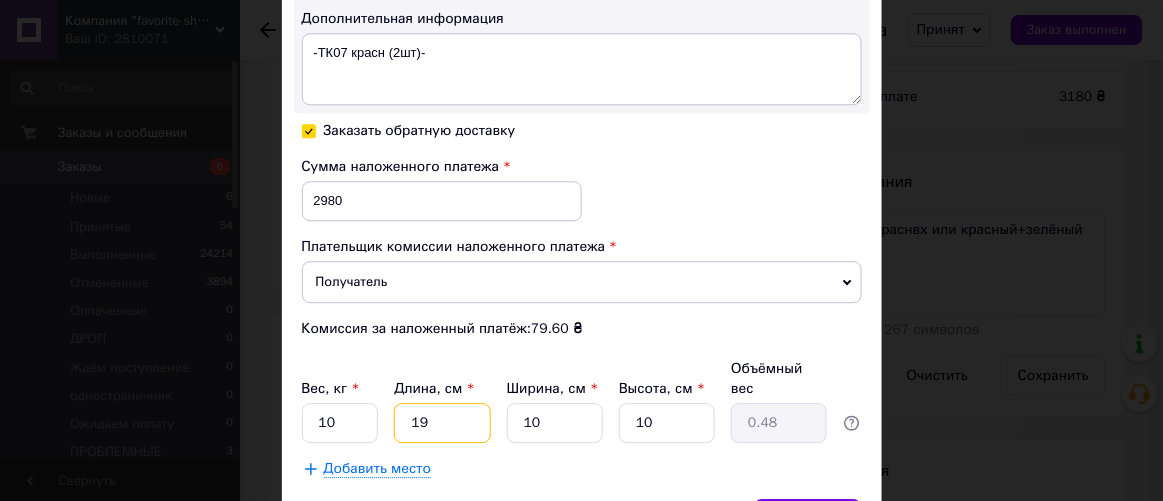 type on "190" 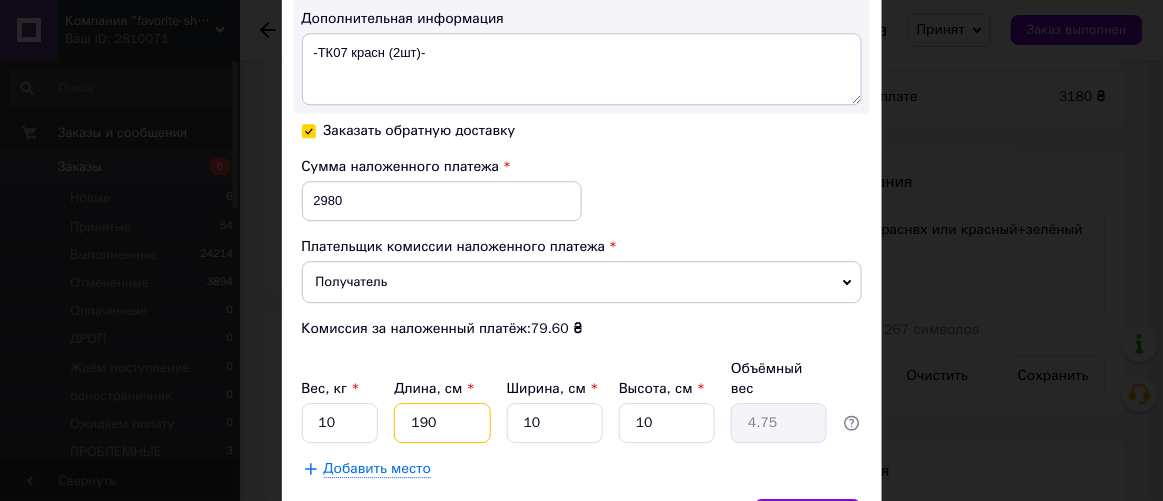 type on "190" 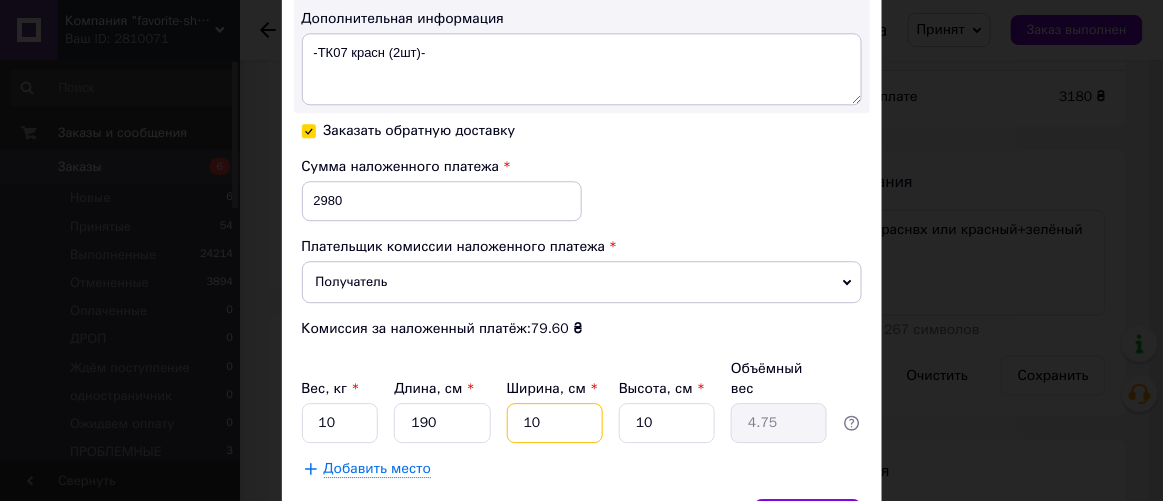 click on "10" at bounding box center [555, 423] 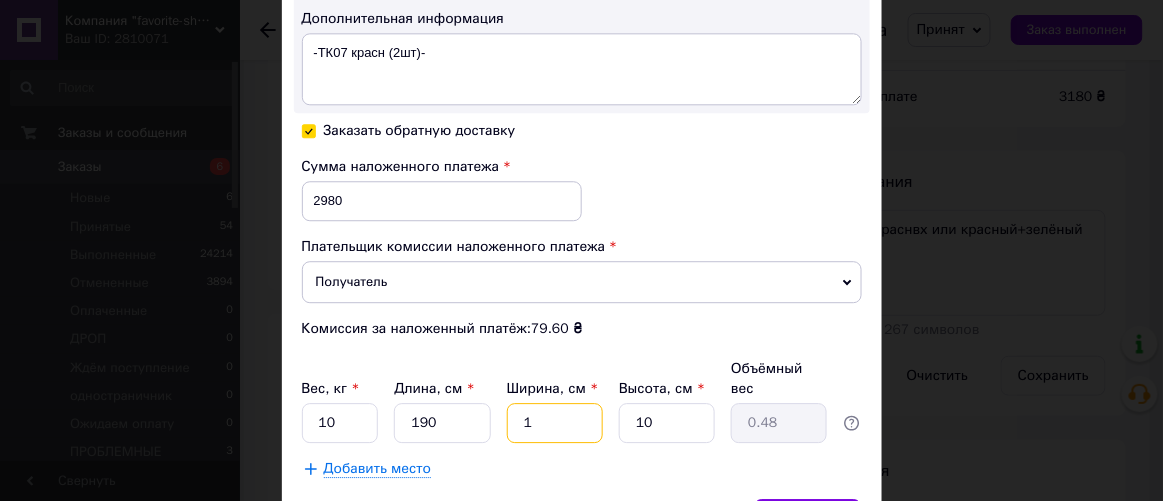 type on "15" 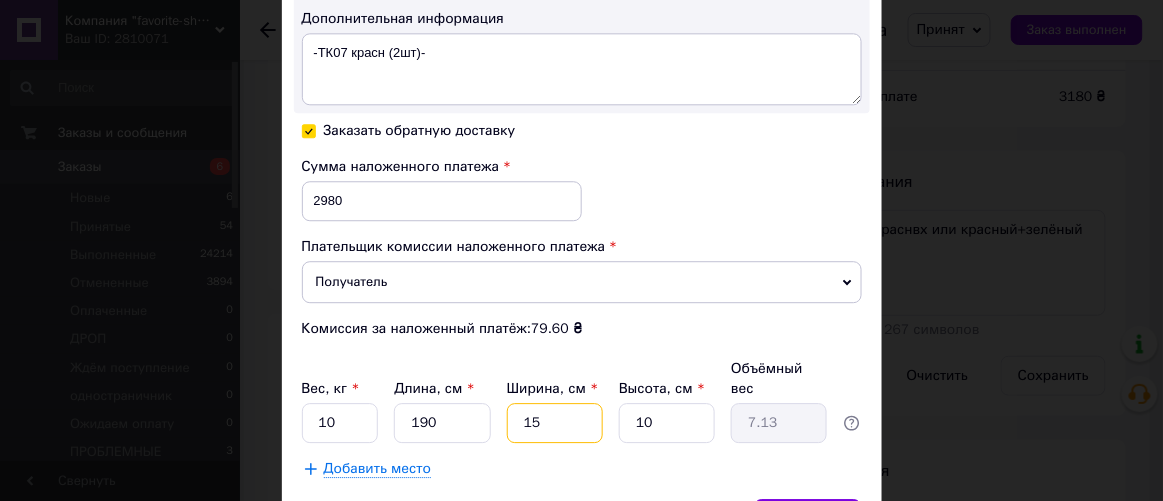 type on "15" 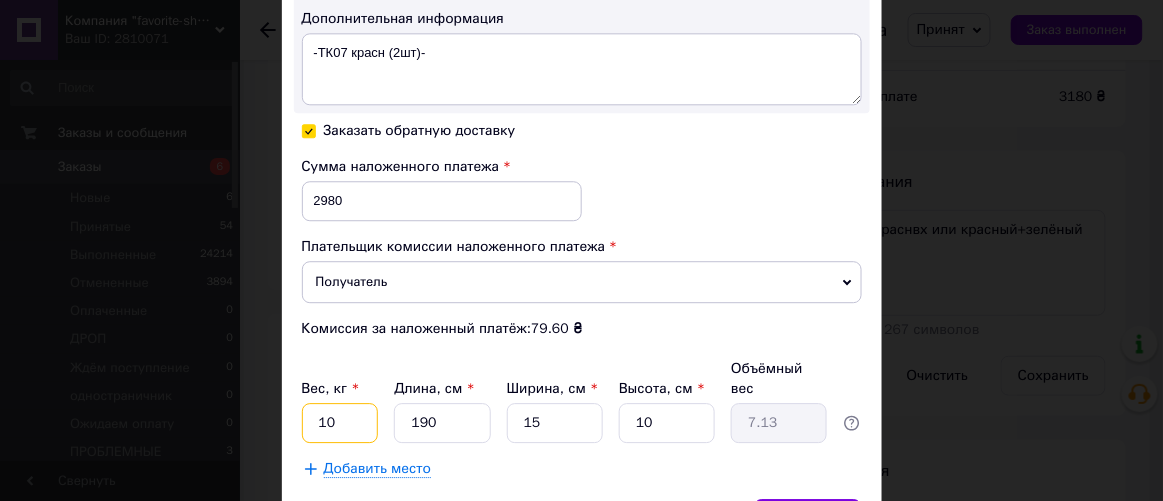 click on "10" at bounding box center (340, 423) 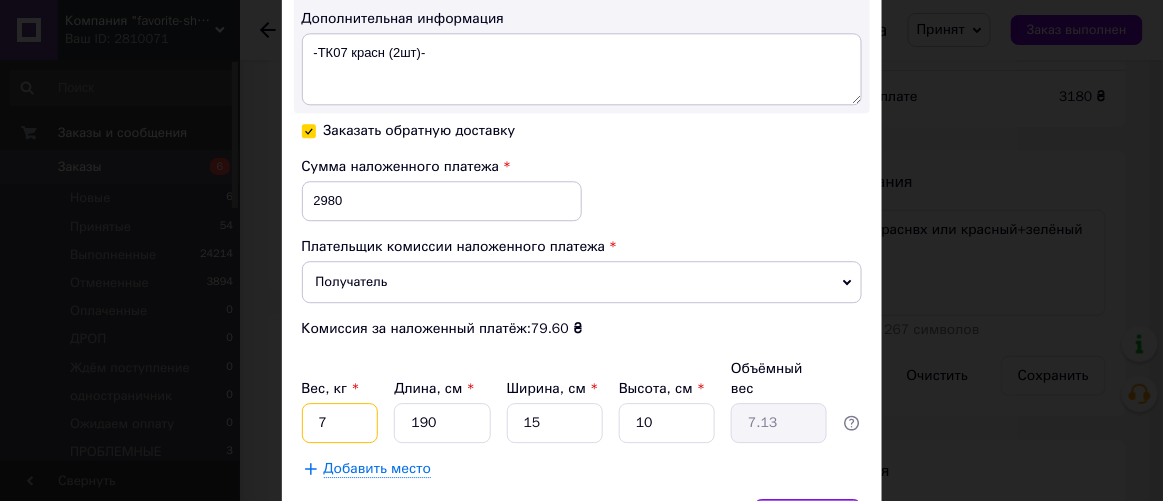 type on "7" 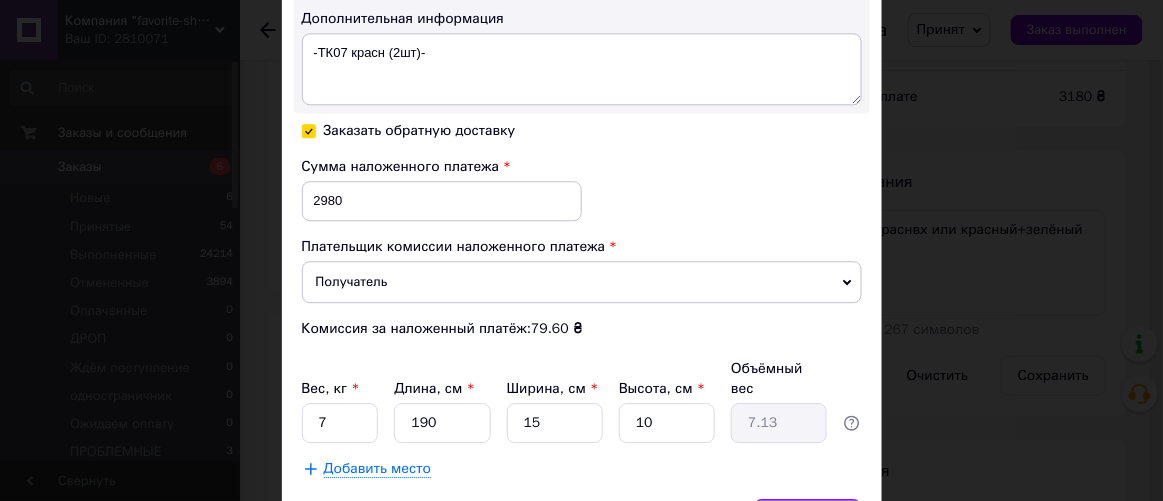 click on "Сохранить" at bounding box center [808, 519] 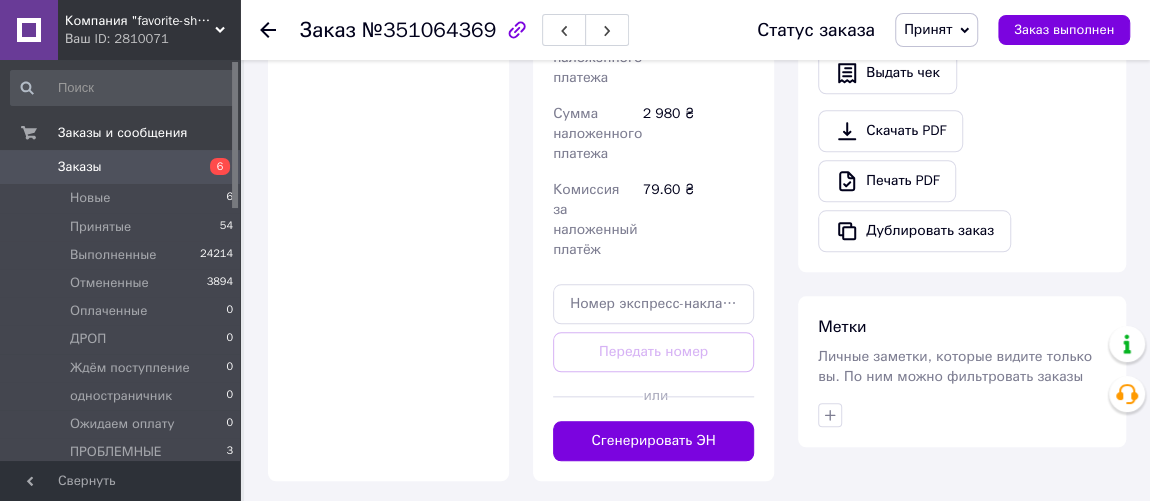 scroll, scrollTop: 909, scrollLeft: 0, axis: vertical 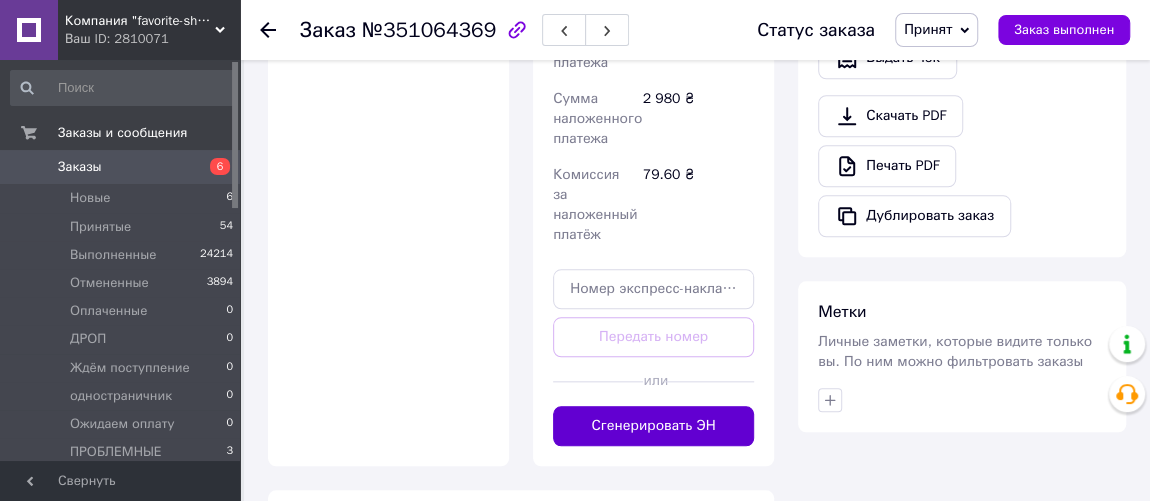 click on "Сгенерировать ЭН" at bounding box center (653, 426) 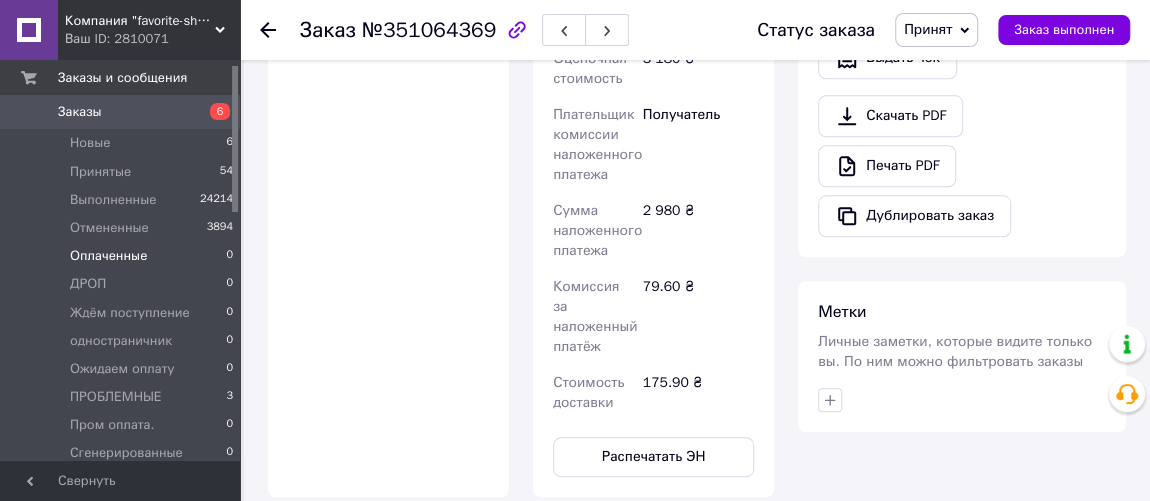 scroll, scrollTop: 0, scrollLeft: 0, axis: both 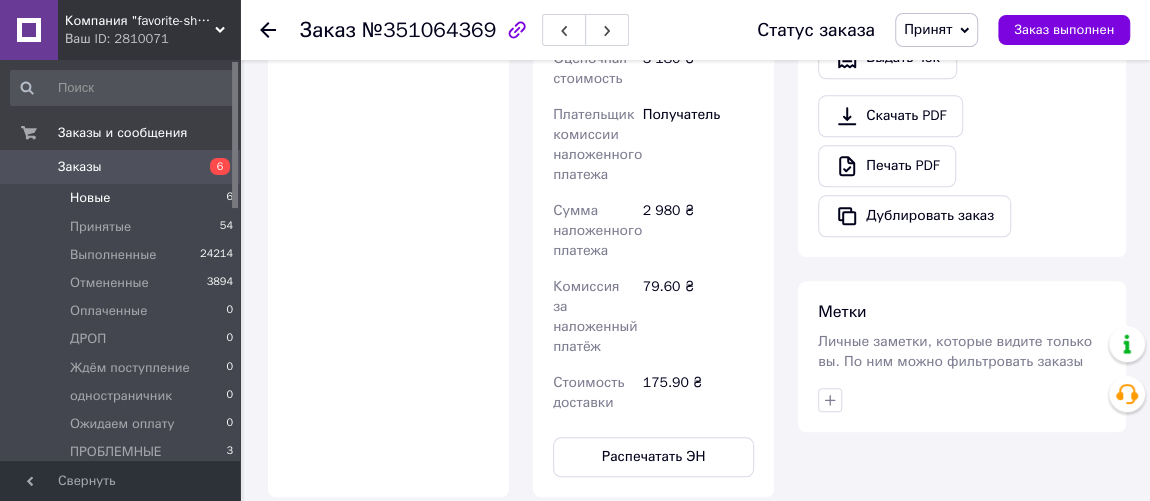 click on "Новые" at bounding box center (90, 198) 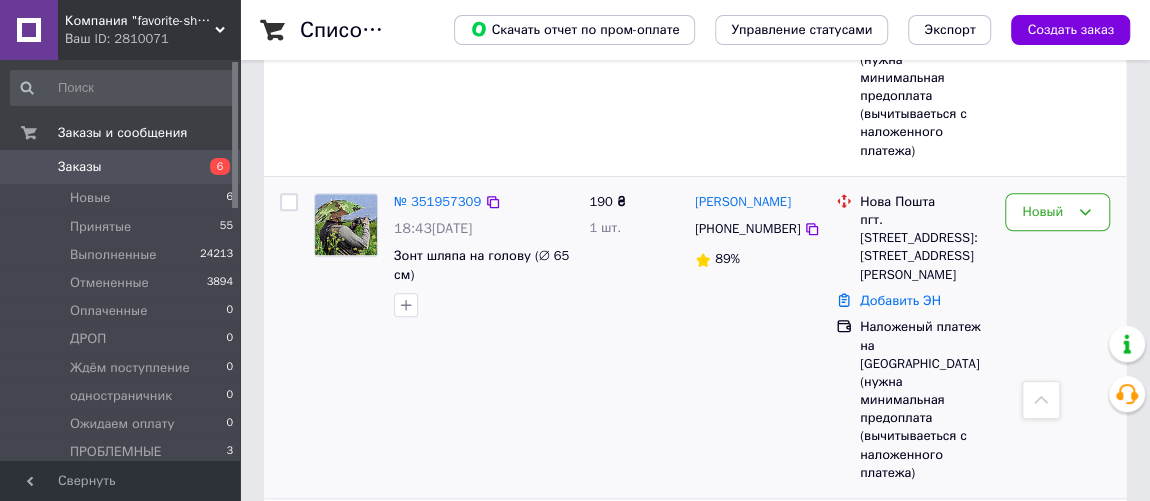 scroll, scrollTop: 818, scrollLeft: 0, axis: vertical 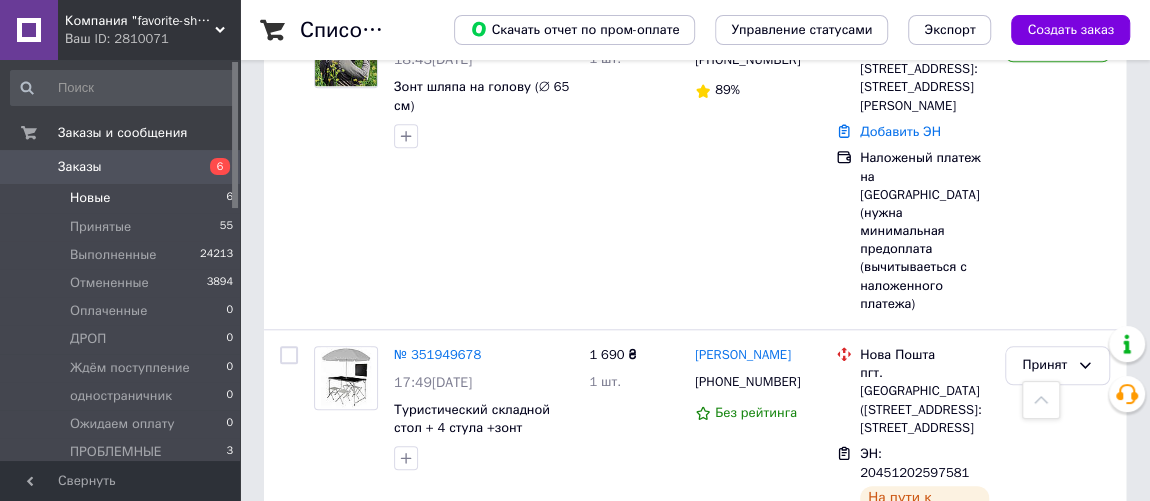 click on "Новые" at bounding box center [90, 198] 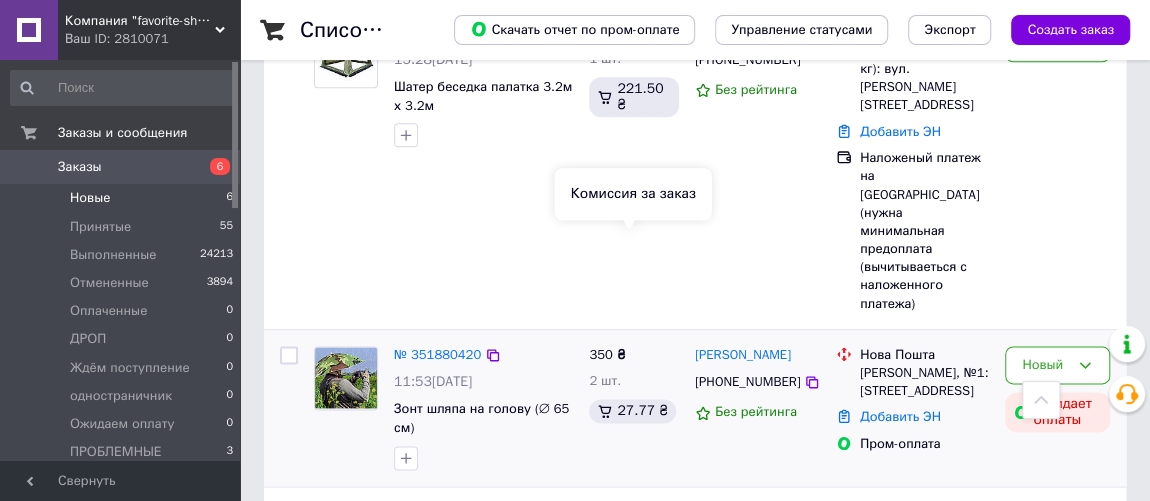scroll, scrollTop: 1229, scrollLeft: 0, axis: vertical 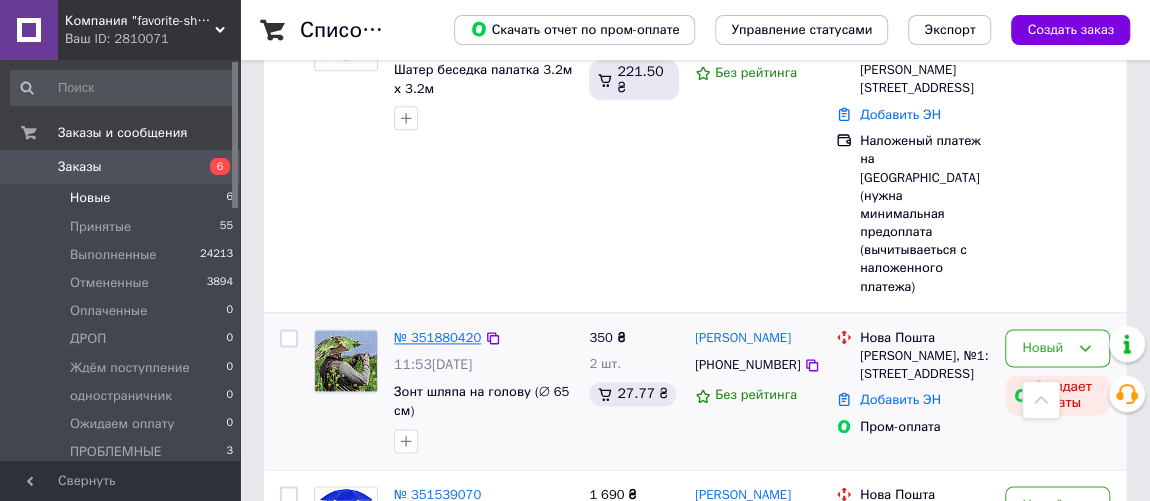 click on "№ 351880420" at bounding box center (437, 337) 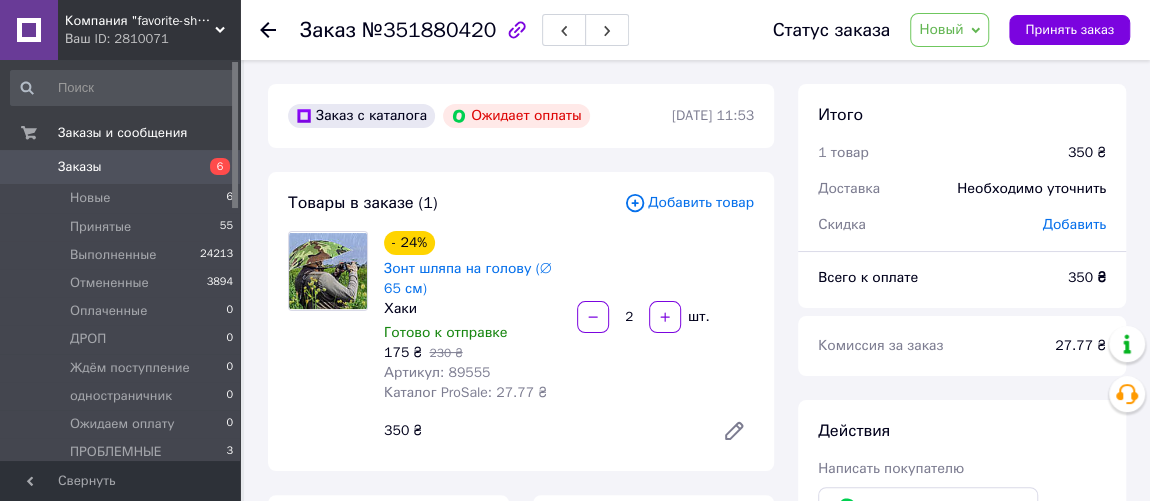 scroll, scrollTop: 0, scrollLeft: 0, axis: both 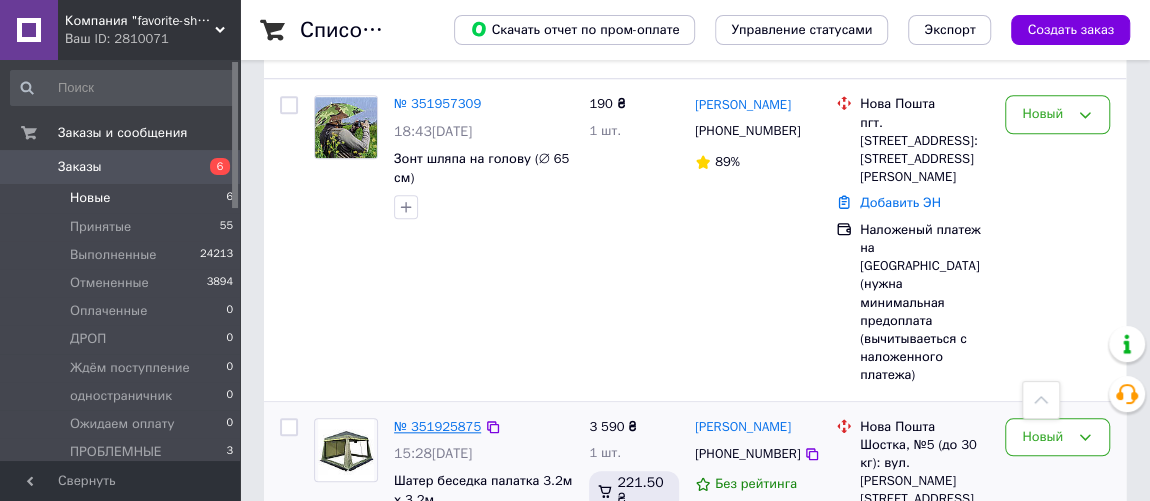 click on "№ 351925875" at bounding box center (437, 426) 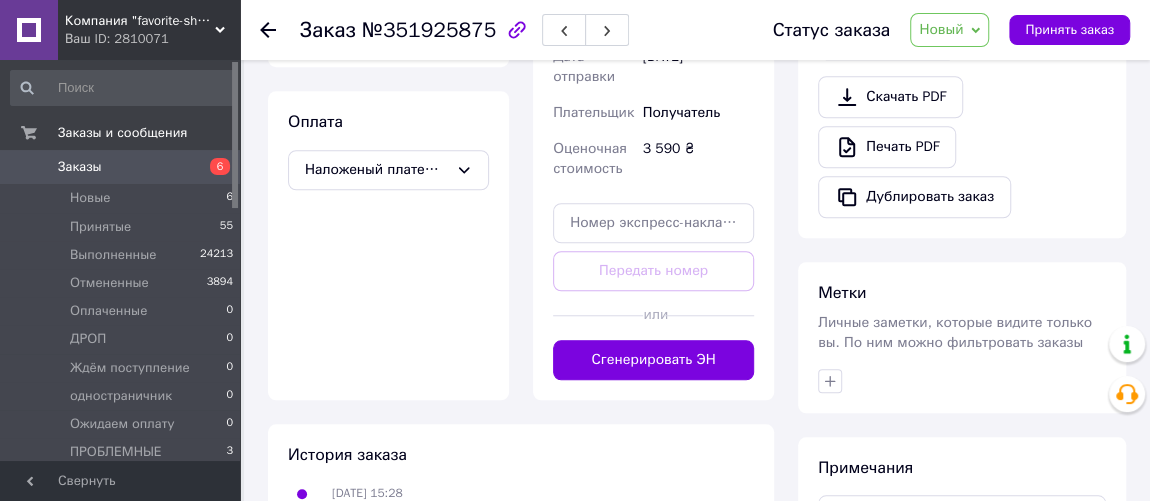 scroll, scrollTop: 909, scrollLeft: 0, axis: vertical 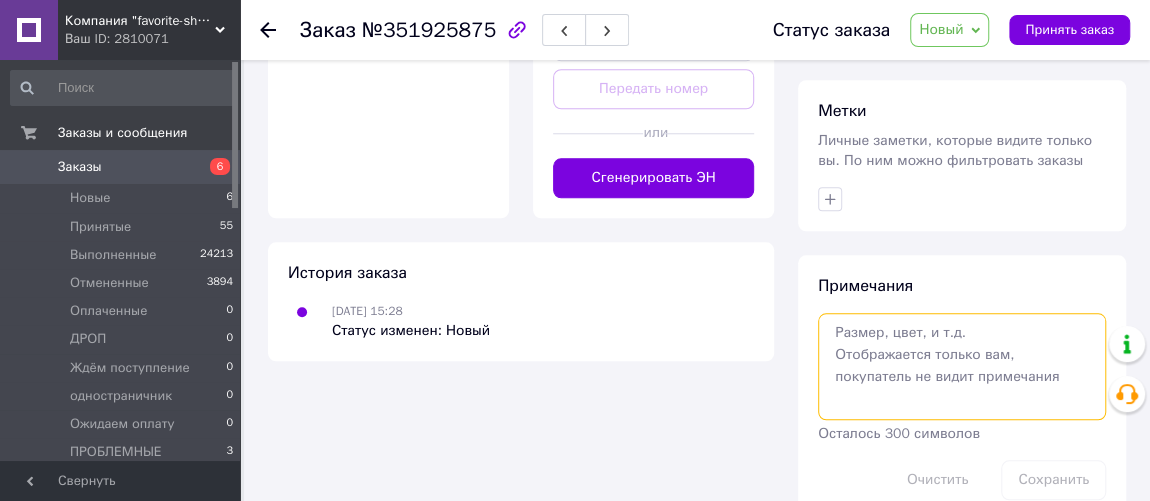 click at bounding box center [962, 366] 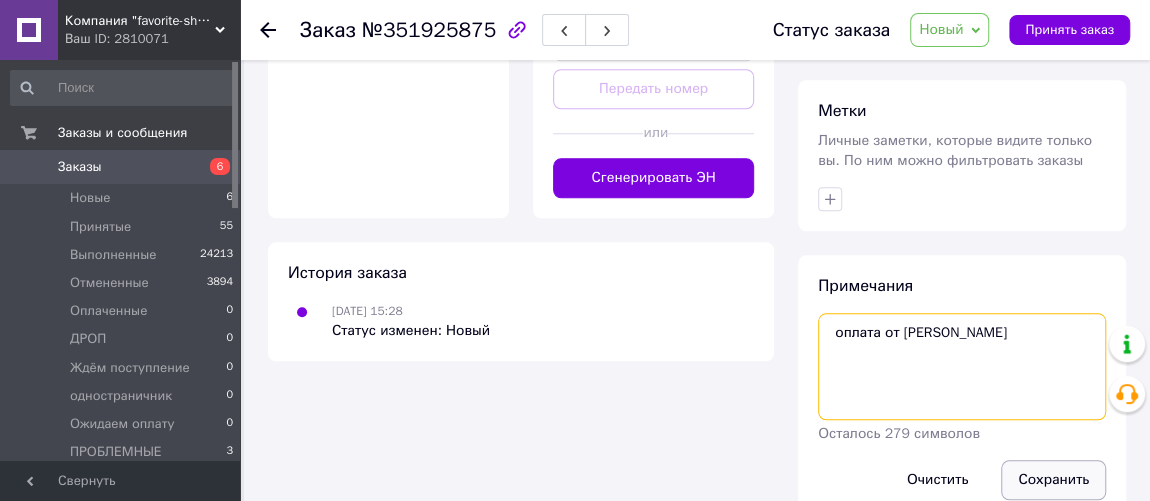 type on "оплата от [PERSON_NAME]" 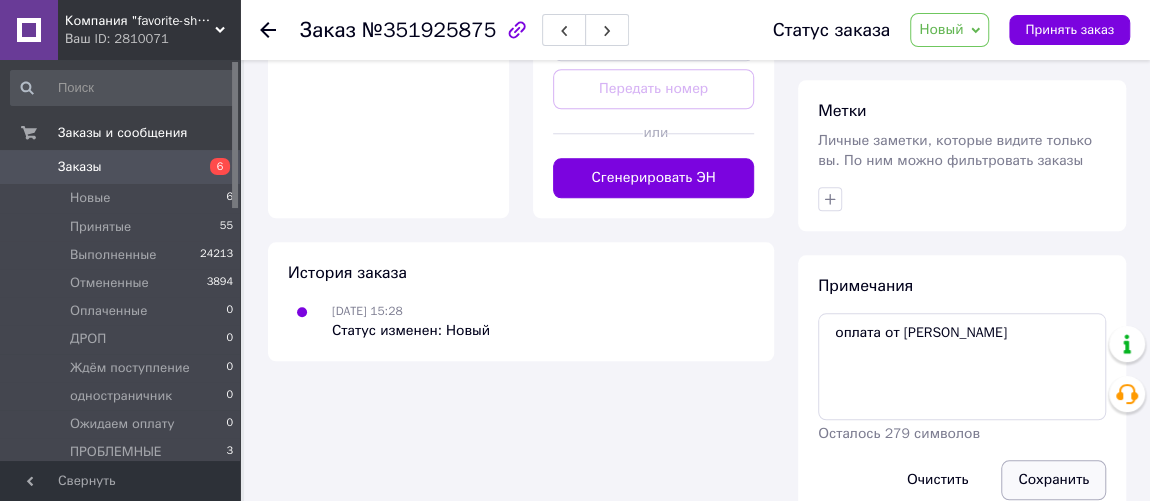 click on "Сохранить" at bounding box center (1053, 480) 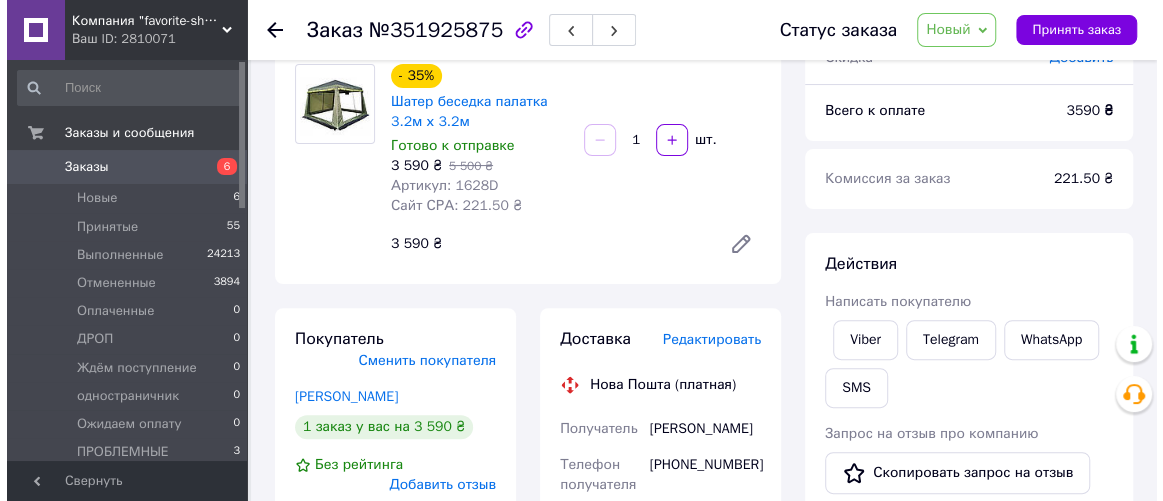 scroll, scrollTop: 181, scrollLeft: 0, axis: vertical 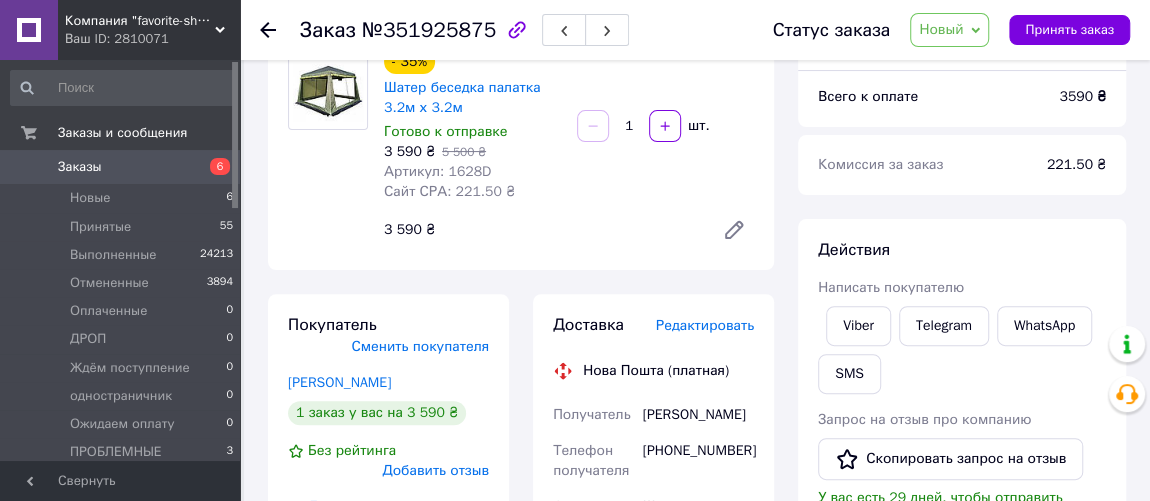 click on "Редактировать" at bounding box center (705, 325) 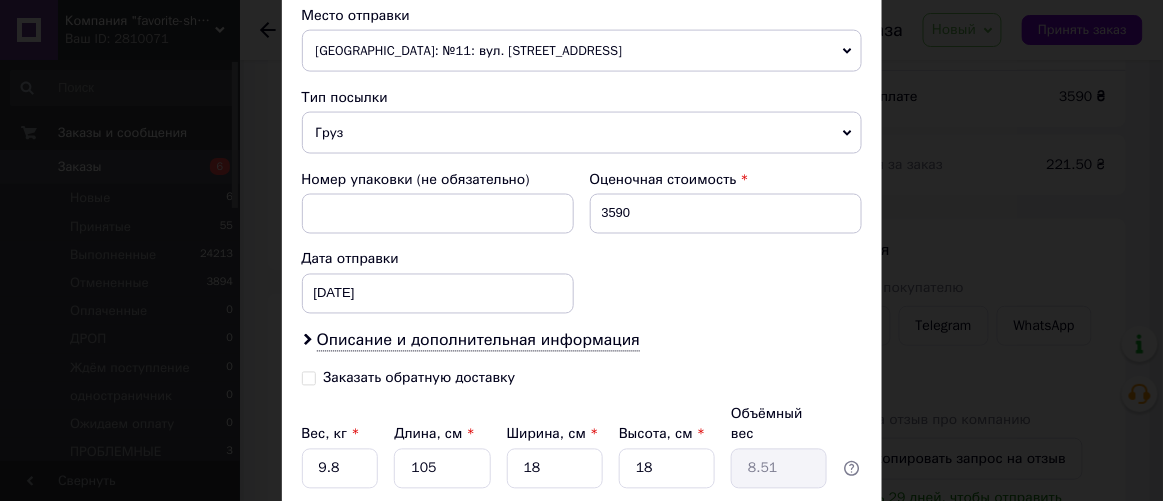 scroll, scrollTop: 852, scrollLeft: 0, axis: vertical 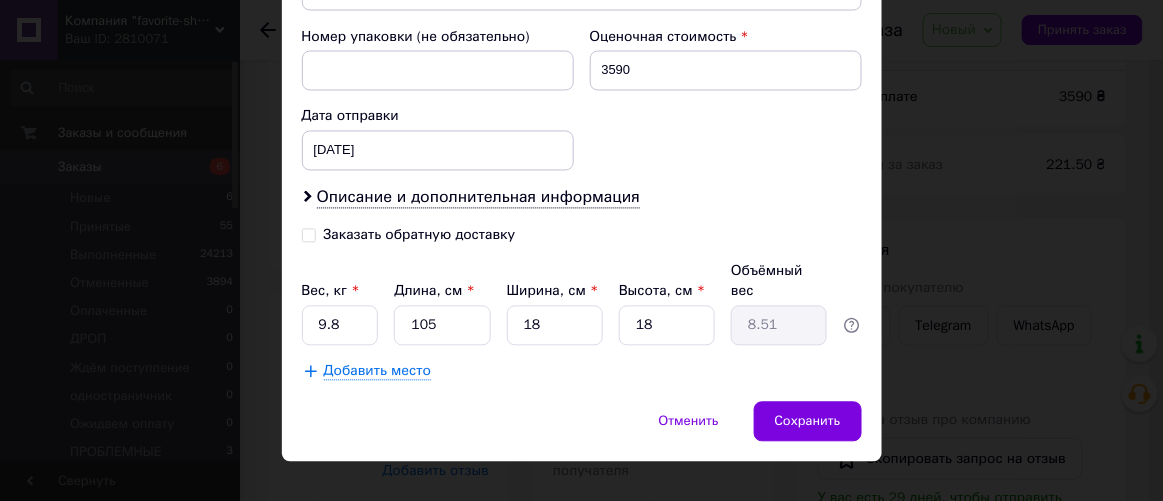 click on "Заказать обратную доставку" at bounding box center [309, 234] 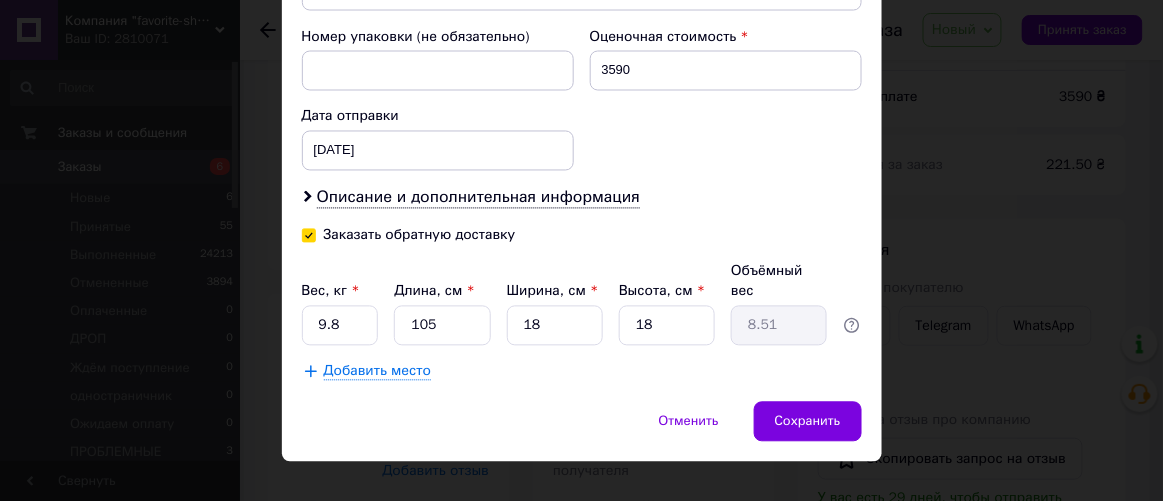 checkbox on "true" 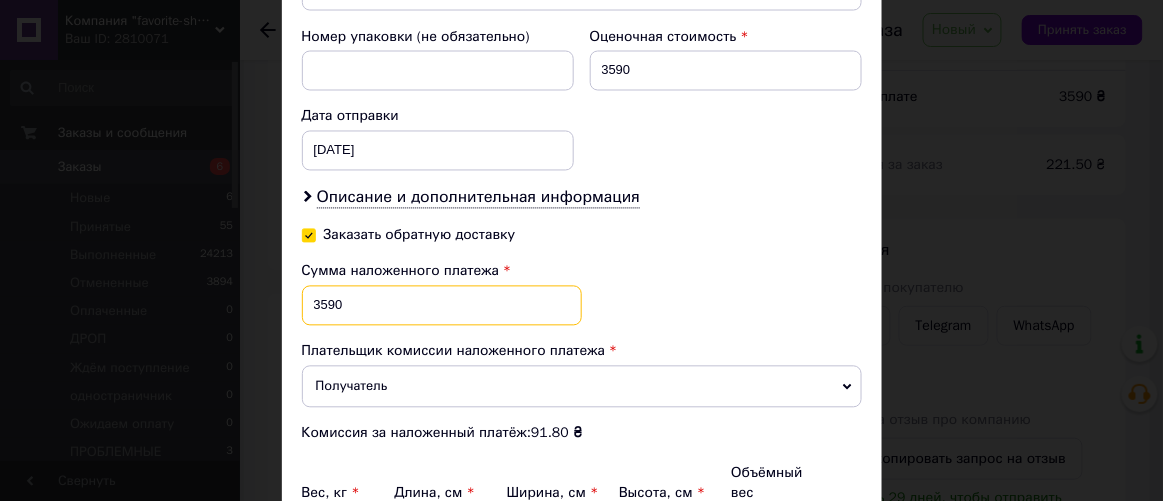 drag, startPoint x: 325, startPoint y: 299, endPoint x: 370, endPoint y: 290, distance: 45.891174 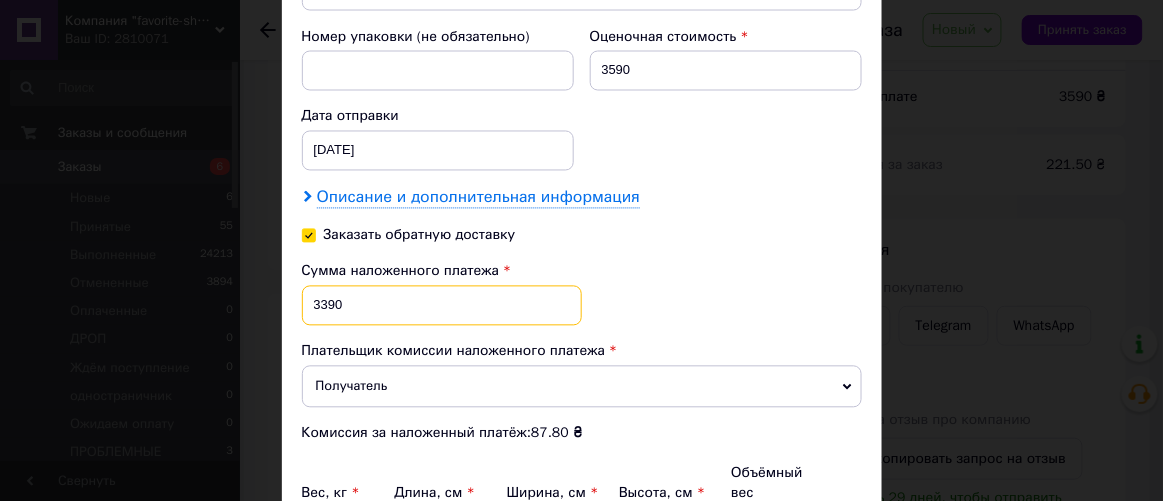 type on "3390" 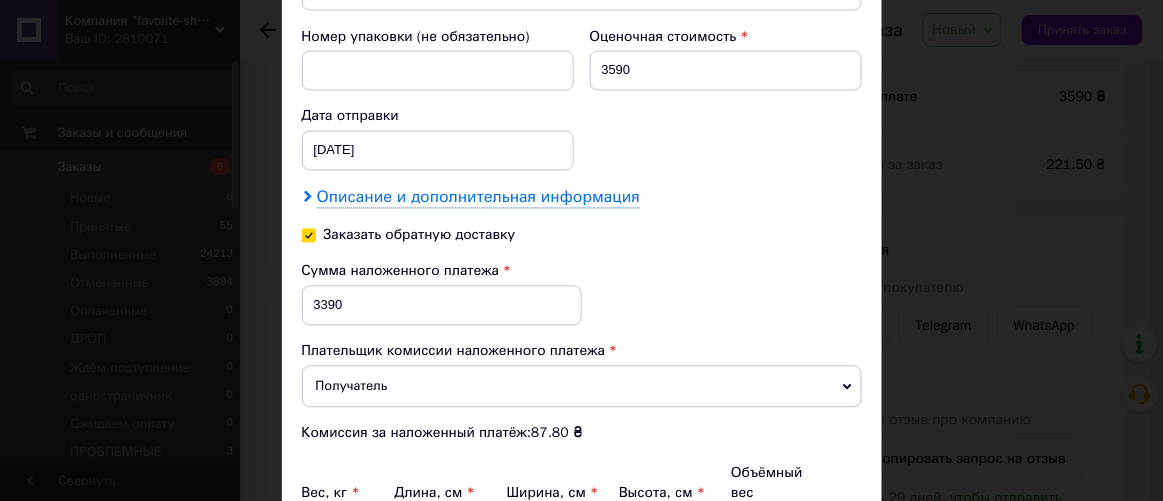 click on "Описание и дополнительная информация" at bounding box center (478, 198) 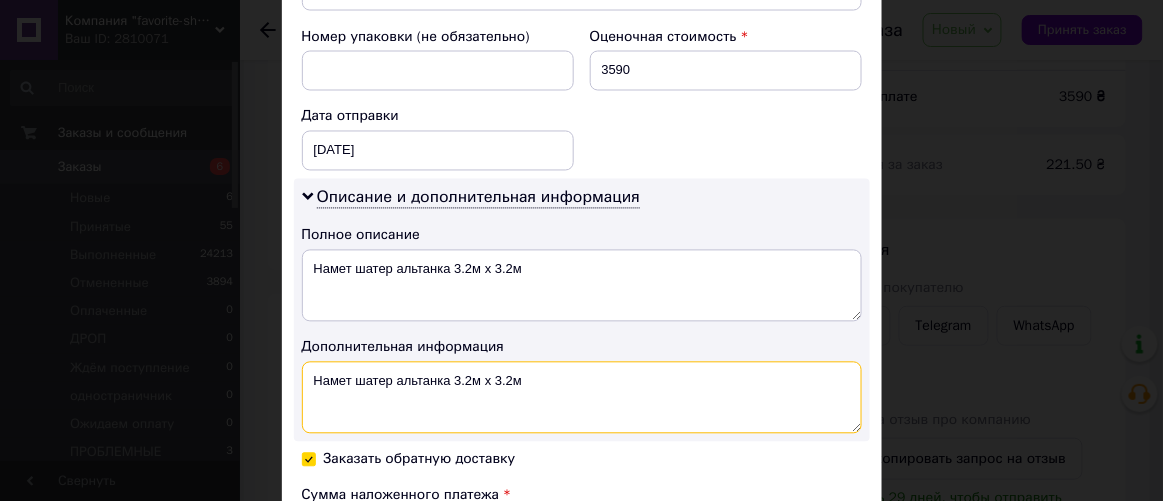 drag, startPoint x: 551, startPoint y: 377, endPoint x: 447, endPoint y: 391, distance: 104.93808 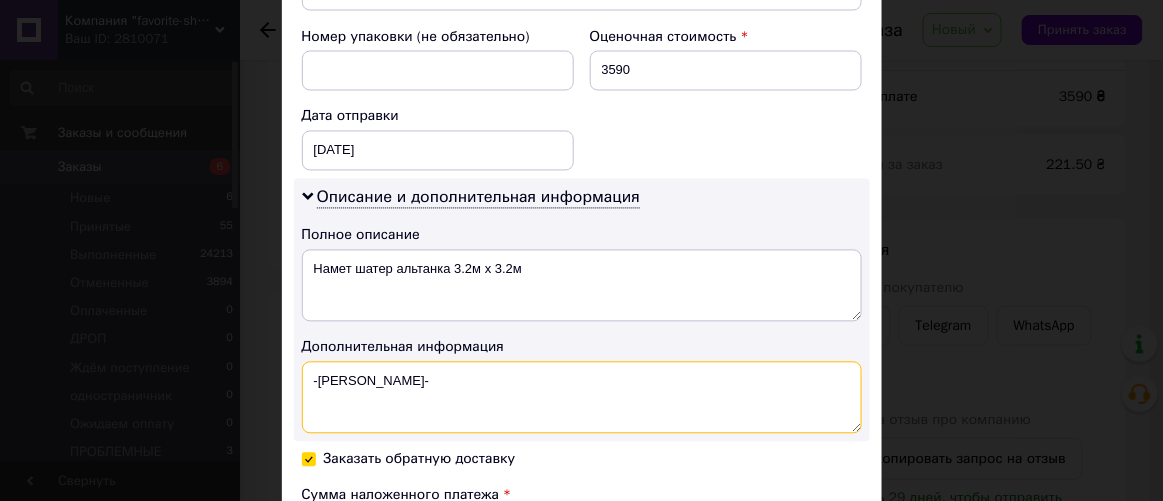 drag, startPoint x: 352, startPoint y: 373, endPoint x: 323, endPoint y: 389, distance: 33.12099 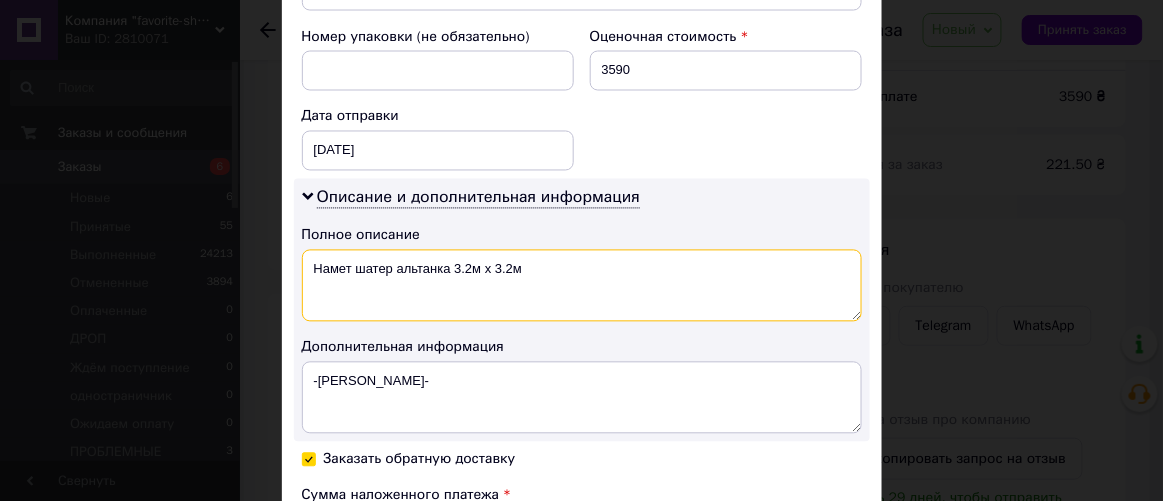 drag, startPoint x: 561, startPoint y: 276, endPoint x: 315, endPoint y: 299, distance: 247.07286 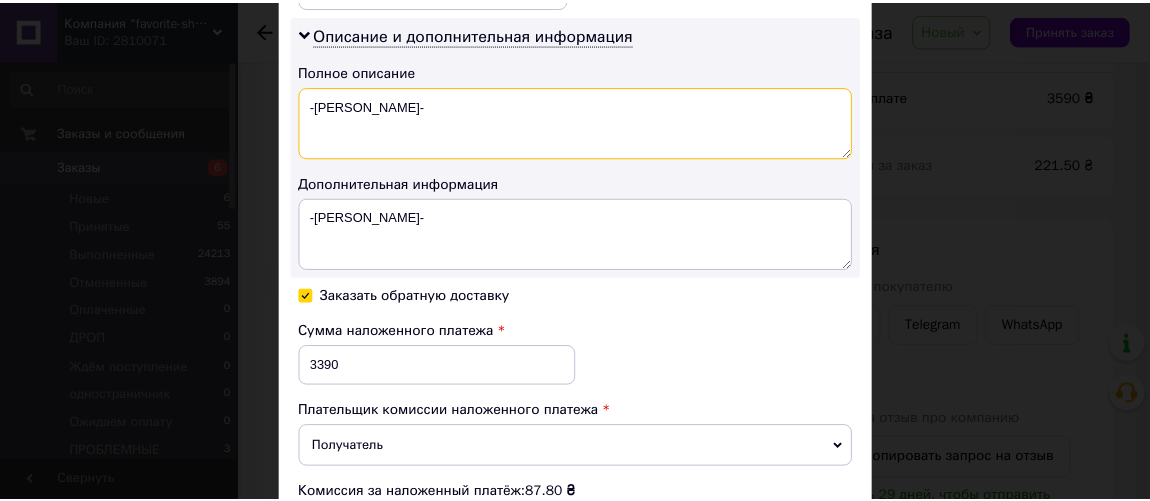 scroll, scrollTop: 1274, scrollLeft: 0, axis: vertical 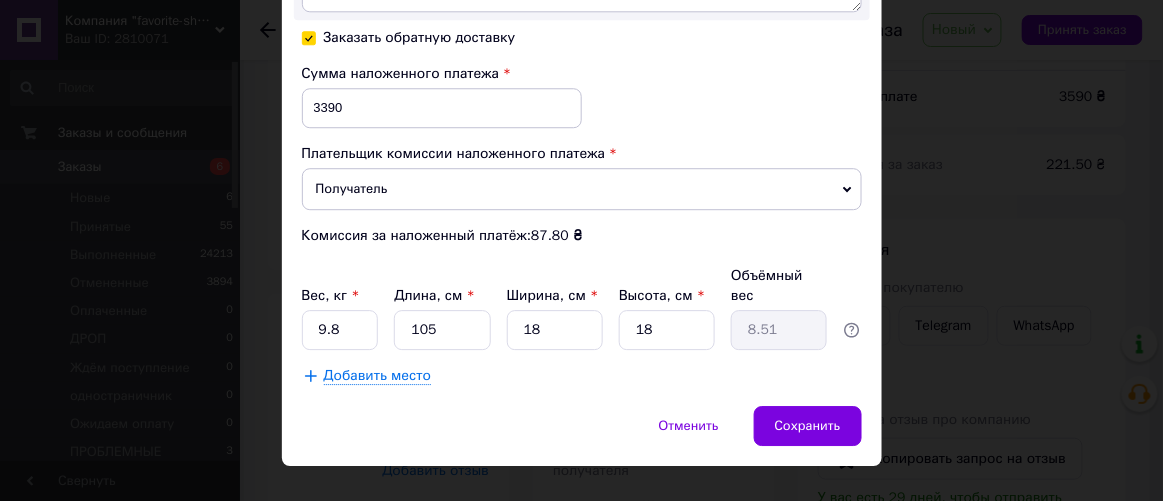 type on "-[PERSON_NAME]-" 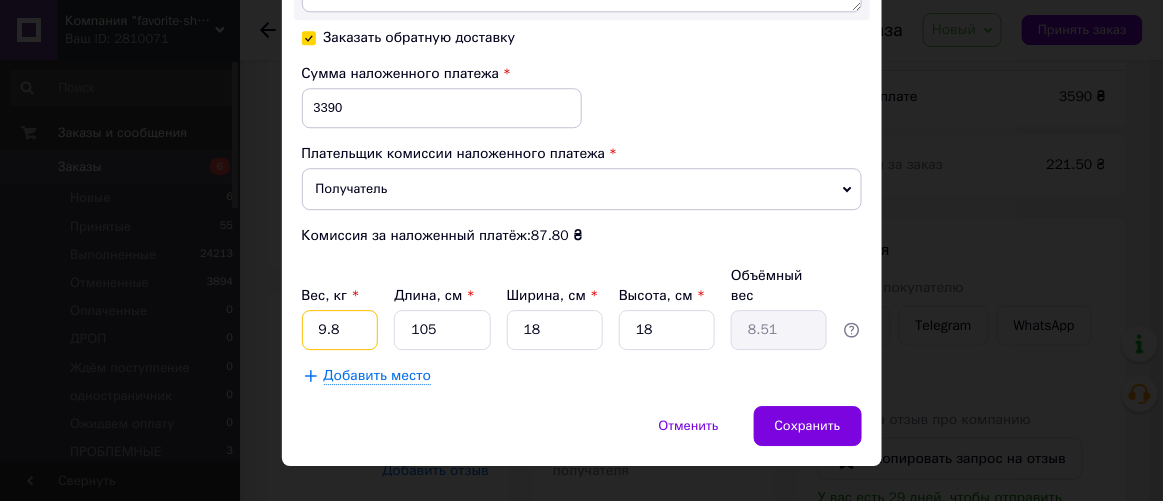 drag, startPoint x: 349, startPoint y: 303, endPoint x: 314, endPoint y: 316, distance: 37.336308 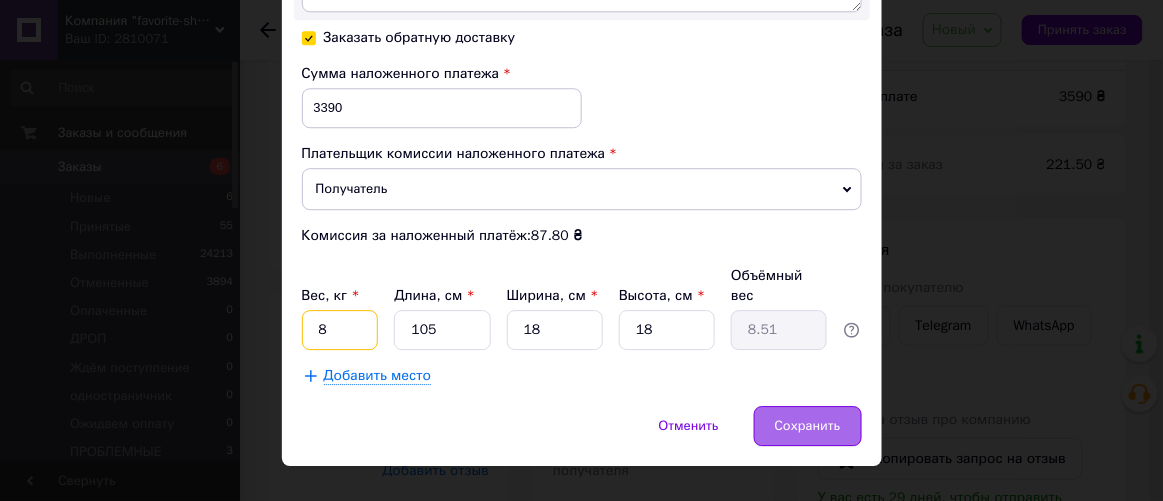 type on "8" 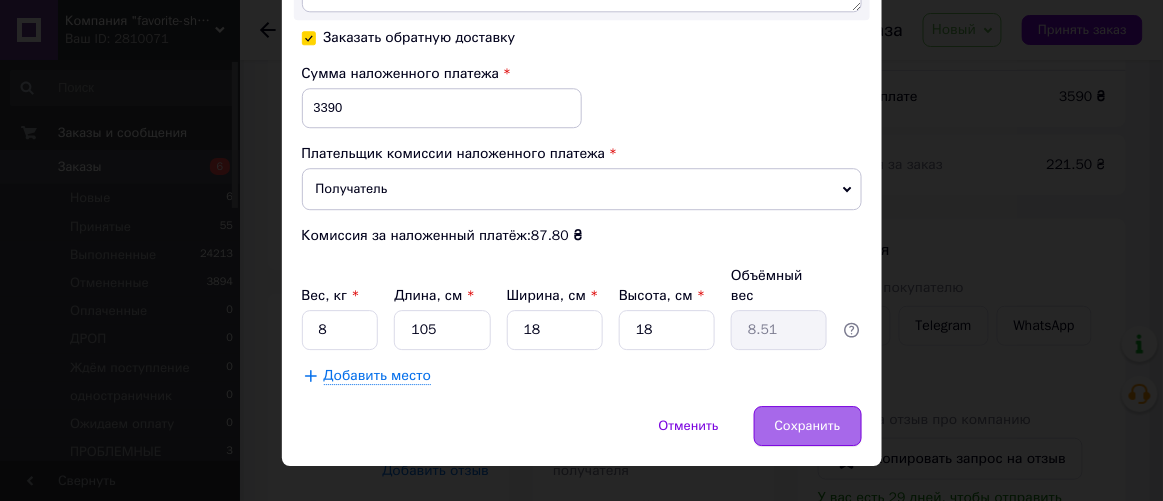 click on "Сохранить" at bounding box center [808, 426] 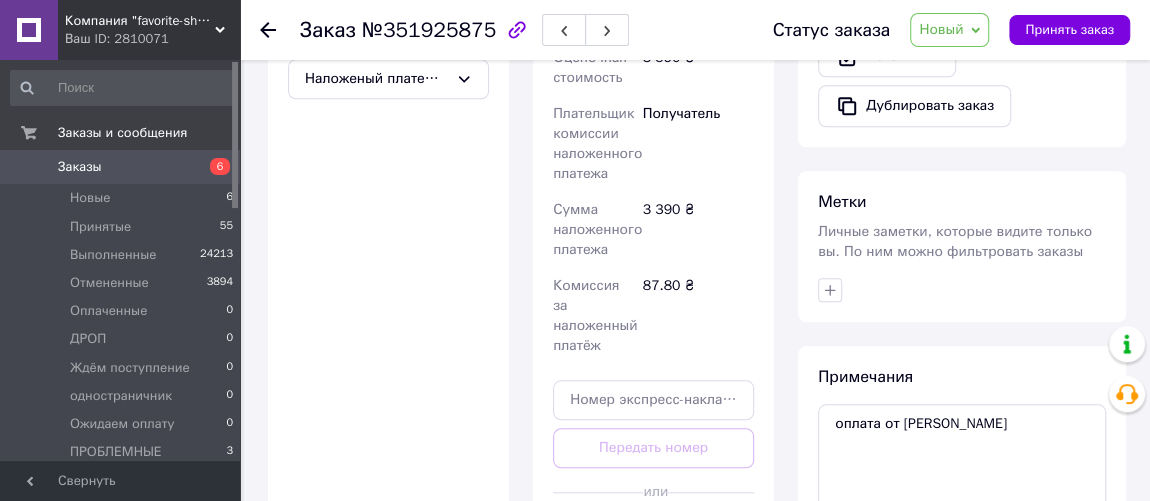 scroll, scrollTop: 909, scrollLeft: 0, axis: vertical 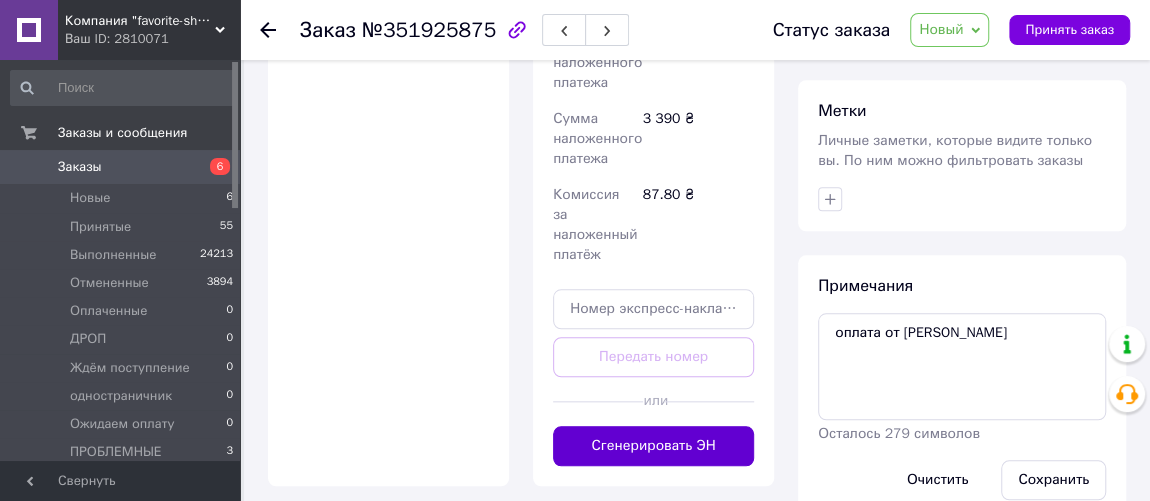 click on "Сгенерировать ЭН" at bounding box center (653, 446) 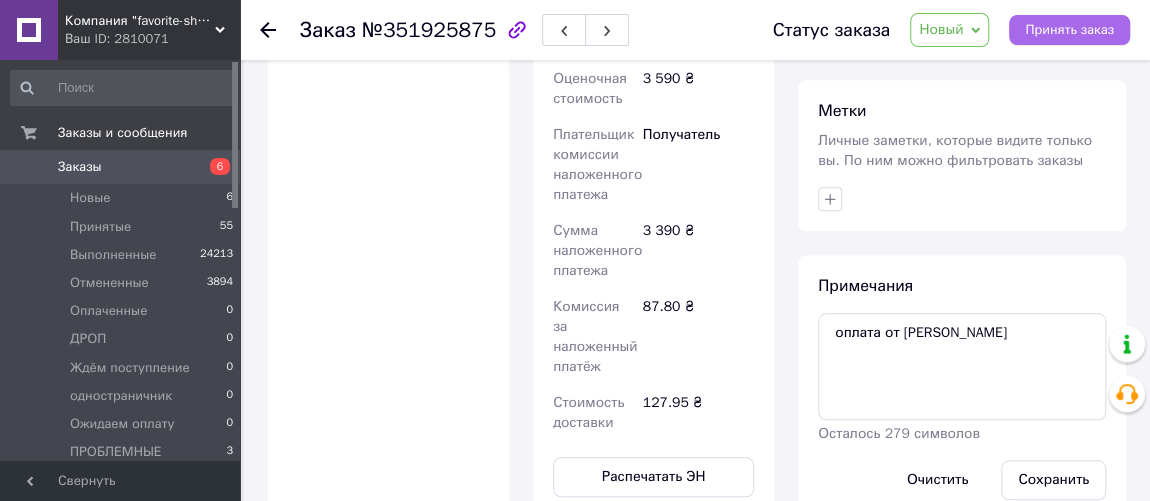 click on "Принять заказ" at bounding box center (1069, 30) 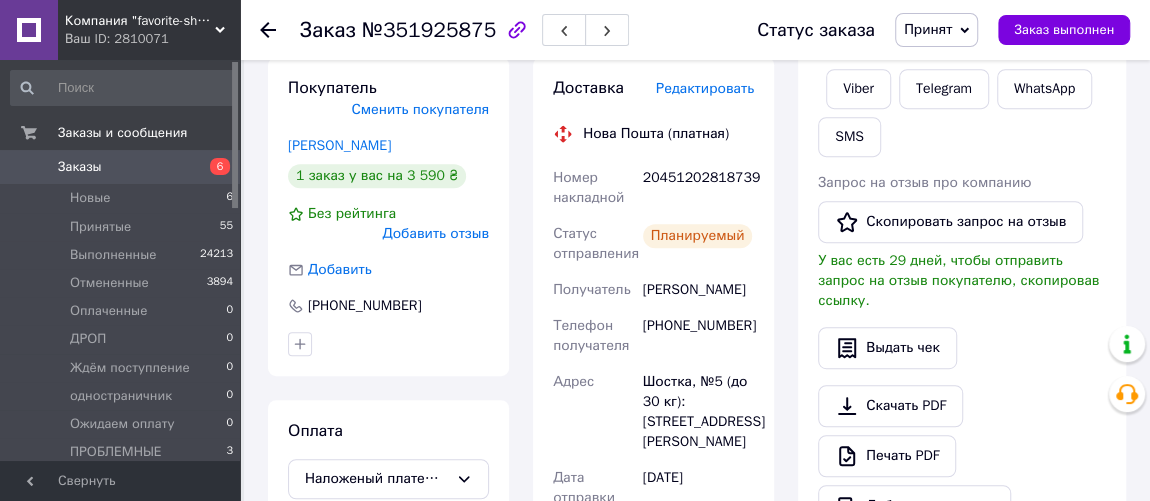 scroll, scrollTop: 272, scrollLeft: 0, axis: vertical 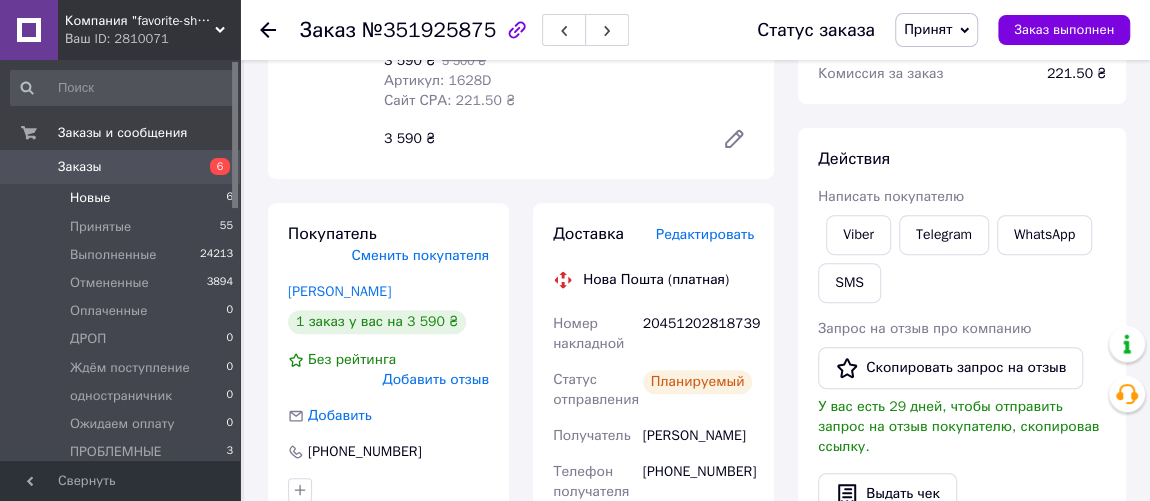 click on "Новые" at bounding box center [90, 198] 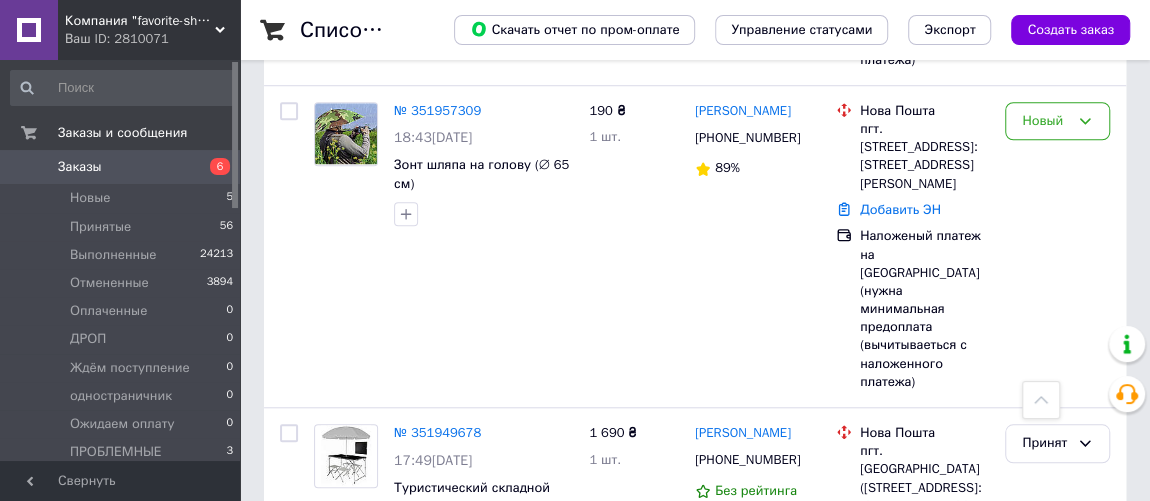 scroll, scrollTop: 818, scrollLeft: 0, axis: vertical 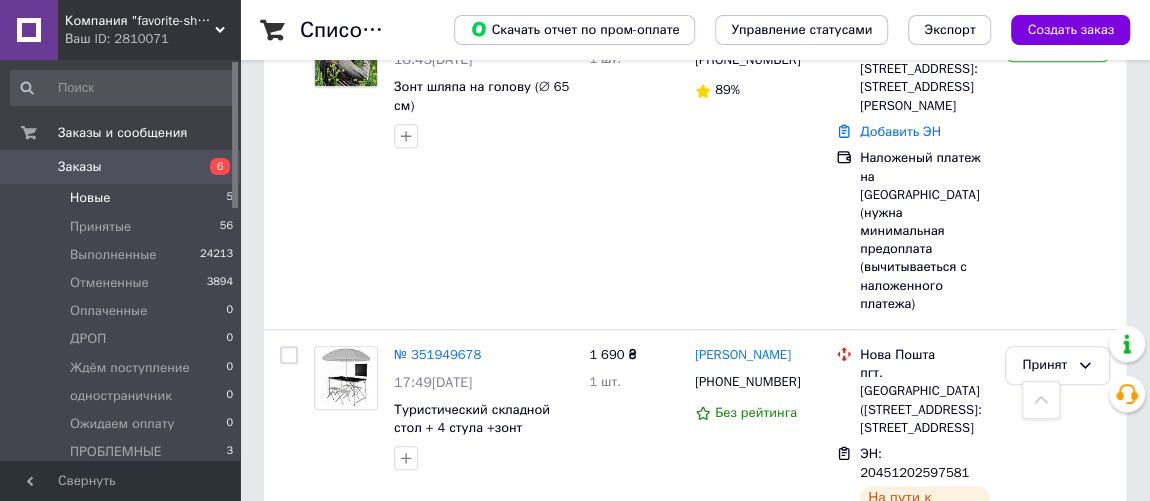 click on "Новые" at bounding box center [90, 198] 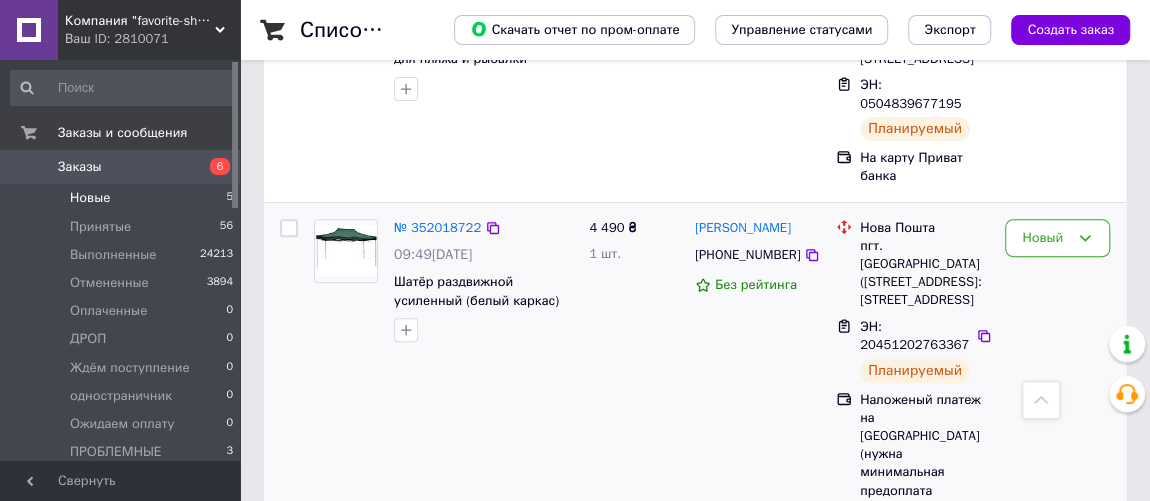 scroll, scrollTop: 52, scrollLeft: 0, axis: vertical 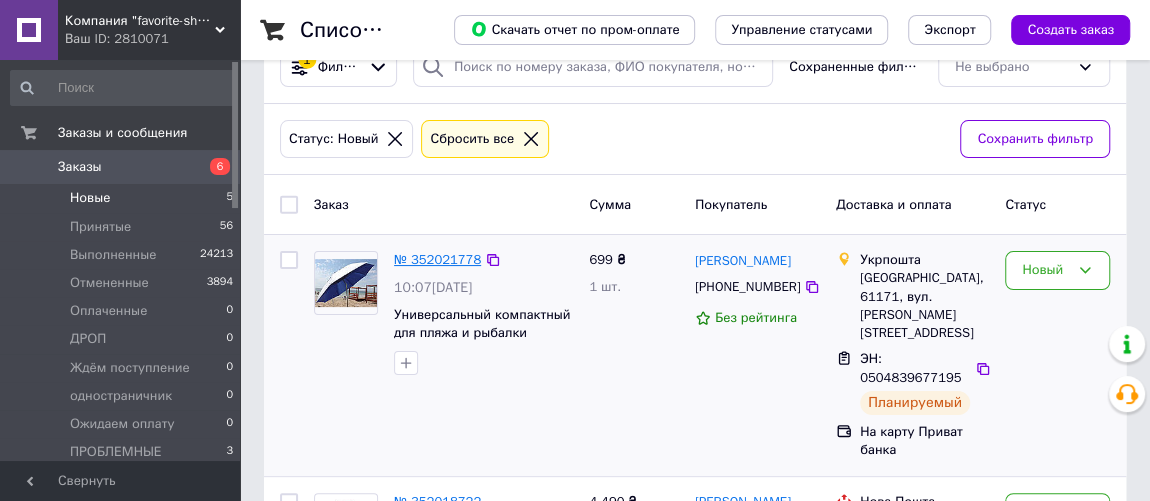 click on "№ 352021778" at bounding box center [437, 259] 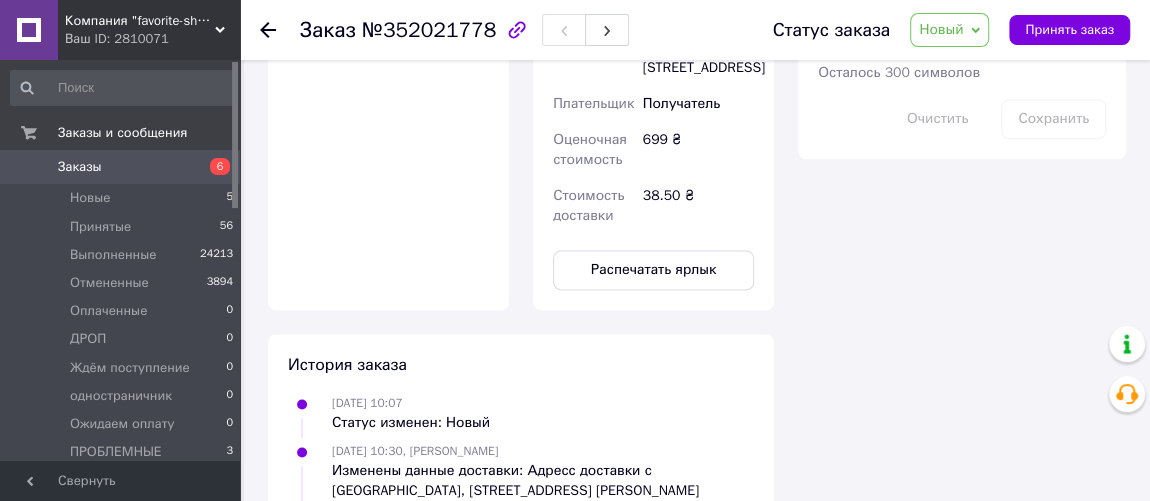 scroll, scrollTop: 1306, scrollLeft: 0, axis: vertical 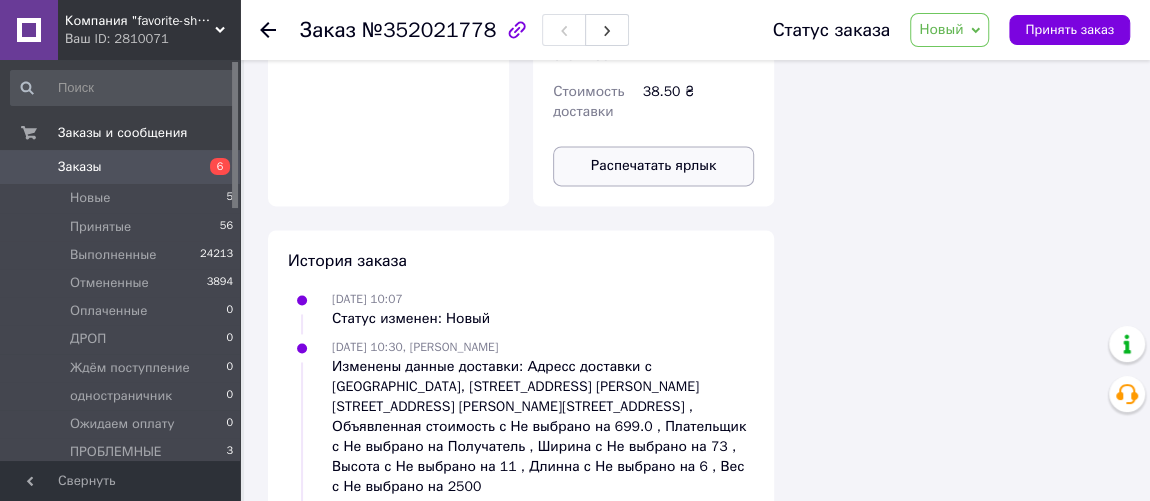 click on "Распечатать ярлык" at bounding box center [653, 166] 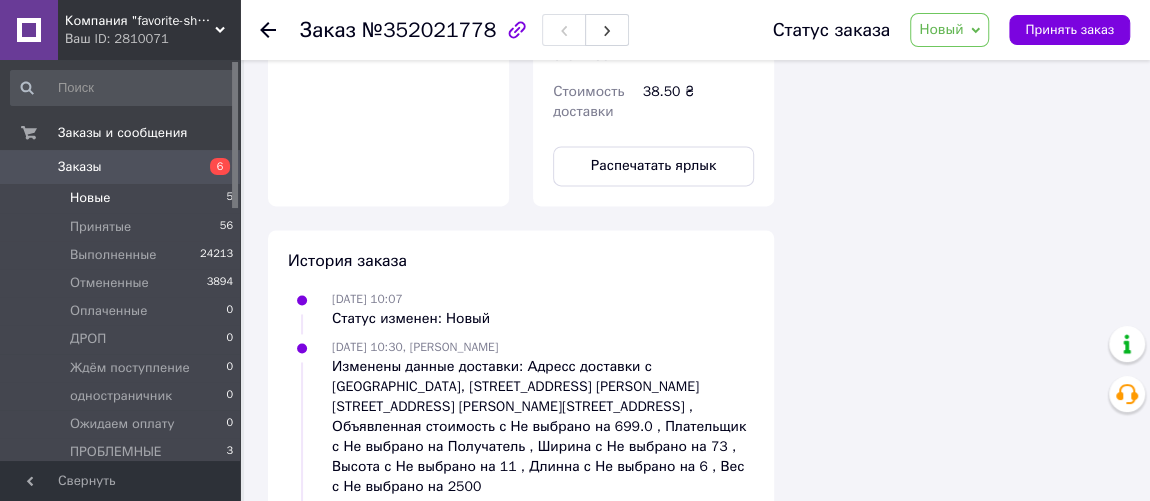 click on "Новые" at bounding box center (90, 198) 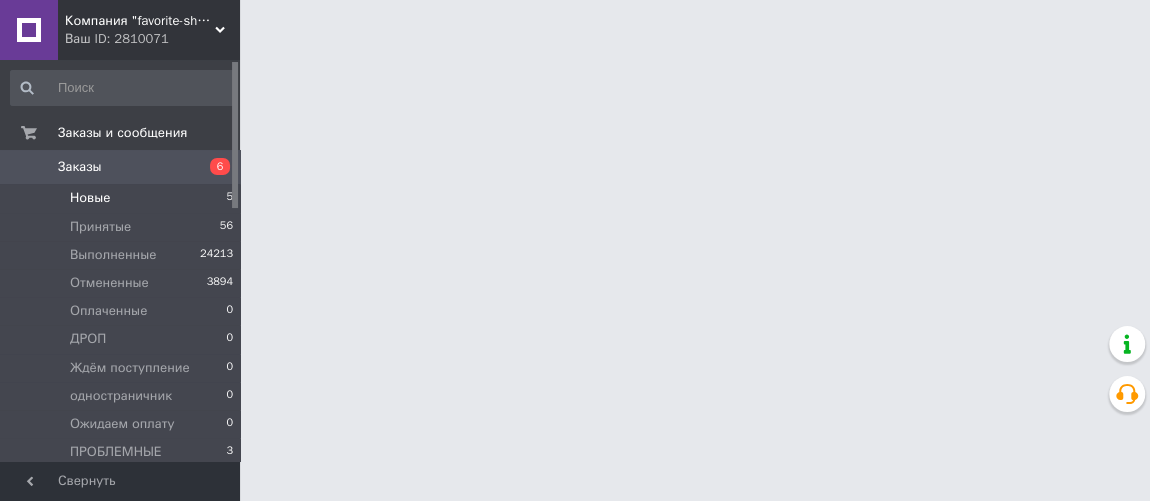 scroll, scrollTop: 0, scrollLeft: 0, axis: both 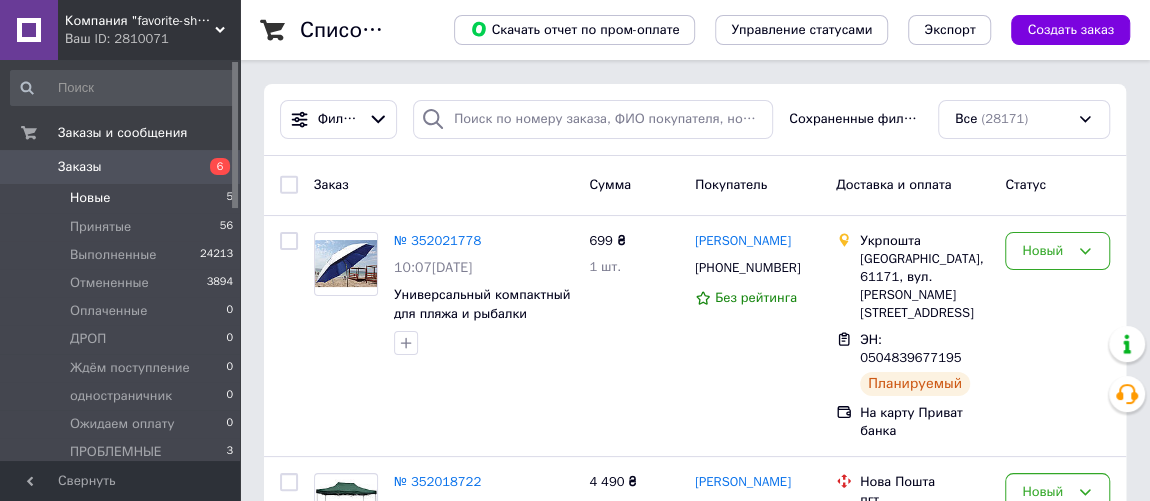 click on "Новые" at bounding box center (90, 198) 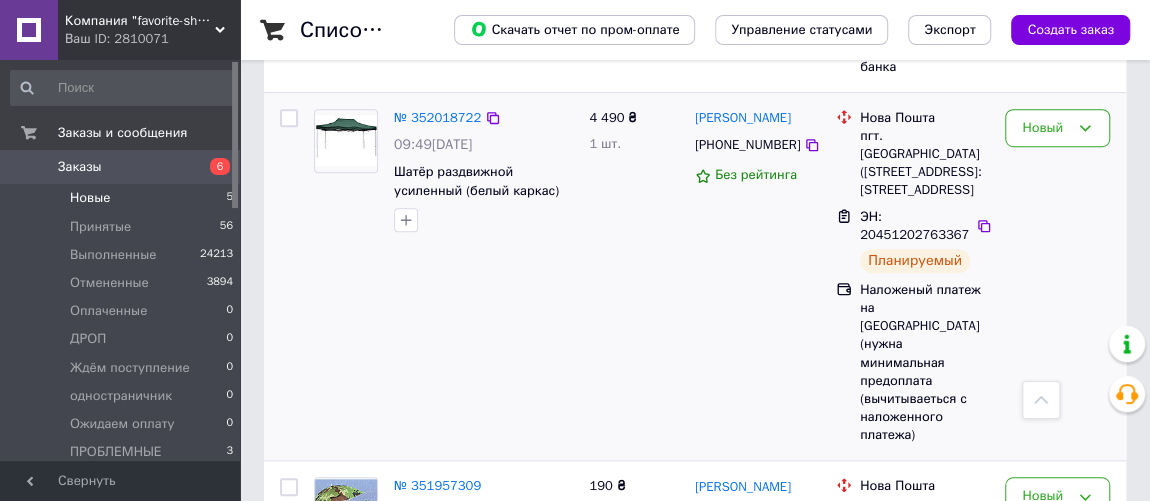 scroll, scrollTop: 727, scrollLeft: 0, axis: vertical 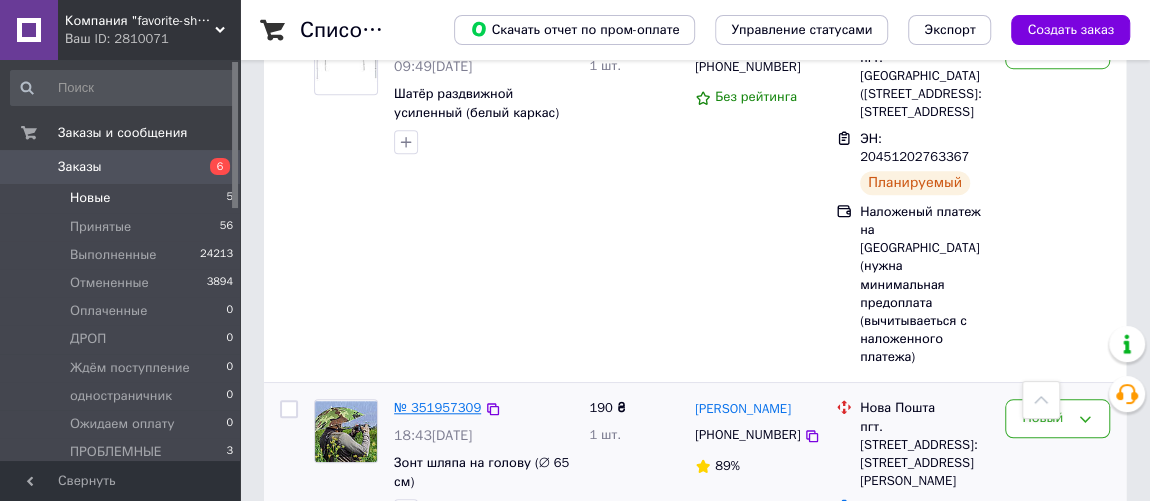 click on "№ 351957309" at bounding box center (437, 407) 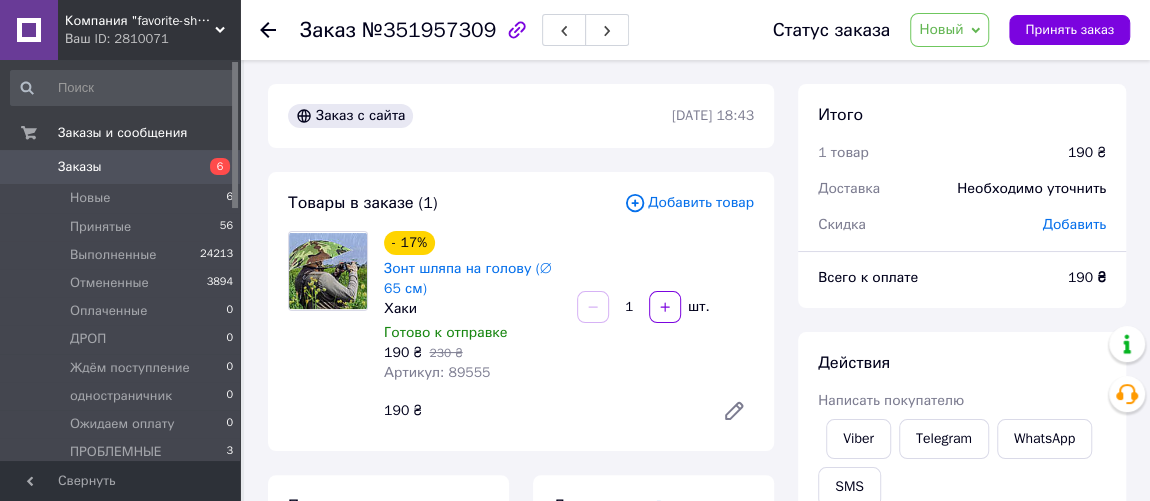 scroll, scrollTop: 0, scrollLeft: 0, axis: both 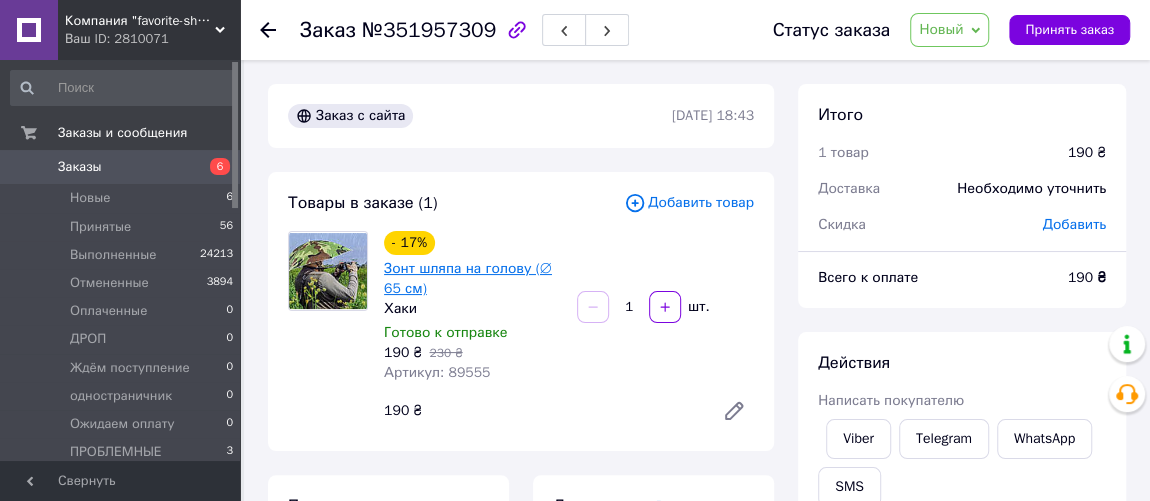 click on "Зонт шляпа на голову (⌀ 65 см)" at bounding box center [468, 278] 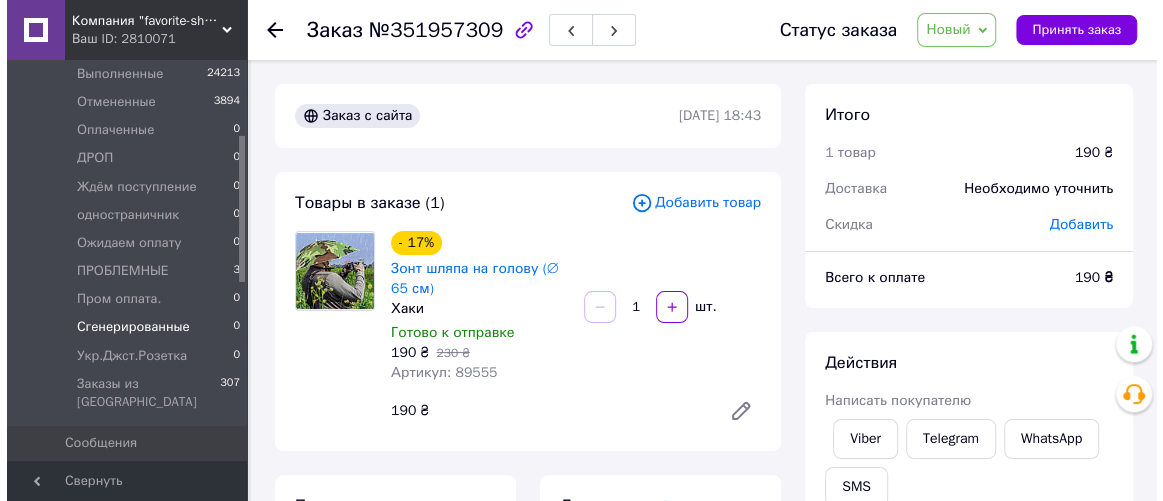 scroll, scrollTop: 363, scrollLeft: 0, axis: vertical 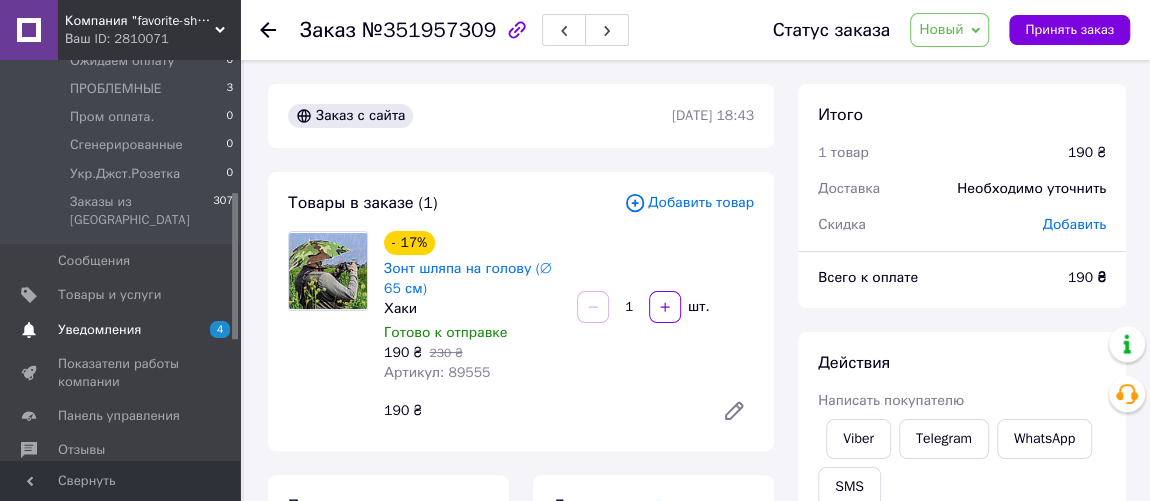click on "Уведомления" at bounding box center [99, 330] 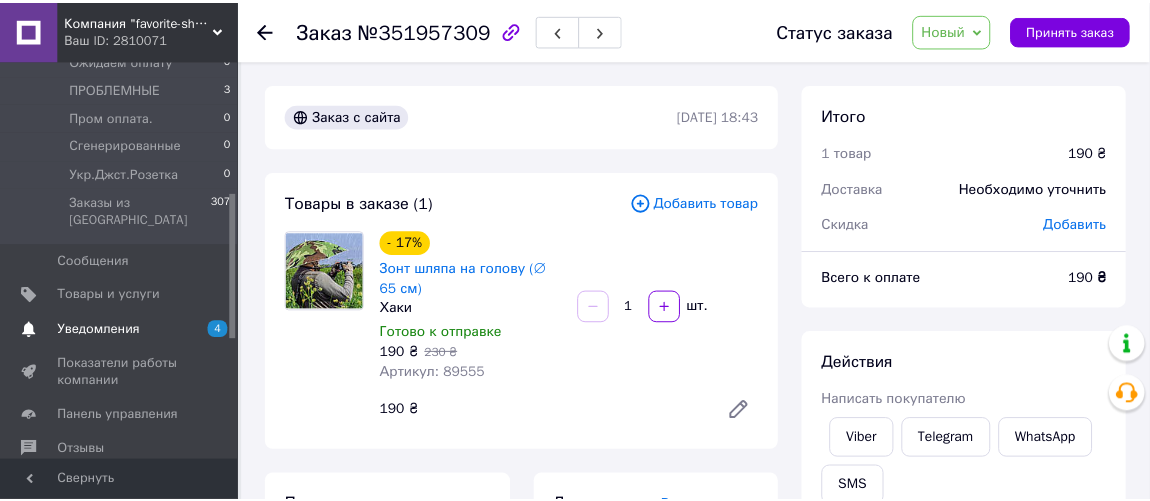 scroll, scrollTop: 223, scrollLeft: 0, axis: vertical 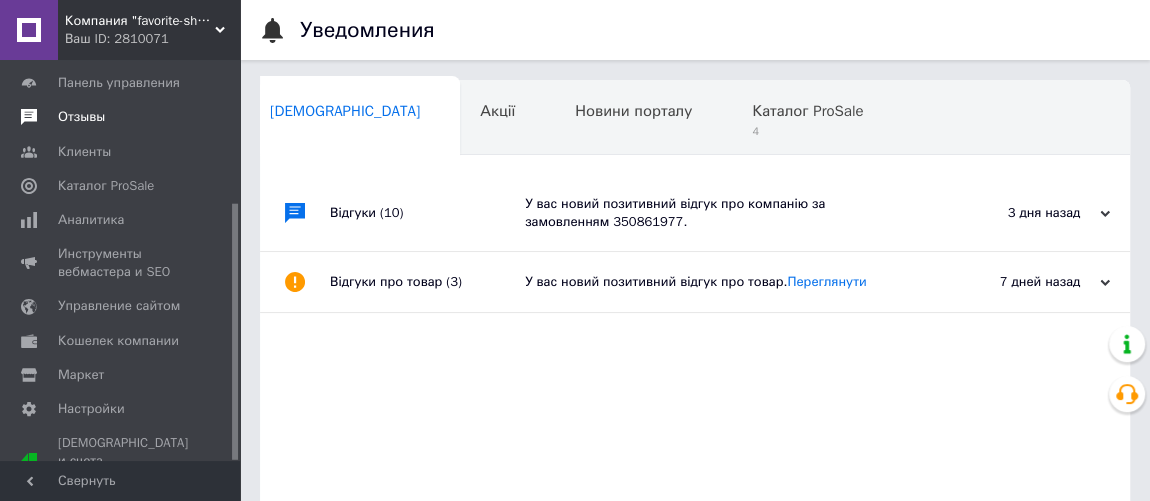 click on "Отзывы" at bounding box center (81, 117) 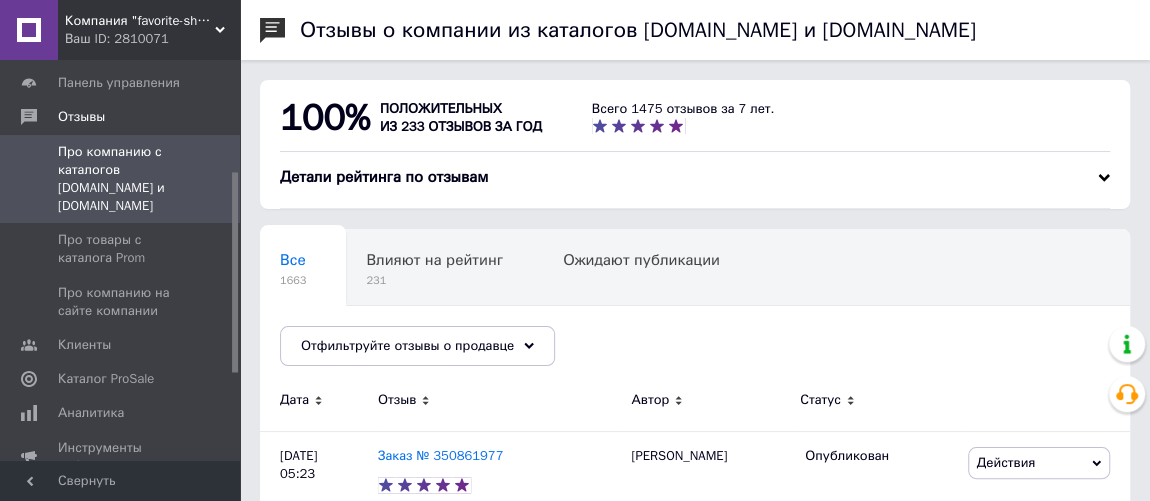 scroll, scrollTop: 0, scrollLeft: 46, axis: horizontal 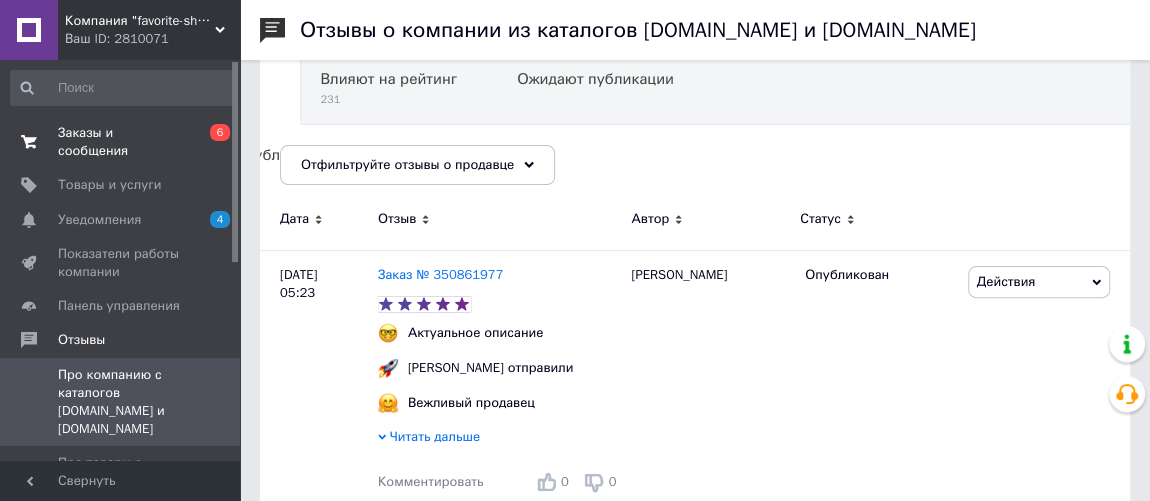 click on "Заказы и сообщения" at bounding box center [121, 142] 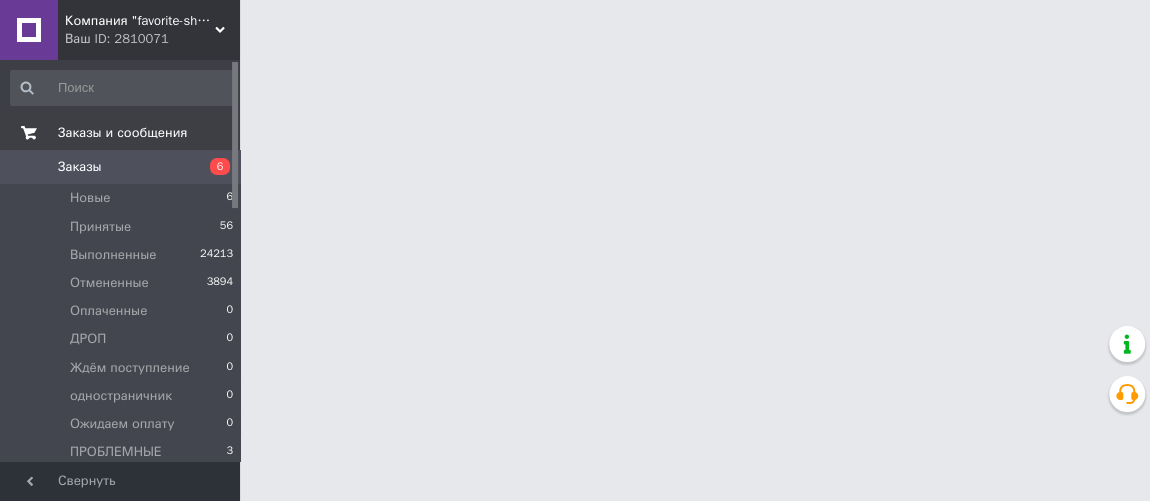 scroll, scrollTop: 0, scrollLeft: 0, axis: both 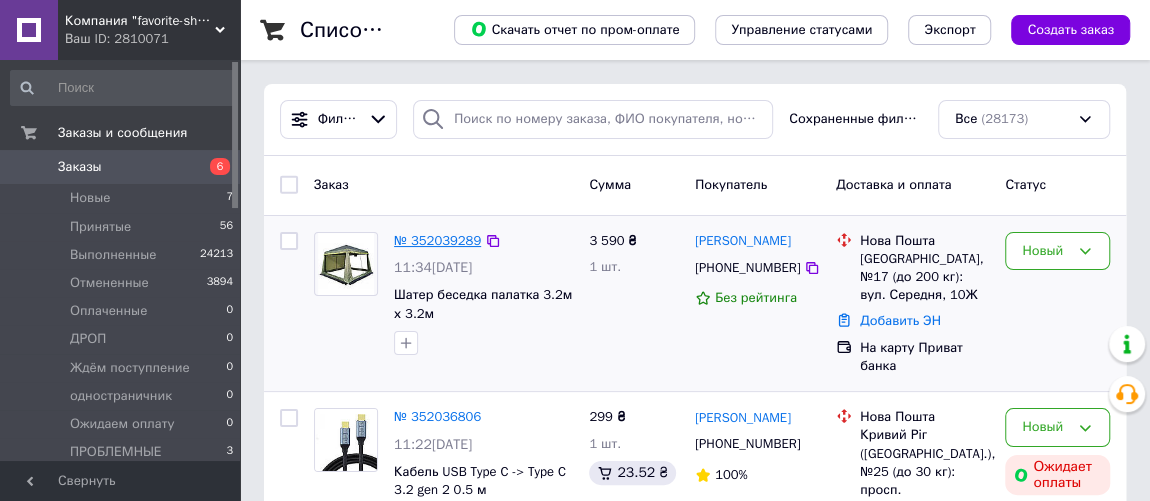 click on "№ 352039289" at bounding box center (437, 240) 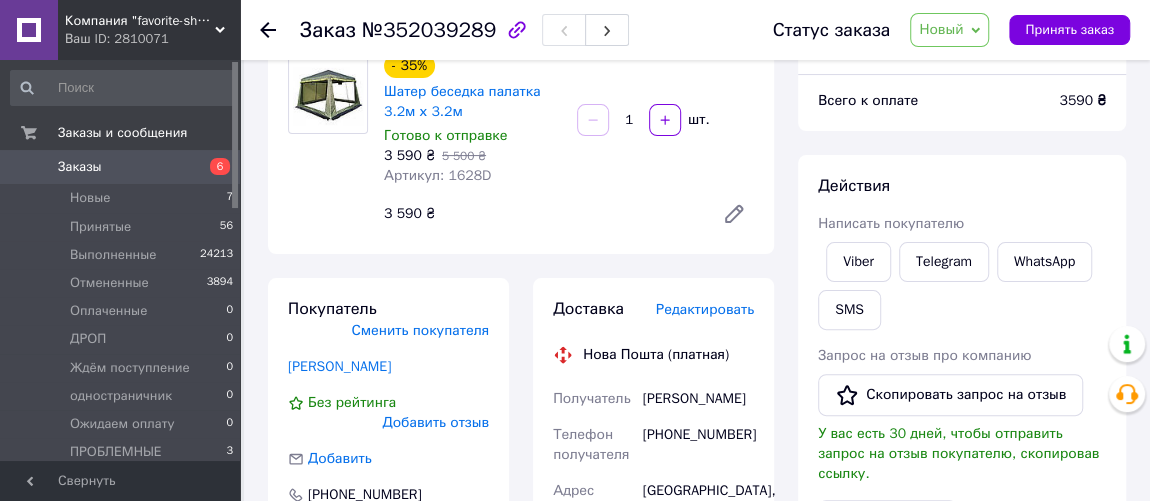 scroll, scrollTop: 0, scrollLeft: 0, axis: both 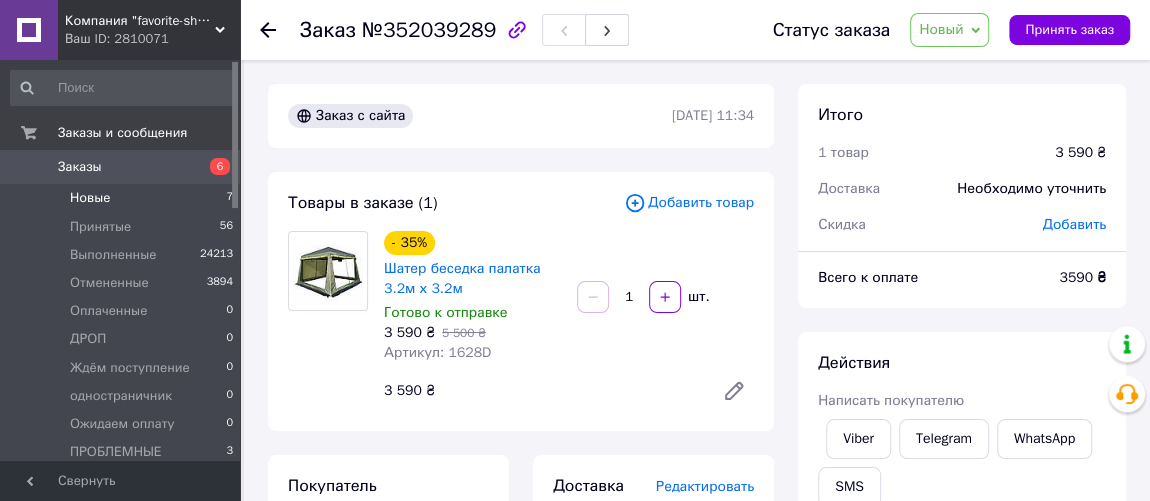 click on "Новые" at bounding box center [90, 198] 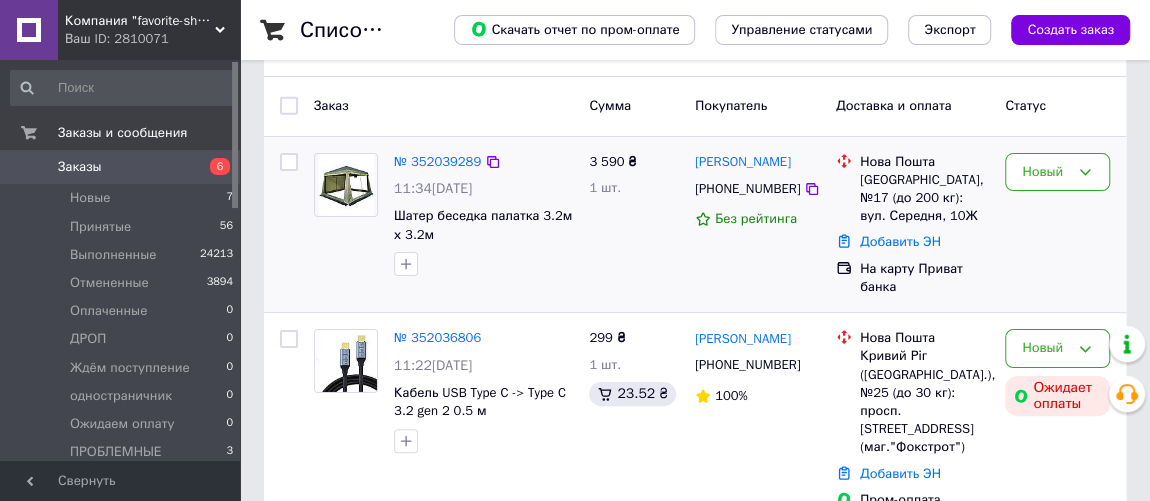scroll, scrollTop: 181, scrollLeft: 0, axis: vertical 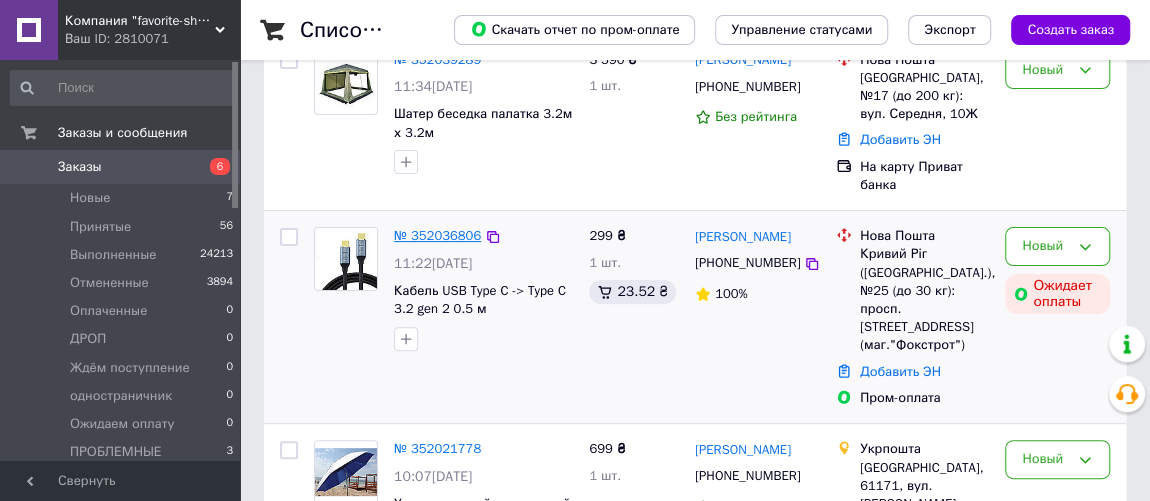 click on "№ 352036806" at bounding box center [437, 235] 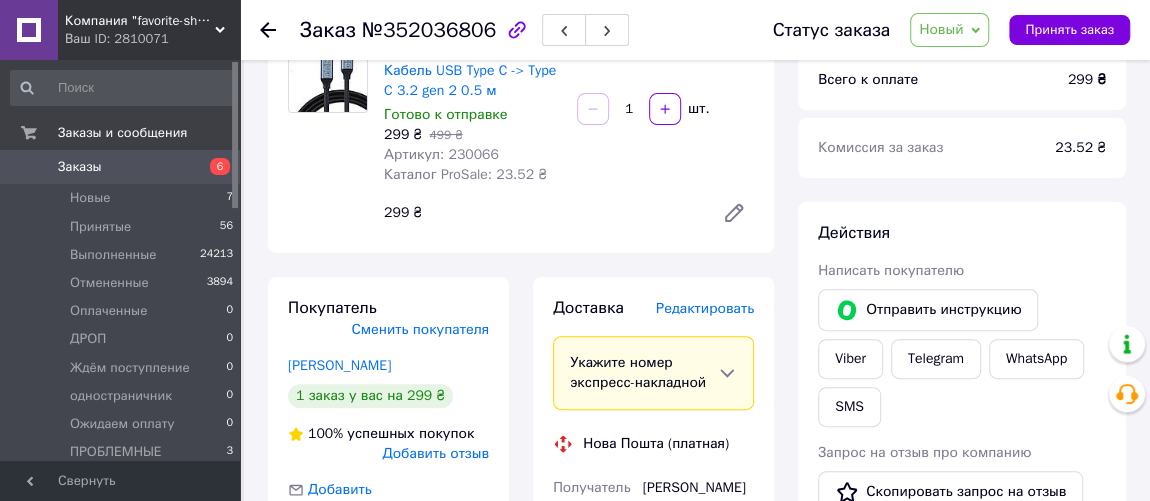 scroll, scrollTop: 272, scrollLeft: 0, axis: vertical 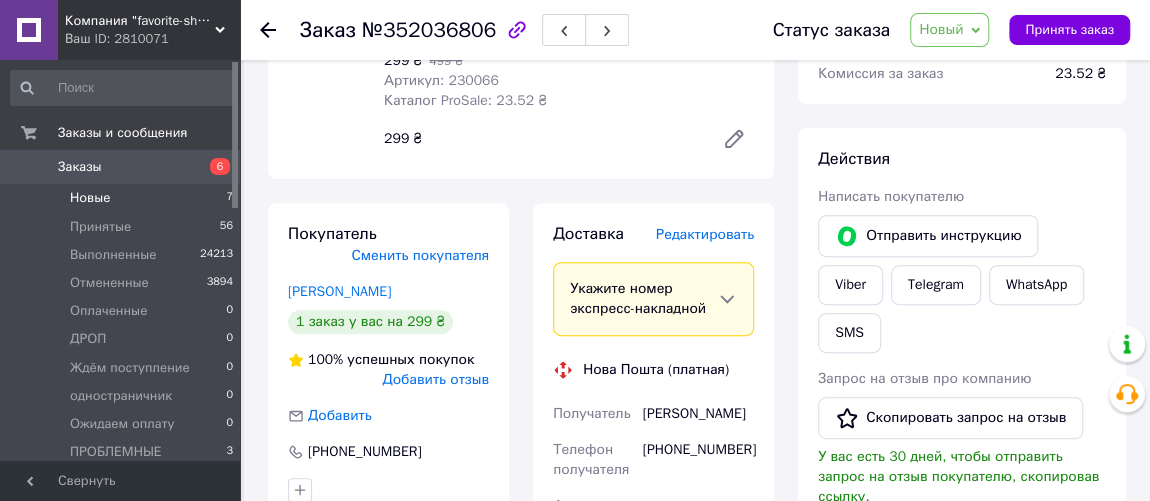 click on "Новые" at bounding box center (90, 198) 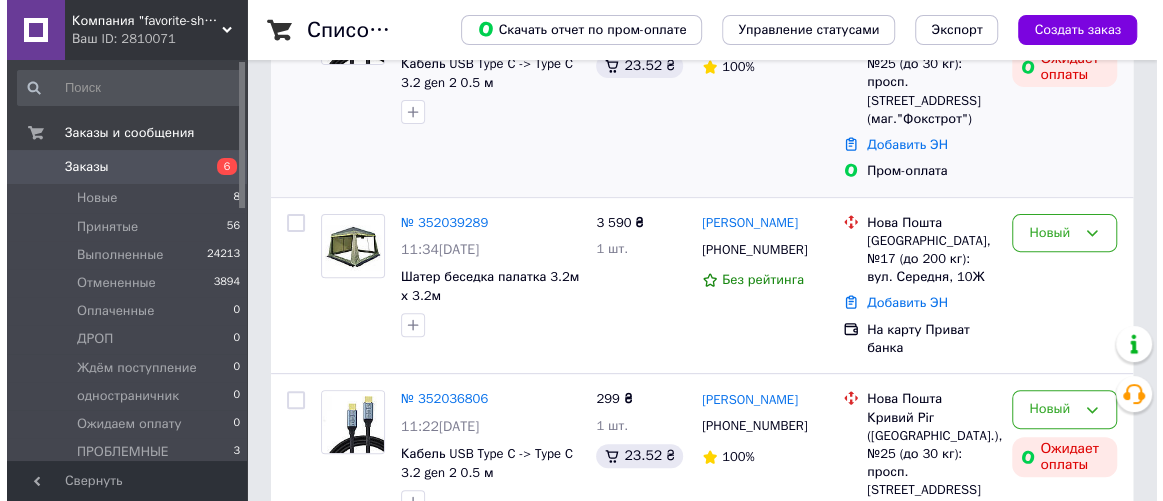 scroll, scrollTop: 272, scrollLeft: 0, axis: vertical 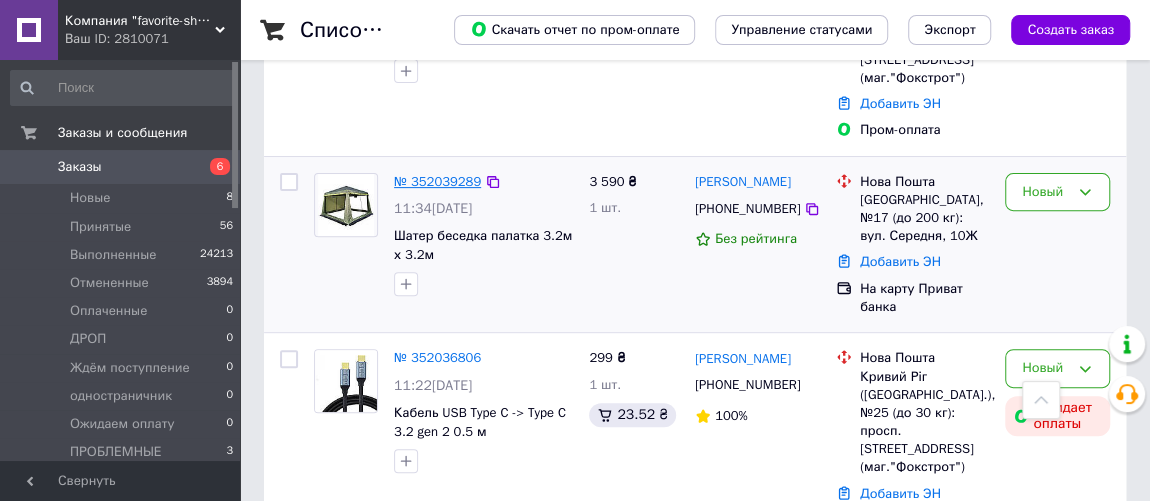 click on "№ 352039289" at bounding box center (437, 181) 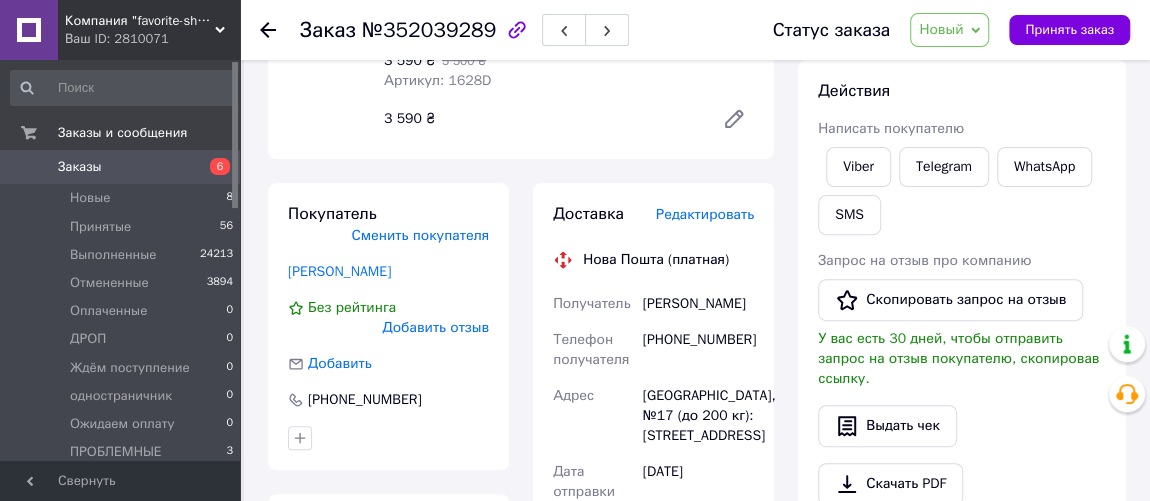 click on "Редактировать" at bounding box center (705, 214) 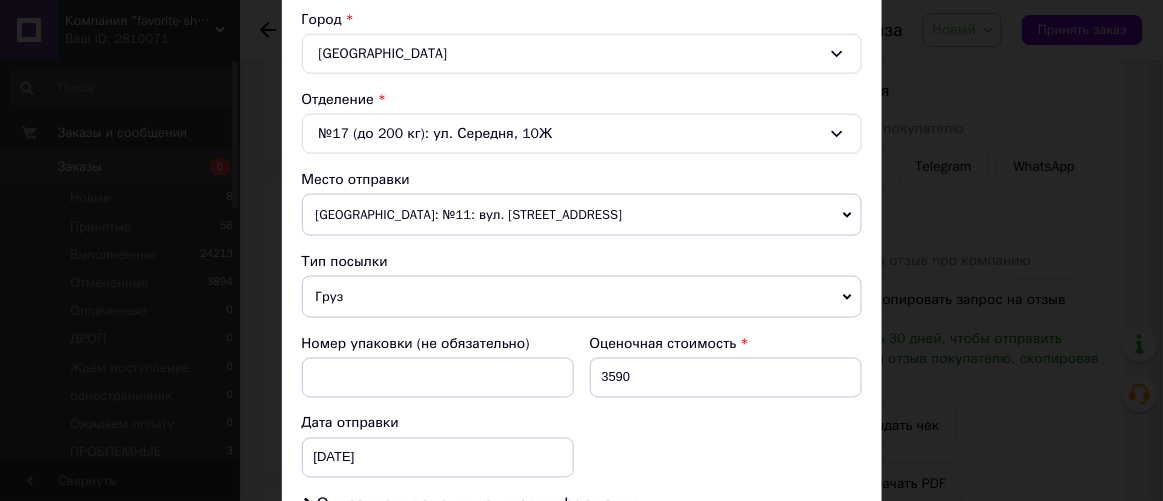 scroll, scrollTop: 818, scrollLeft: 0, axis: vertical 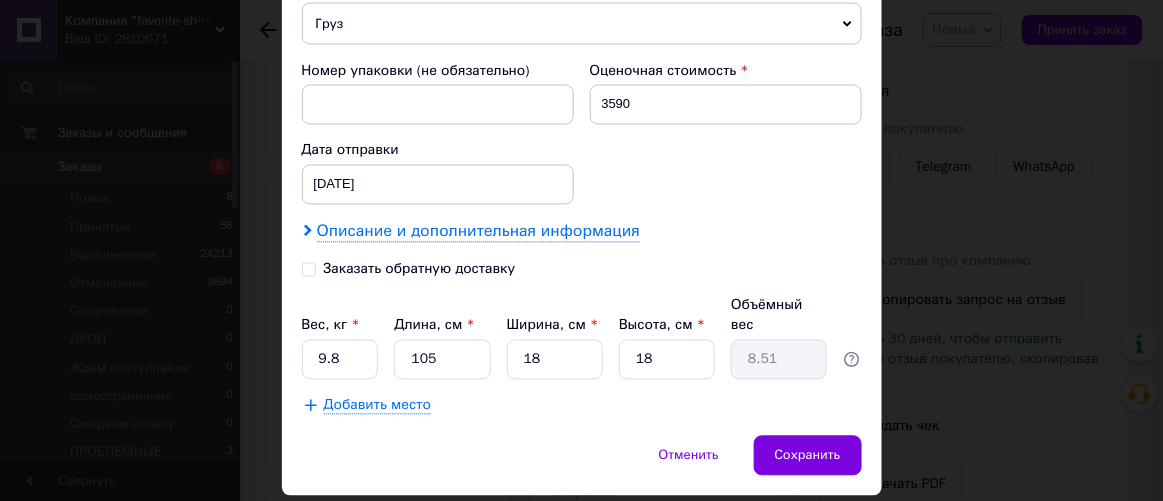 click on "Описание и дополнительная информация" at bounding box center (478, 232) 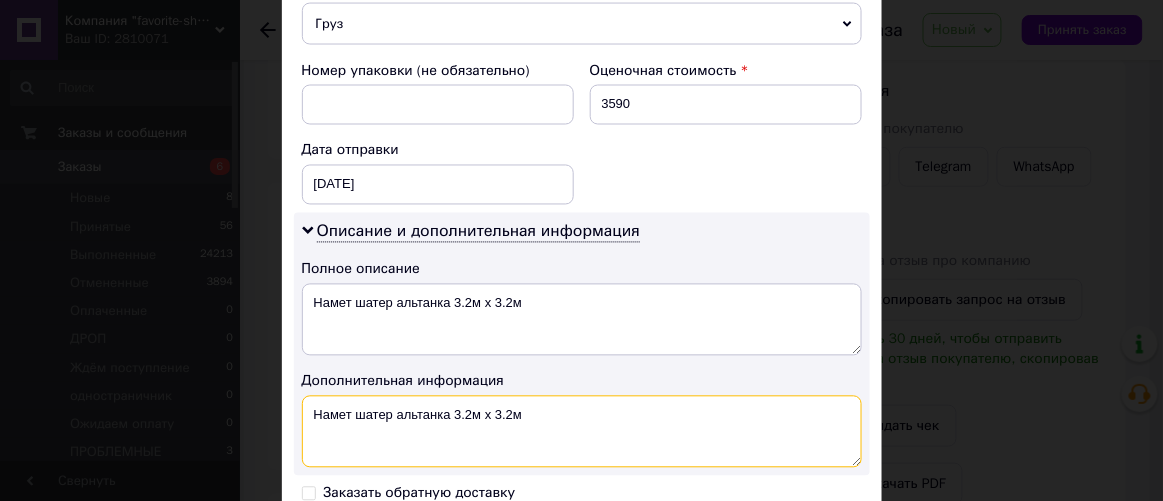 drag, startPoint x: 513, startPoint y: 413, endPoint x: 447, endPoint y: 424, distance: 66.910385 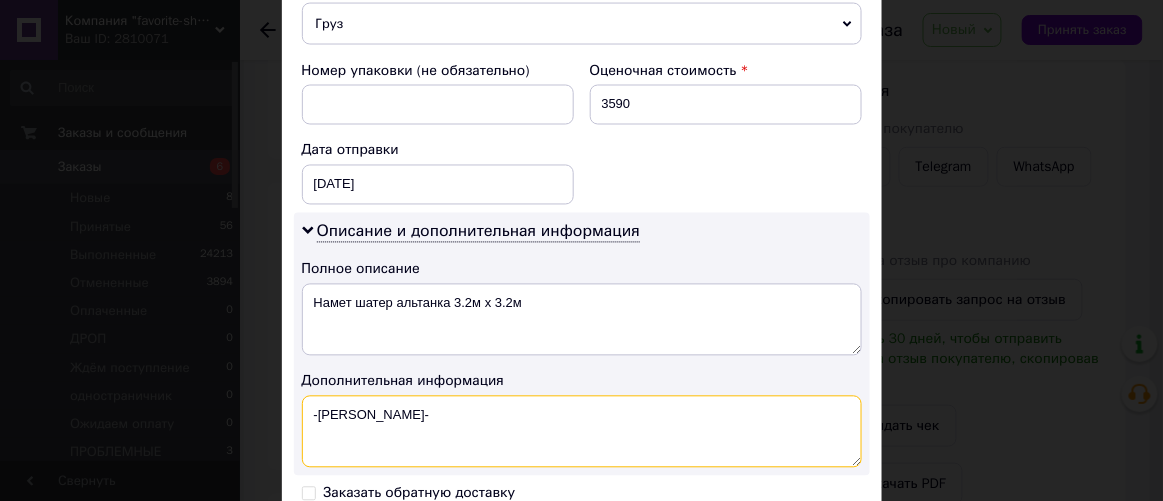 drag, startPoint x: 355, startPoint y: 408, endPoint x: 315, endPoint y: 414, distance: 40.4475 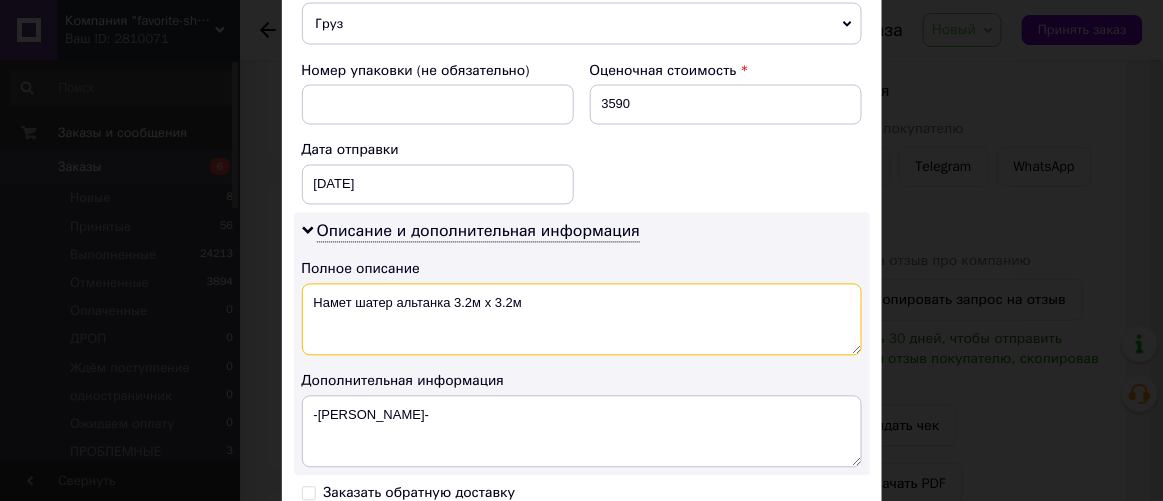 drag, startPoint x: 577, startPoint y: 314, endPoint x: 311, endPoint y: 340, distance: 267.26767 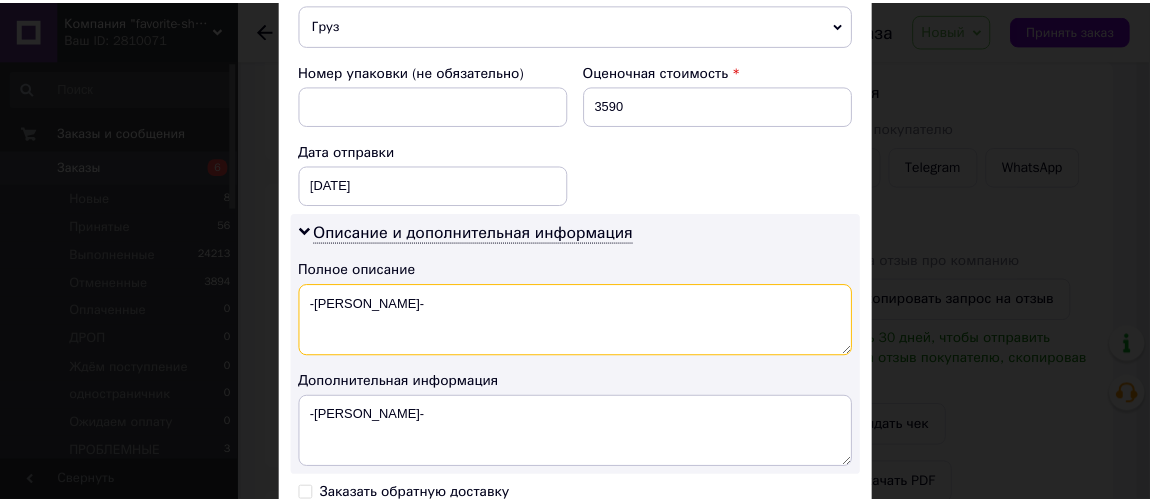 scroll, scrollTop: 1074, scrollLeft: 0, axis: vertical 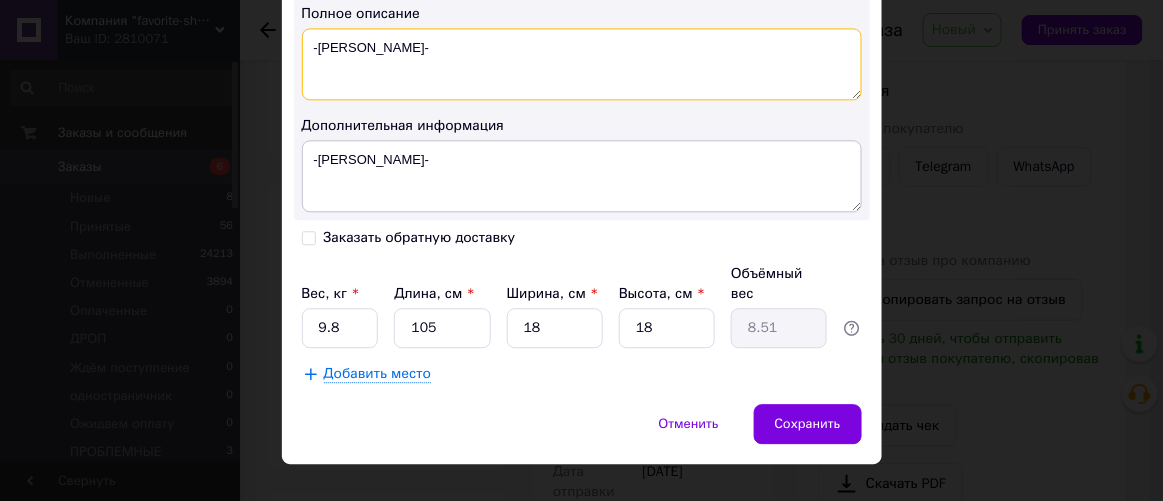 type on "-[PERSON_NAME]-" 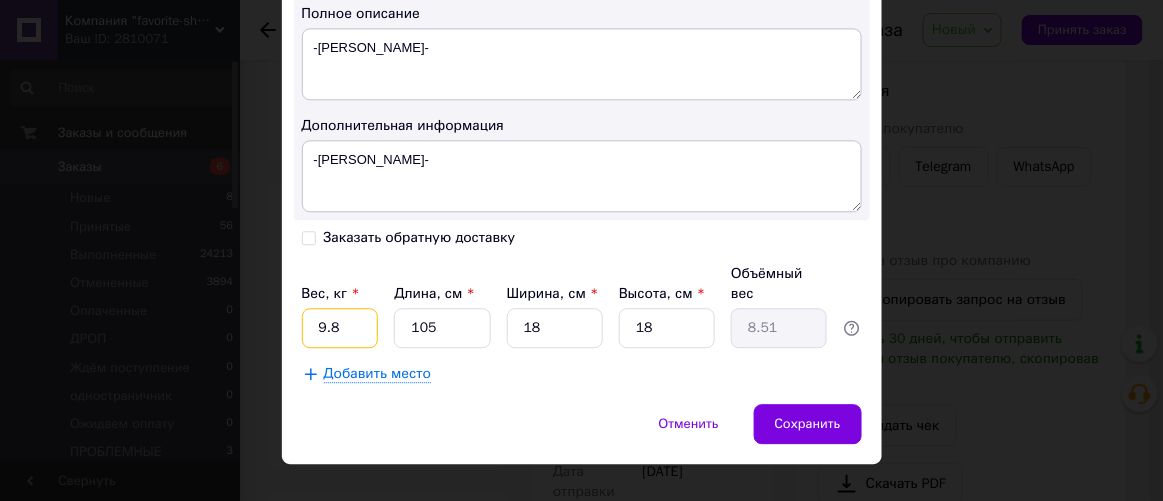 drag, startPoint x: 340, startPoint y: 299, endPoint x: 312, endPoint y: 314, distance: 31.764761 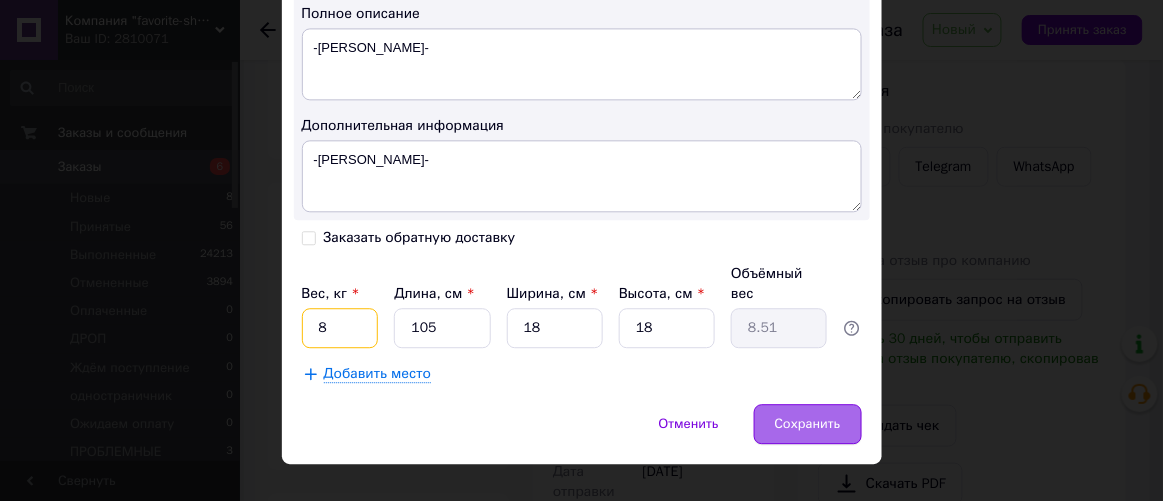 type on "8" 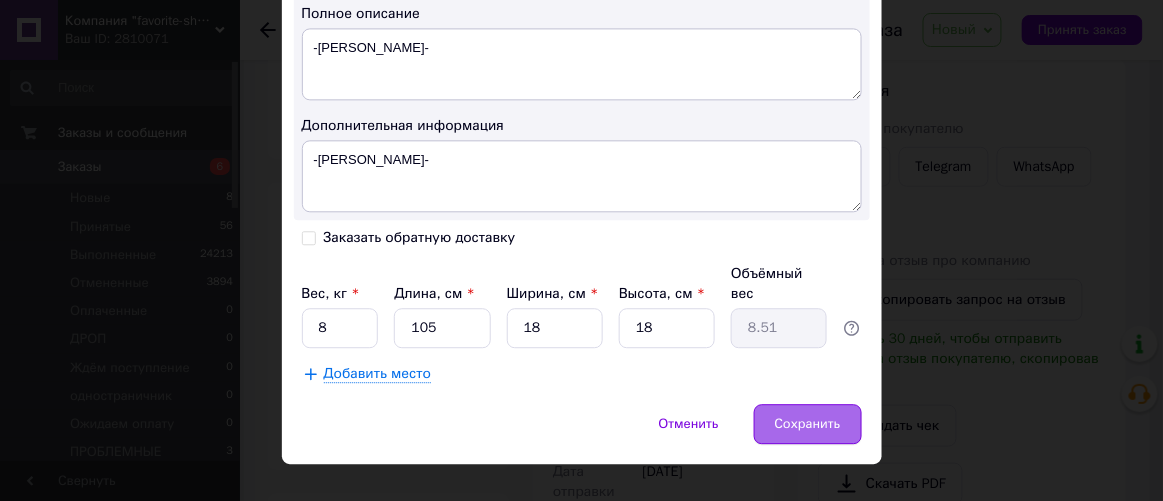 click on "Сохранить" at bounding box center (808, 424) 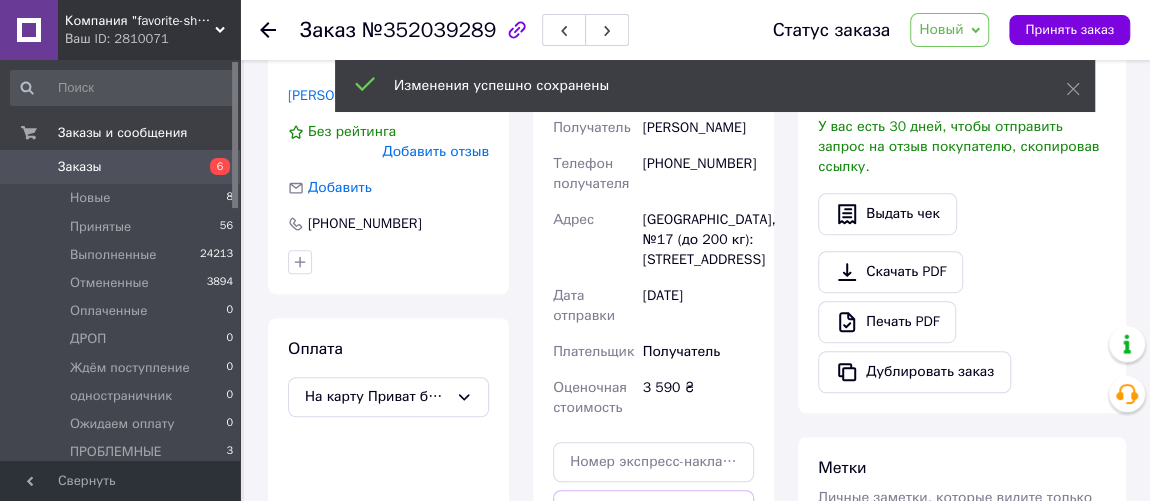 scroll, scrollTop: 727, scrollLeft: 0, axis: vertical 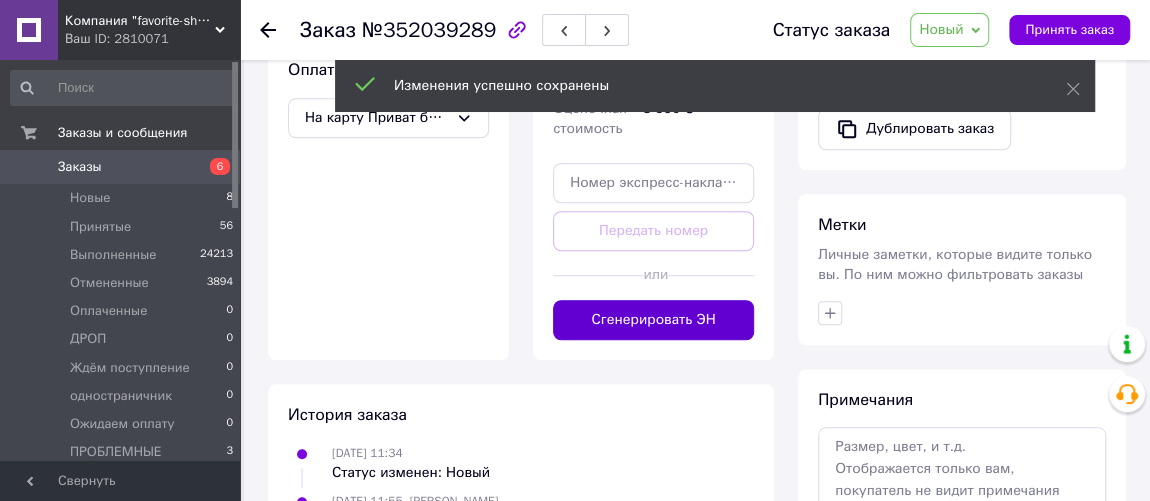 click on "Сгенерировать ЭН" at bounding box center (653, 320) 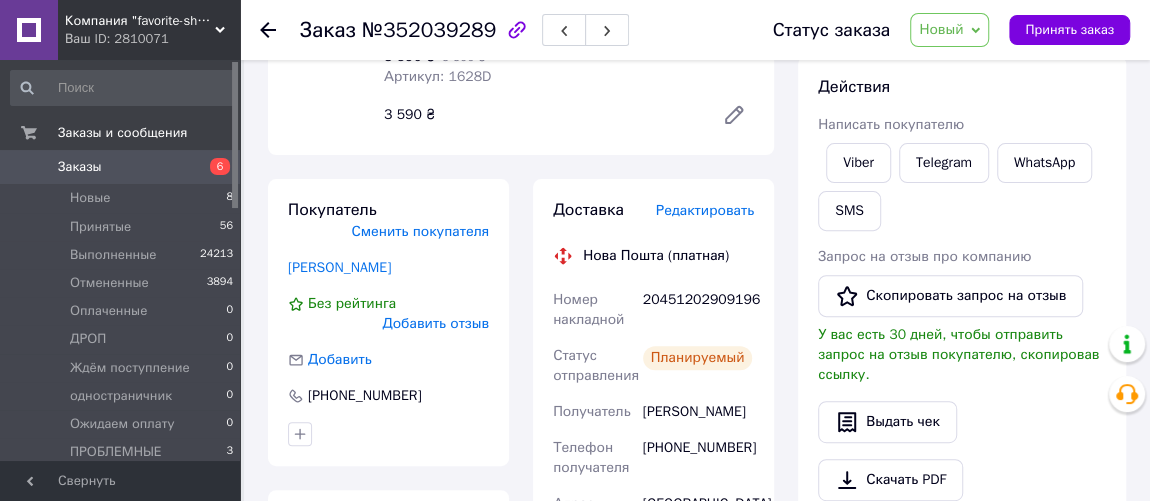 scroll, scrollTop: 272, scrollLeft: 0, axis: vertical 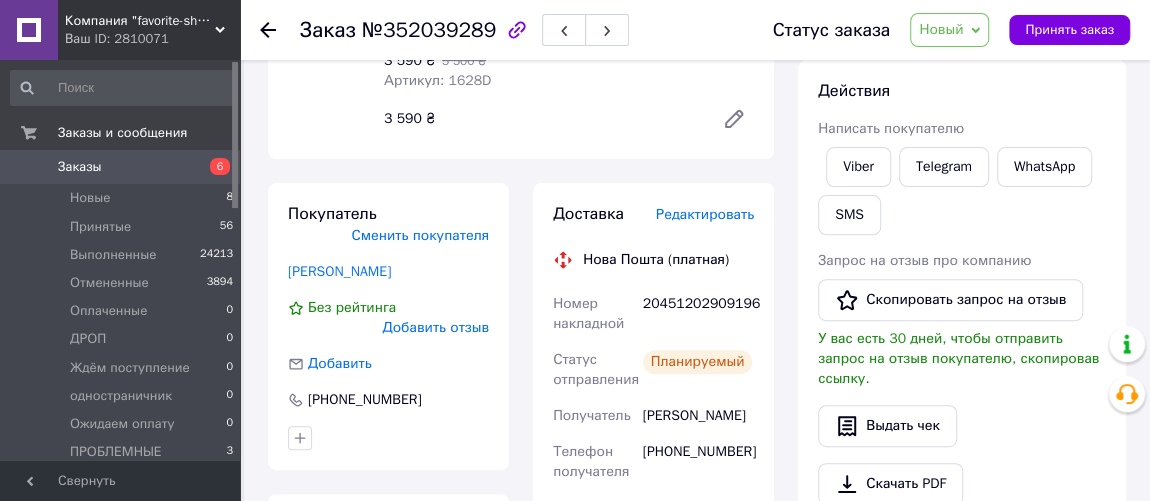 click 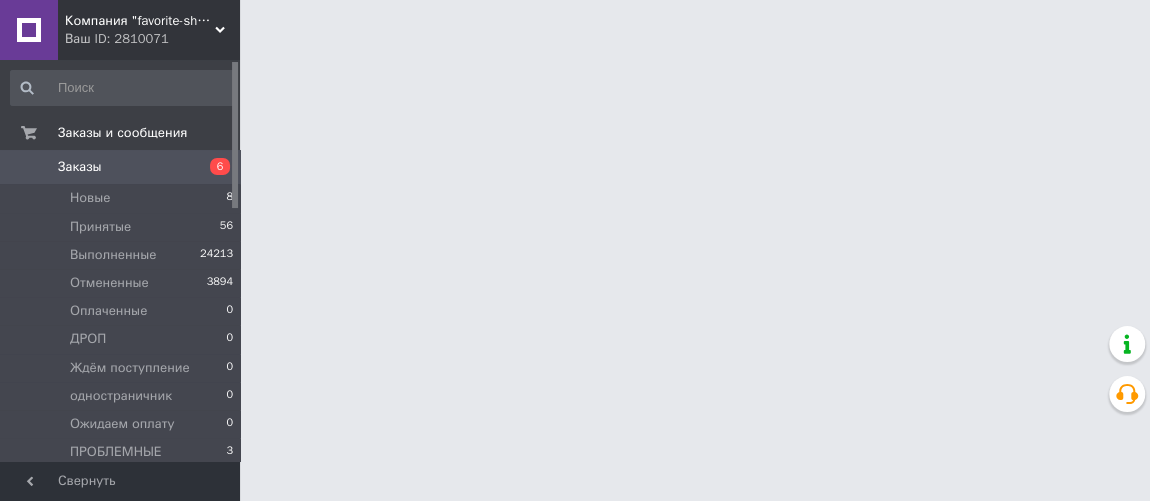 scroll, scrollTop: 0, scrollLeft: 0, axis: both 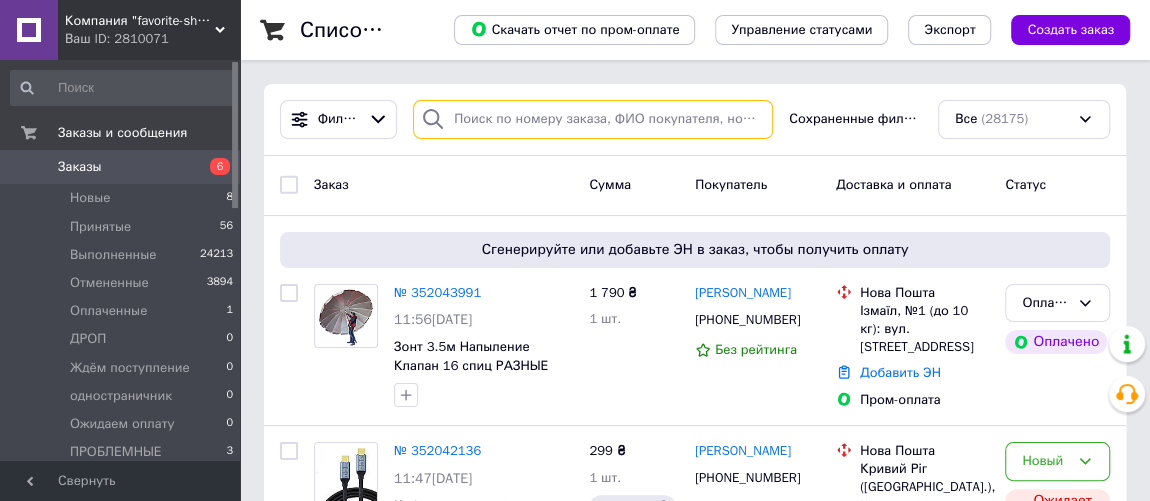 click at bounding box center (593, 119) 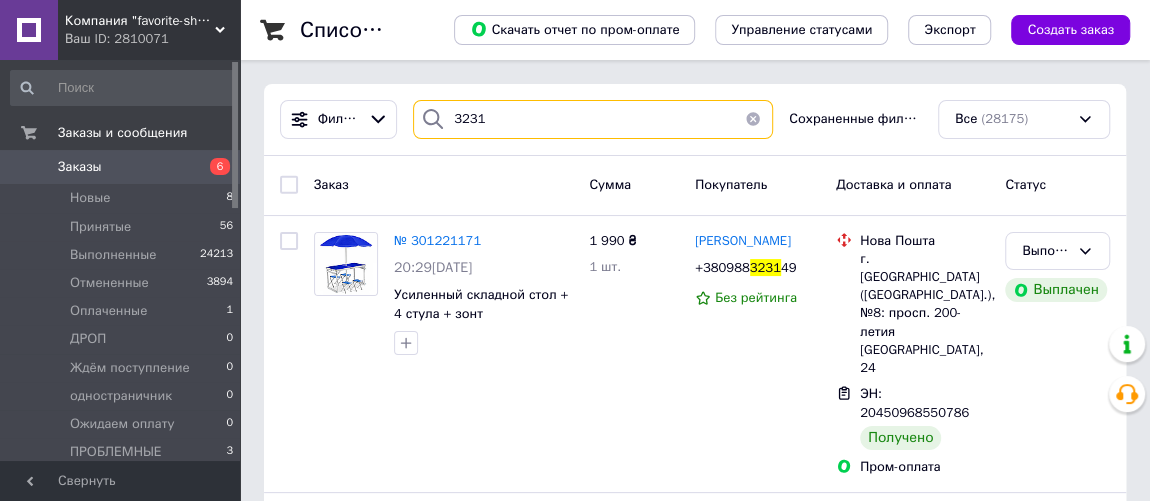 type on "3231" 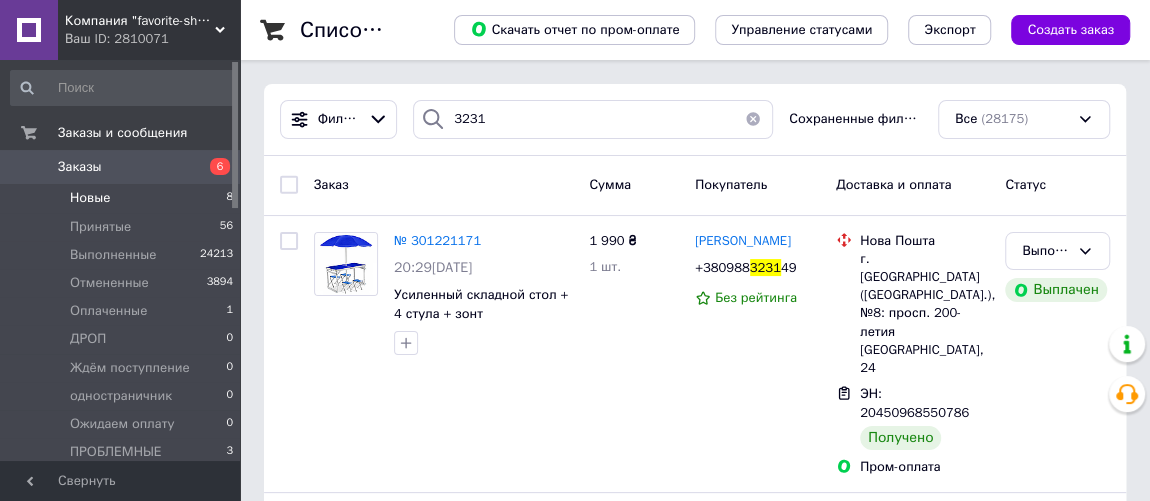 click on "Новые" at bounding box center [90, 198] 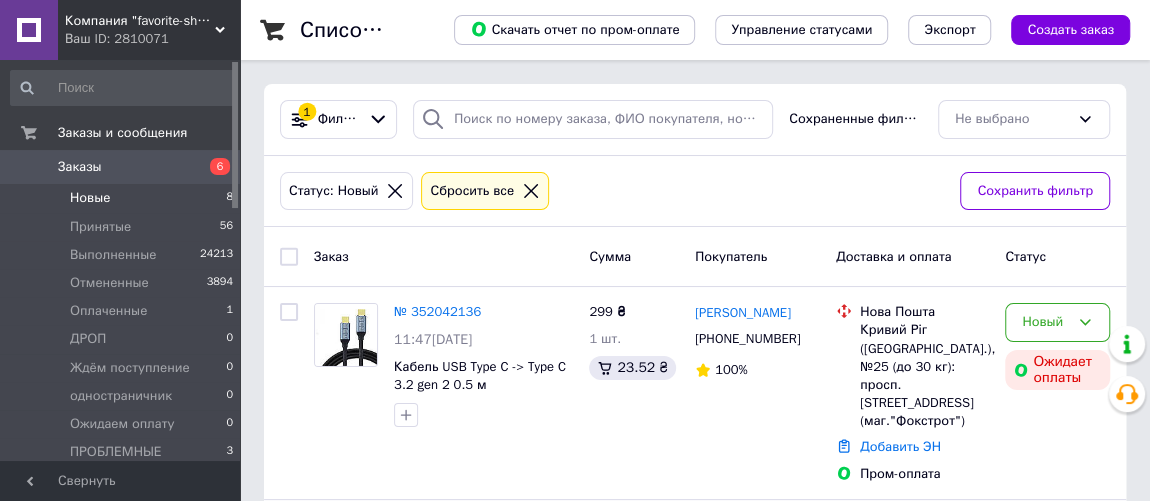 click 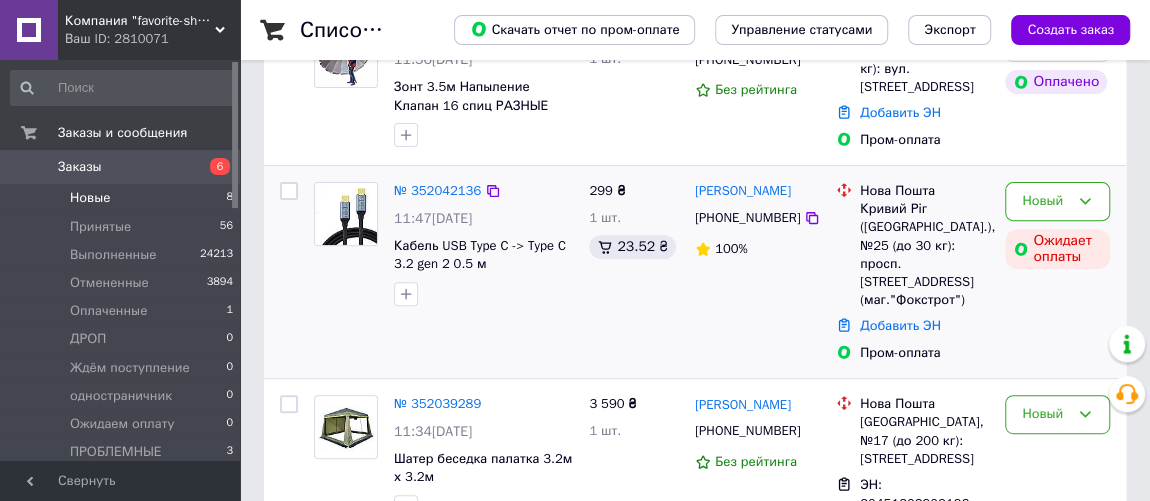 scroll, scrollTop: 363, scrollLeft: 0, axis: vertical 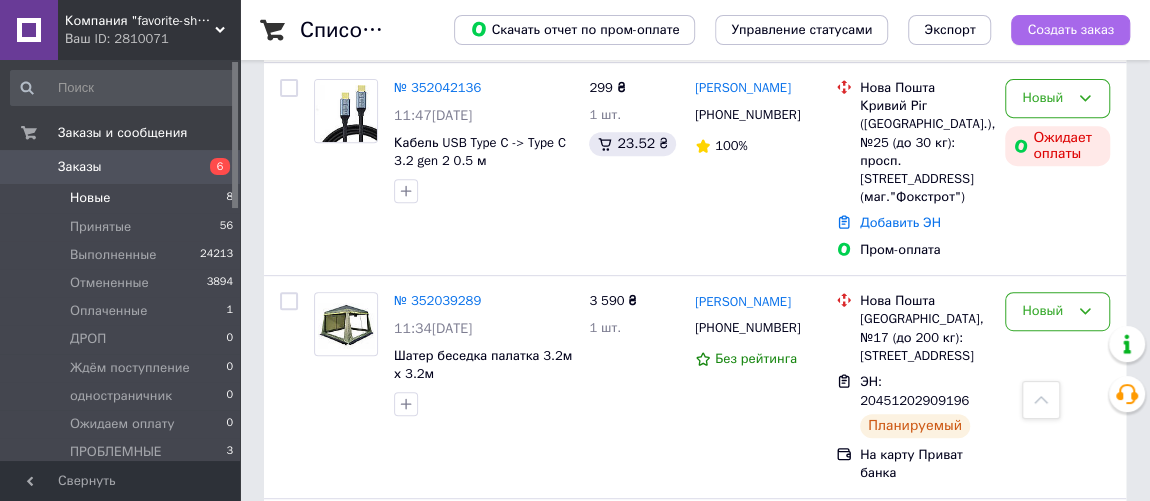 click on "Создать заказ" at bounding box center (1070, 30) 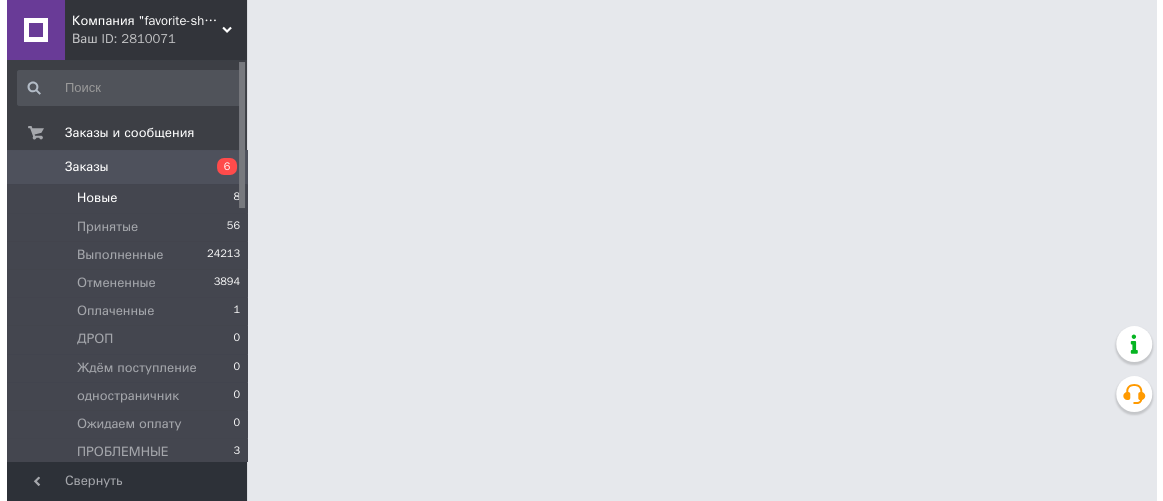 scroll, scrollTop: 0, scrollLeft: 0, axis: both 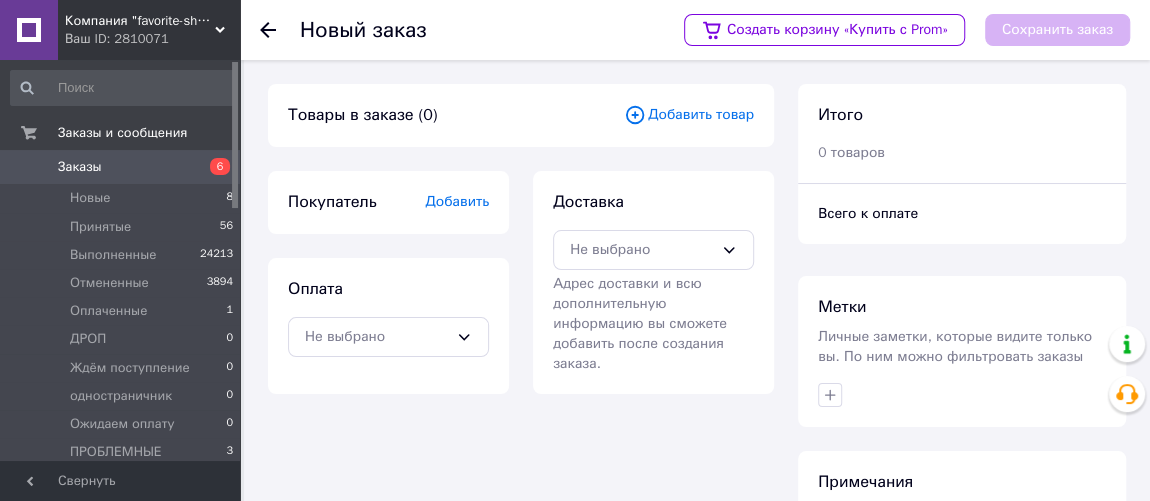 click on "Добавить товар" at bounding box center (689, 115) 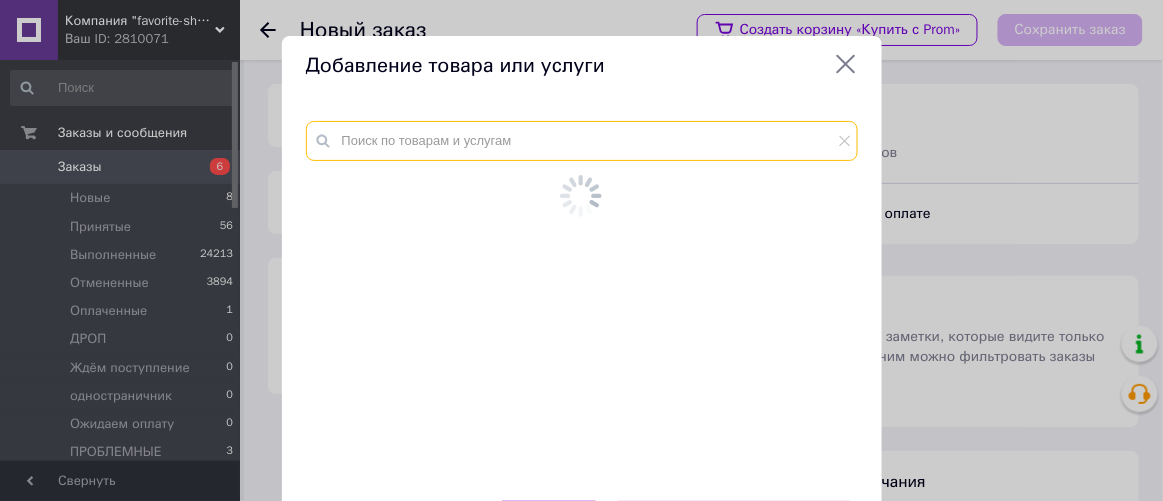 click at bounding box center [582, 141] 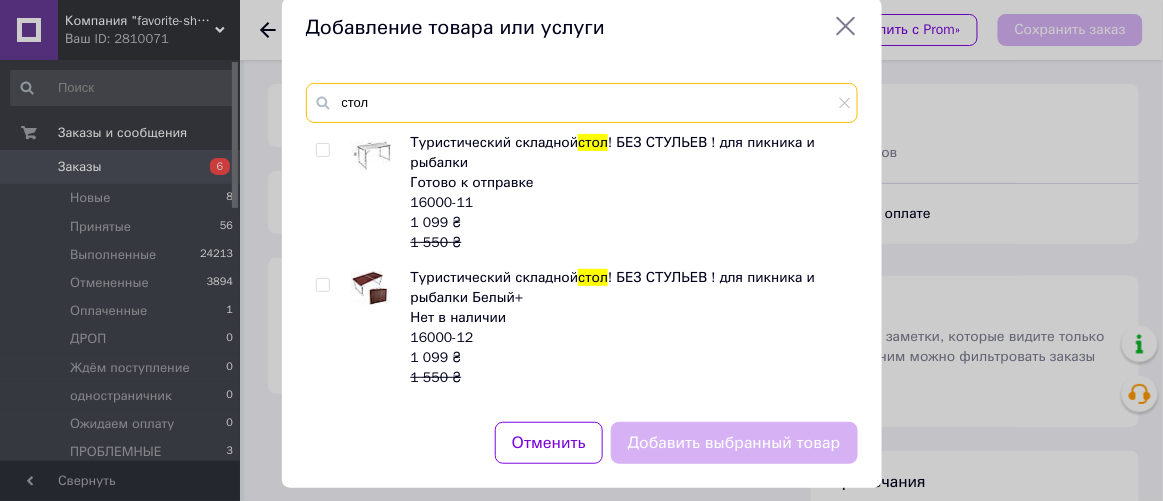 scroll, scrollTop: 59, scrollLeft: 0, axis: vertical 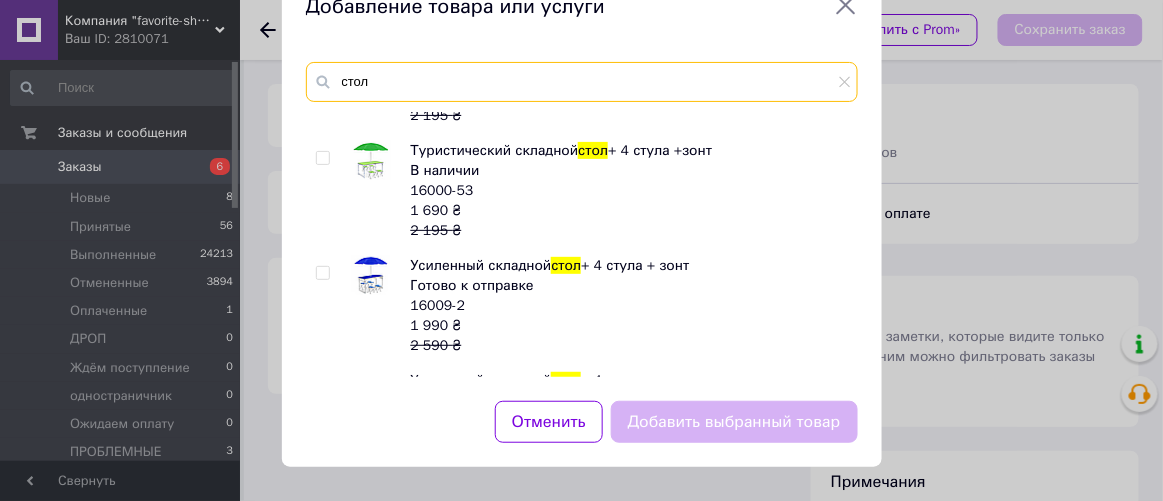 type on "стол" 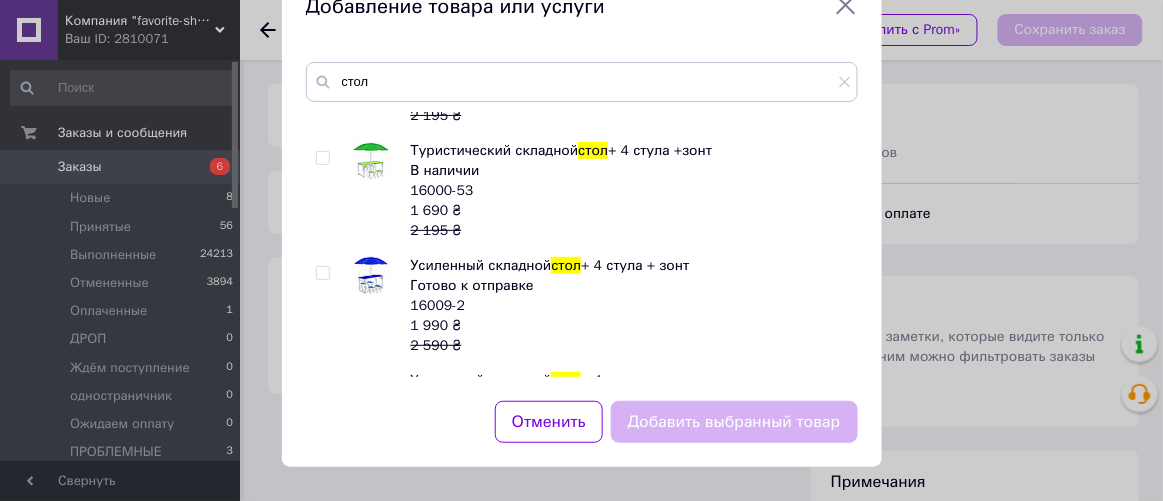 click at bounding box center (322, 273) 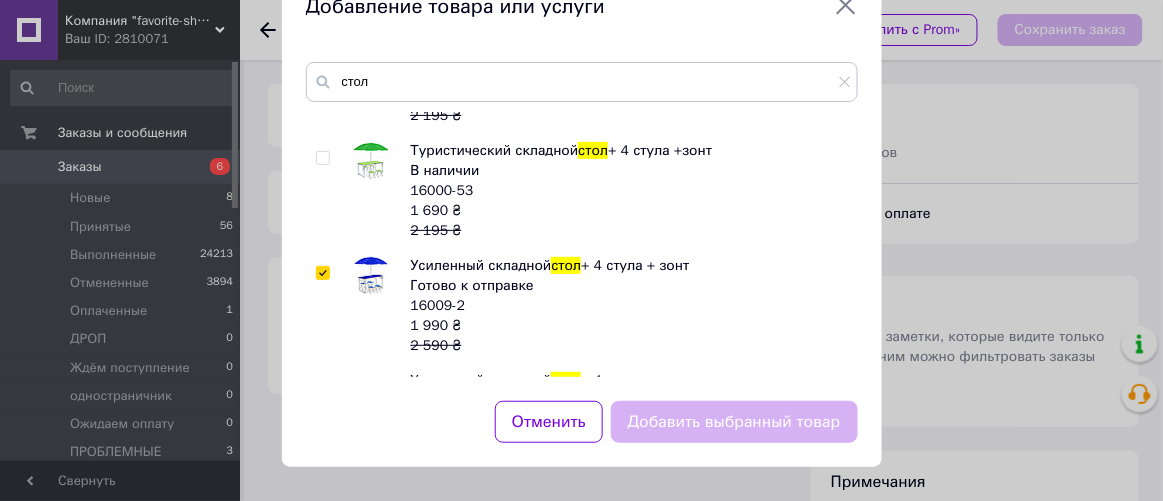 checkbox on "true" 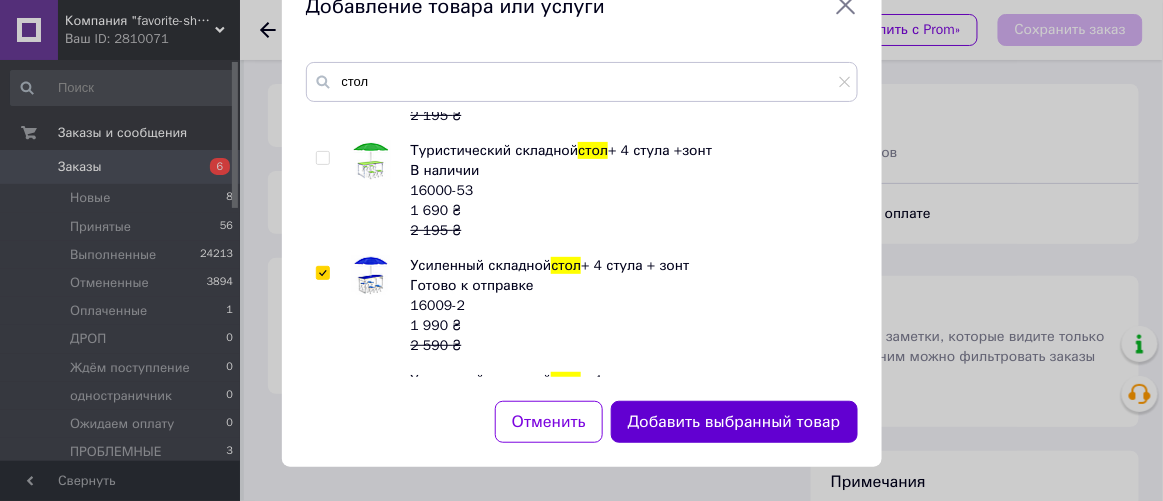 click on "Добавить выбранный товар" at bounding box center [734, 422] 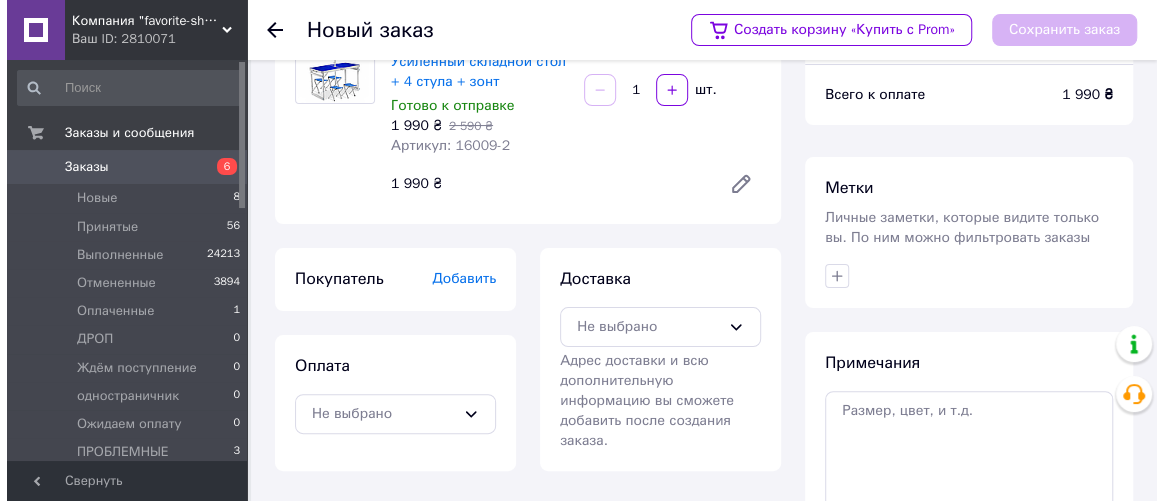 scroll, scrollTop: 272, scrollLeft: 0, axis: vertical 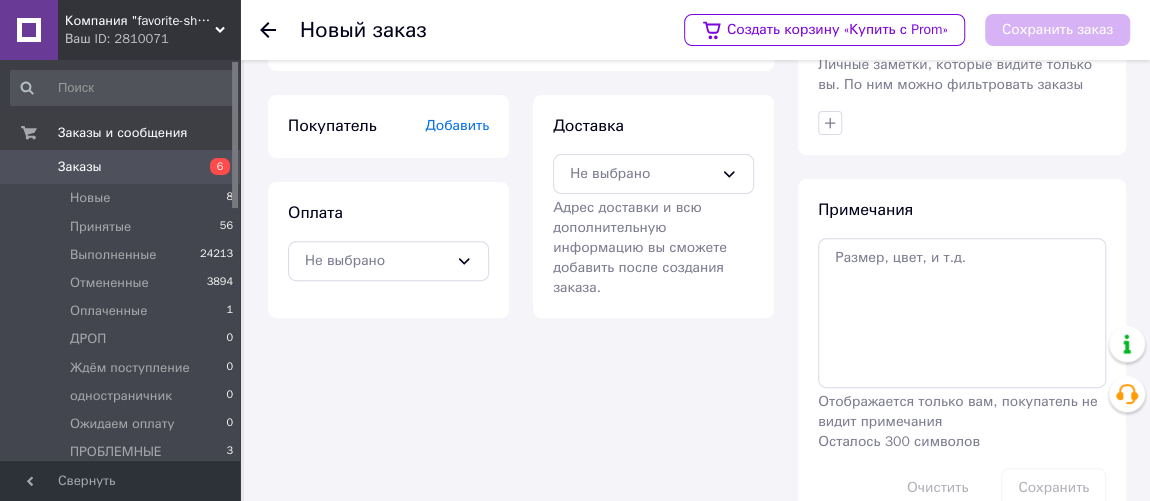 click on "Добавить" at bounding box center (457, 125) 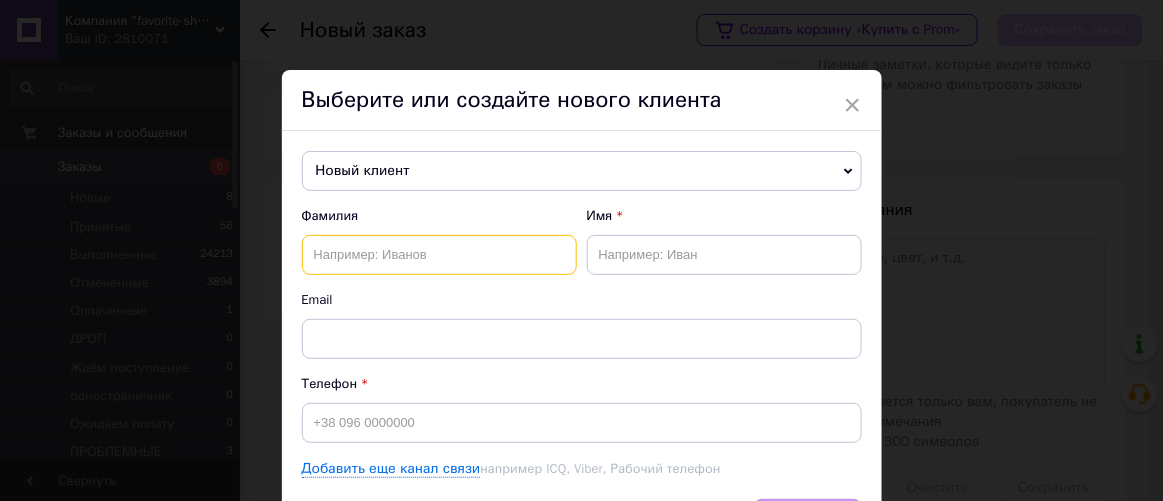 click at bounding box center (439, 255) 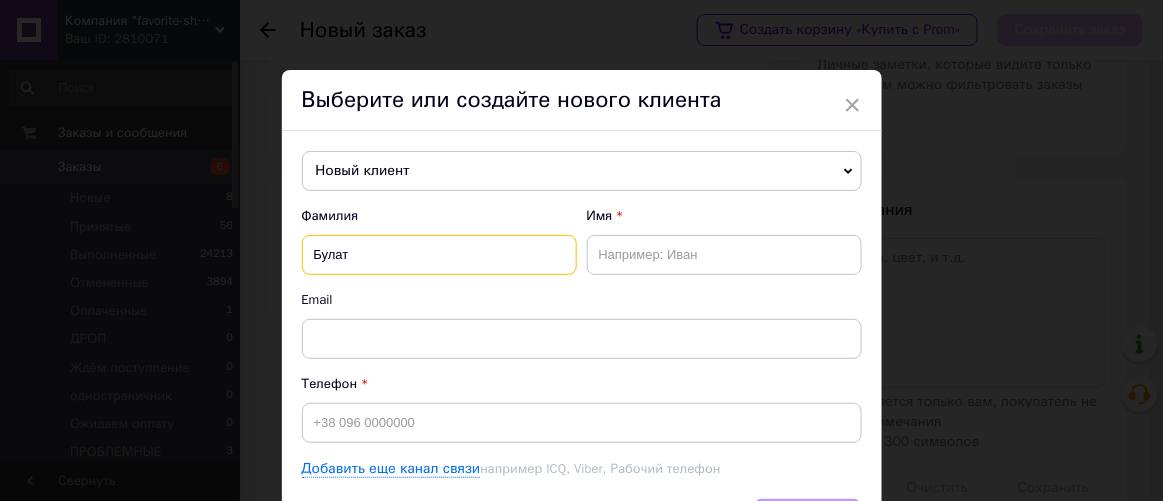 type on "Булат" 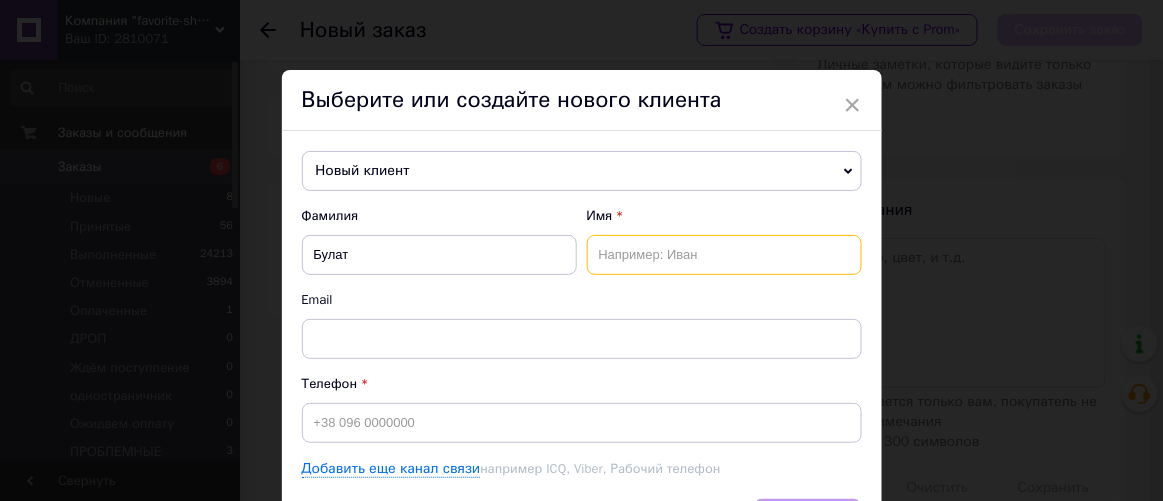 click at bounding box center [724, 255] 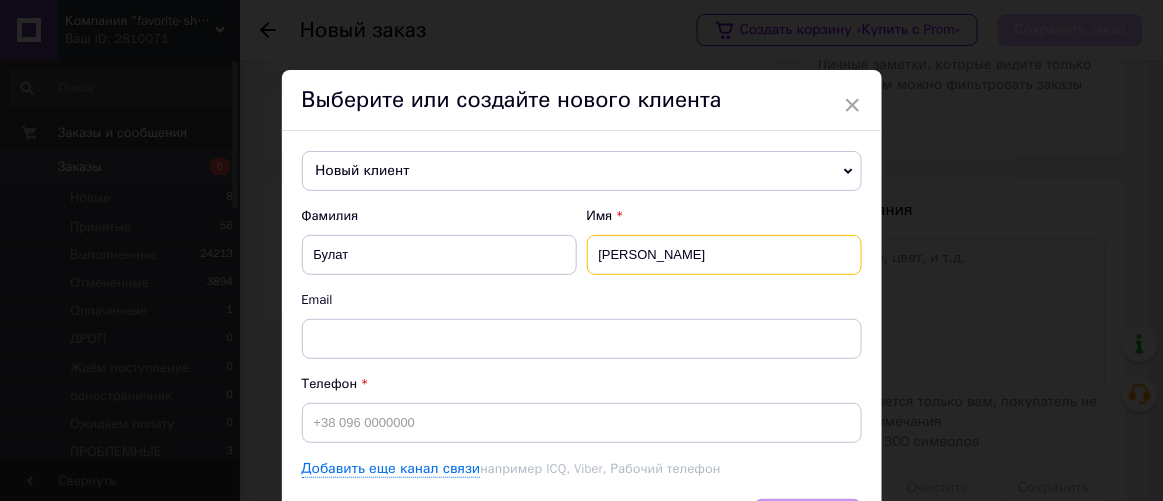 type on "[PERSON_NAME]" 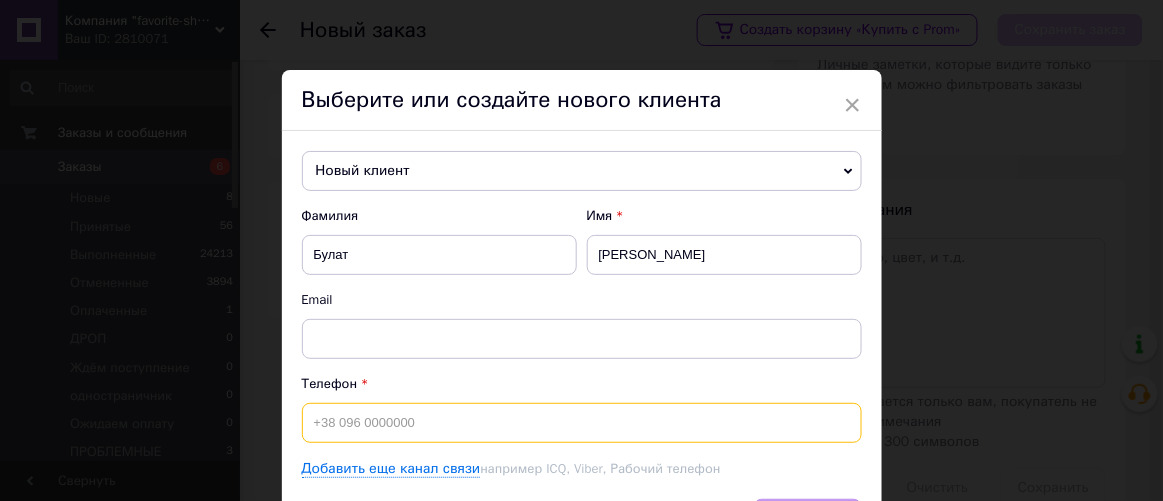 click at bounding box center [582, 423] 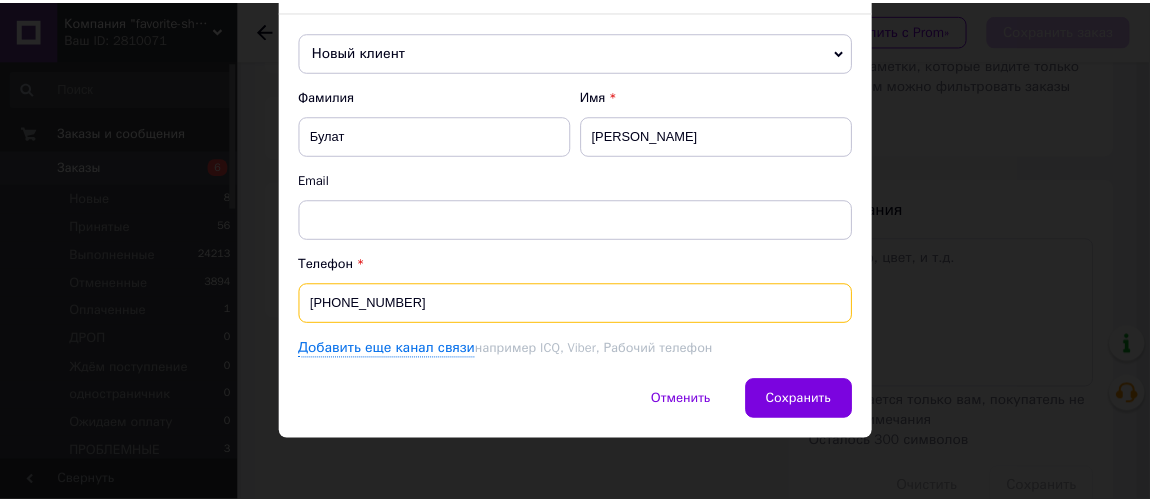 scroll, scrollTop: 123, scrollLeft: 0, axis: vertical 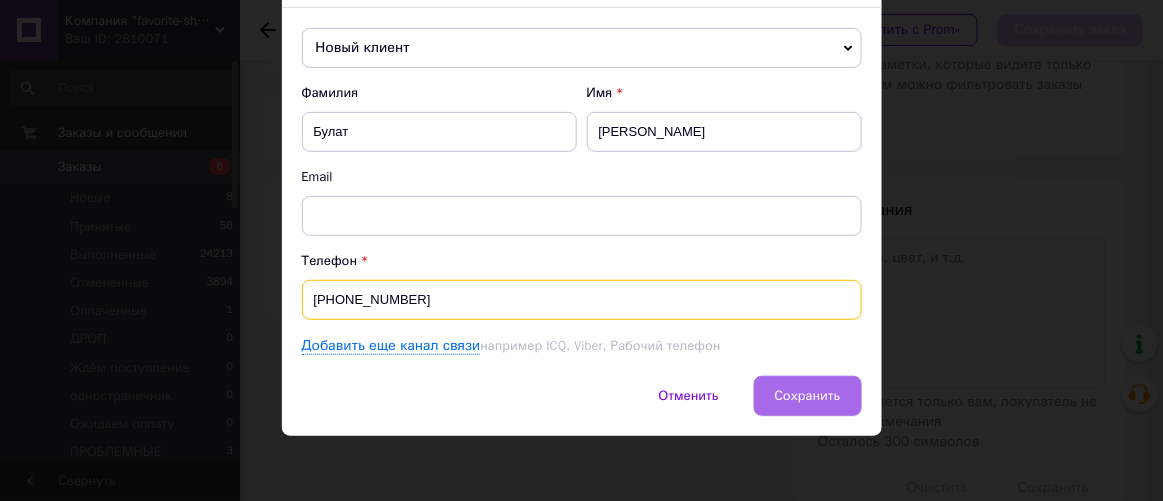 type on "[PHONE_NUMBER]" 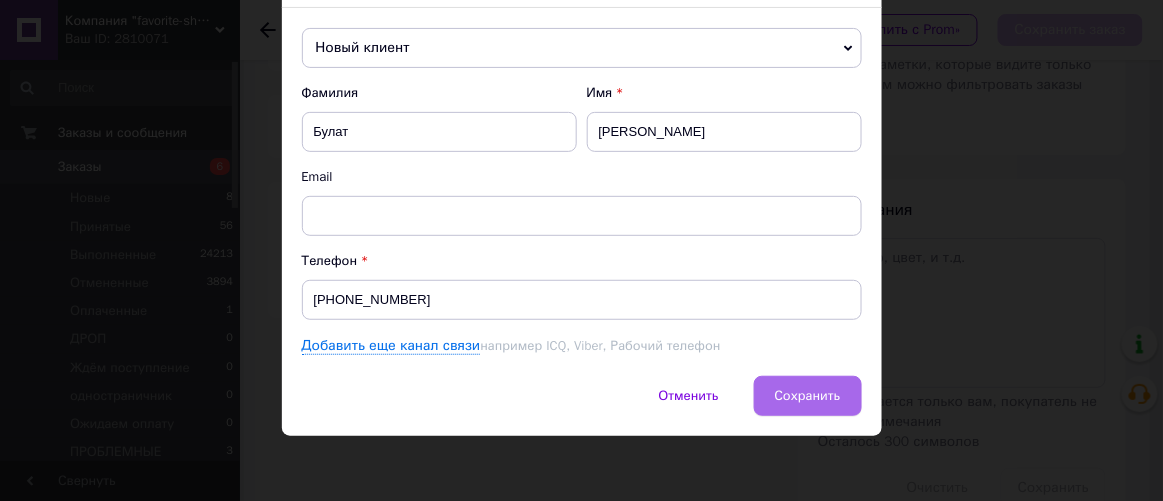 click on "Сохранить" at bounding box center [808, 395] 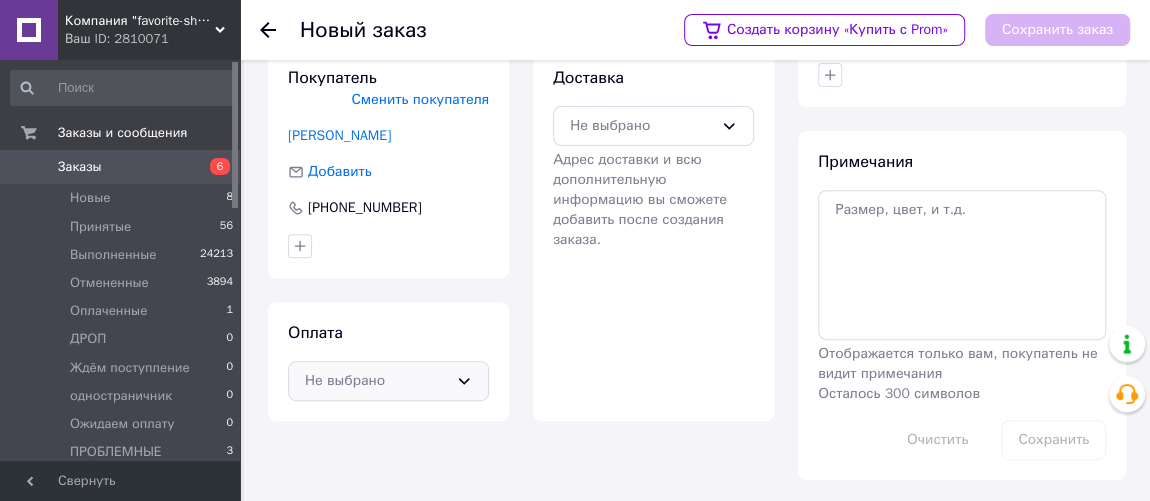 click on "Не выбрано" at bounding box center (388, 381) 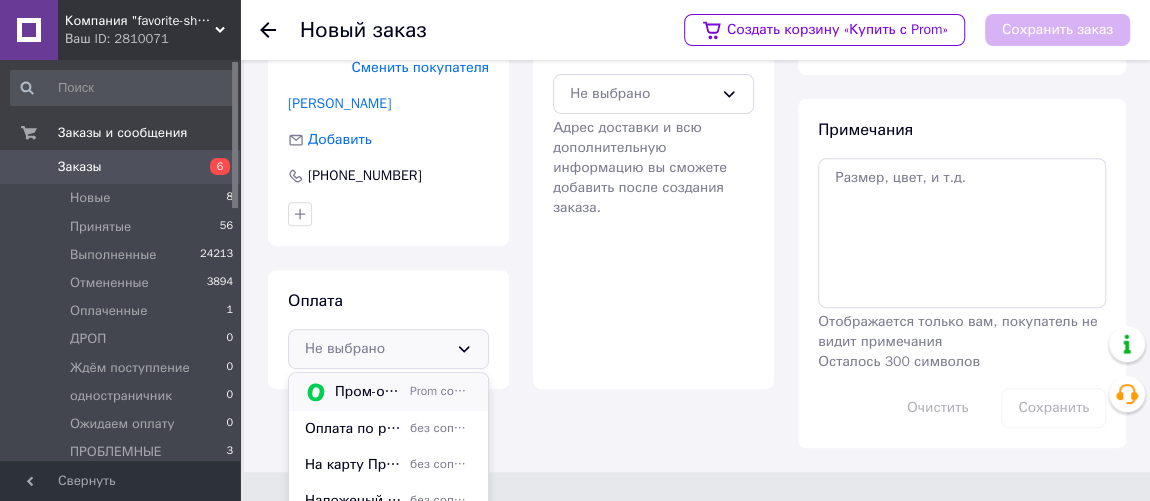 scroll, scrollTop: 369, scrollLeft: 0, axis: vertical 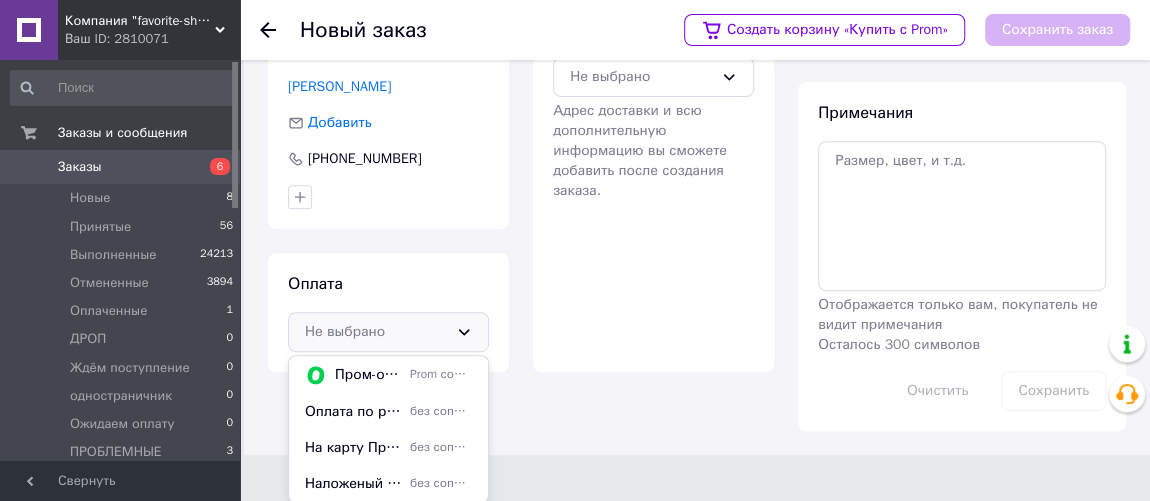 click on "Наложеный платеж на [GEOGRAPHIC_DATA] (нужна минимальная предоплата (вычитываеться с наложенного платежа)" at bounding box center [353, 484] 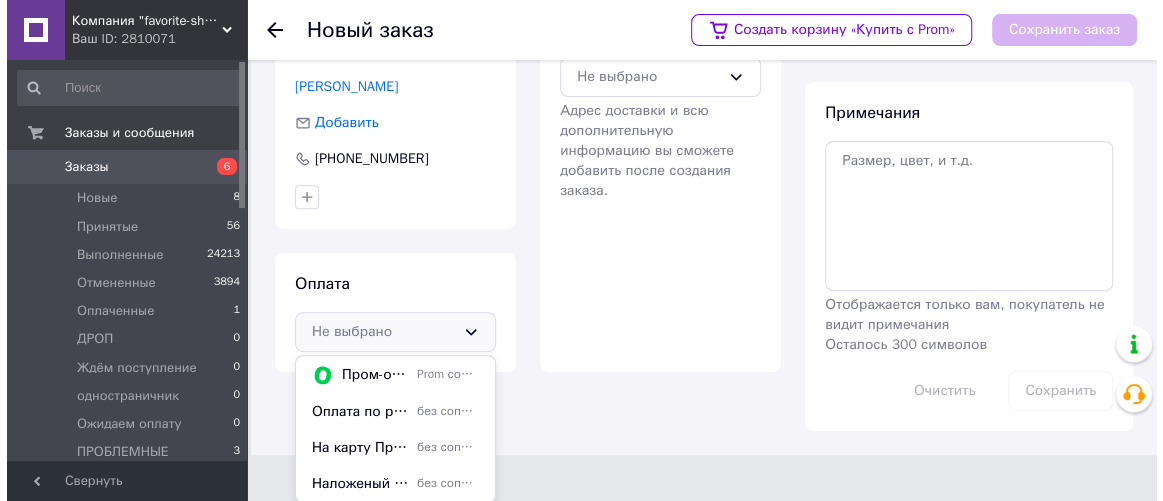 scroll, scrollTop: 320, scrollLeft: 0, axis: vertical 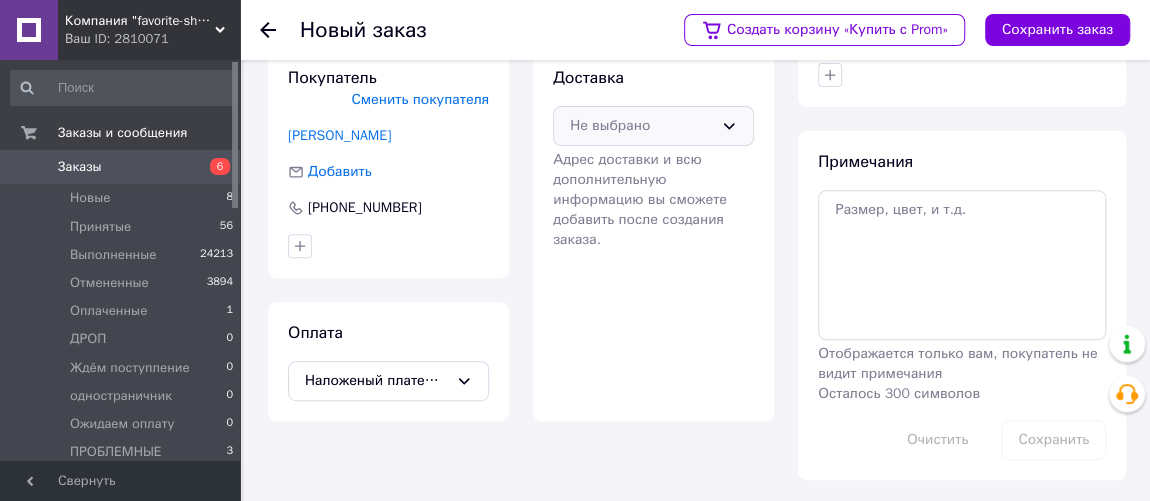 click on "Не выбрано" at bounding box center (641, 126) 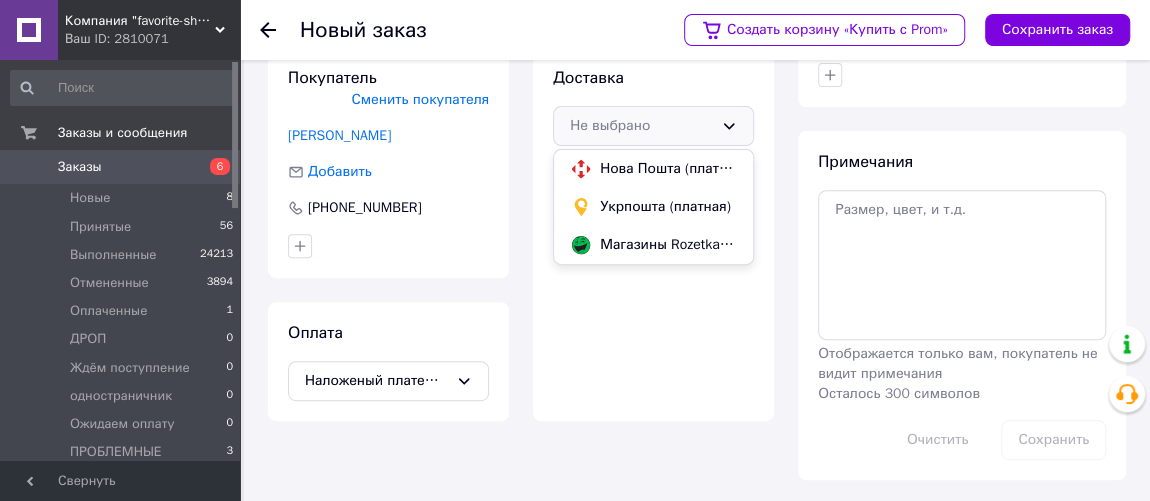 drag, startPoint x: 697, startPoint y: 164, endPoint x: 725, endPoint y: 149, distance: 31.764761 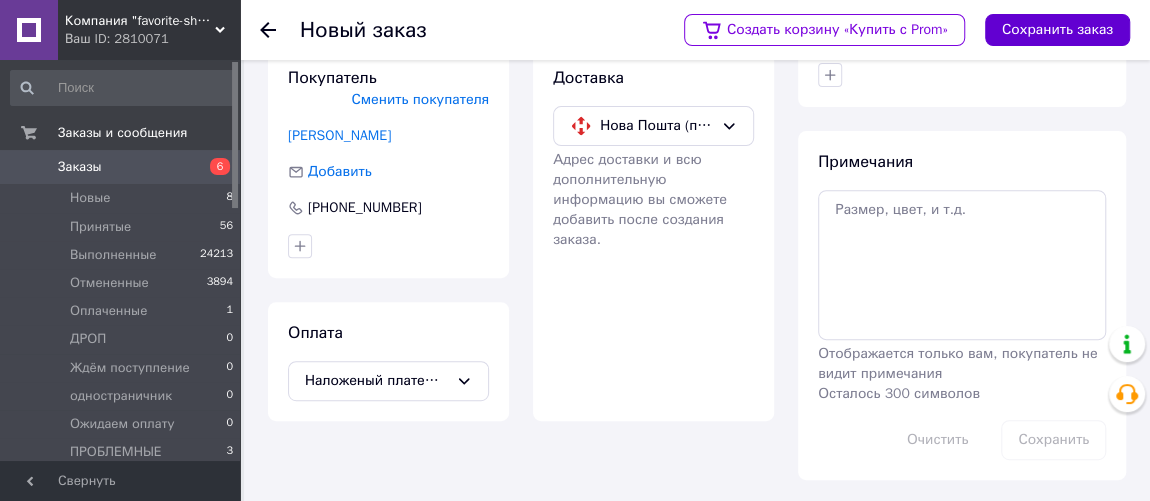 click on "Сохранить заказ" at bounding box center (1057, 30) 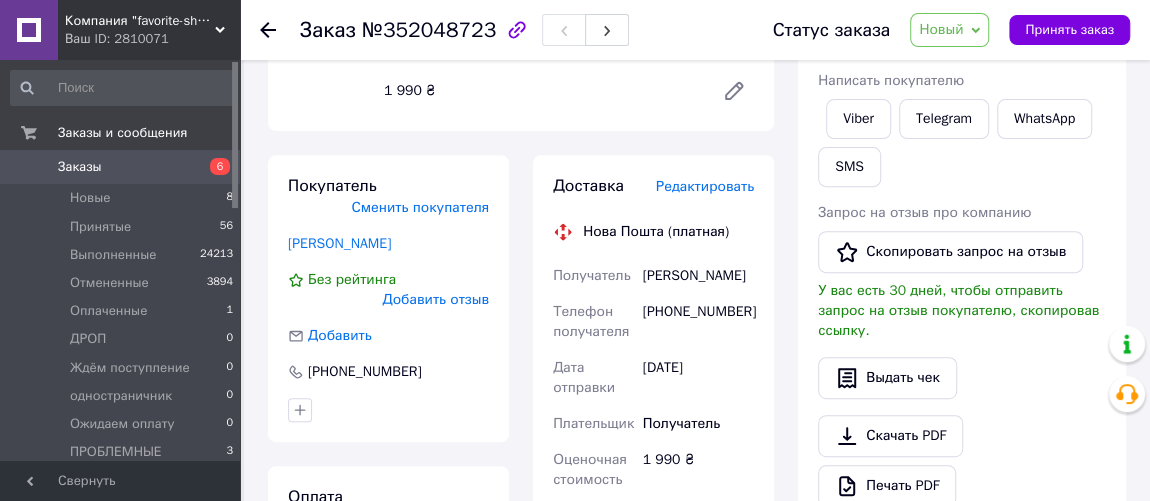 click on "Редактировать" at bounding box center (705, 186) 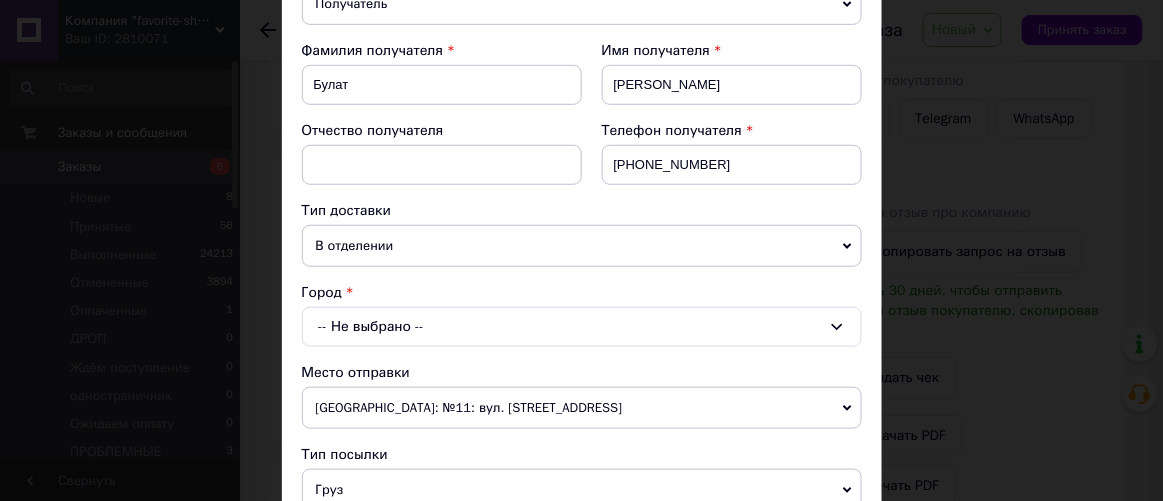 scroll, scrollTop: 454, scrollLeft: 0, axis: vertical 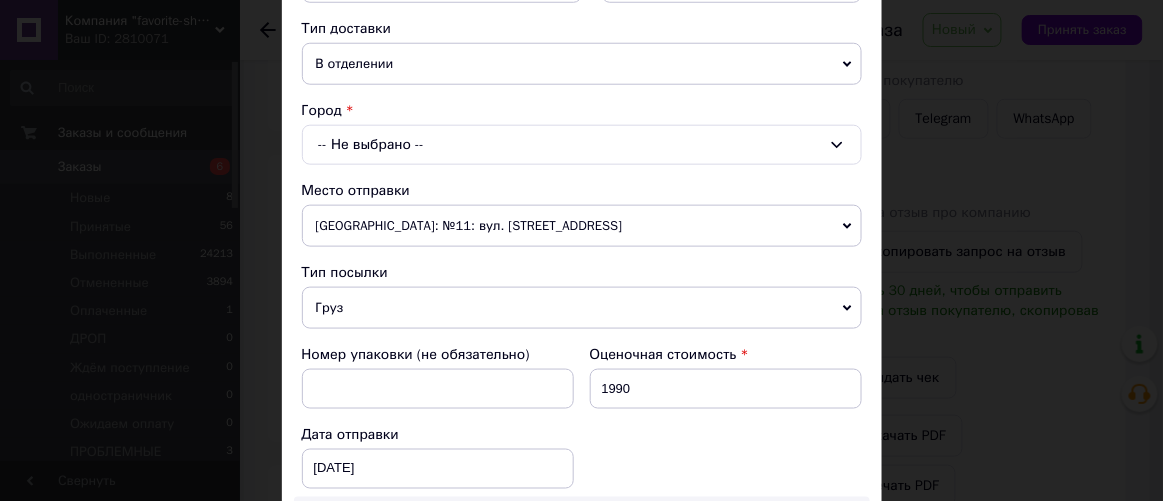 click on "-- Не выбрано --" at bounding box center [582, 145] 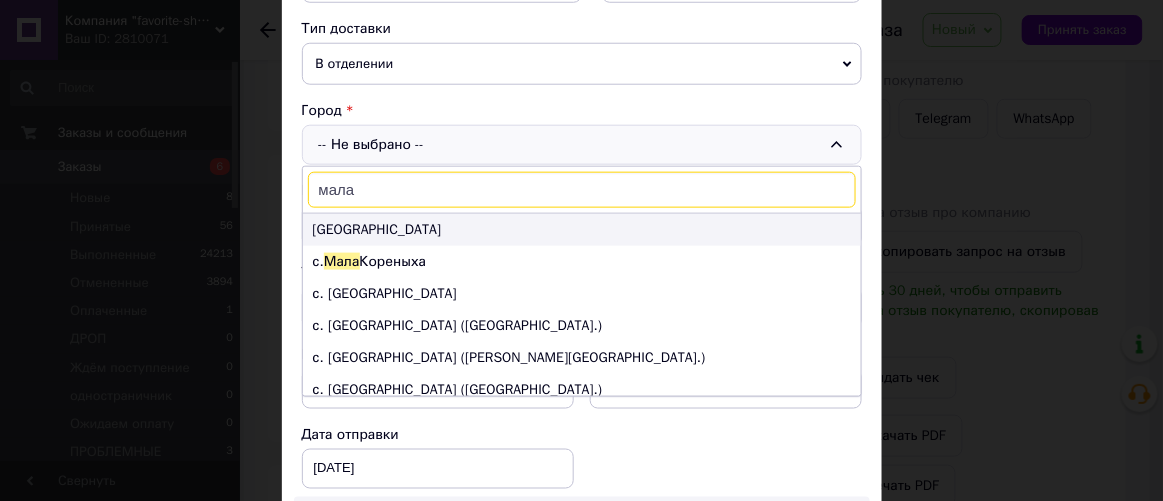 type on "мала" 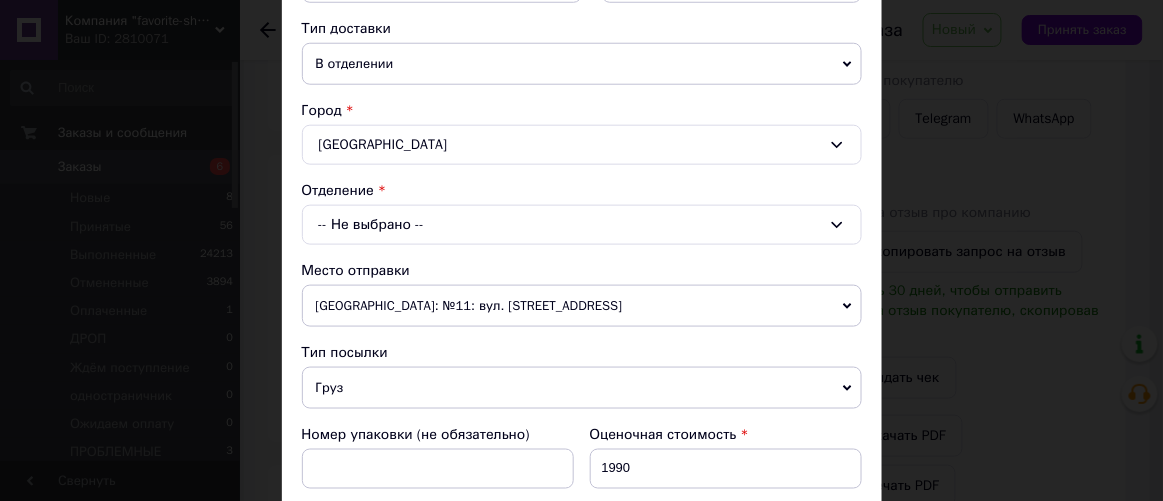 click on "-- Не выбрано --" at bounding box center (582, 225) 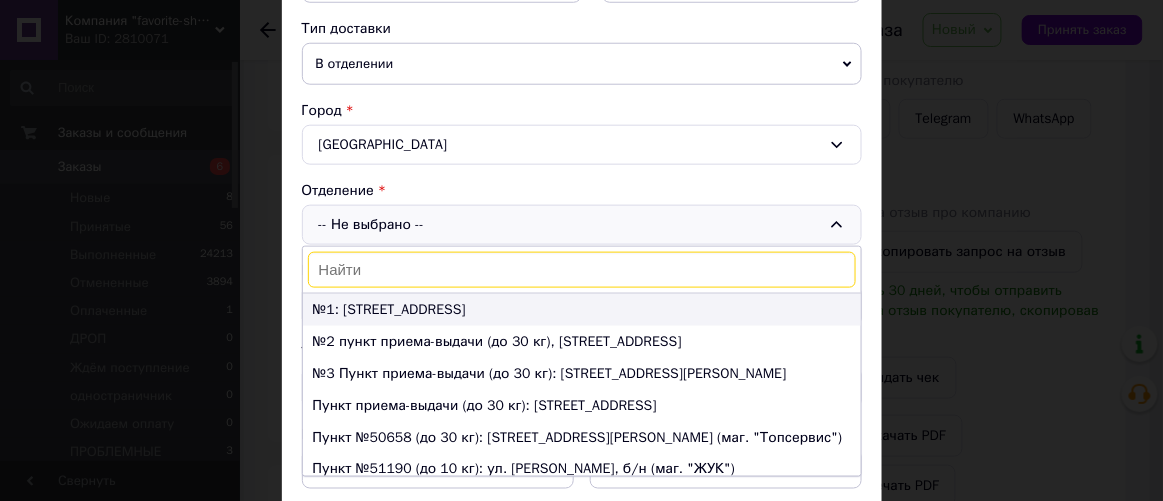 click on "№1: [STREET_ADDRESS]" at bounding box center (582, 310) 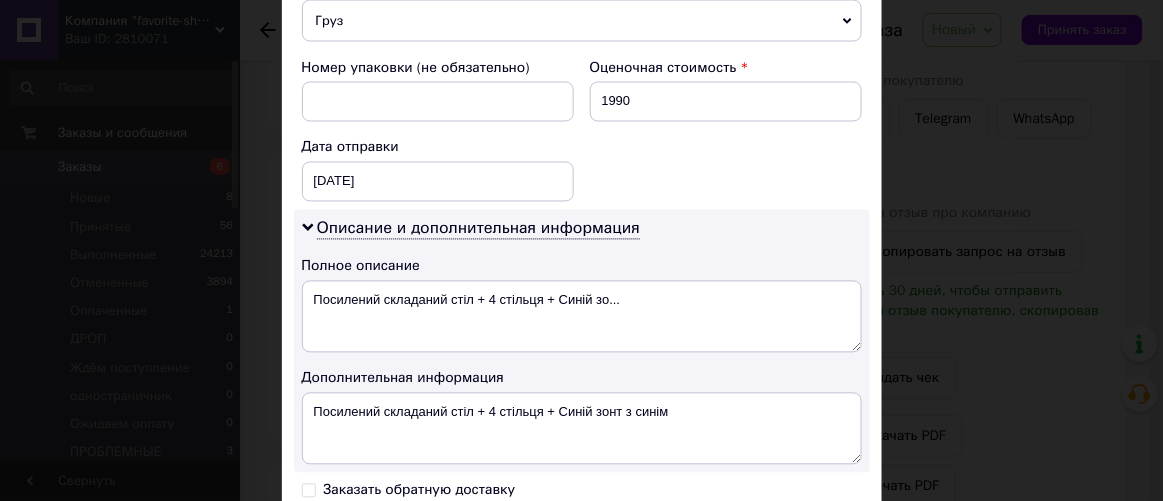 scroll, scrollTop: 909, scrollLeft: 0, axis: vertical 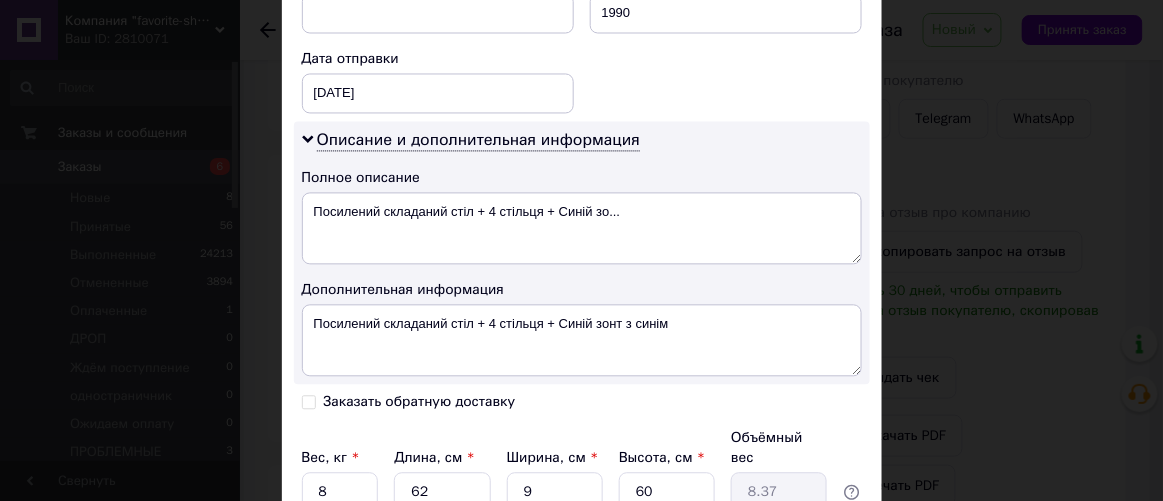 click on "Заказать обратную доставку" at bounding box center [309, 401] 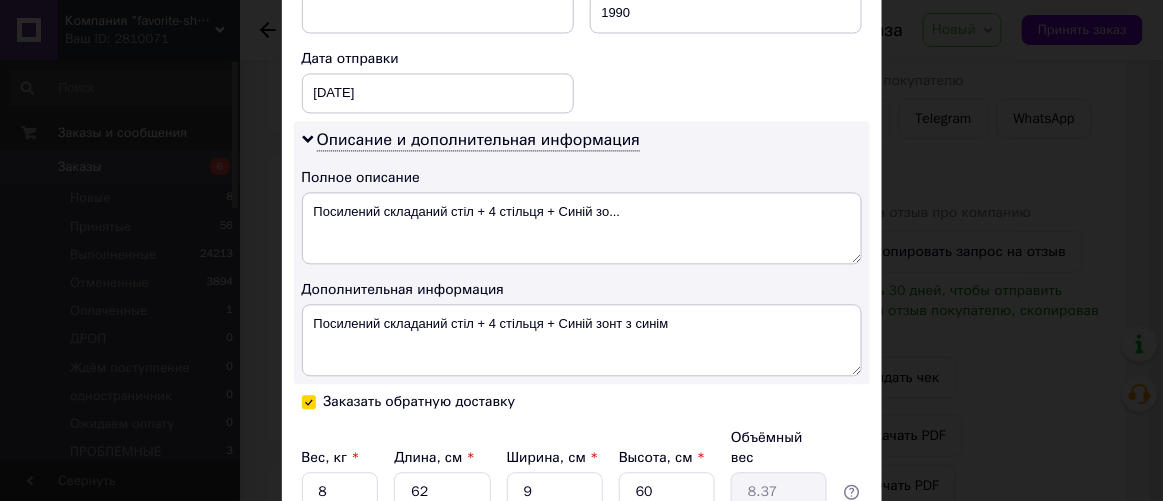 checkbox on "true" 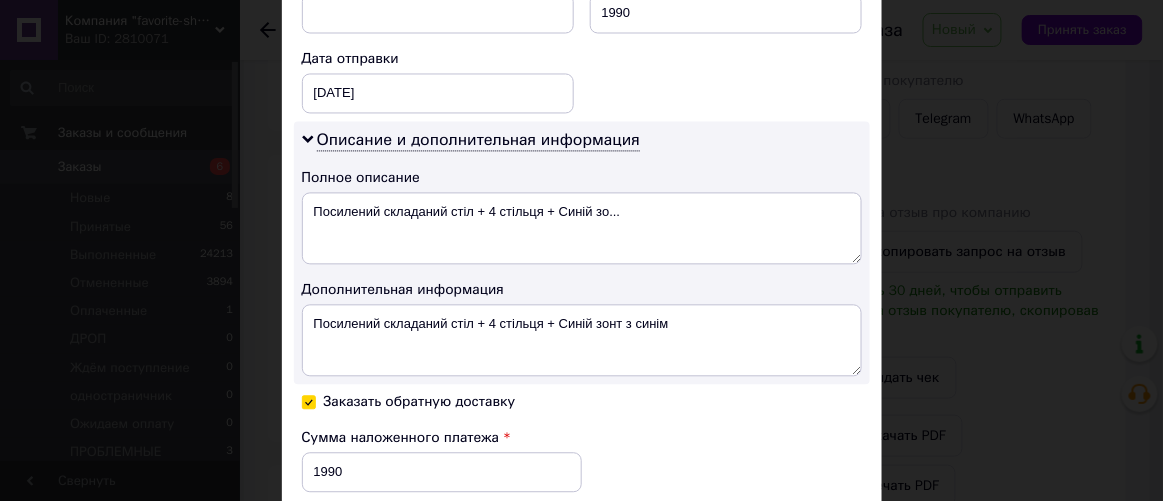 scroll, scrollTop: 1090, scrollLeft: 0, axis: vertical 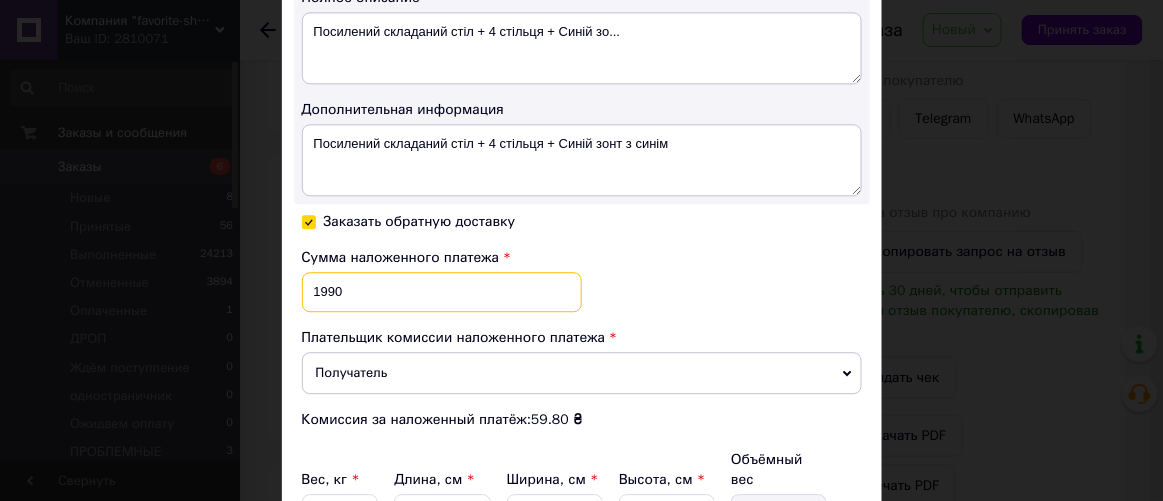 click on "1990" at bounding box center (442, 292) 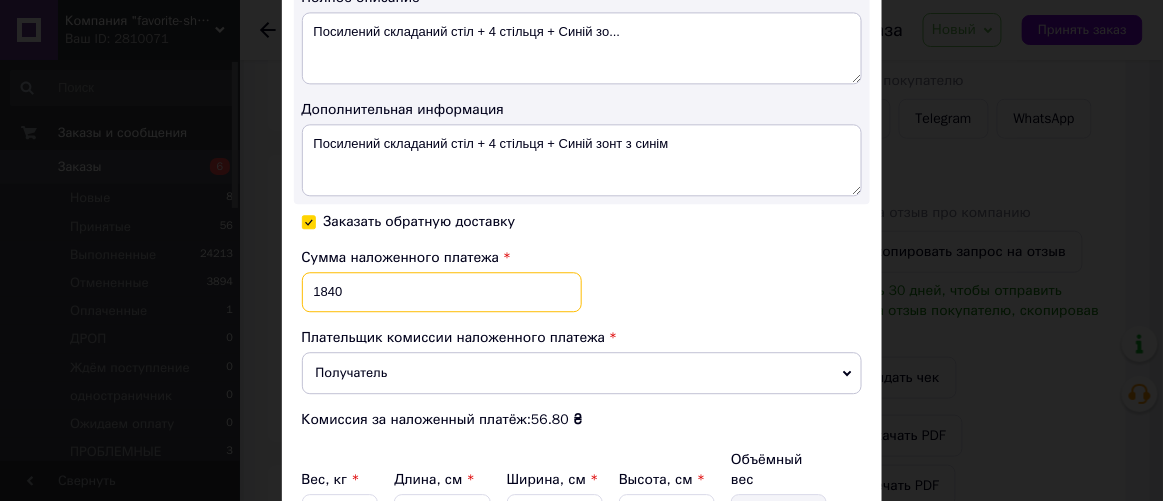 type on "1840" 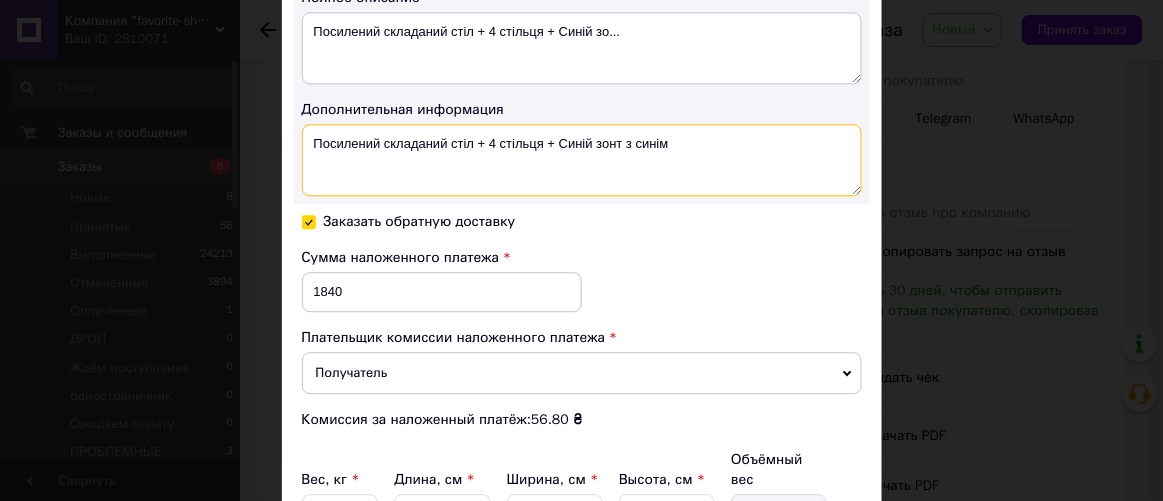 drag, startPoint x: 649, startPoint y: 159, endPoint x: 312, endPoint y: 163, distance: 337.02374 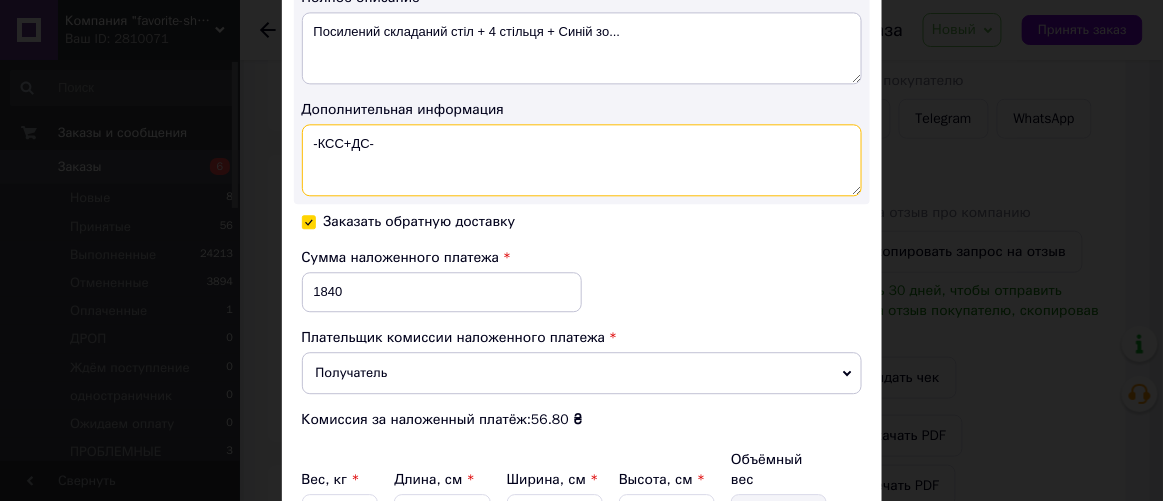 click on "-КСС+ДС-" at bounding box center (582, 160) 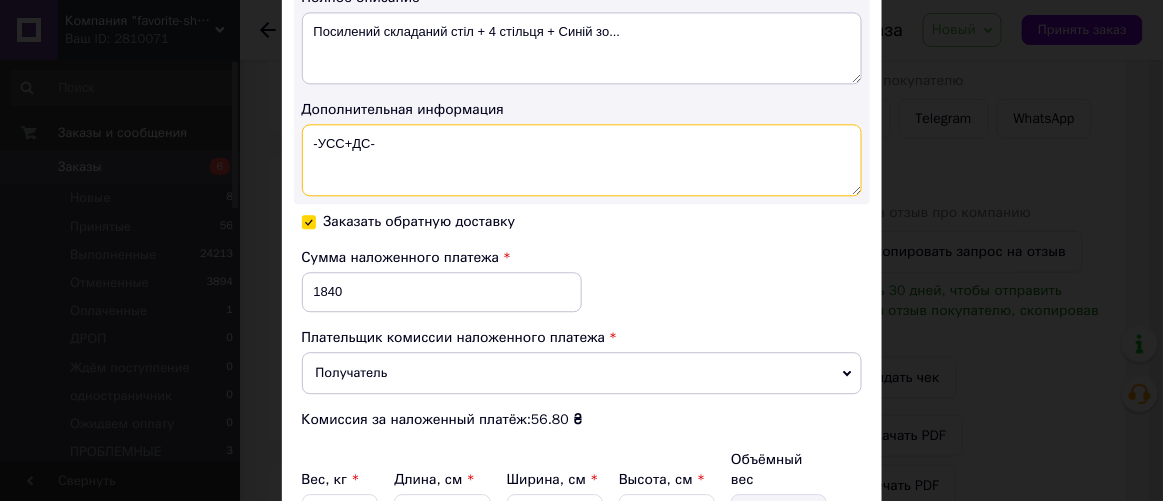 drag, startPoint x: 455, startPoint y: 130, endPoint x: 301, endPoint y: 162, distance: 157.28954 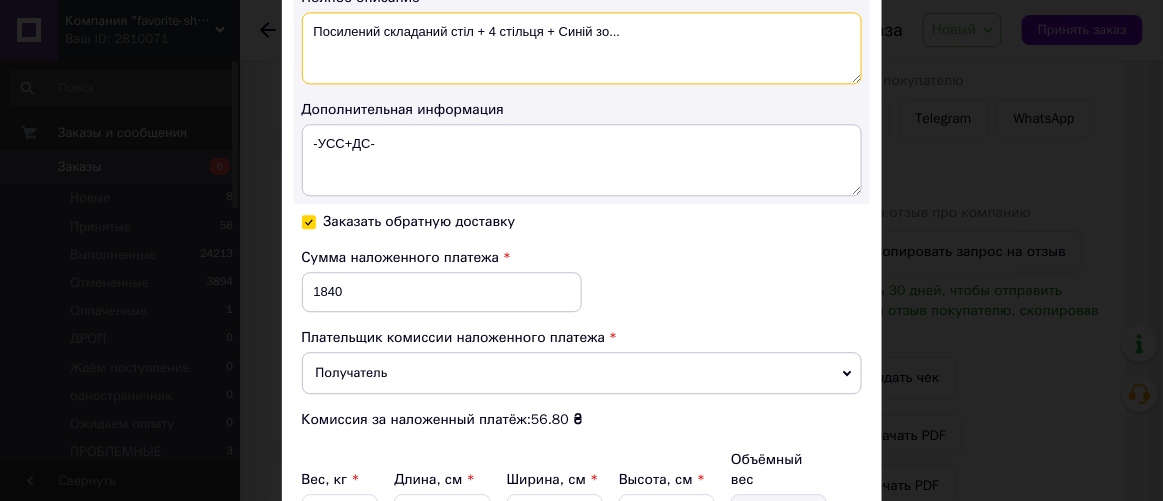 drag, startPoint x: 601, startPoint y: 53, endPoint x: 303, endPoint y: 82, distance: 299.40775 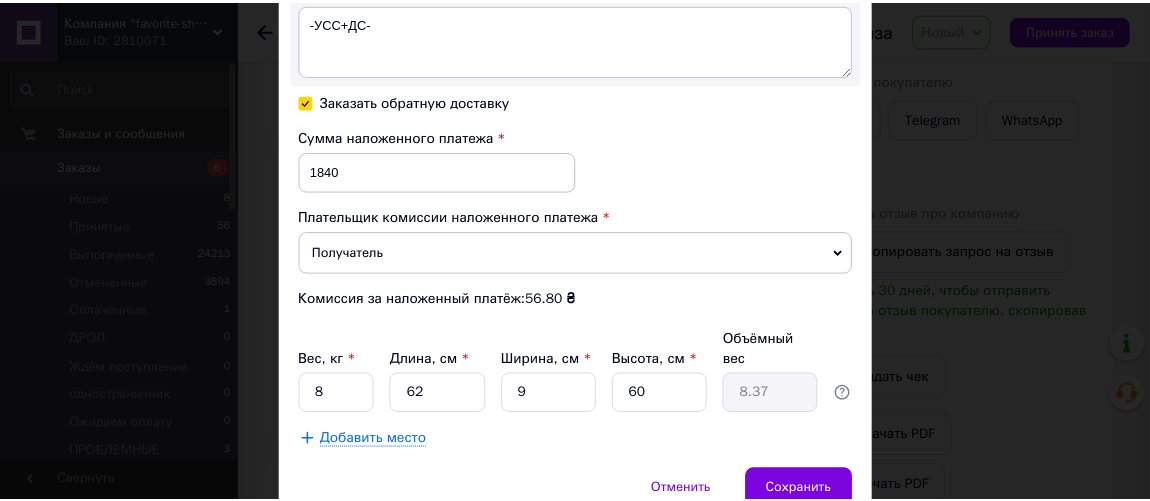 scroll, scrollTop: 1272, scrollLeft: 0, axis: vertical 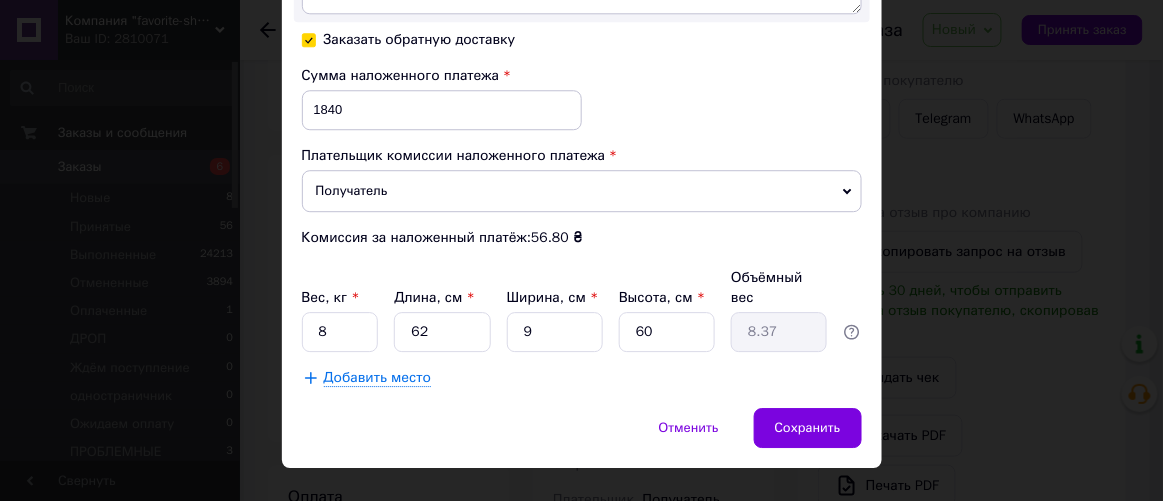 type on "-УСС+ДС-" 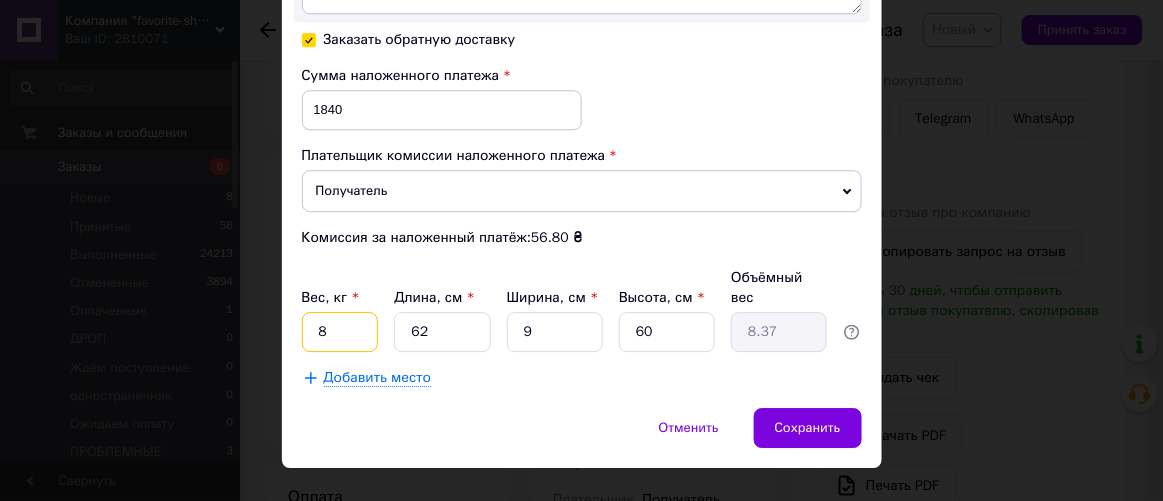 drag, startPoint x: 329, startPoint y: 288, endPoint x: 312, endPoint y: 307, distance: 25.495098 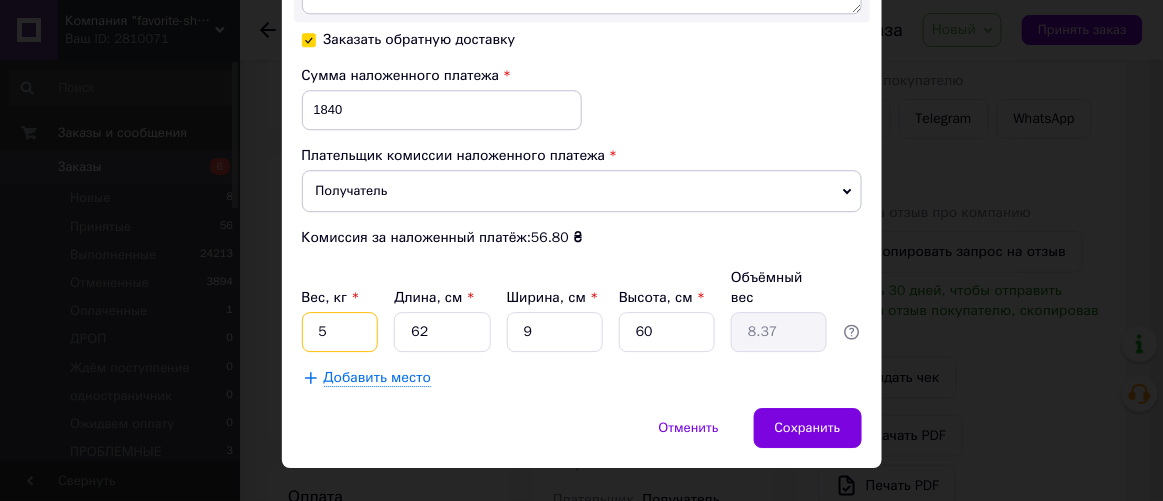 type on "5" 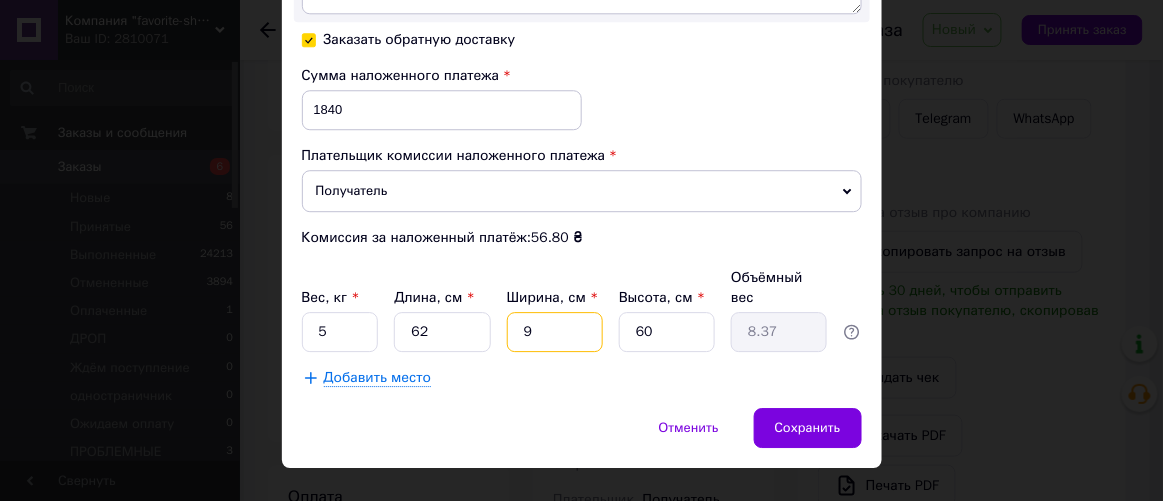 click on "9" at bounding box center [555, 332] 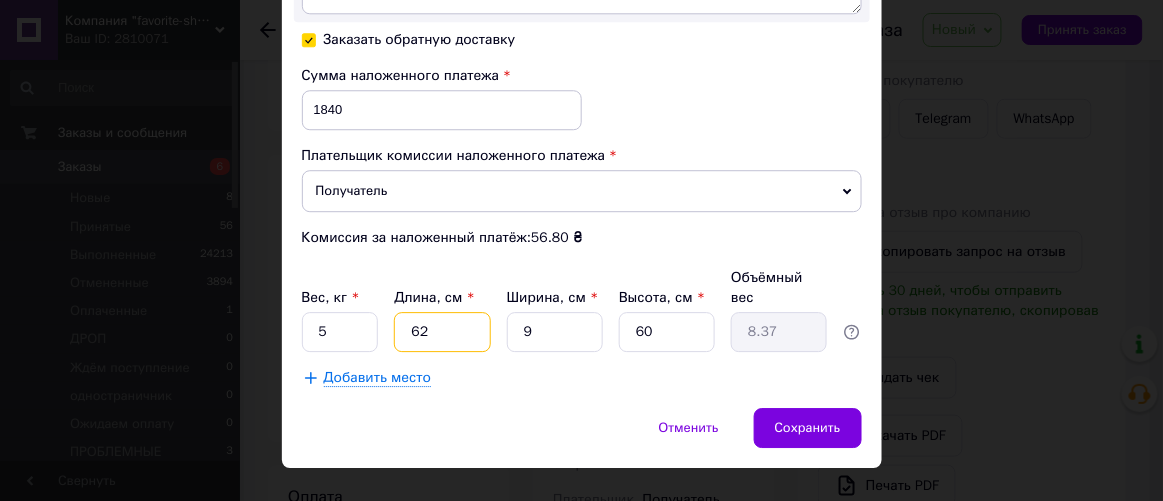 click on "62" at bounding box center [442, 332] 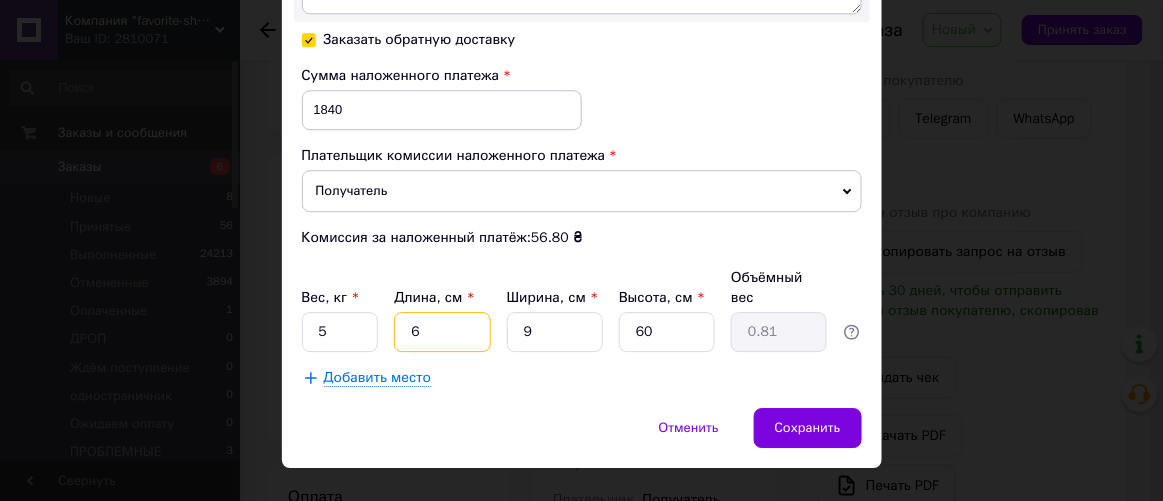 type on "63" 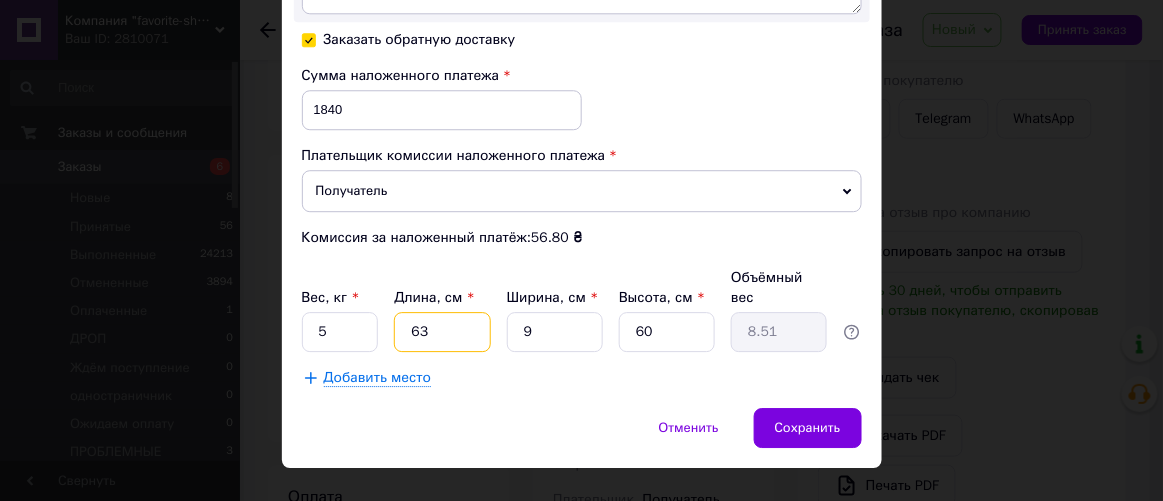 type on "63" 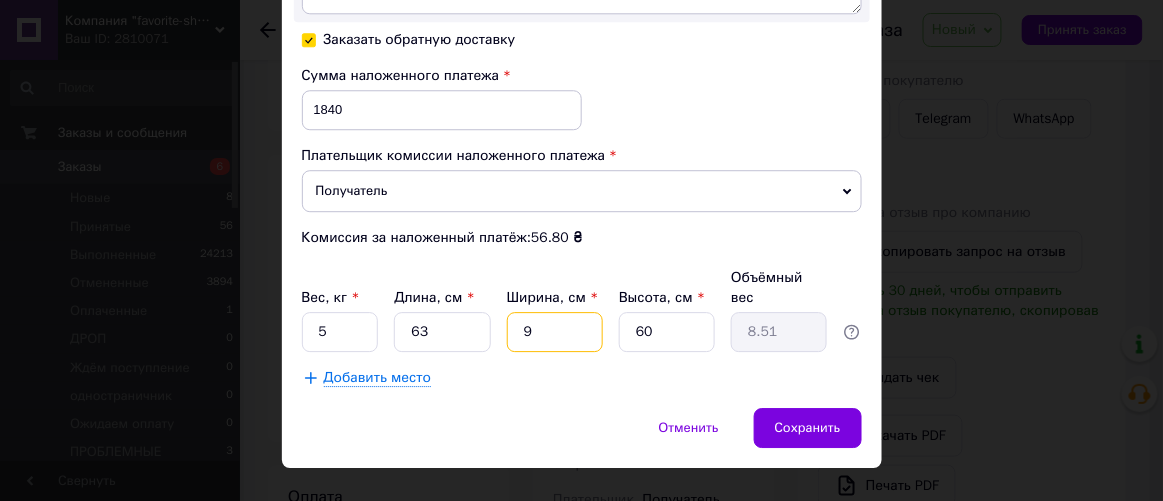 type on "6" 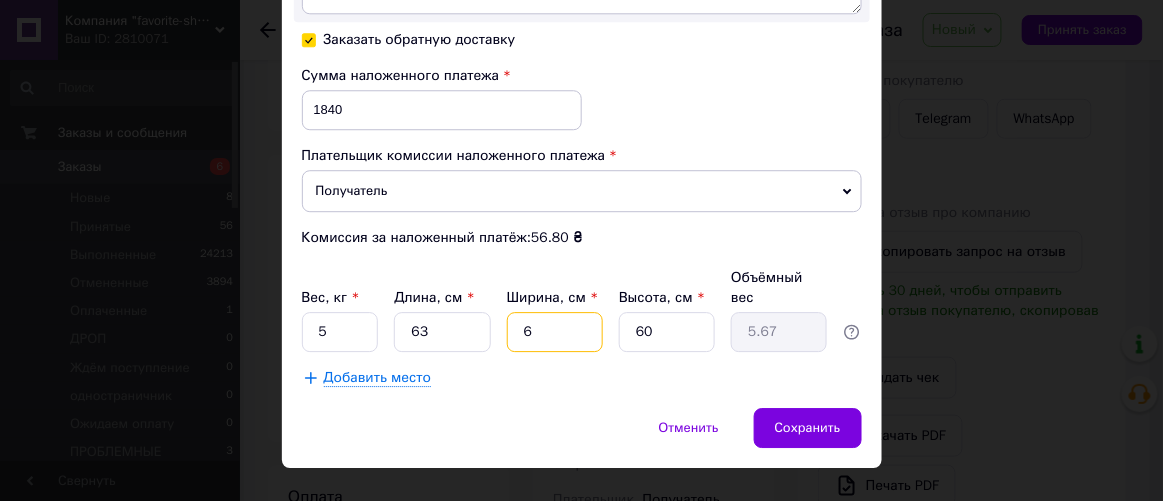 type on "63" 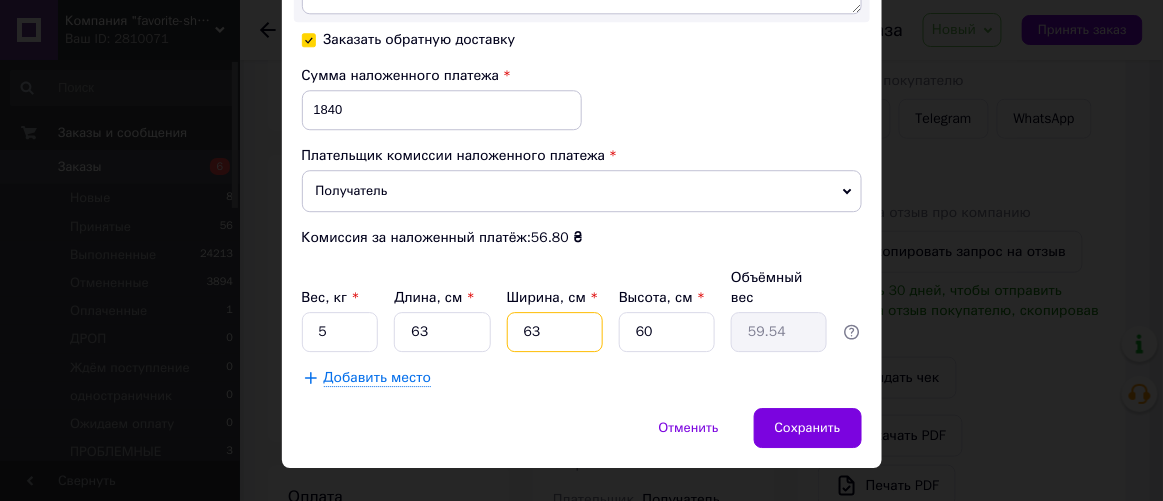 type on "63" 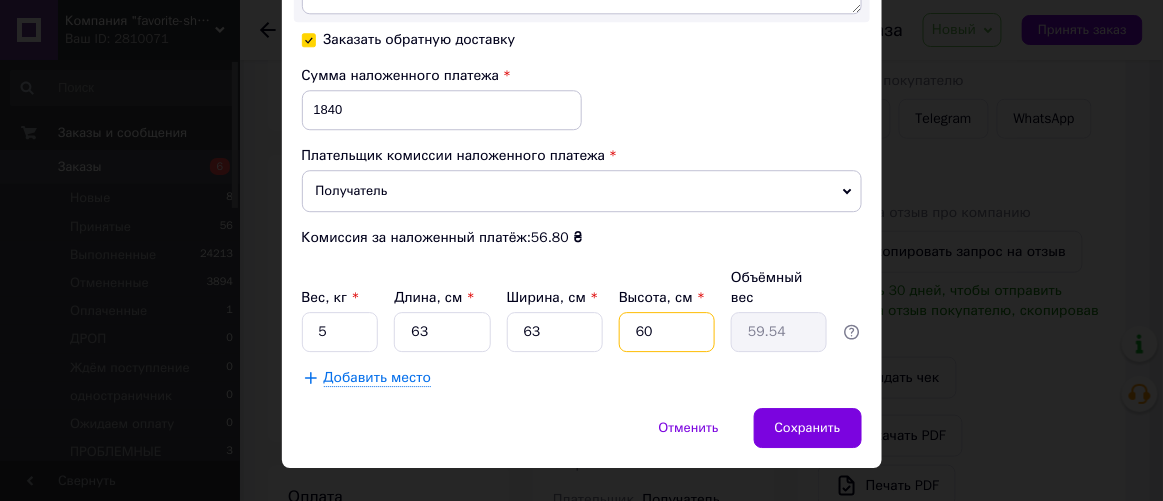 type on "1" 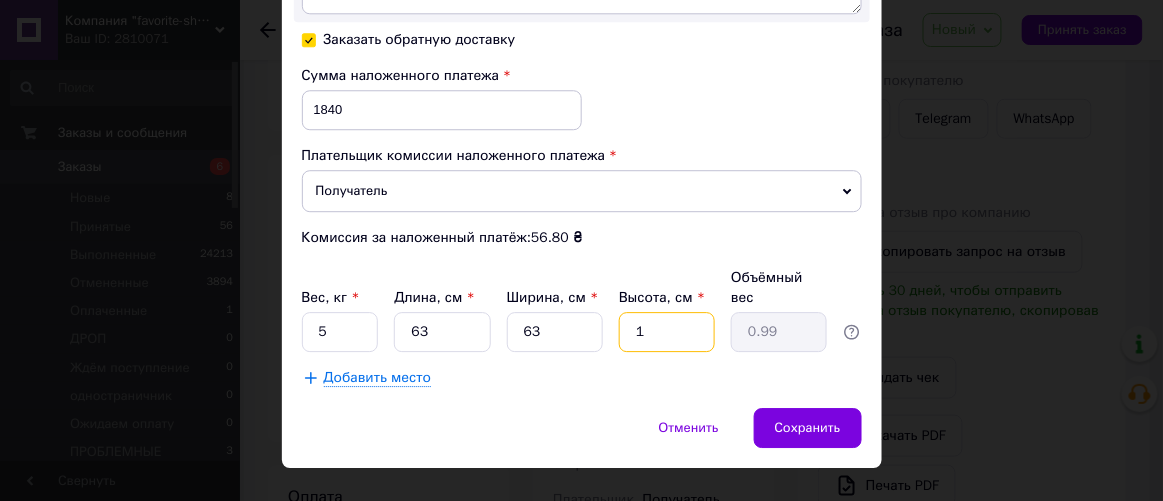 type on "10" 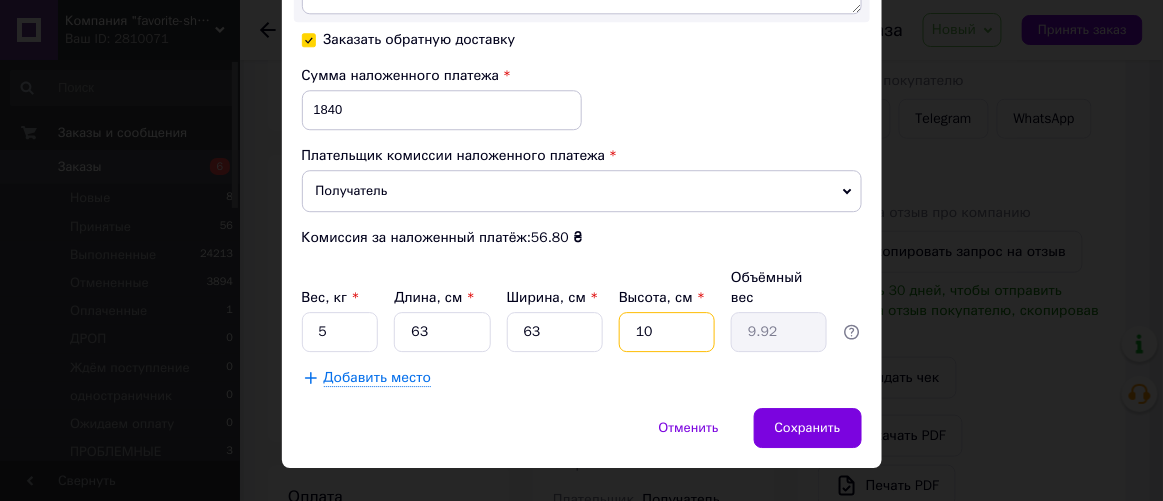 type on "10" 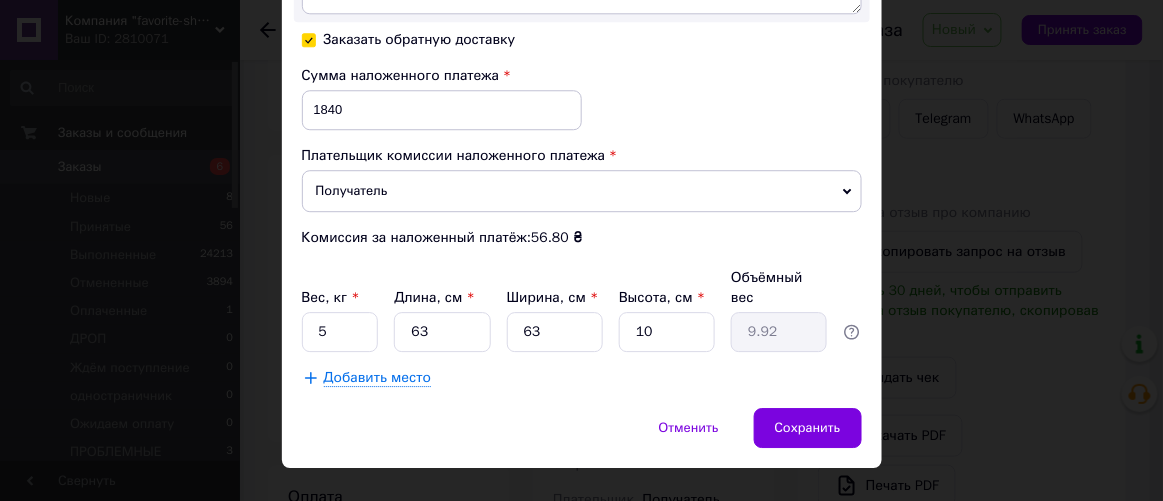 click on "Добавить место" at bounding box center (378, 378) 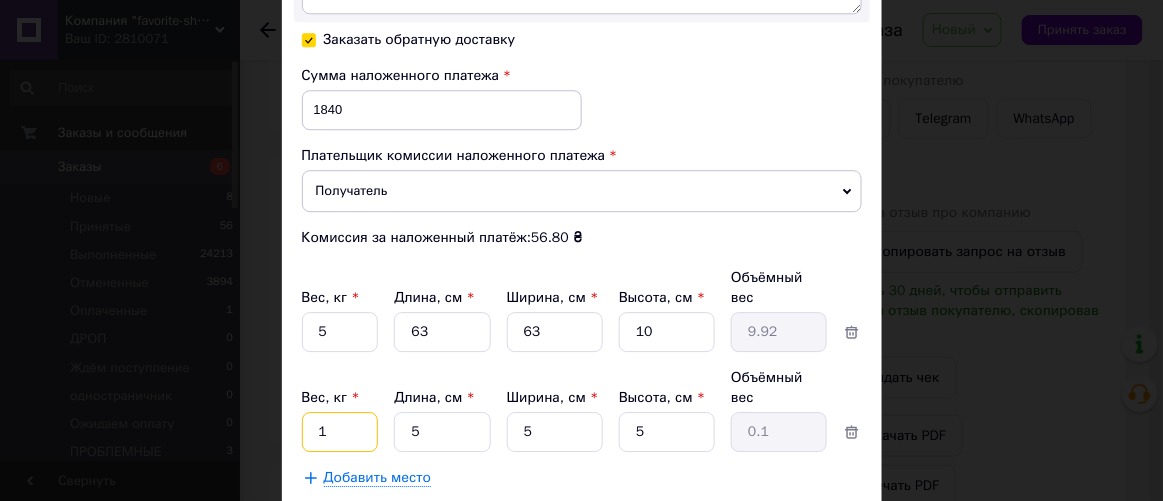 click on "1" at bounding box center (340, 332) 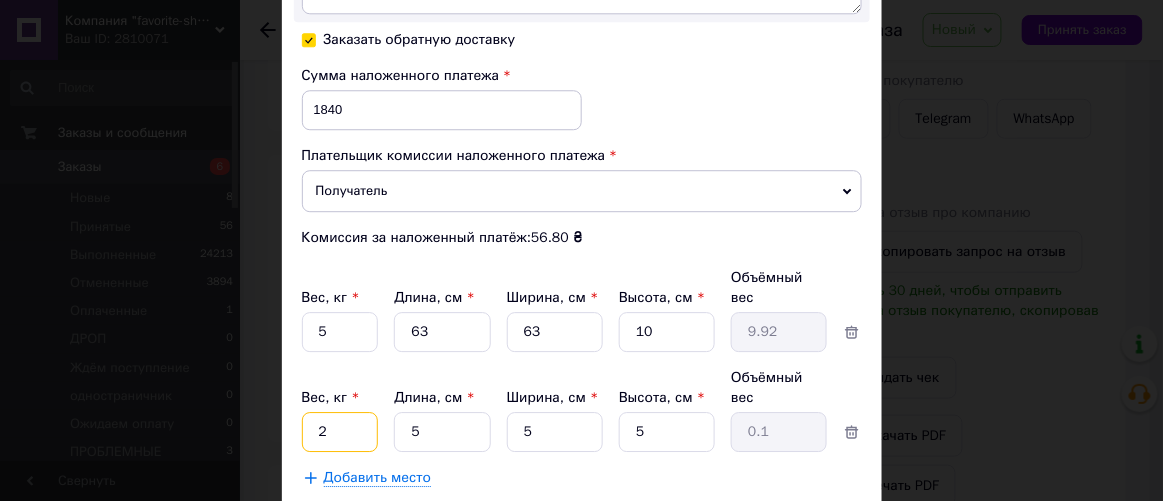 type on "2" 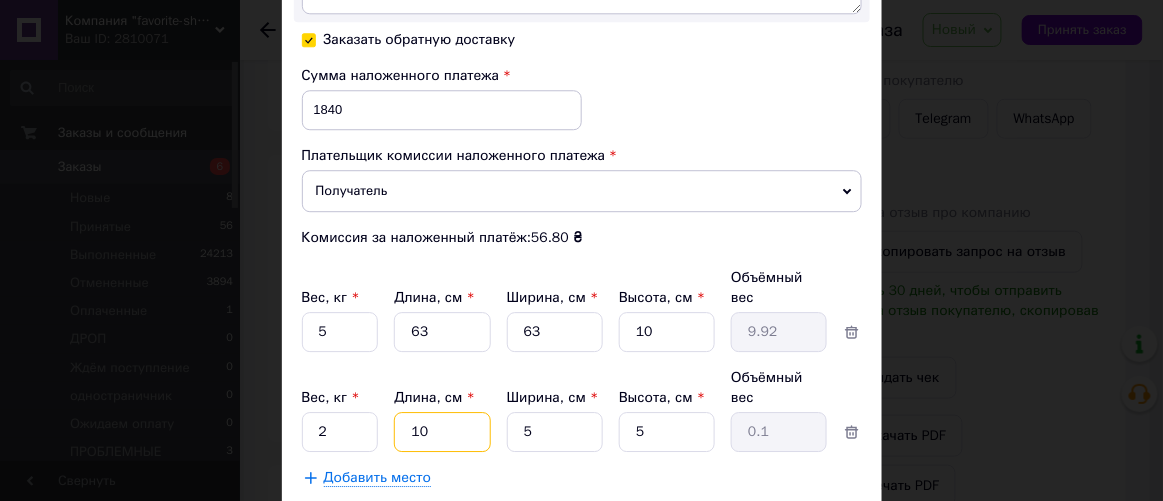 type on "100" 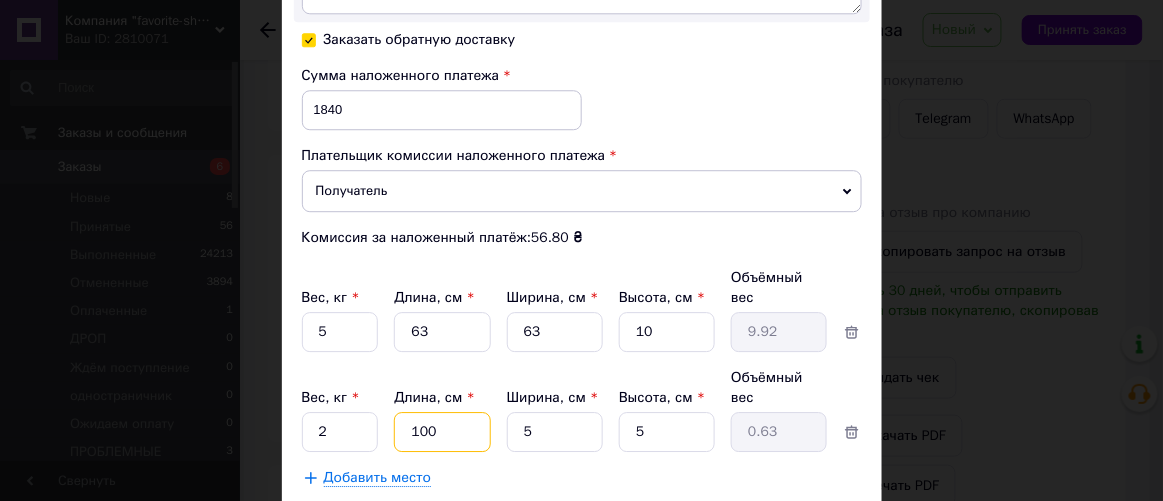 type on "100" 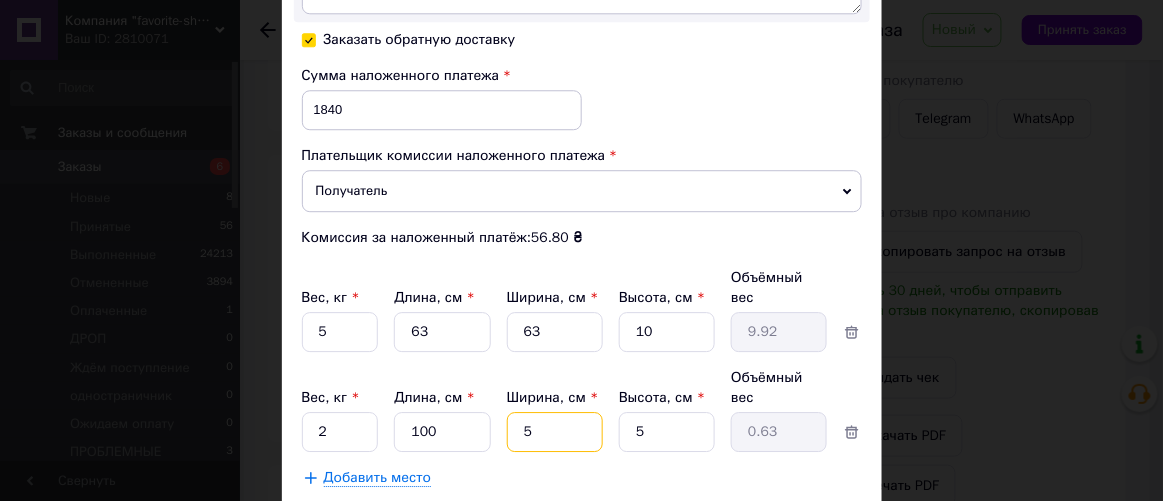 type on "1" 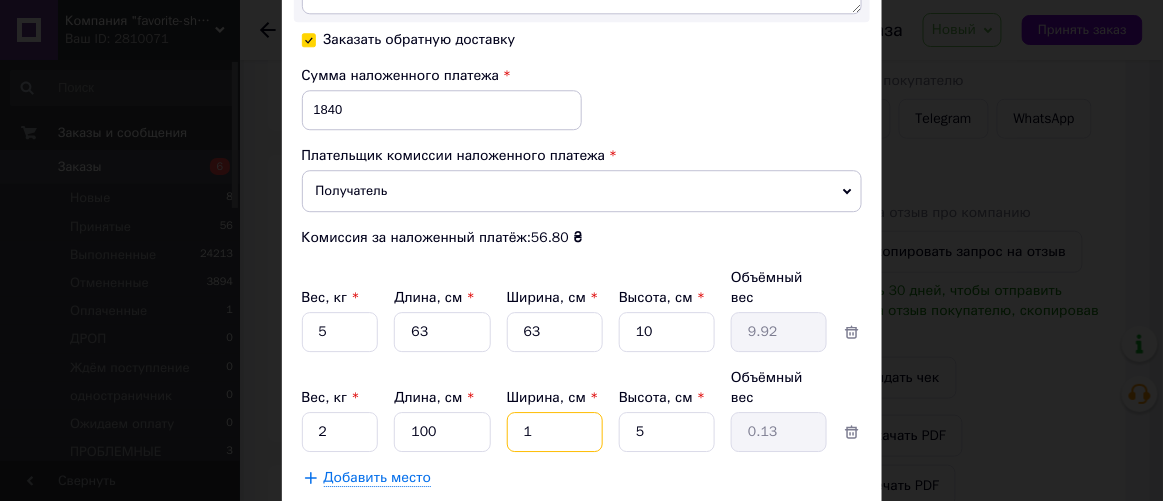 type on "10" 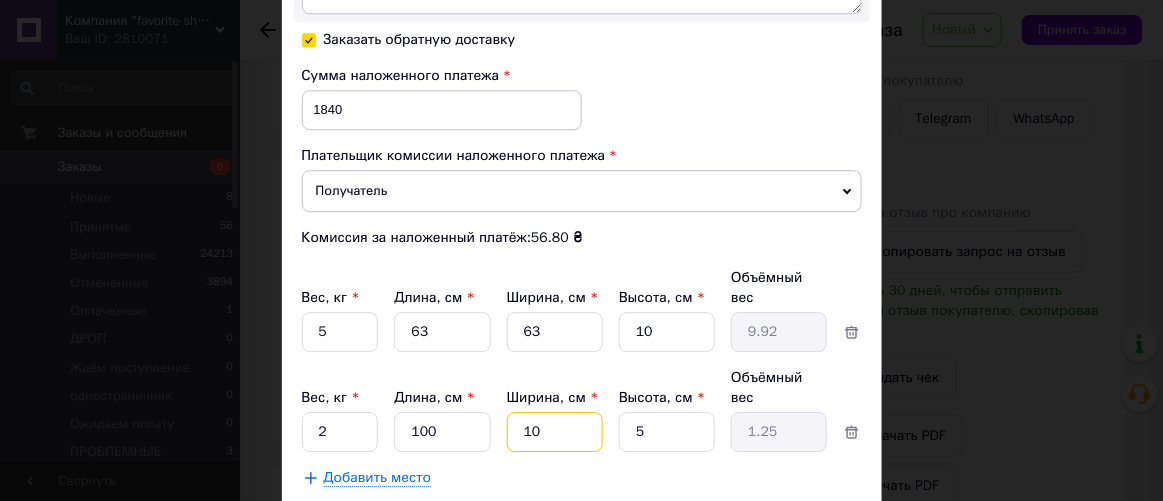 type on "10" 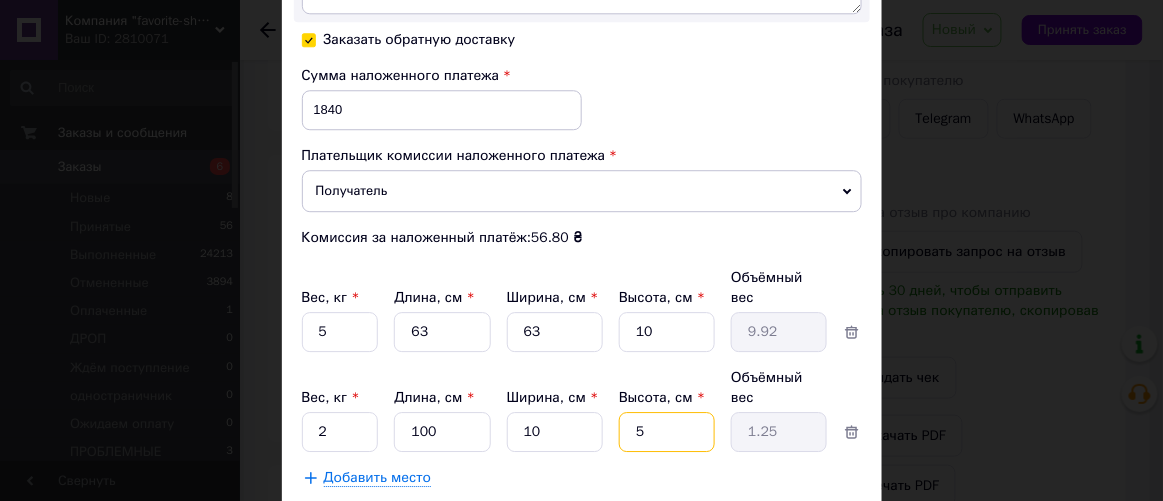 type on "8" 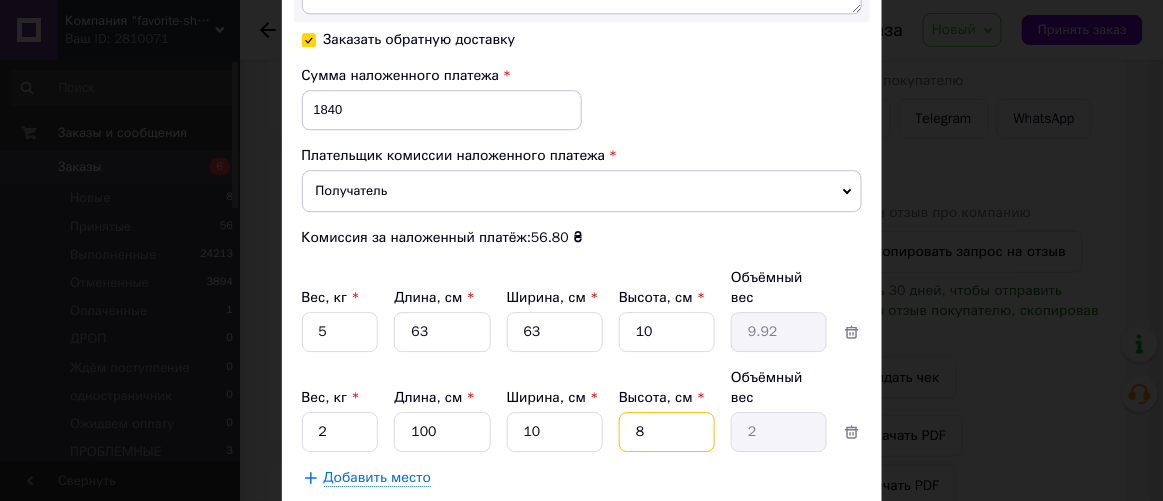 type on "8" 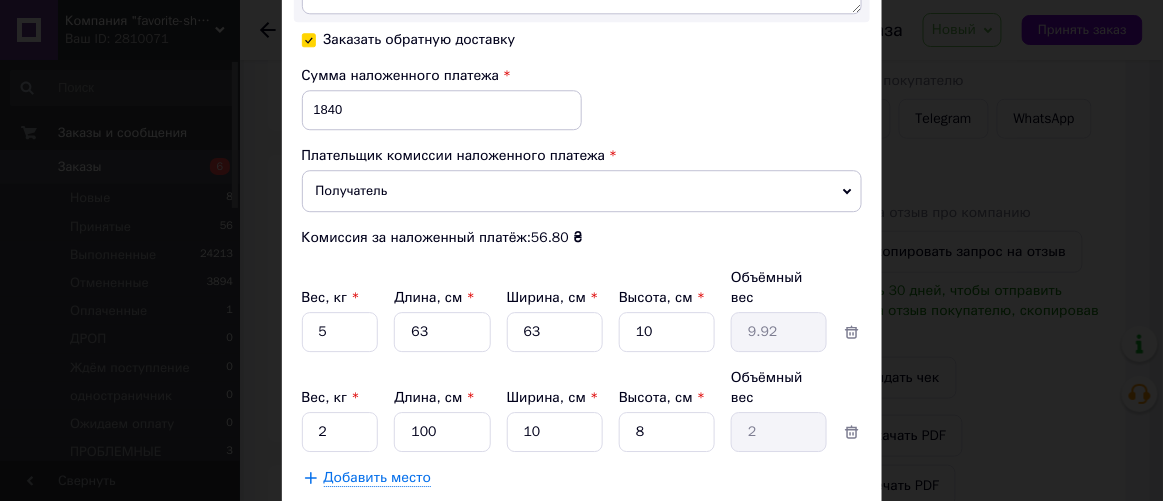 click on "Сохранить" at bounding box center [808, 528] 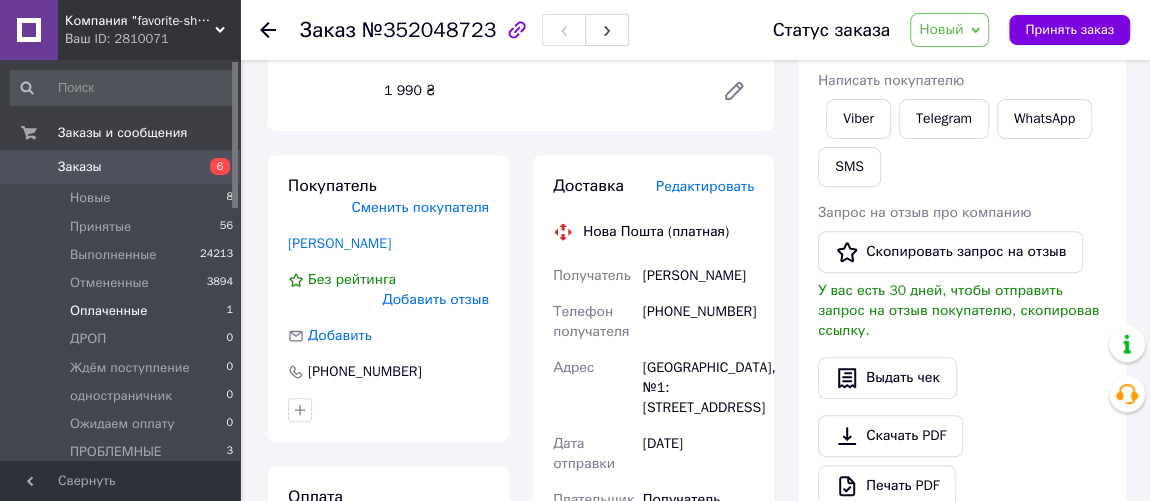 click on "Оплаченные" at bounding box center (108, 311) 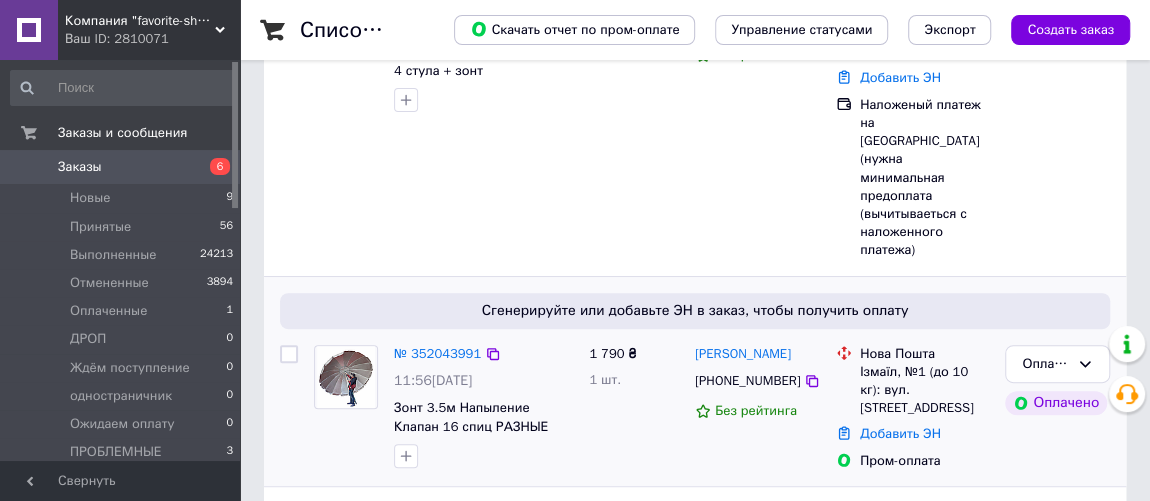 scroll, scrollTop: 272, scrollLeft: 0, axis: vertical 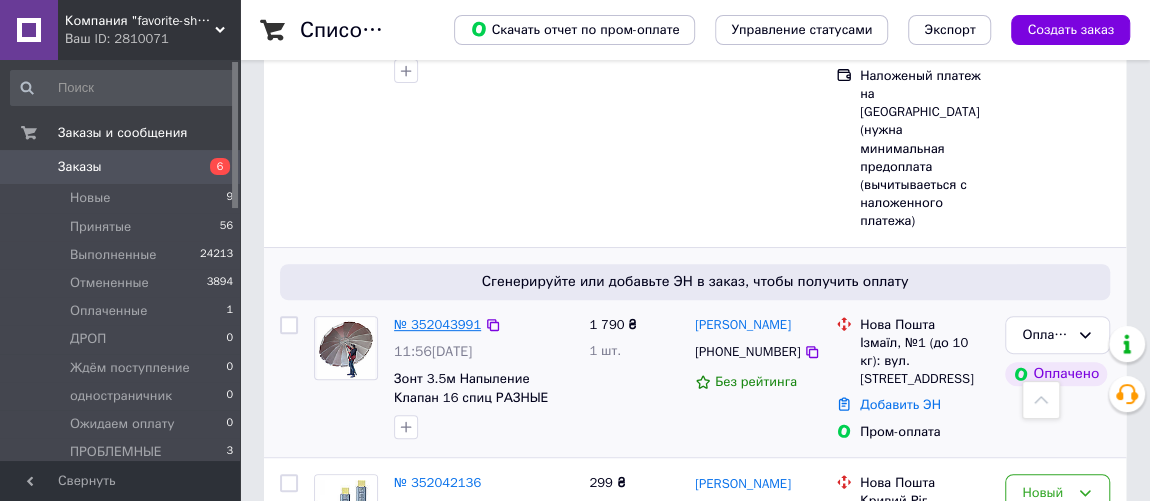 click on "№ 352043991" at bounding box center (437, 324) 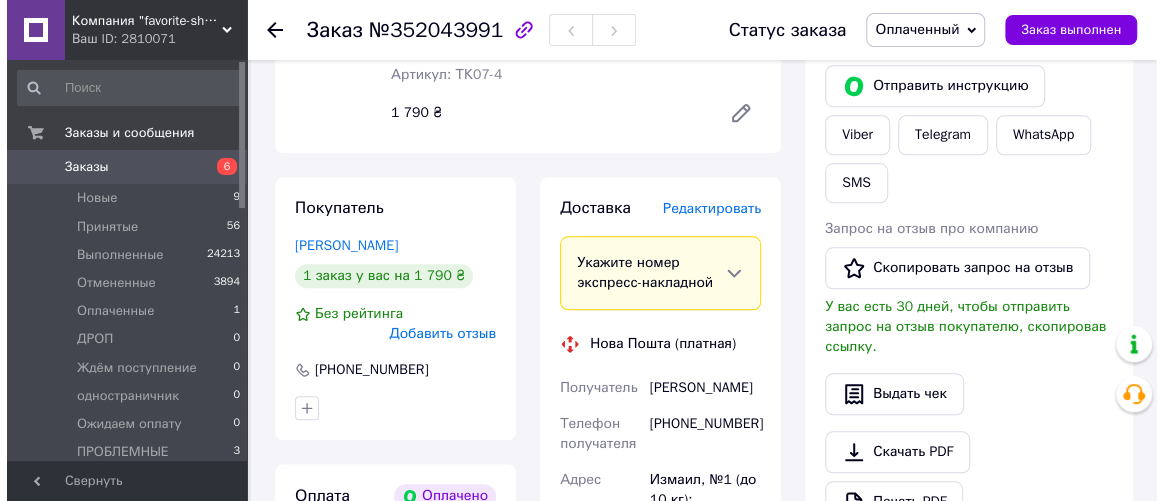 scroll, scrollTop: 909, scrollLeft: 0, axis: vertical 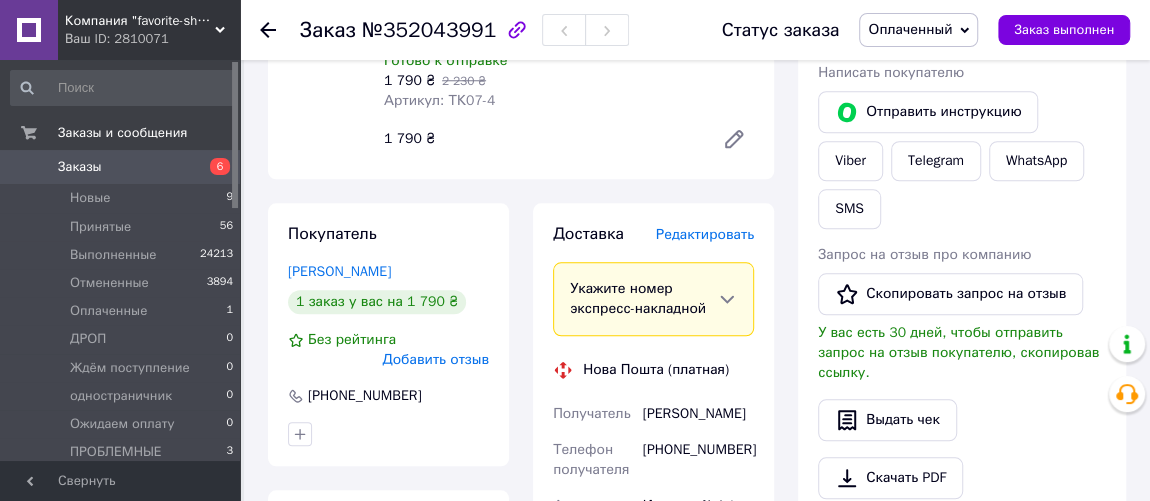 click on "Редактировать" at bounding box center [705, 234] 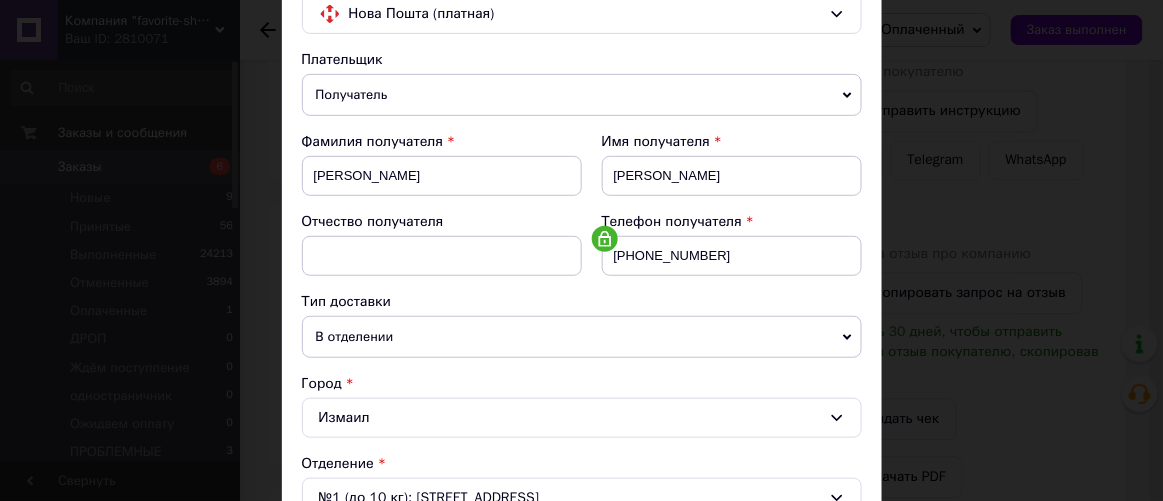 scroll, scrollTop: 363, scrollLeft: 0, axis: vertical 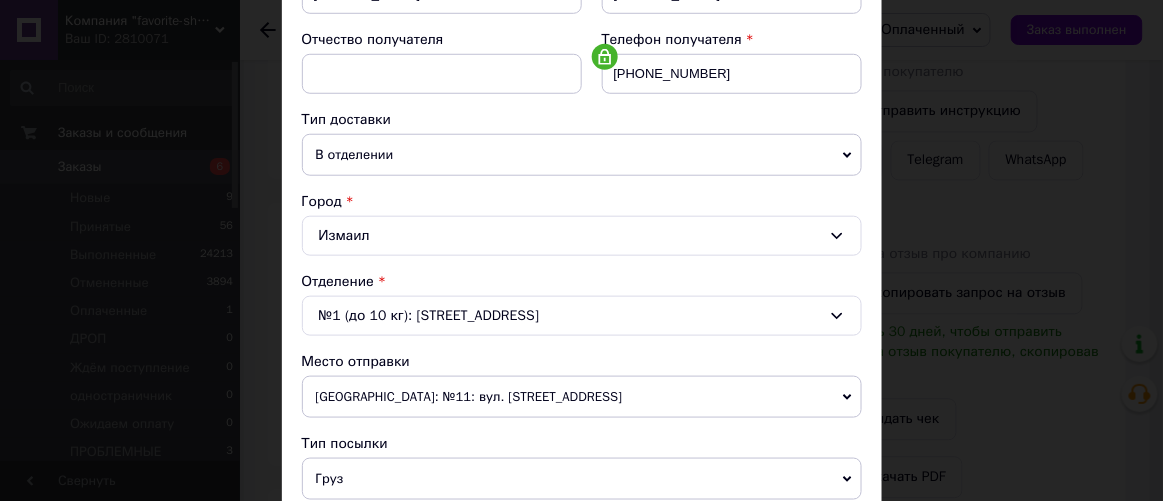 click on "№1 (до 10 кг): [STREET_ADDRESS]" at bounding box center (582, 316) 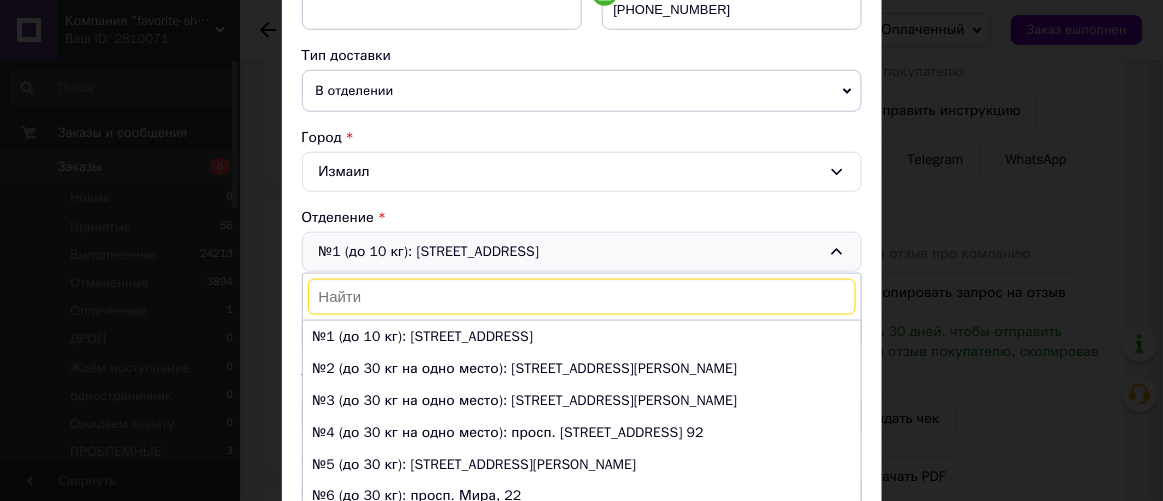 scroll, scrollTop: 454, scrollLeft: 0, axis: vertical 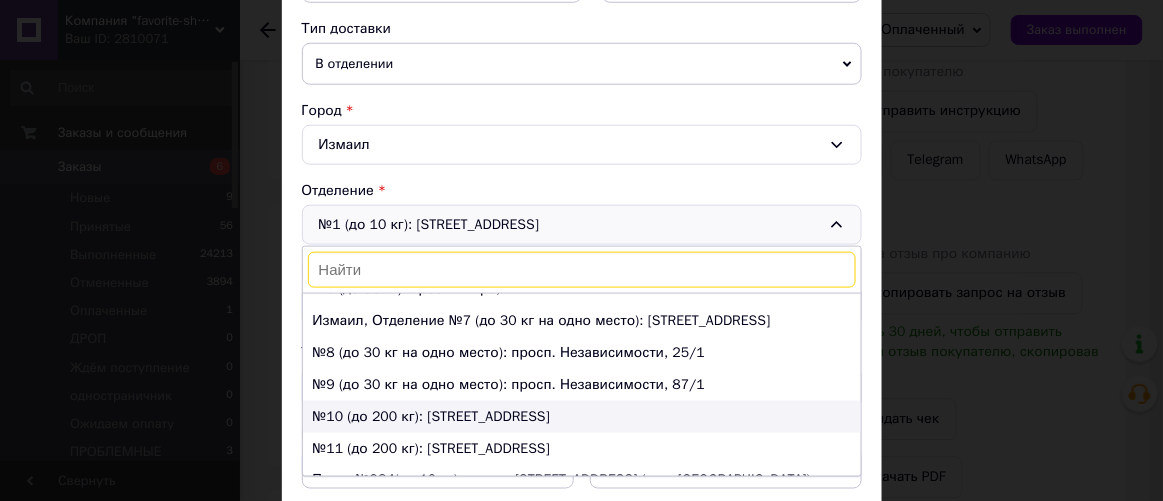 click on "№10 (до 200 кг): [STREET_ADDRESS]" at bounding box center [582, 417] 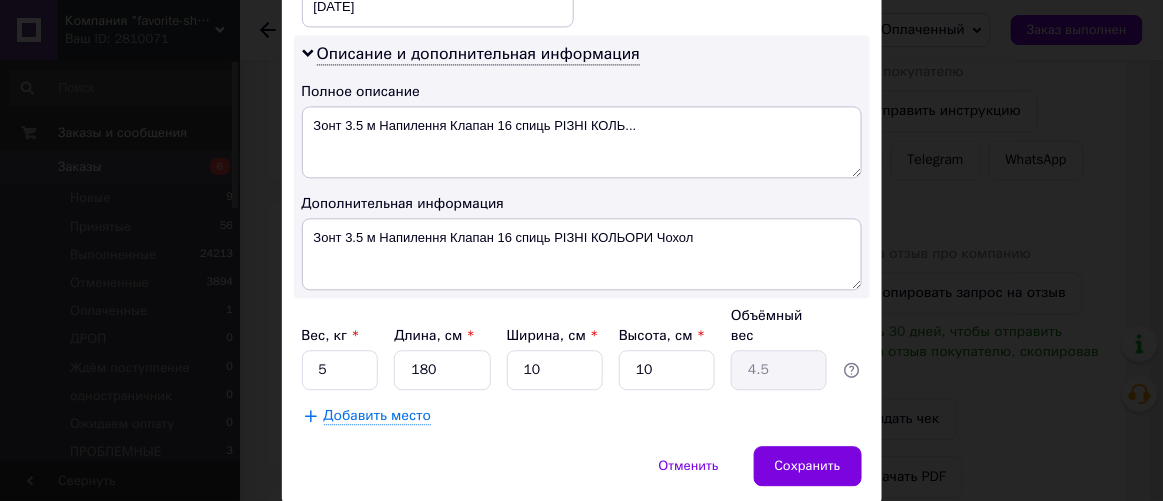 scroll, scrollTop: 999, scrollLeft: 0, axis: vertical 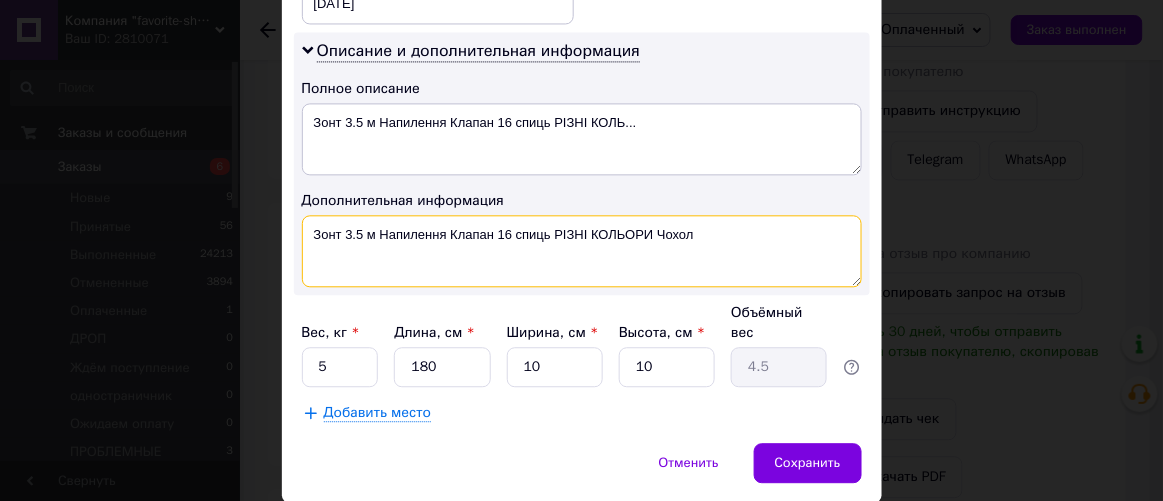 drag, startPoint x: 706, startPoint y: 230, endPoint x: 314, endPoint y: 265, distance: 393.5594 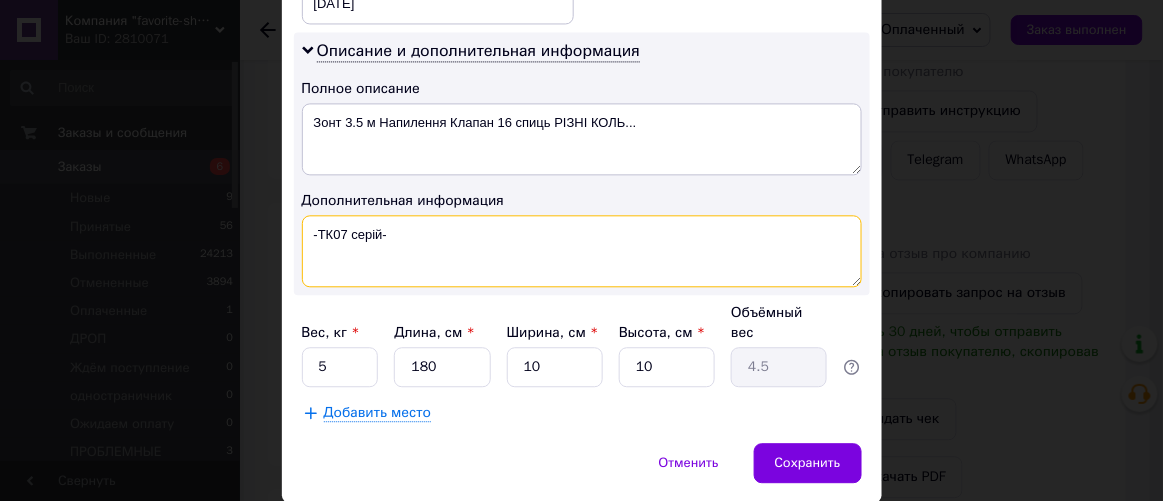 drag, startPoint x: 392, startPoint y: 229, endPoint x: 369, endPoint y: 236, distance: 24.04163 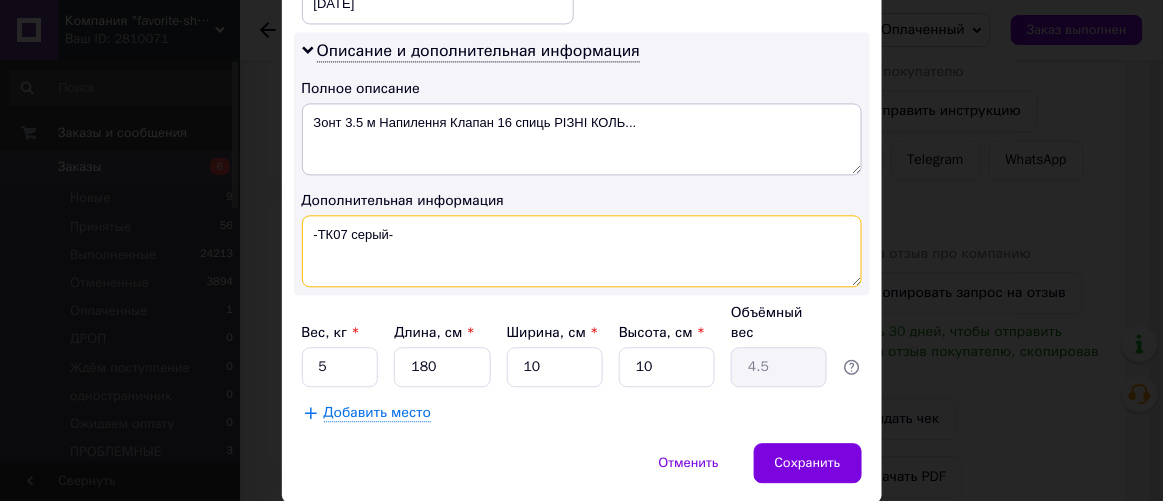 drag, startPoint x: 421, startPoint y: 228, endPoint x: 306, endPoint y: 263, distance: 120.20815 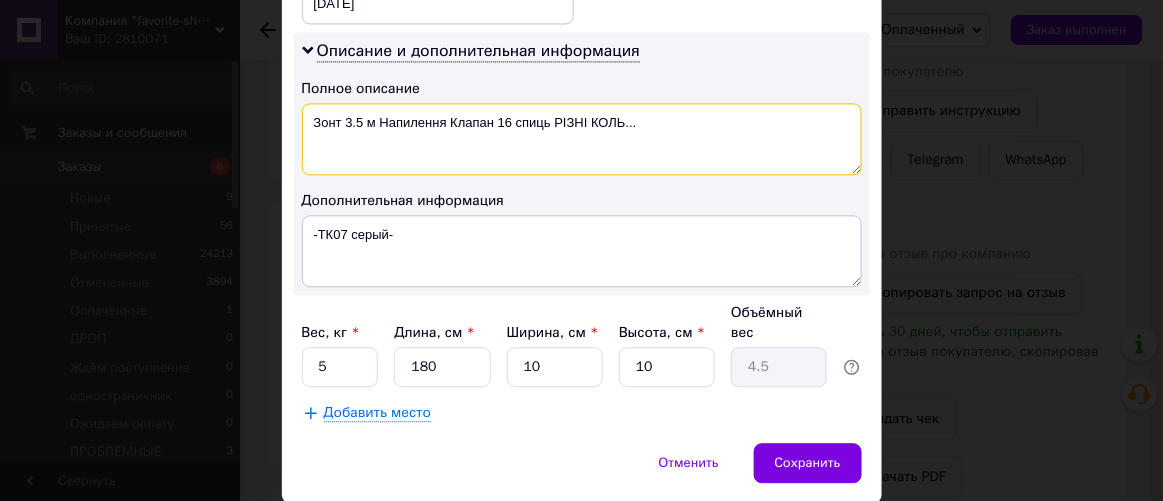 drag, startPoint x: 689, startPoint y: 134, endPoint x: 309, endPoint y: 174, distance: 382.09946 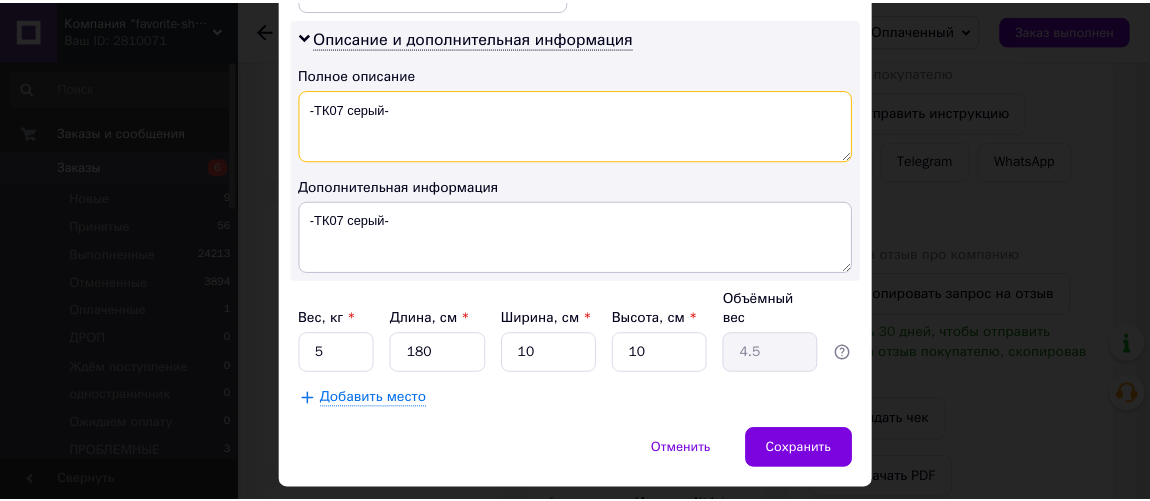 scroll, scrollTop: 1038, scrollLeft: 0, axis: vertical 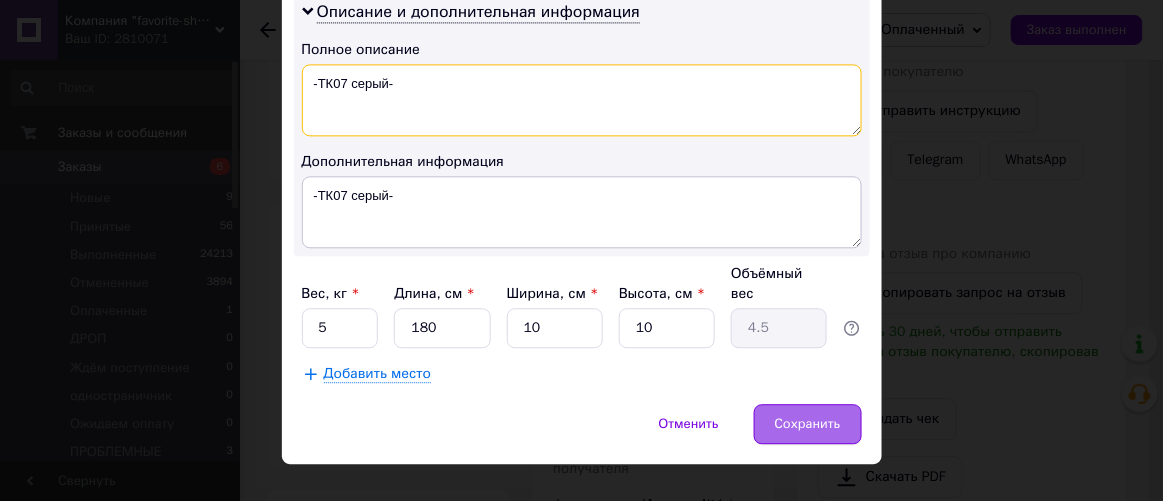 type on "-ТК07 серый-" 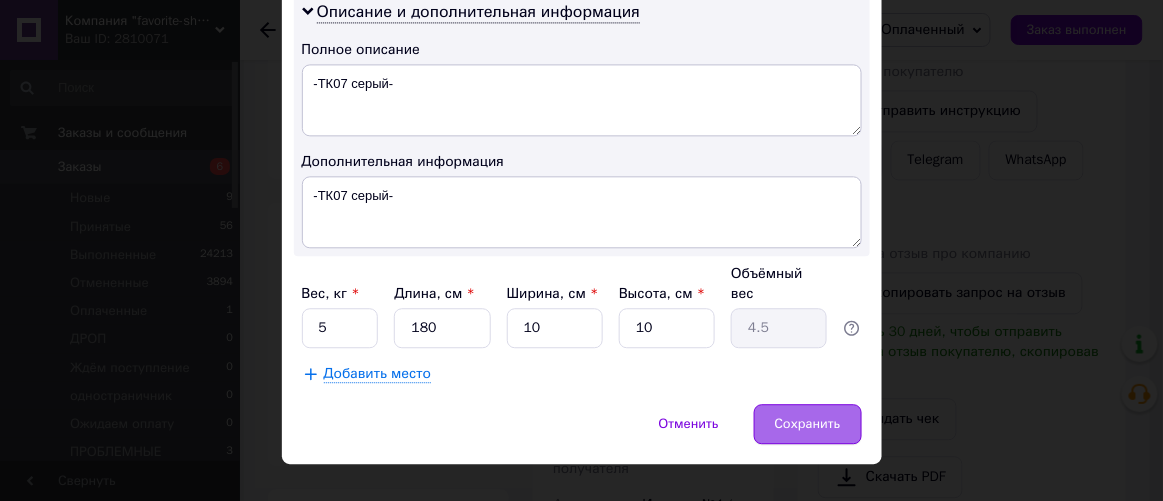 click on "Сохранить" at bounding box center [808, 424] 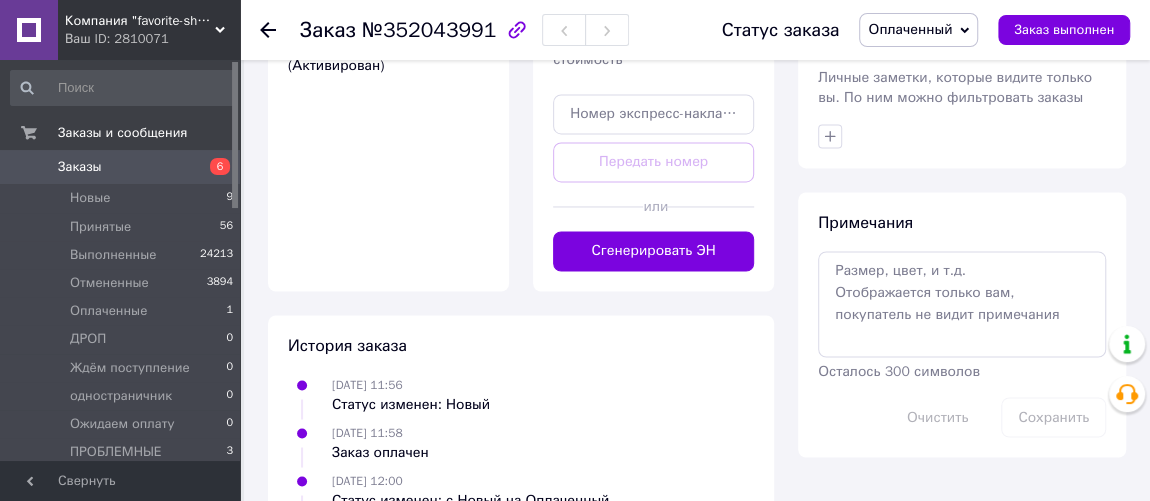 scroll, scrollTop: 1545, scrollLeft: 0, axis: vertical 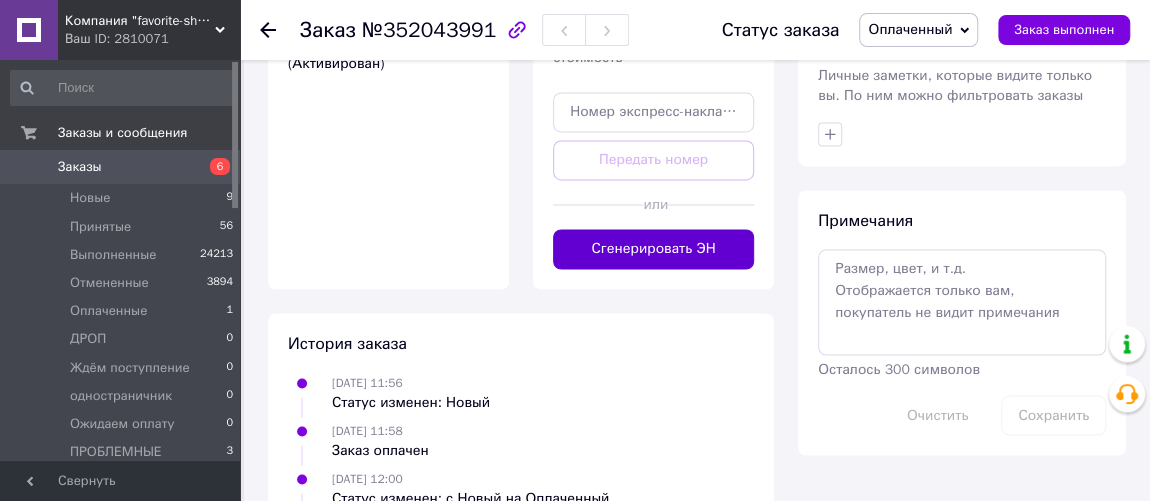 click on "Сгенерировать ЭН" at bounding box center [653, 249] 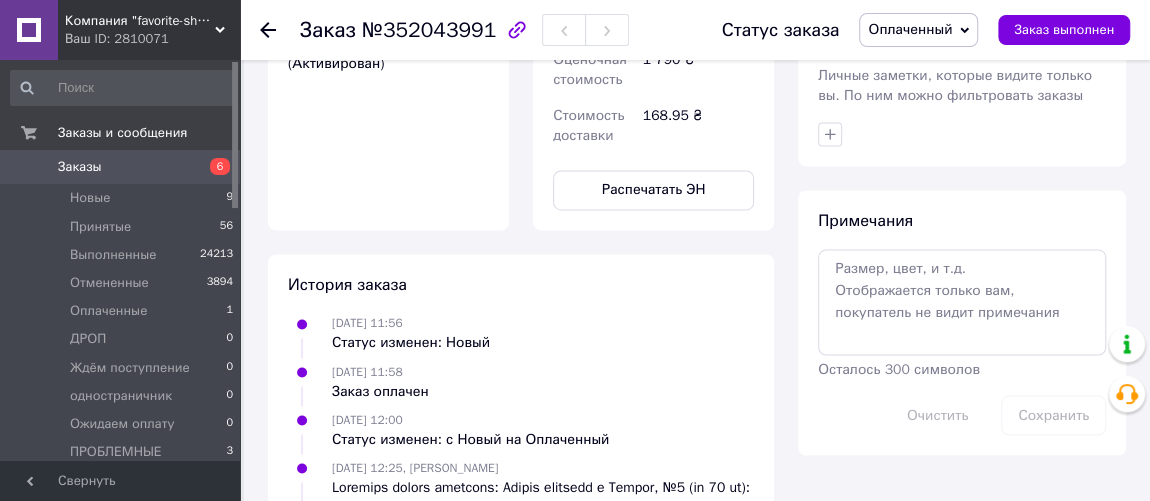 click on "Оплаченный" at bounding box center [910, 29] 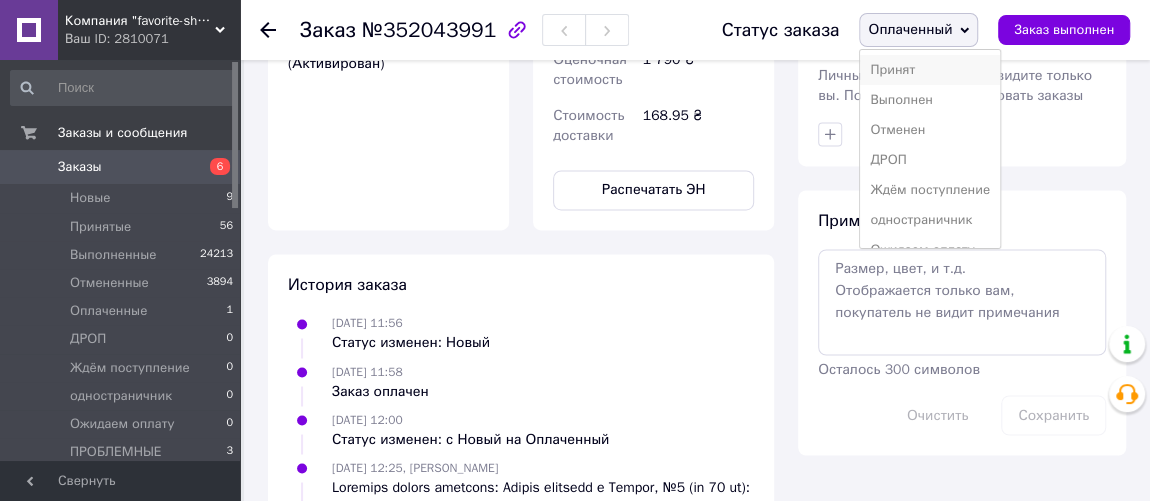 click on "Принят" at bounding box center (930, 70) 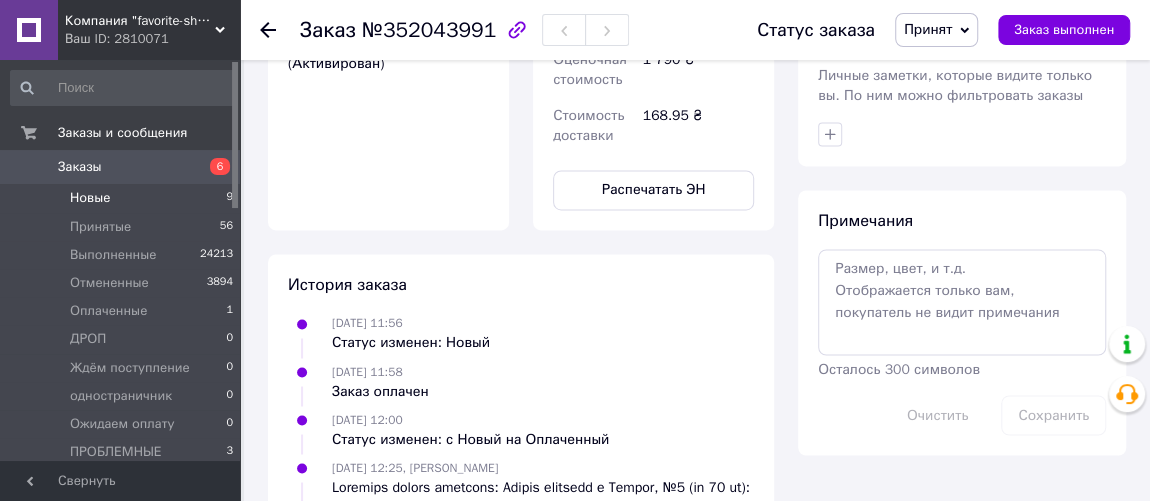 click on "Новые" at bounding box center (90, 198) 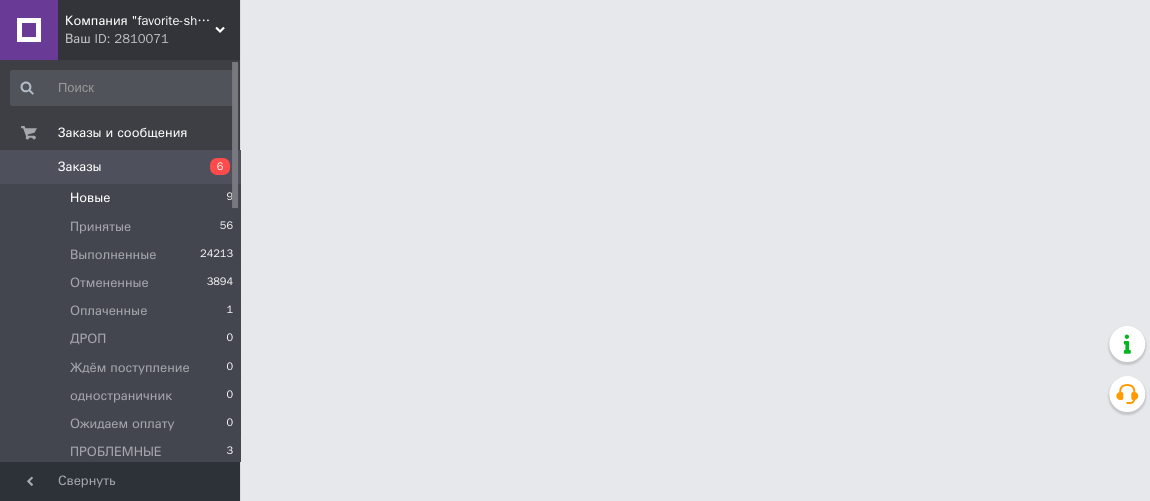 scroll, scrollTop: 0, scrollLeft: 0, axis: both 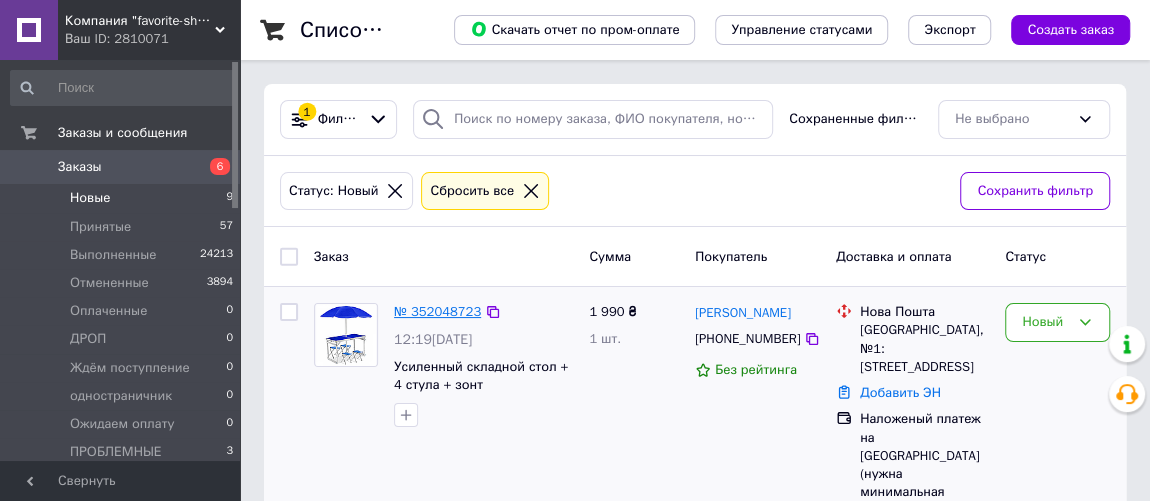 click on "№ 352048723" at bounding box center [437, 311] 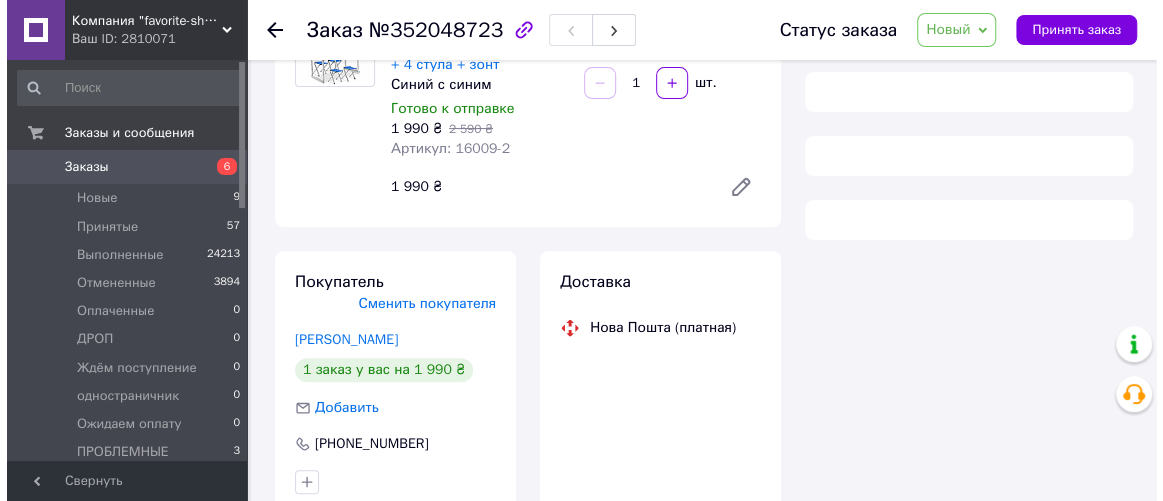 scroll, scrollTop: 363, scrollLeft: 0, axis: vertical 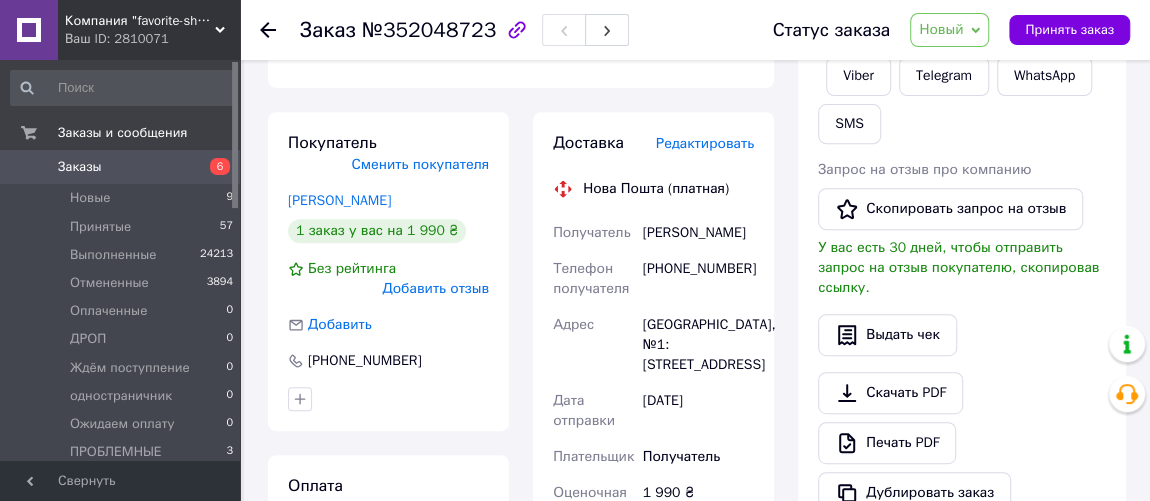 click on "Редактировать" at bounding box center (705, 143) 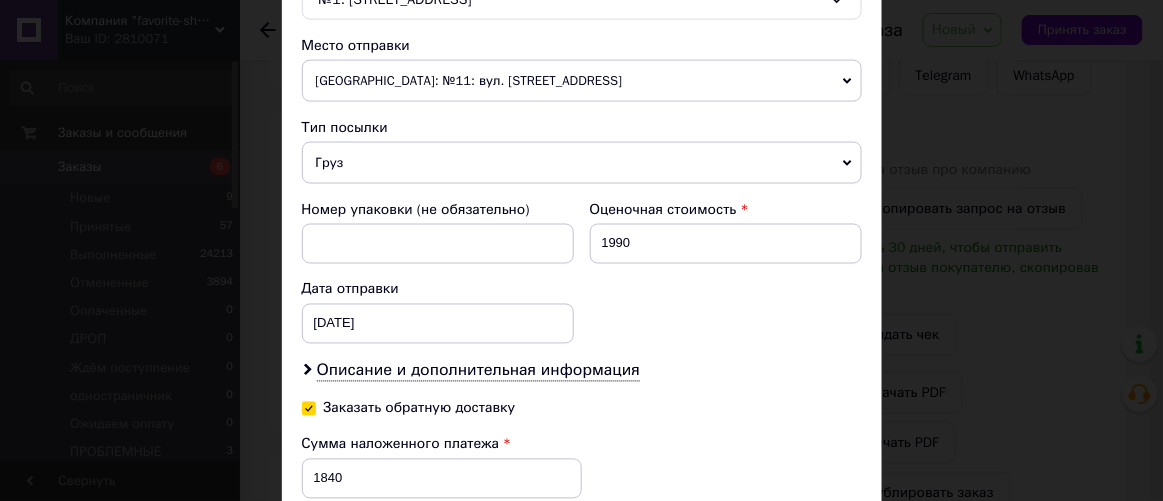 scroll, scrollTop: 727, scrollLeft: 0, axis: vertical 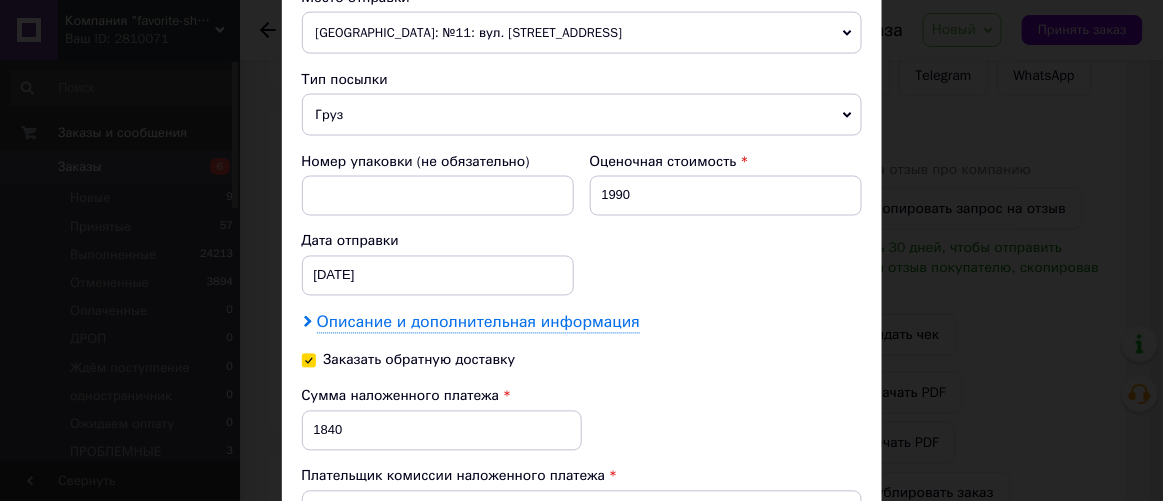 click on "Описание и дополнительная информация" at bounding box center (478, 323) 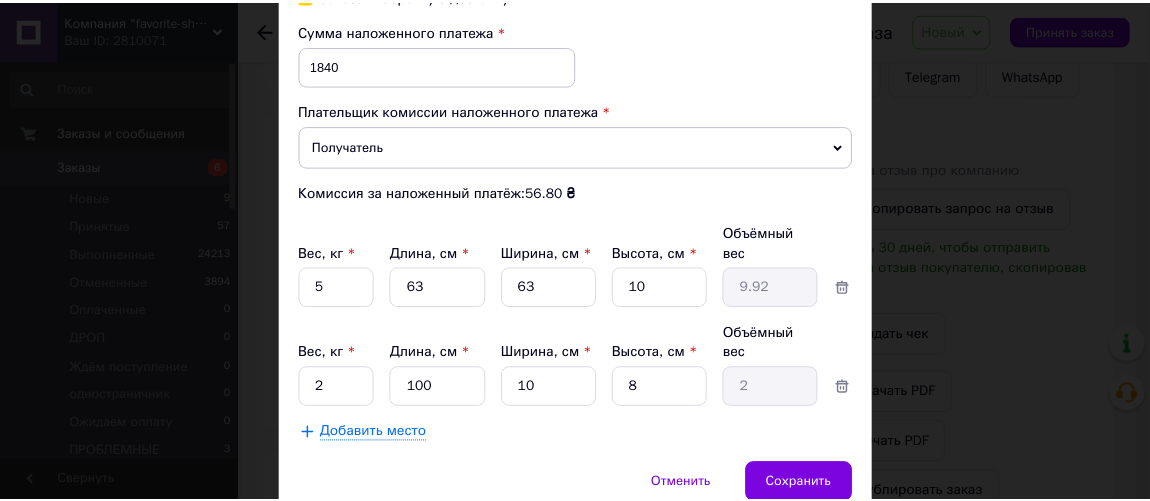 scroll, scrollTop: 1353, scrollLeft: 0, axis: vertical 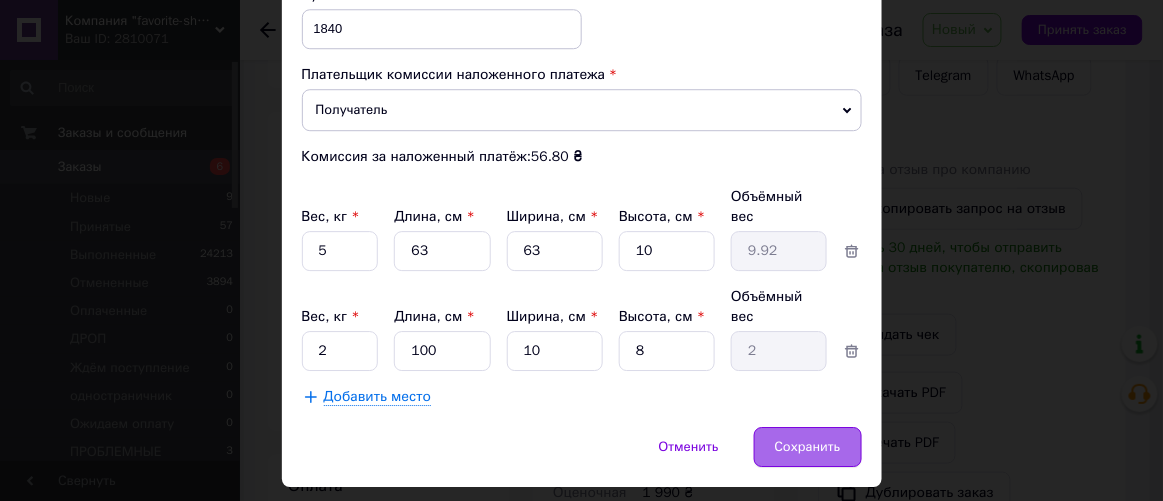 click on "Сохранить" at bounding box center [808, 447] 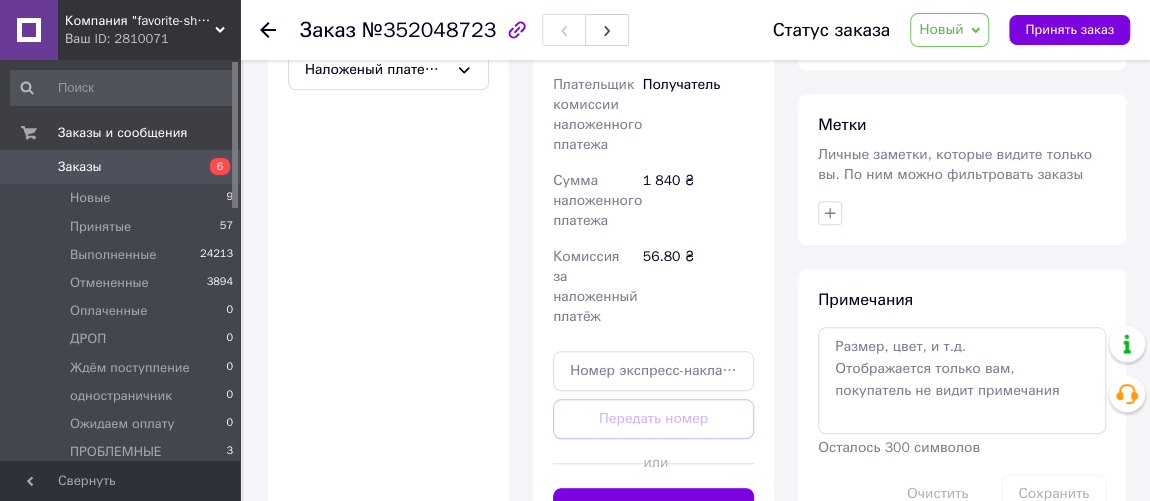 scroll, scrollTop: 909, scrollLeft: 0, axis: vertical 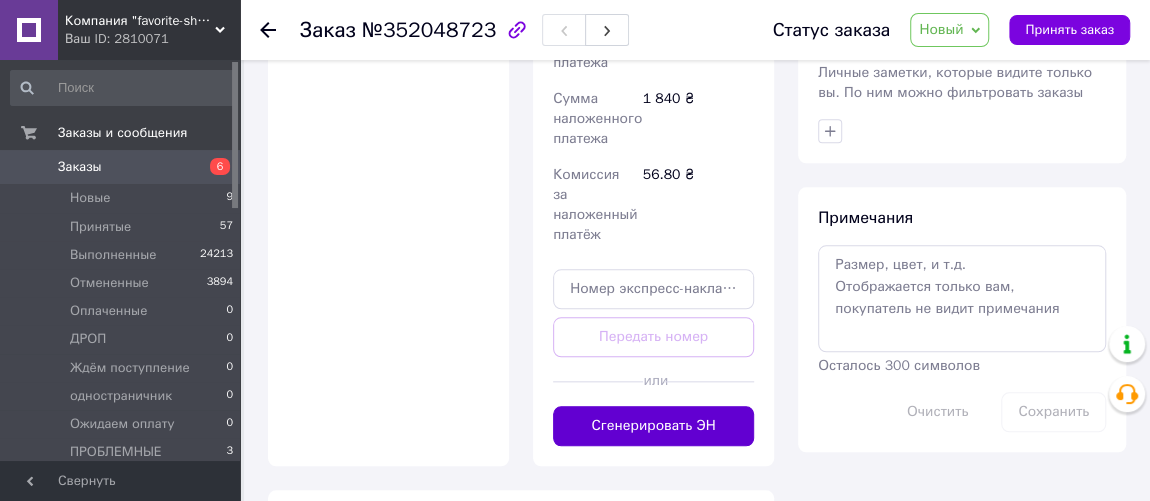 click on "Сгенерировать ЭН" at bounding box center (653, 426) 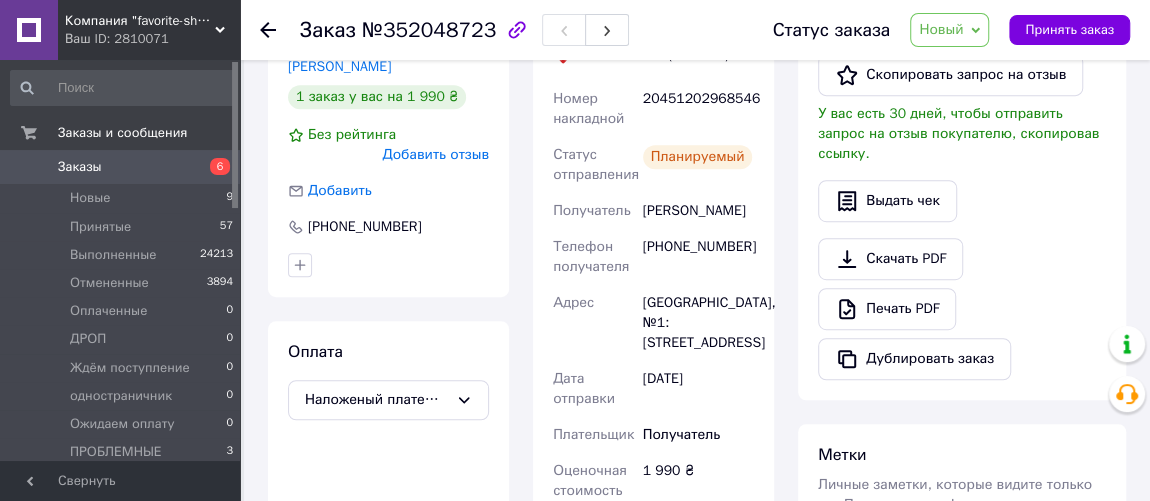 scroll, scrollTop: 272, scrollLeft: 0, axis: vertical 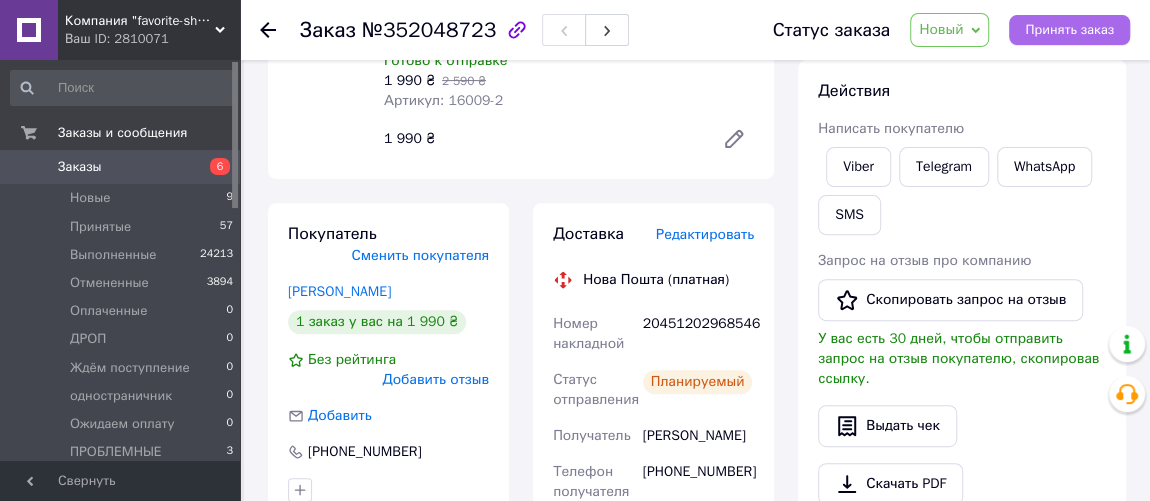 click on "Принять заказ" at bounding box center (1069, 30) 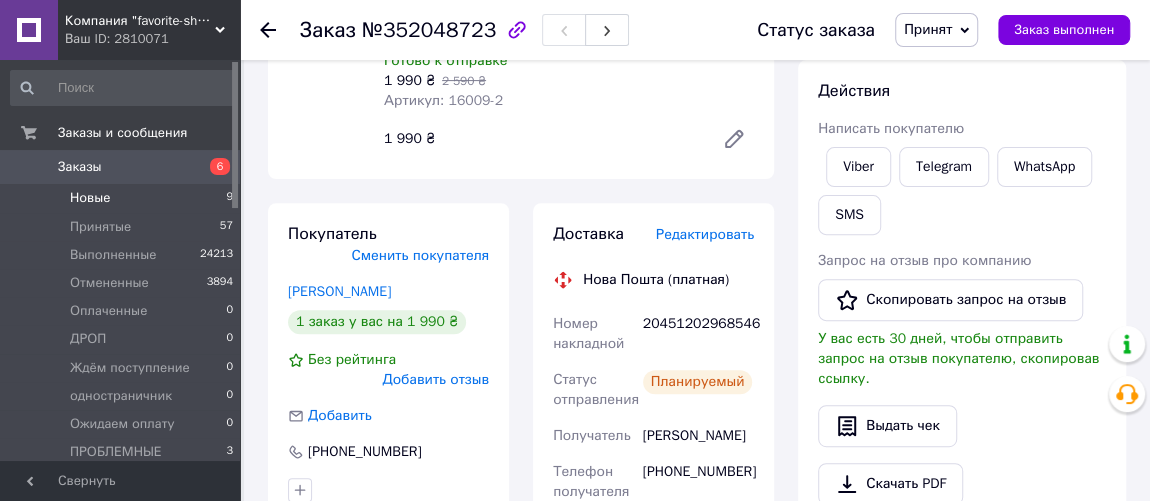 click on "Новые" at bounding box center (90, 198) 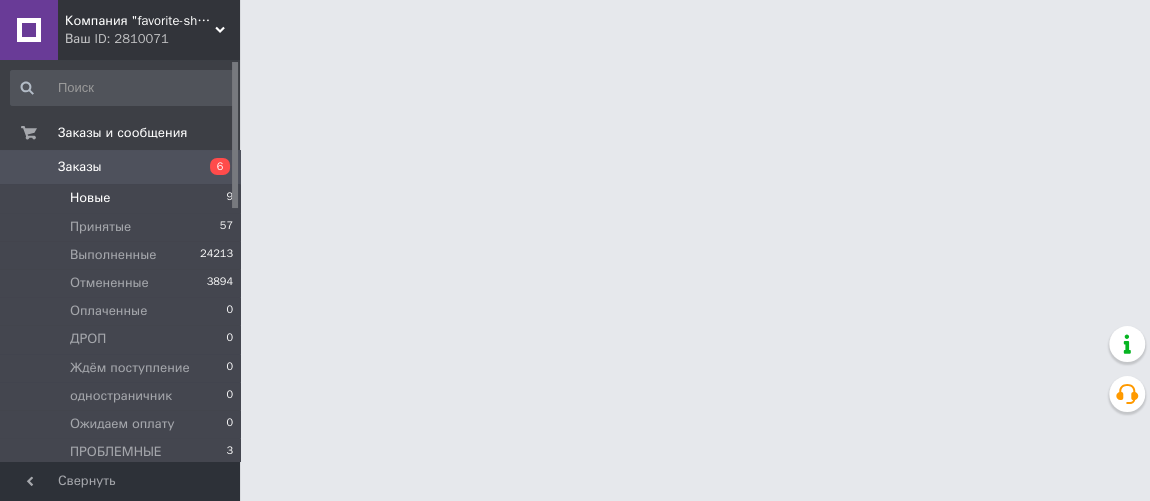 scroll, scrollTop: 0, scrollLeft: 0, axis: both 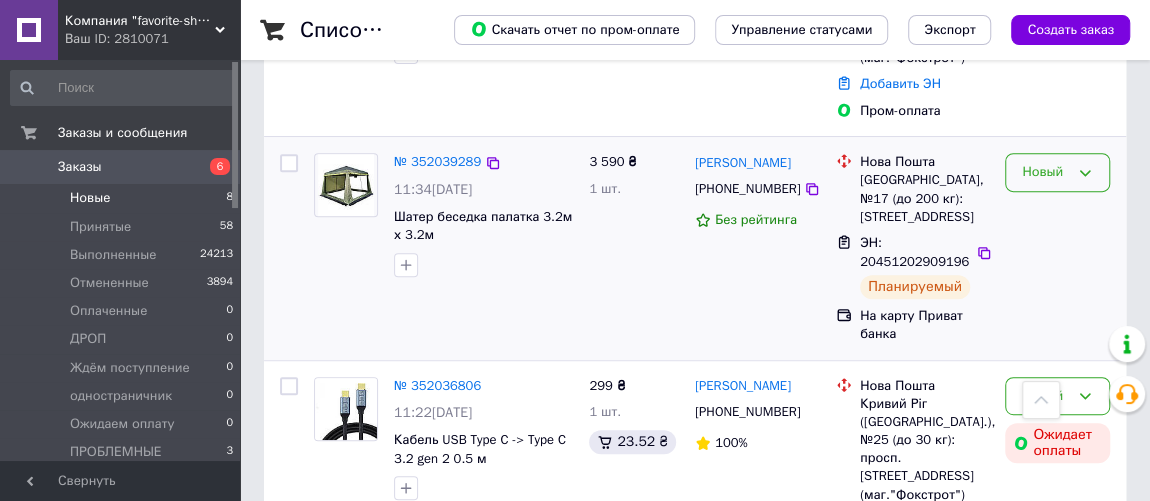 click on "Новый" at bounding box center (1057, 172) 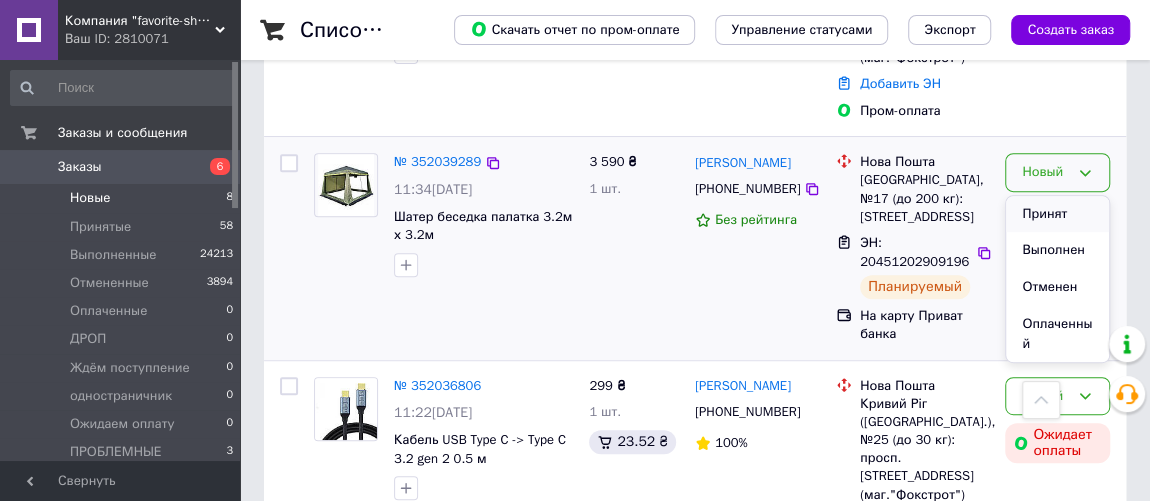 click on "Принят" at bounding box center (1057, 214) 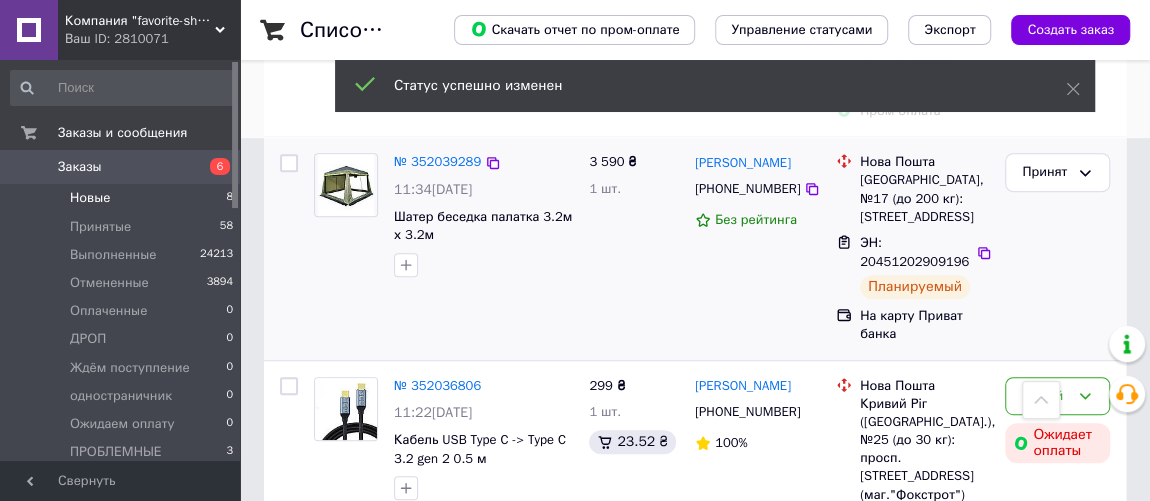 click on "Новые" at bounding box center [90, 198] 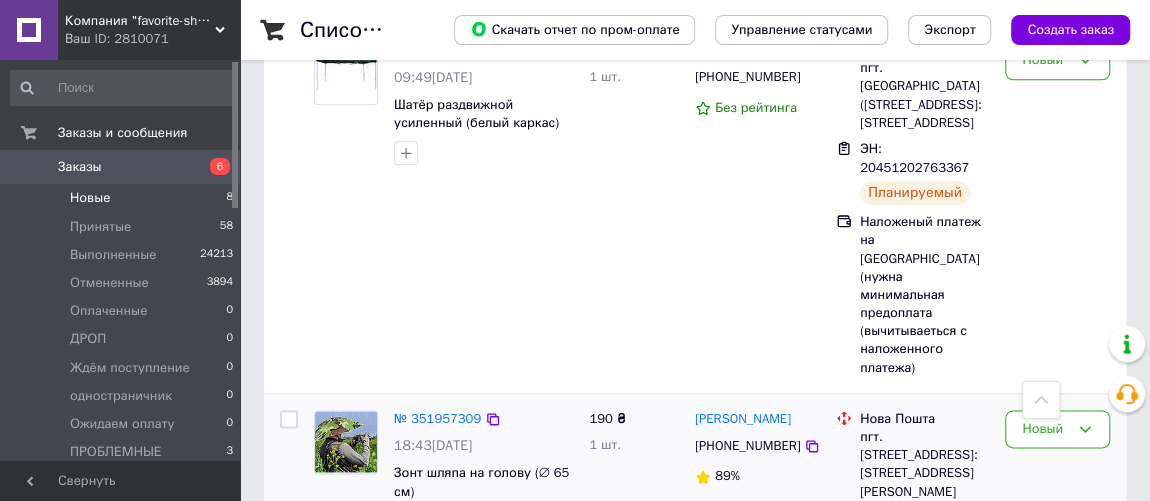 scroll, scrollTop: 1181, scrollLeft: 0, axis: vertical 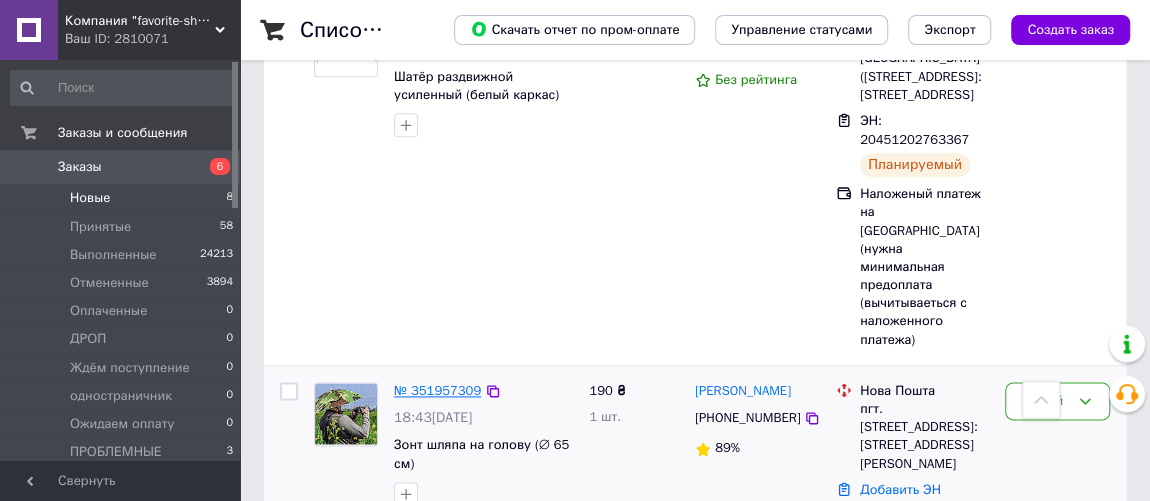 click on "№ 351957309" at bounding box center (437, 390) 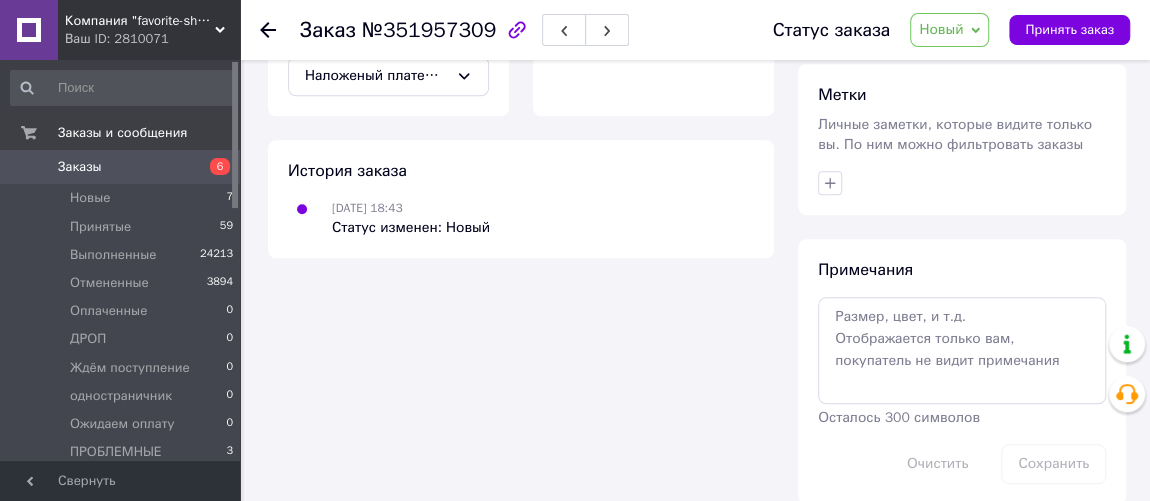 scroll, scrollTop: 857, scrollLeft: 0, axis: vertical 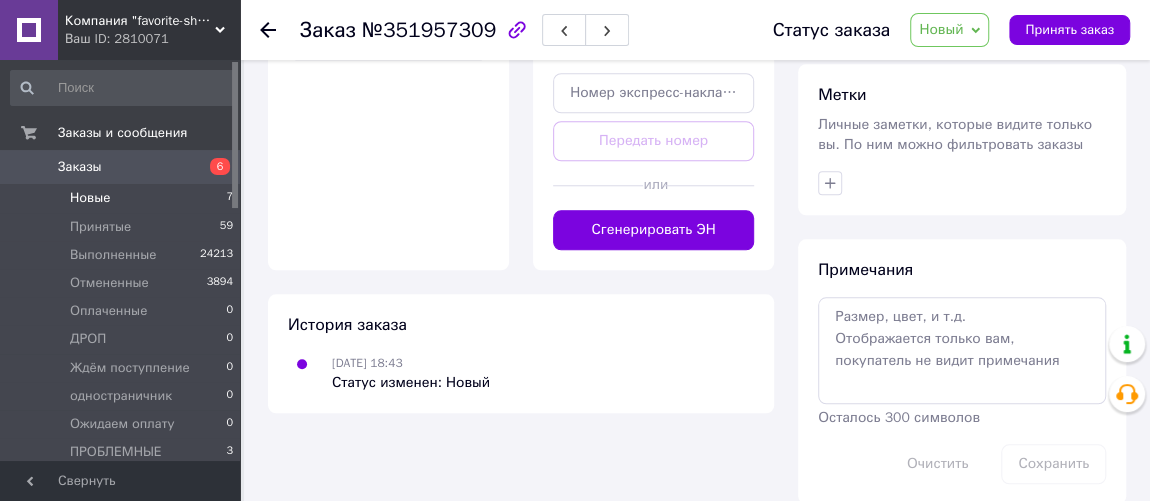 click on "Новые" at bounding box center (90, 198) 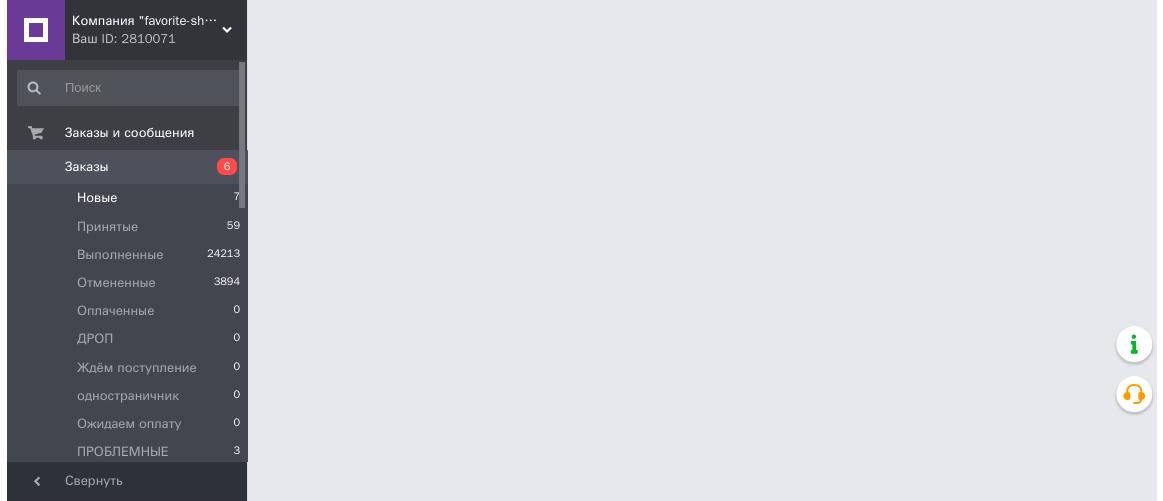 scroll, scrollTop: 0, scrollLeft: 0, axis: both 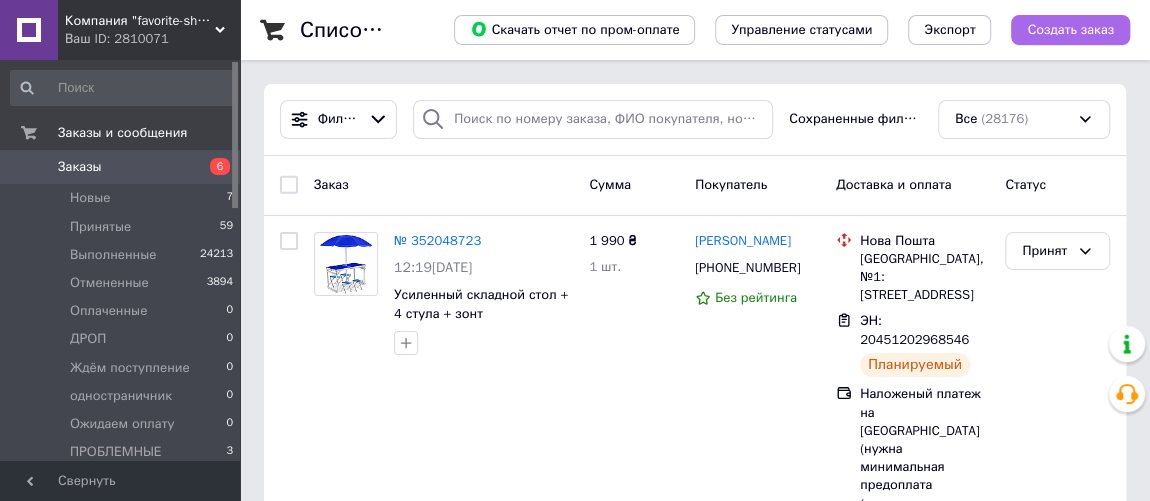 click on "Создать заказ" at bounding box center (1070, 30) 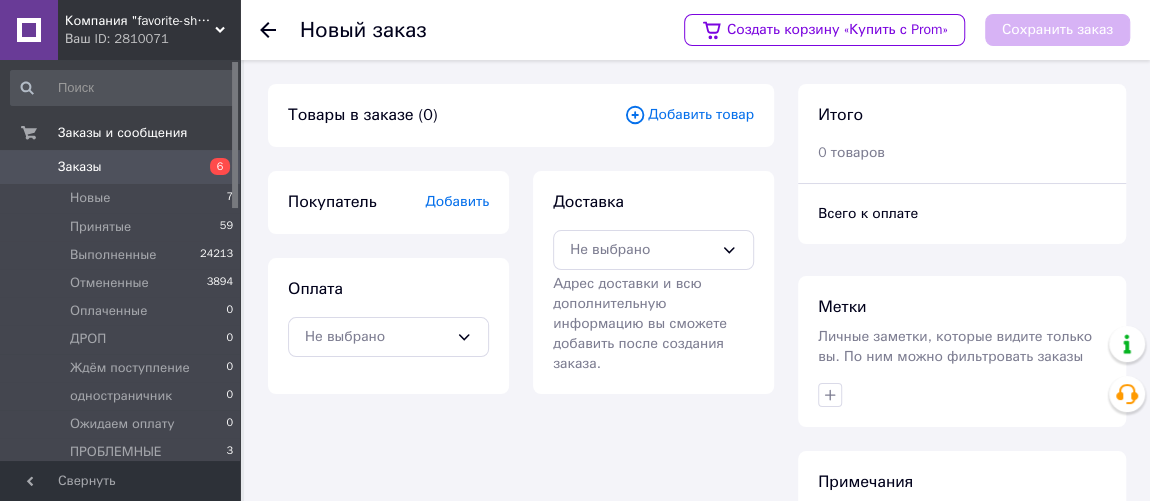 click on "Добавить товар" at bounding box center (689, 115) 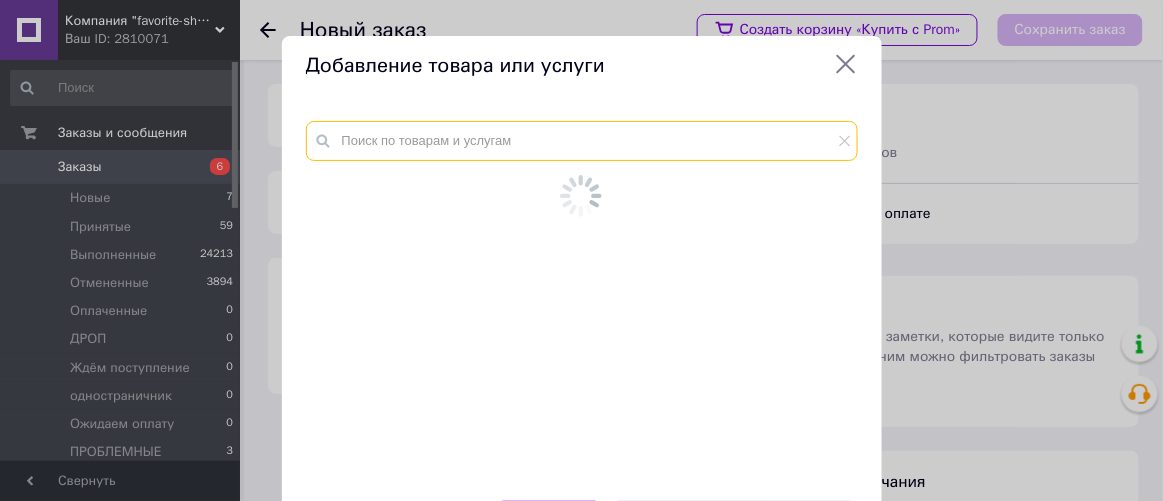 click at bounding box center (582, 141) 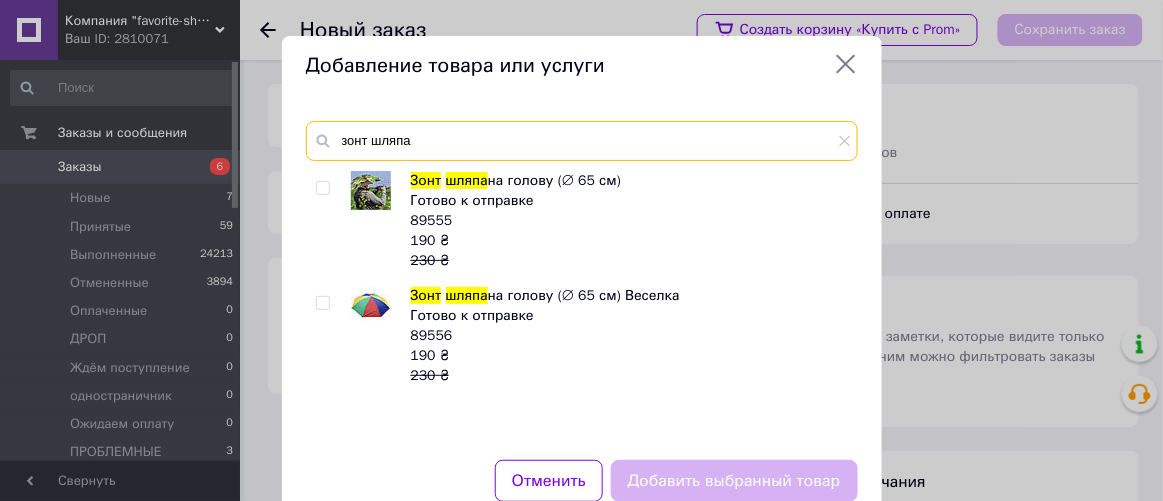 type on "зонт шляпа" 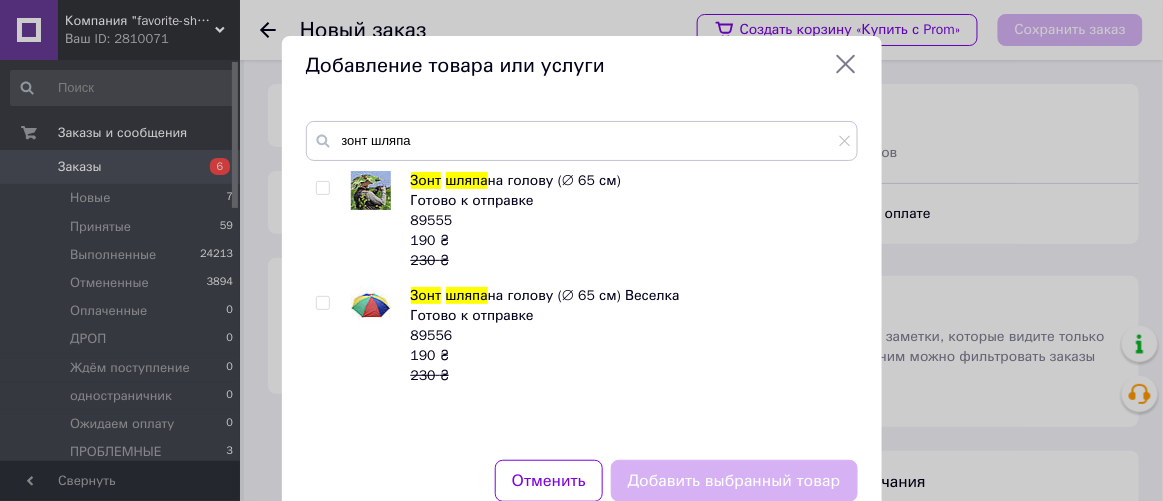 click at bounding box center (322, 188) 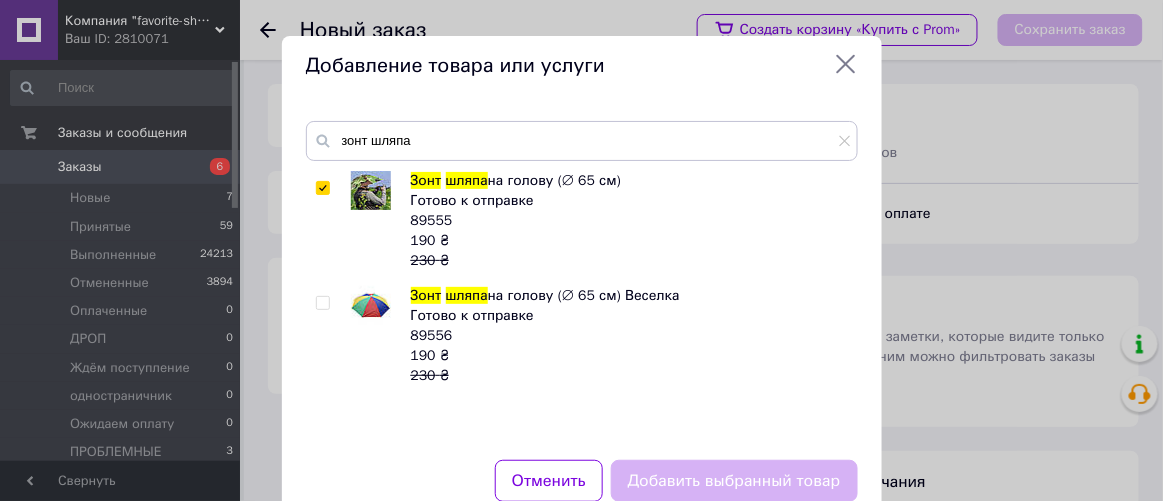 checkbox on "true" 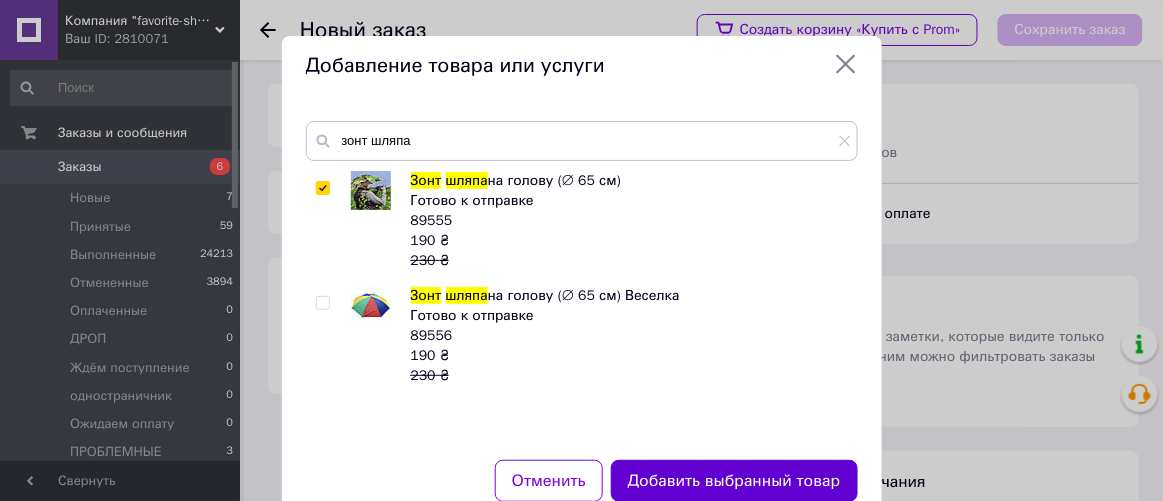click on "Добавить выбранный товар" at bounding box center [734, 481] 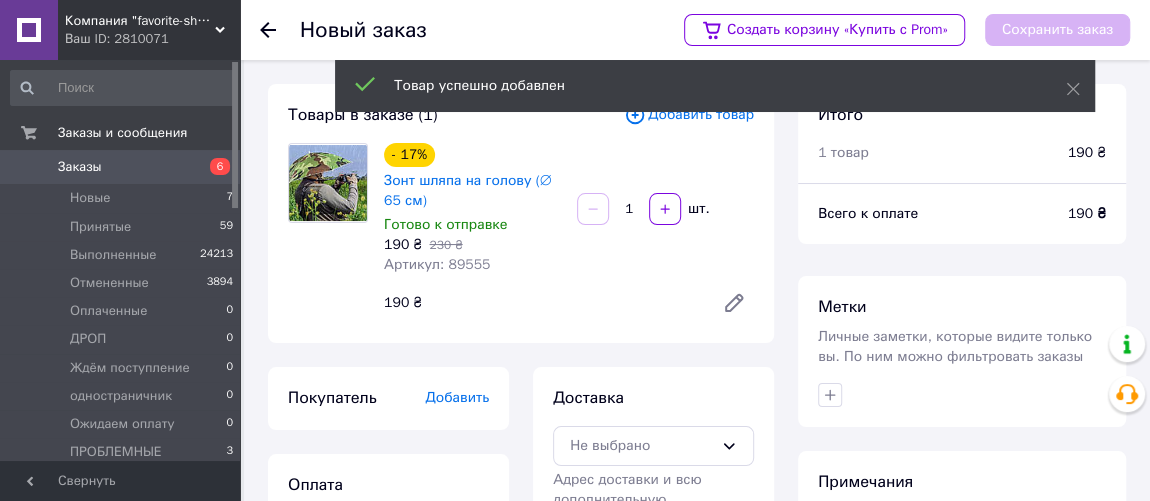 click on "Добавить" at bounding box center [457, 397] 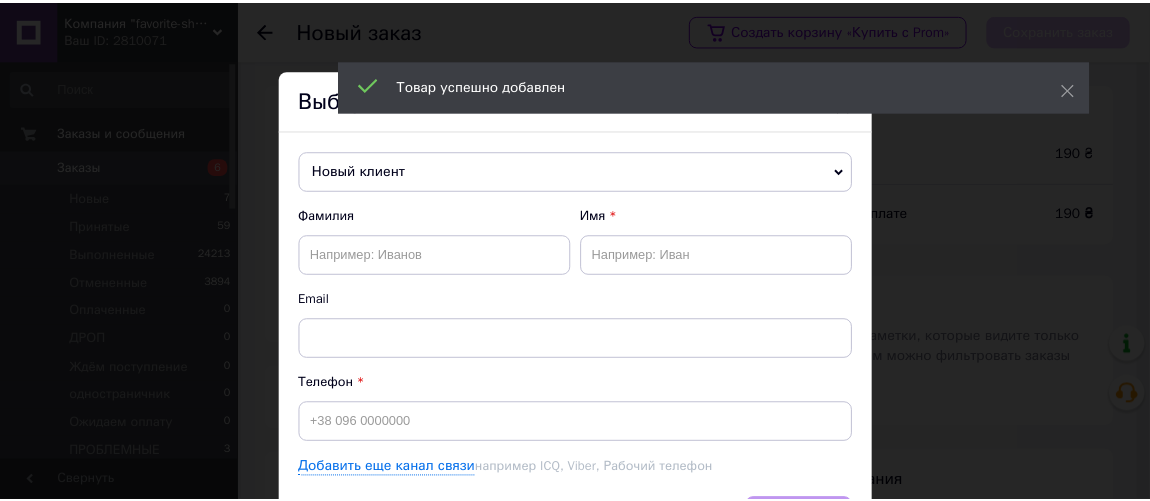 scroll, scrollTop: 123, scrollLeft: 0, axis: vertical 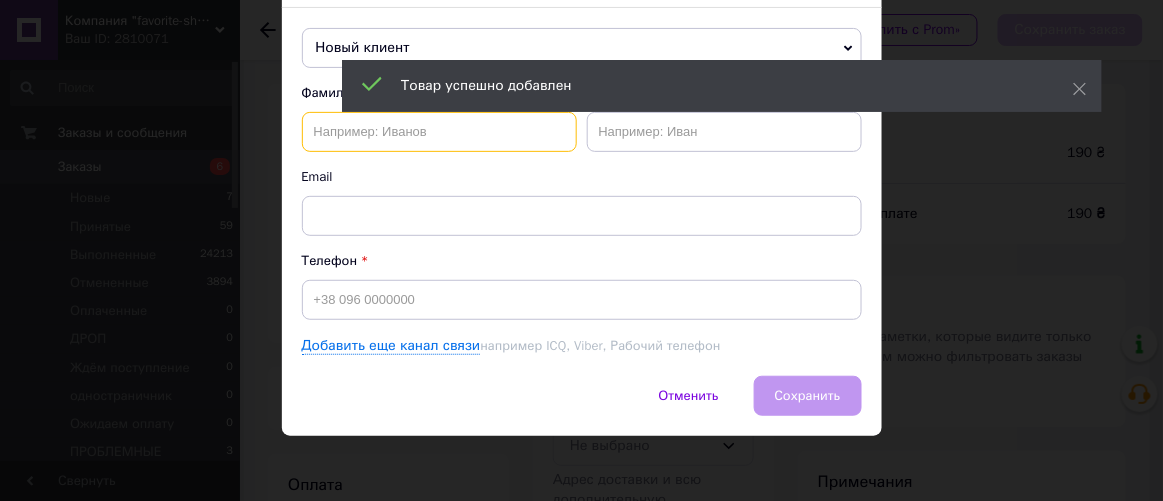 click at bounding box center [439, 132] 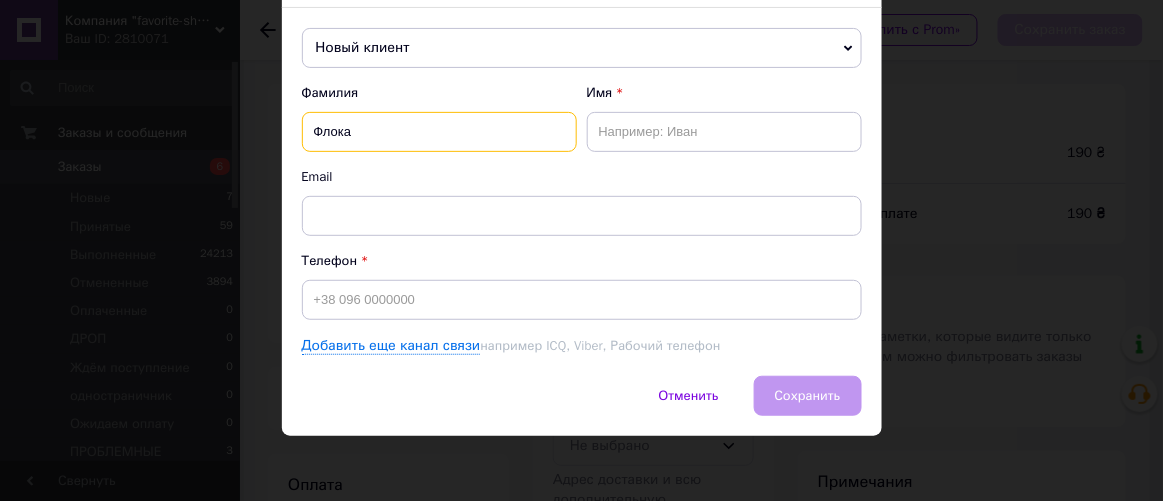 type on "Флока" 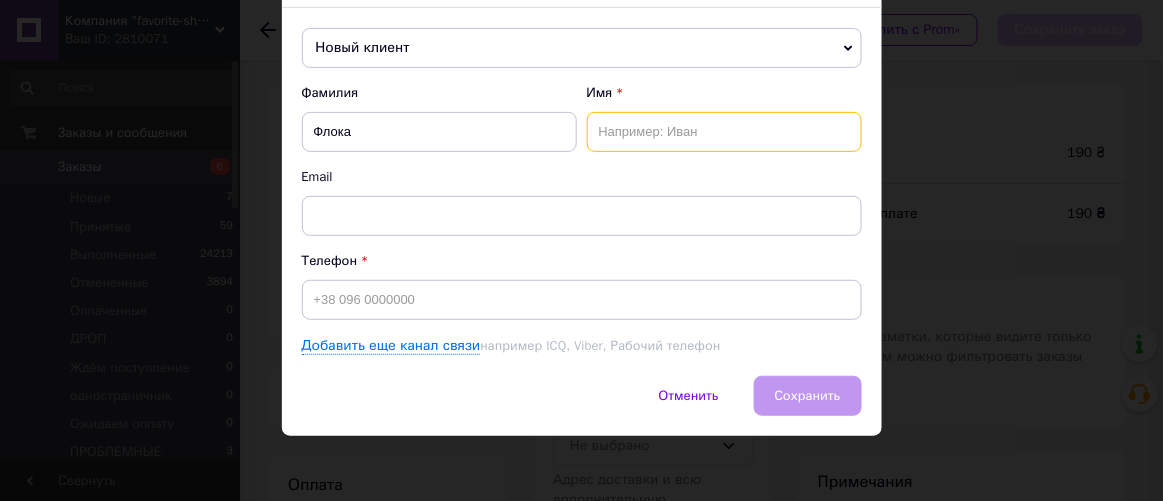 click at bounding box center [724, 132] 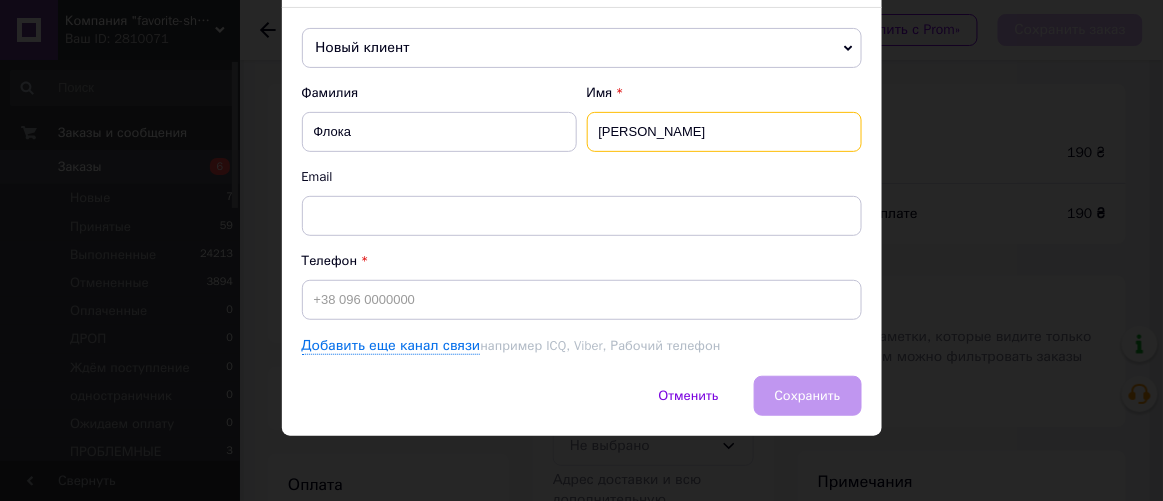 type on "[PERSON_NAME]" 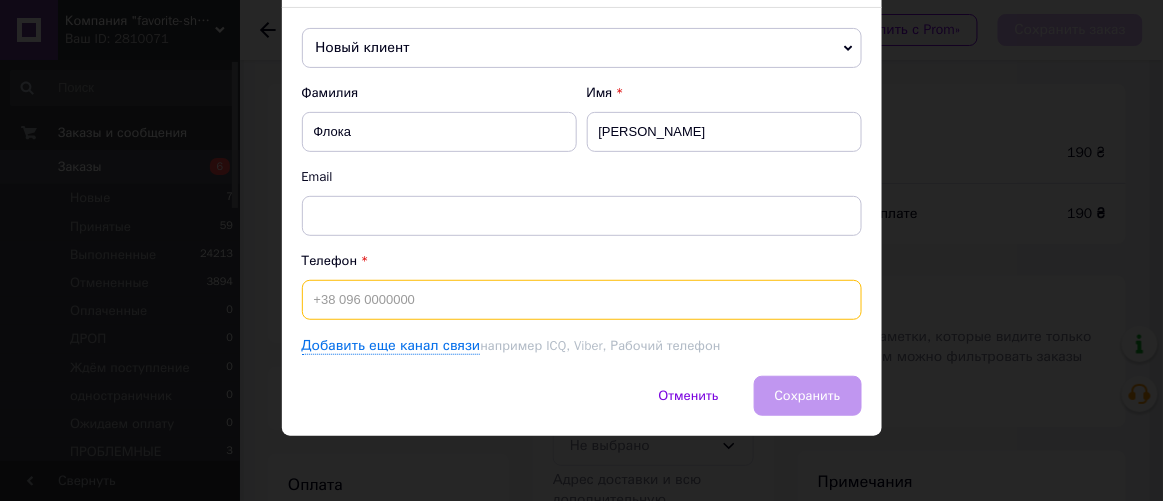 click at bounding box center (582, 300) 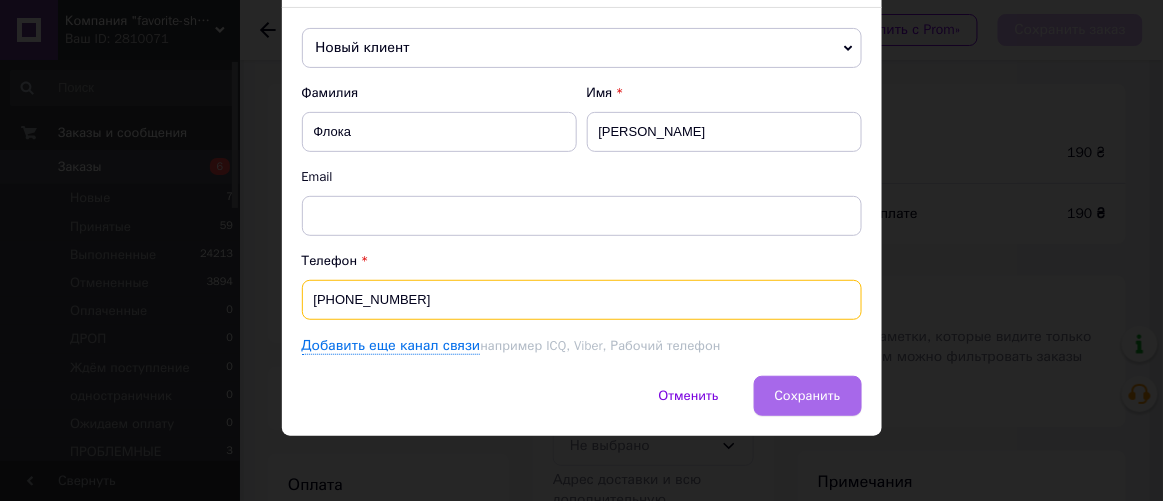 type on "[PHONE_NUMBER]" 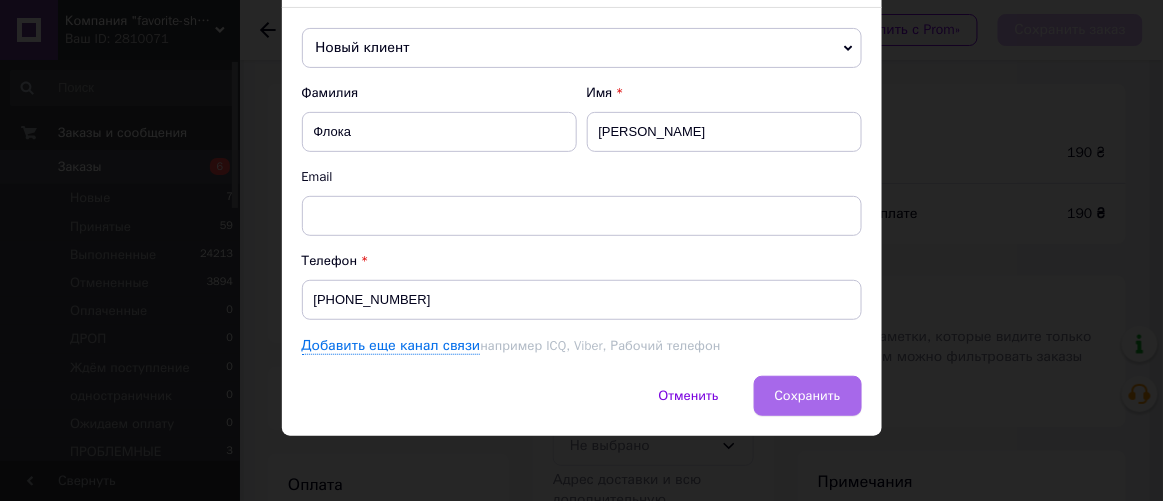 click on "Сохранить" at bounding box center (808, 396) 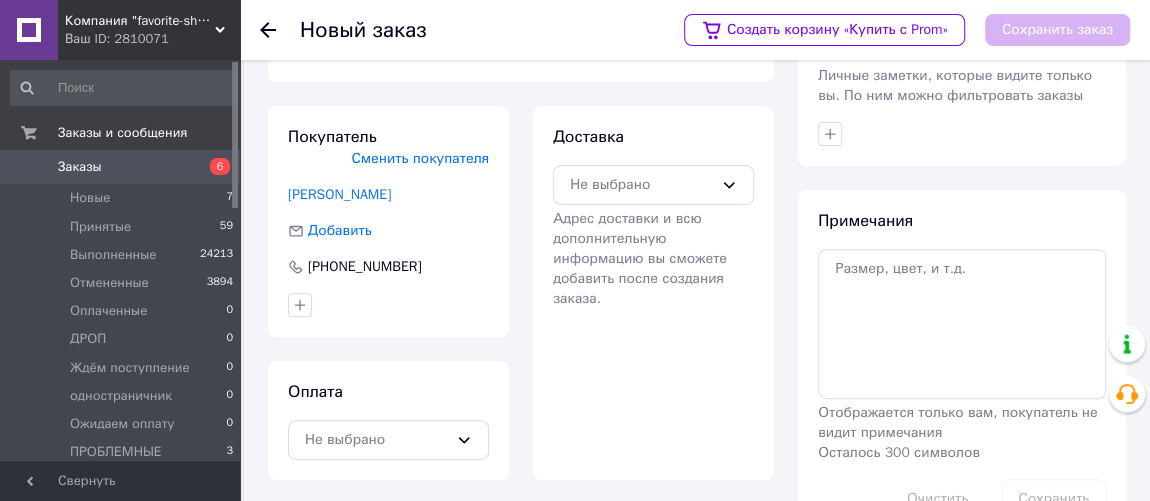 scroll, scrollTop: 320, scrollLeft: 0, axis: vertical 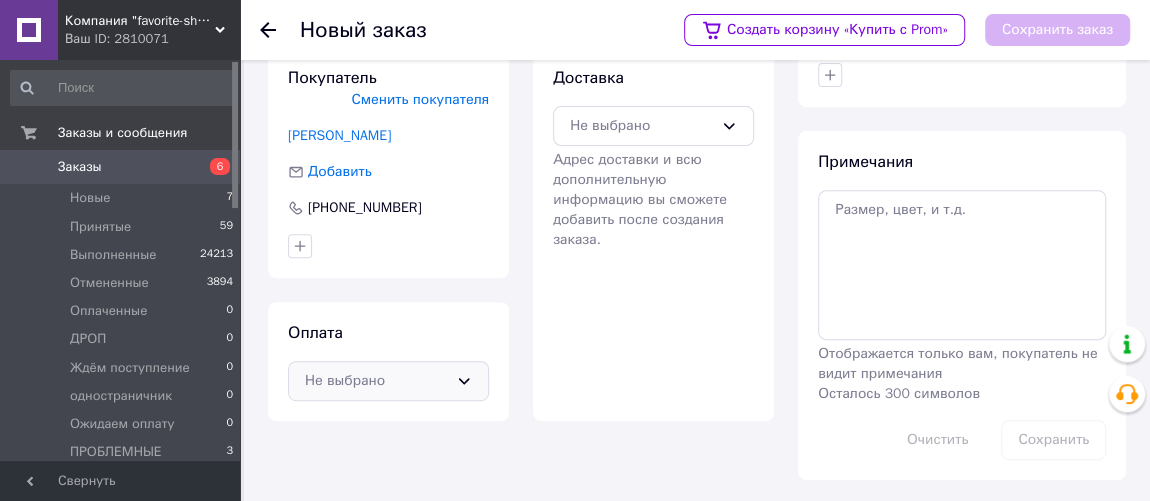 click on "Не выбрано" at bounding box center (376, 381) 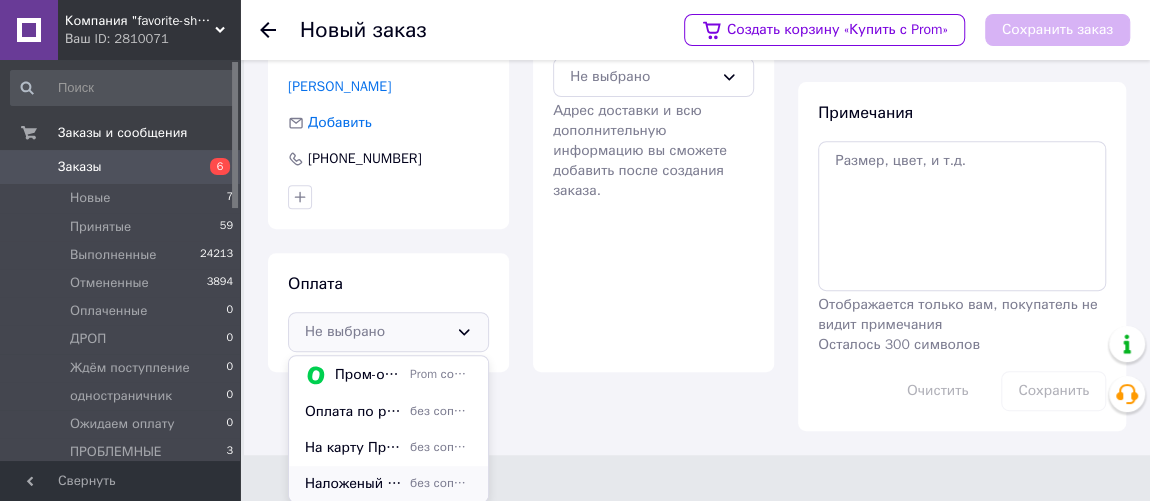 drag, startPoint x: 350, startPoint y: 480, endPoint x: 376, endPoint y: 413, distance: 71.867935 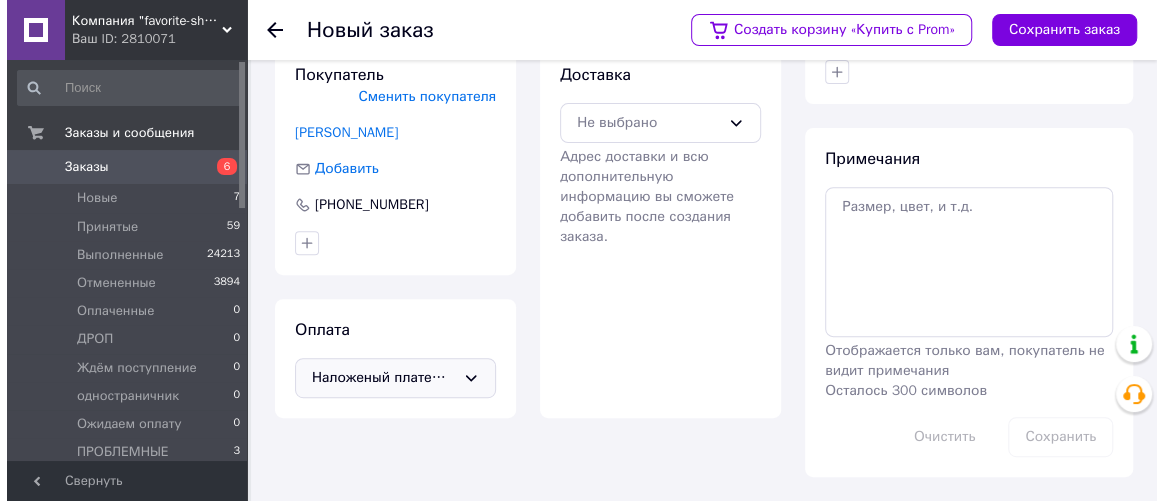 scroll, scrollTop: 320, scrollLeft: 0, axis: vertical 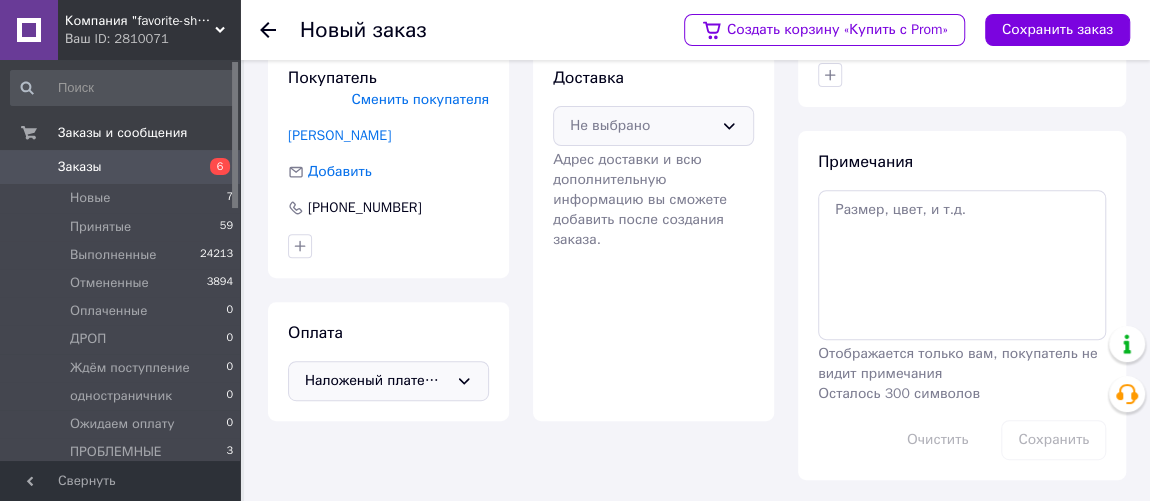 click on "Не выбрано" at bounding box center (641, 126) 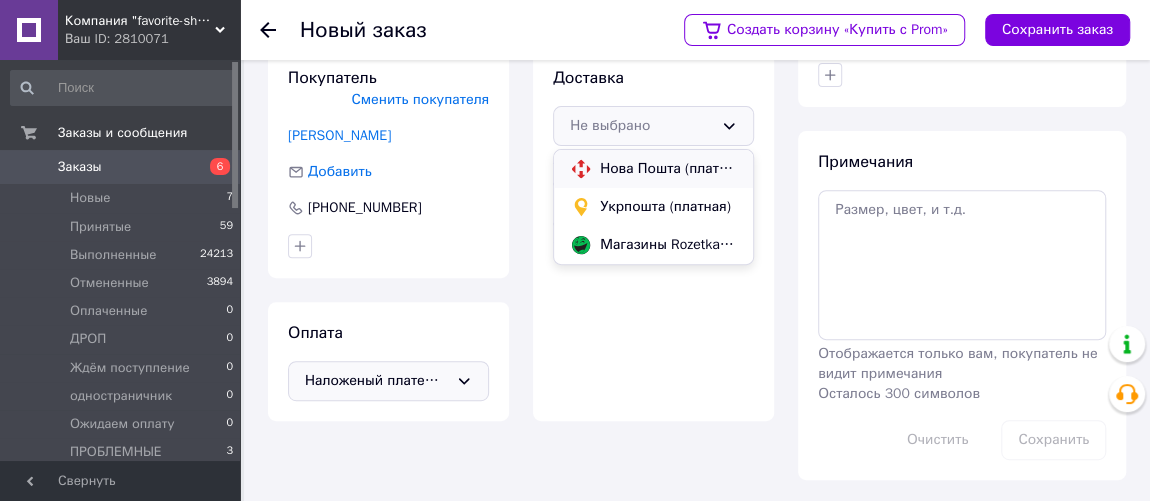 click on "Нова Пошта (платная)" at bounding box center (668, 169) 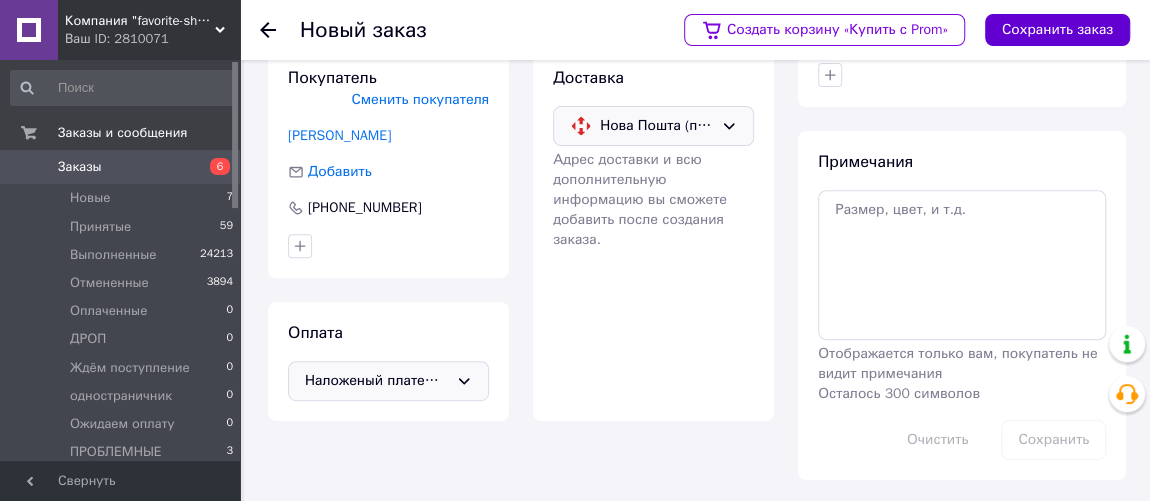 click on "Сохранить заказ" at bounding box center (1057, 30) 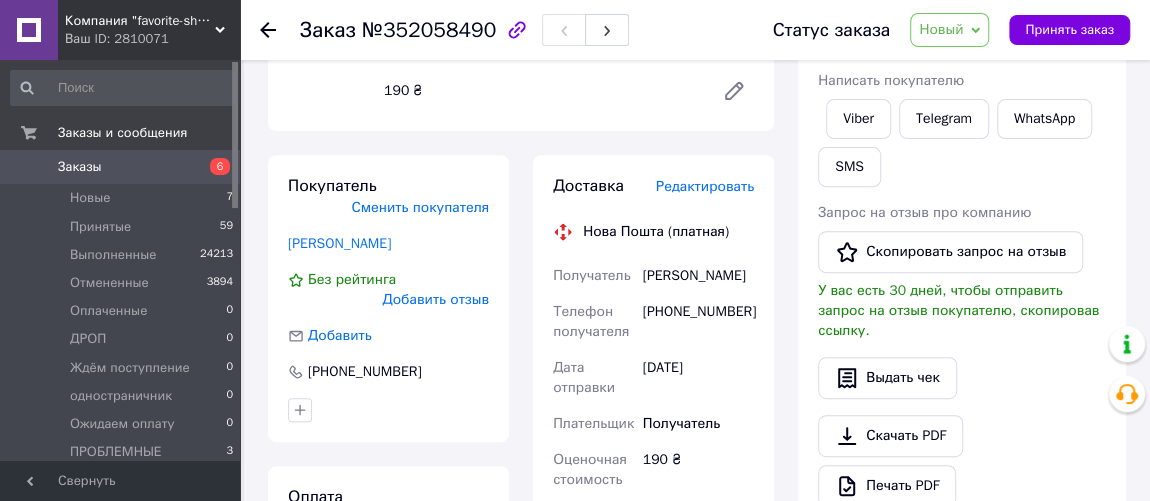 click on "Редактировать" at bounding box center [705, 186] 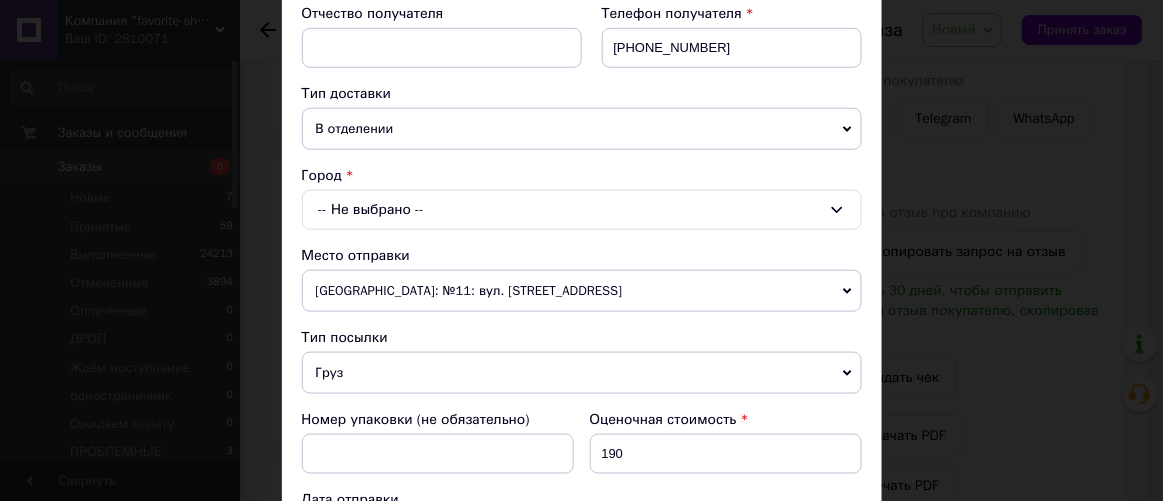 scroll, scrollTop: 454, scrollLeft: 0, axis: vertical 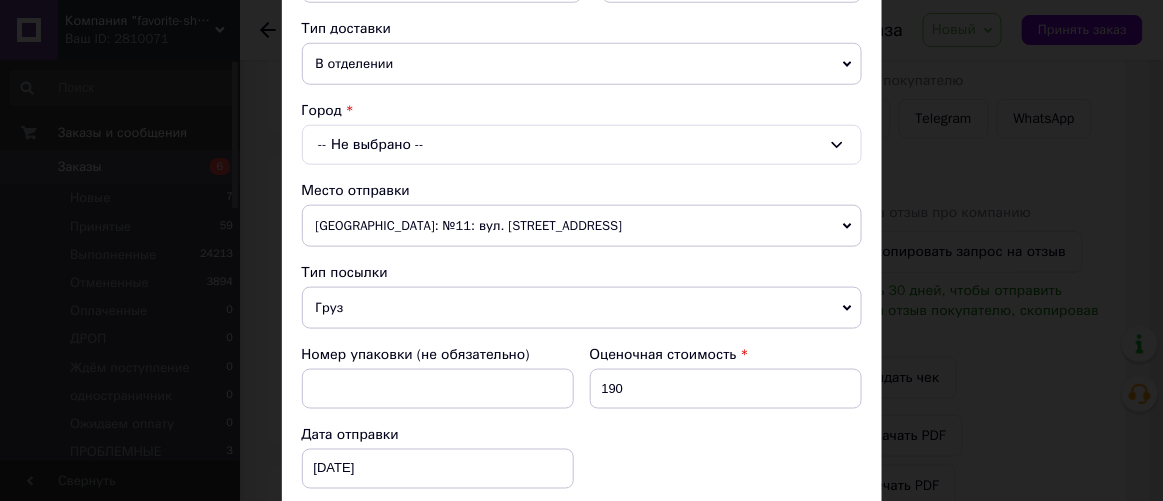 click on "-- Не выбрано --" at bounding box center (582, 145) 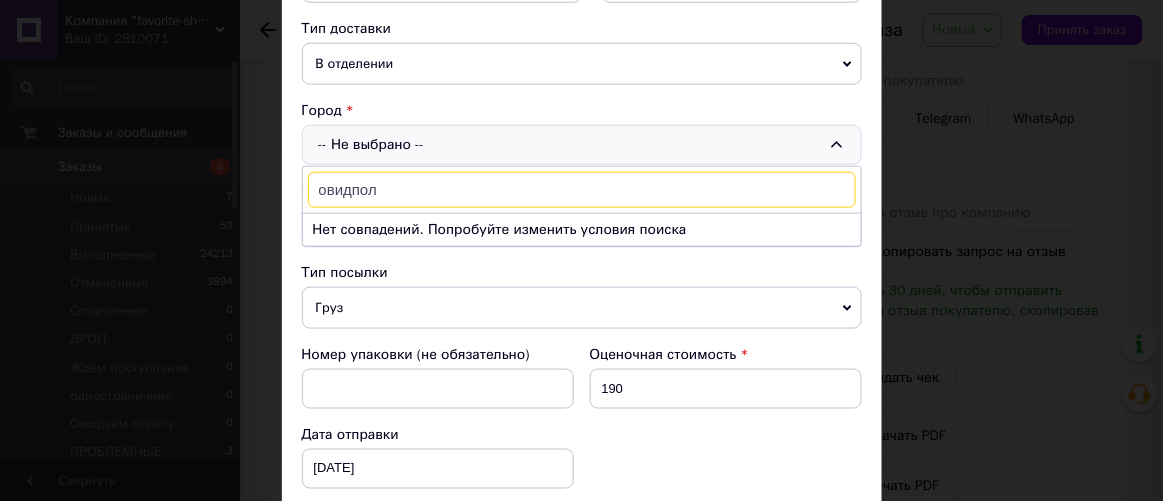 click on "овидпол" at bounding box center [582, 190] 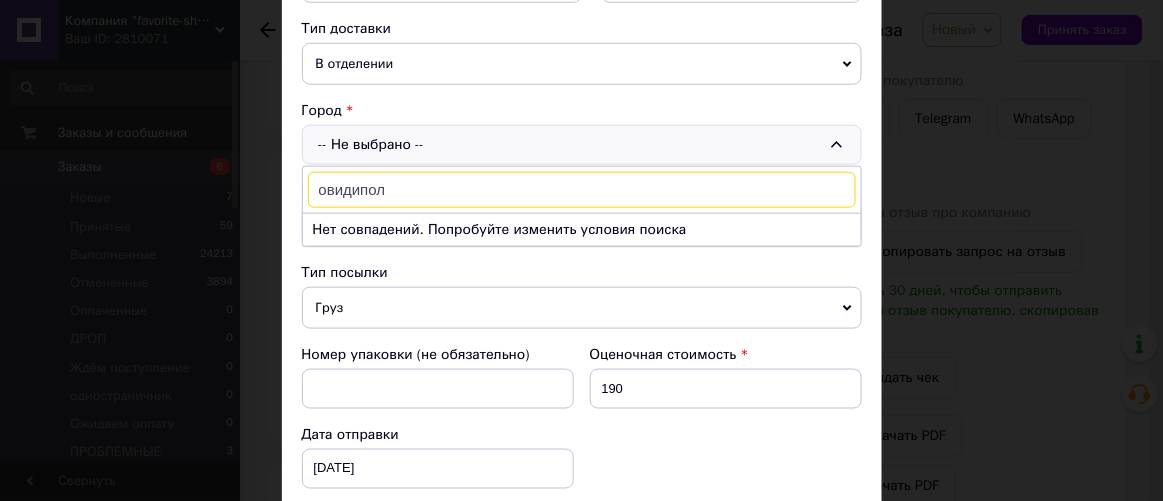 click on "овидипол" at bounding box center (582, 190) 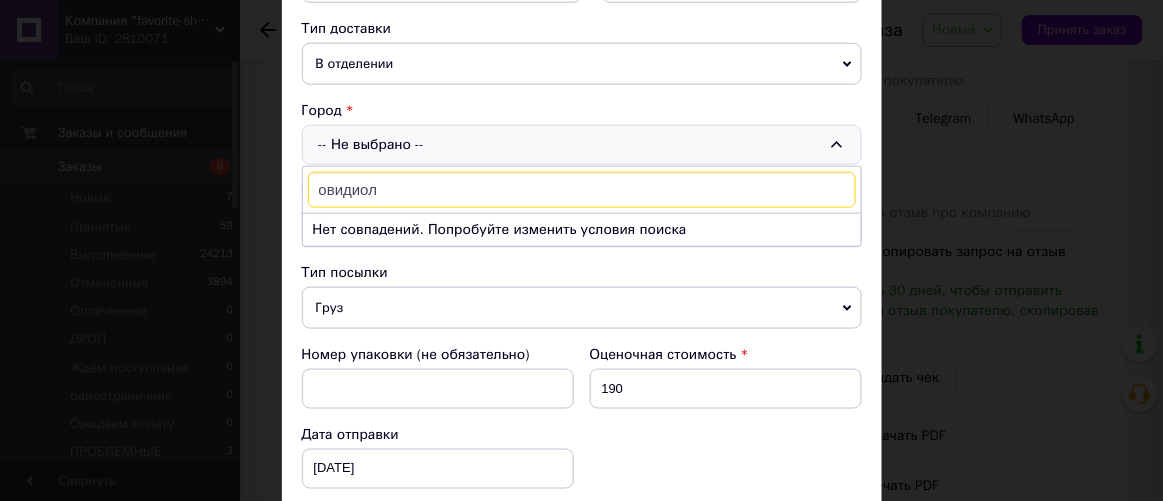 click on "овидиол" at bounding box center [582, 190] 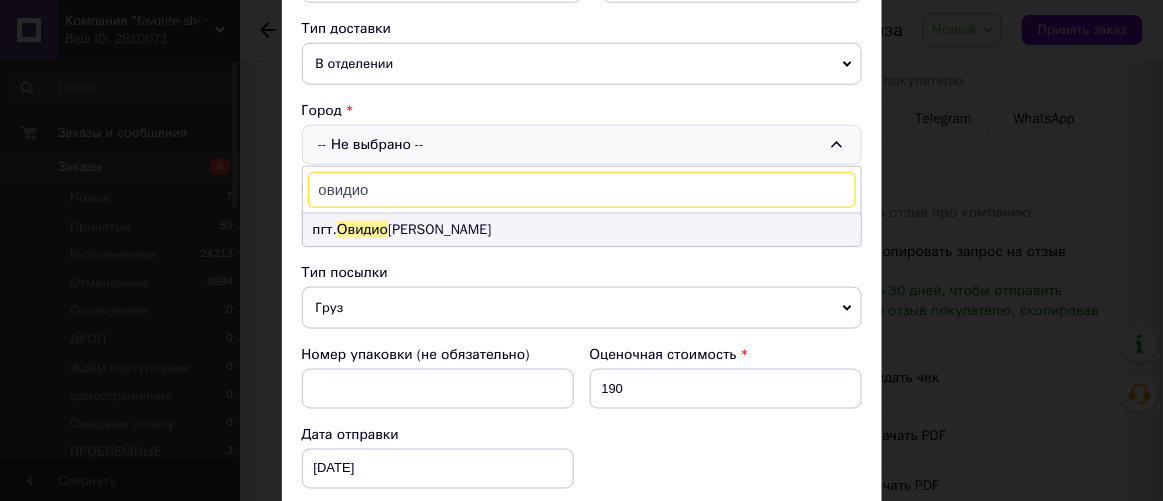 type on "овидио" 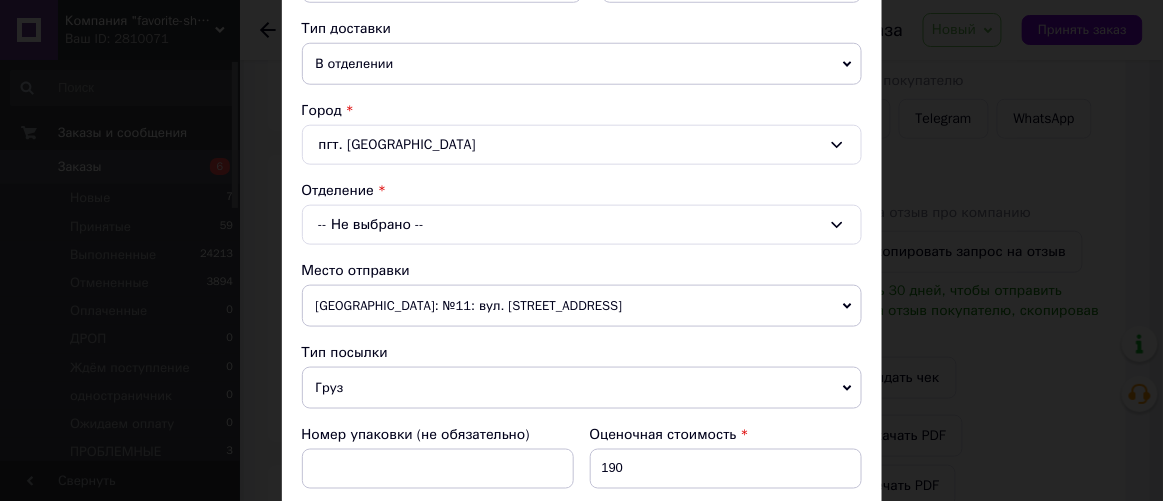 click on "-- Не выбрано --" at bounding box center [582, 225] 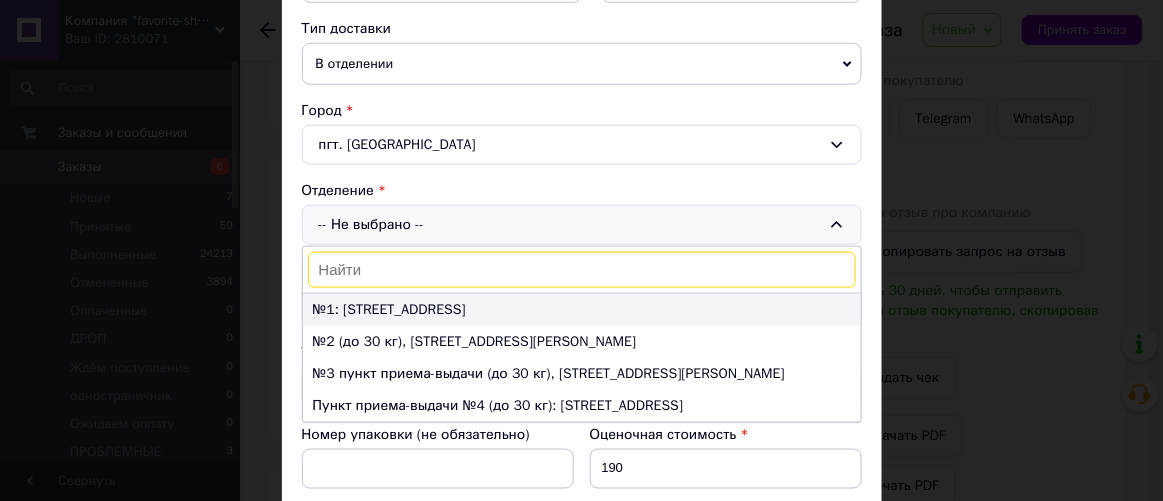 click on "№1: [STREET_ADDRESS]" at bounding box center [582, 310] 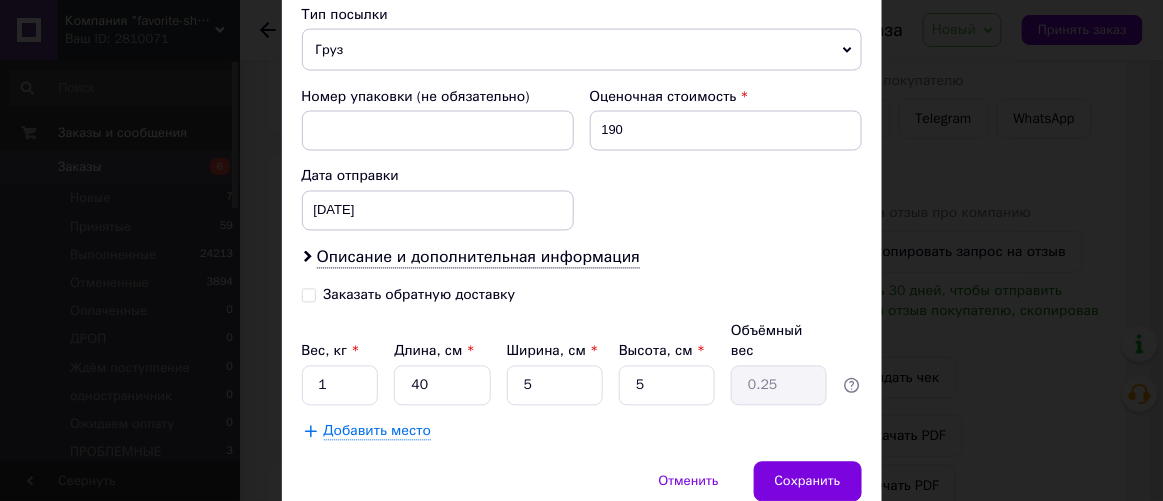 scroll, scrollTop: 818, scrollLeft: 0, axis: vertical 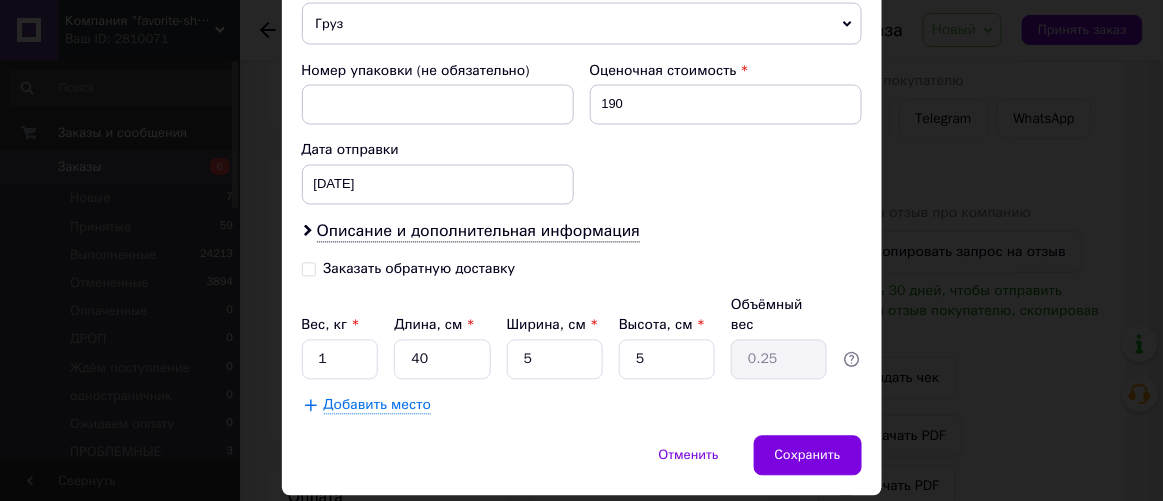 click on "Заказать обратную доставку" at bounding box center [309, 268] 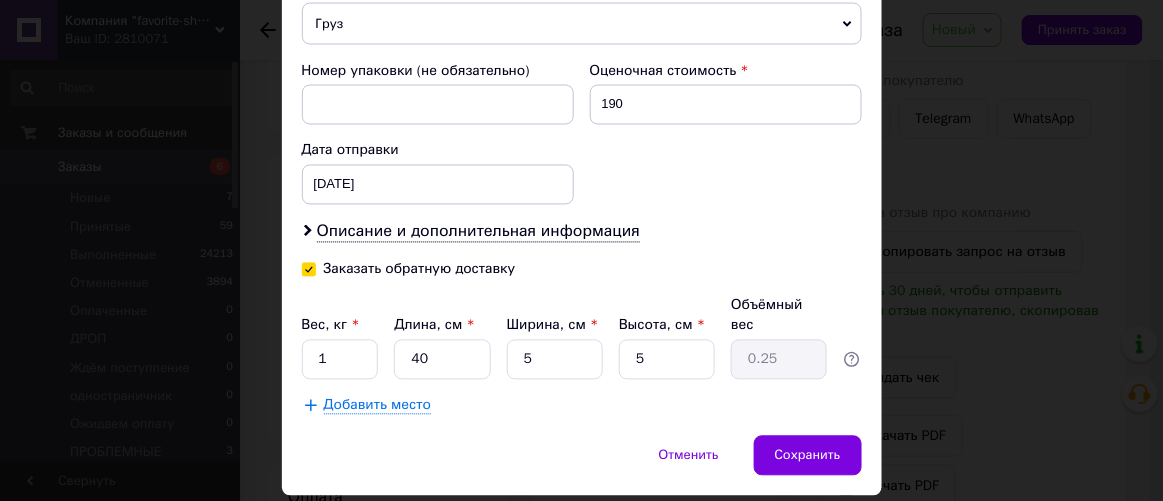 checkbox on "true" 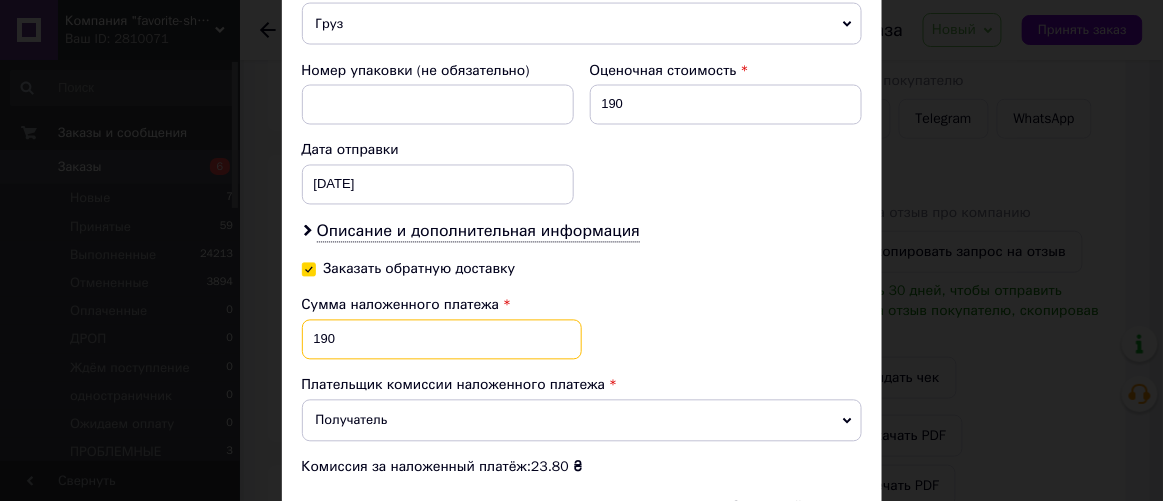 click on "190" at bounding box center [442, 340] 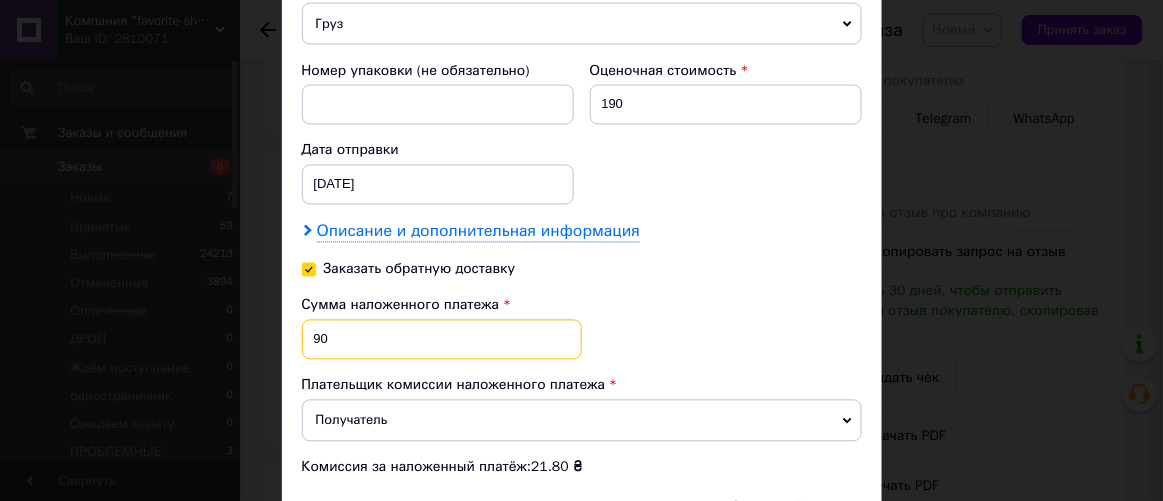 type on "90" 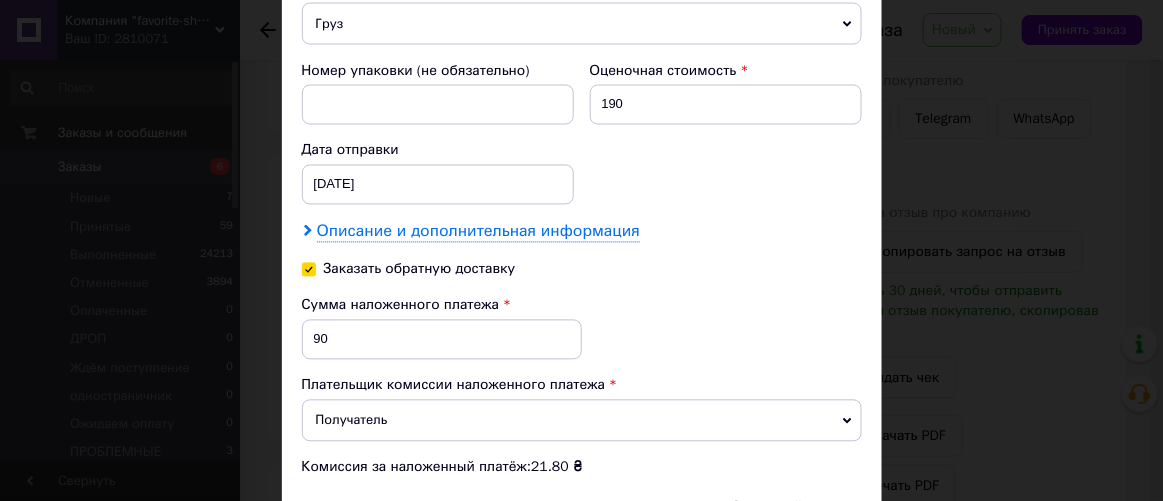 click on "Описание и дополнительная информация" at bounding box center [478, 232] 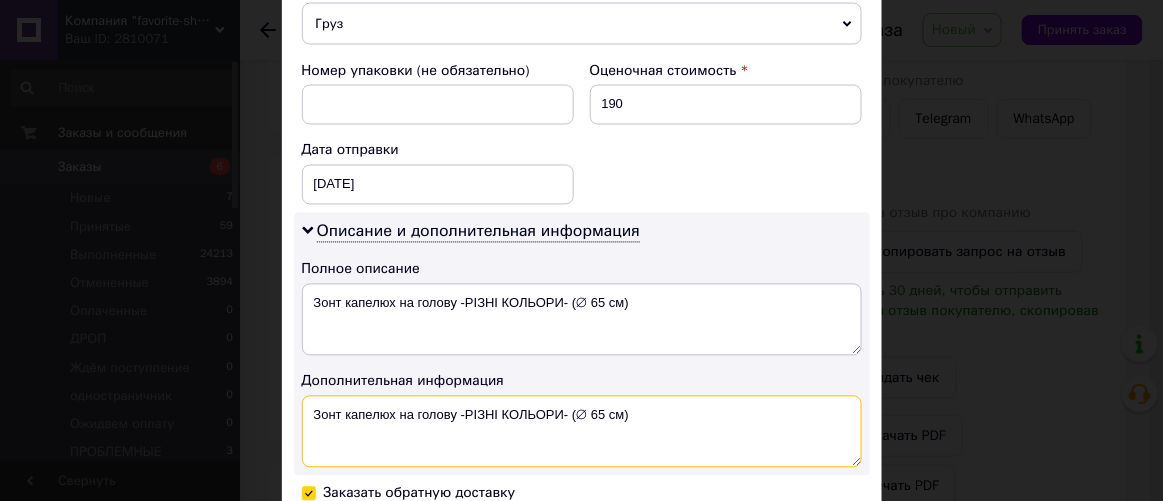 drag, startPoint x: 652, startPoint y: 412, endPoint x: 344, endPoint y: 449, distance: 310.21445 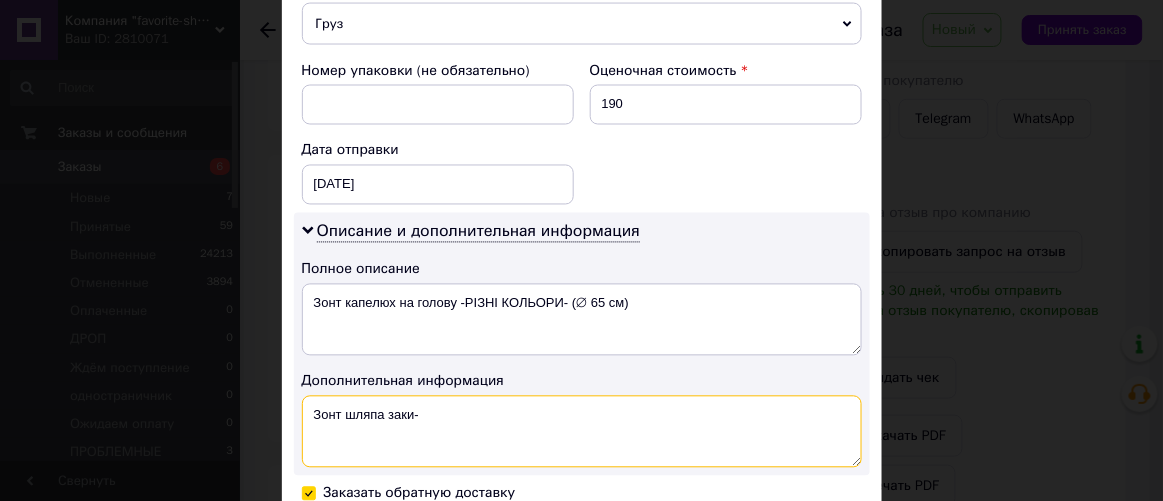 click on "Зонт шляпа заки-" at bounding box center [582, 432] 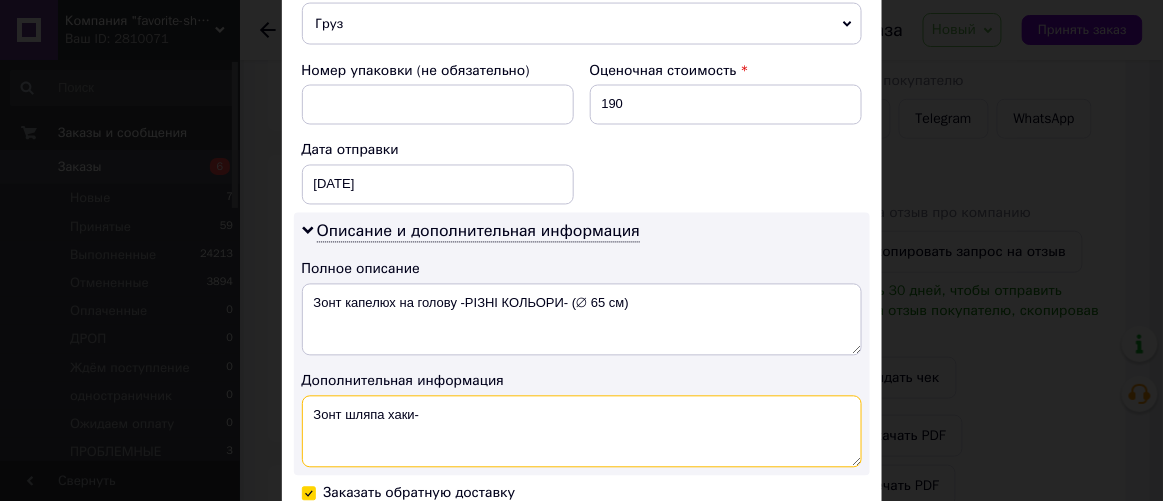 click on "Зонт шляпа хаки-" at bounding box center (582, 432) 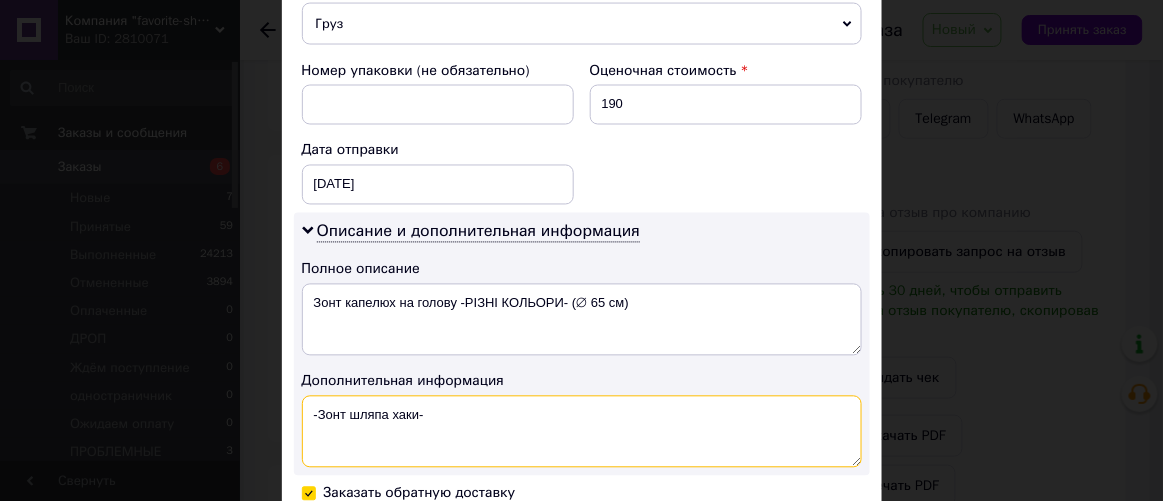 drag, startPoint x: 442, startPoint y: 414, endPoint x: 302, endPoint y: 436, distance: 141.71803 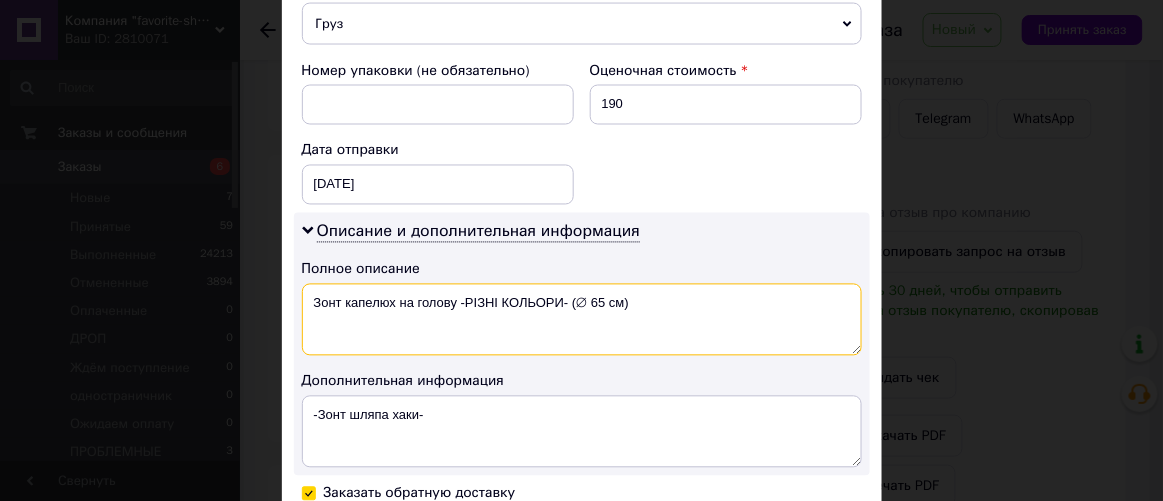 drag, startPoint x: 673, startPoint y: 296, endPoint x: 310, endPoint y: 334, distance: 364.98355 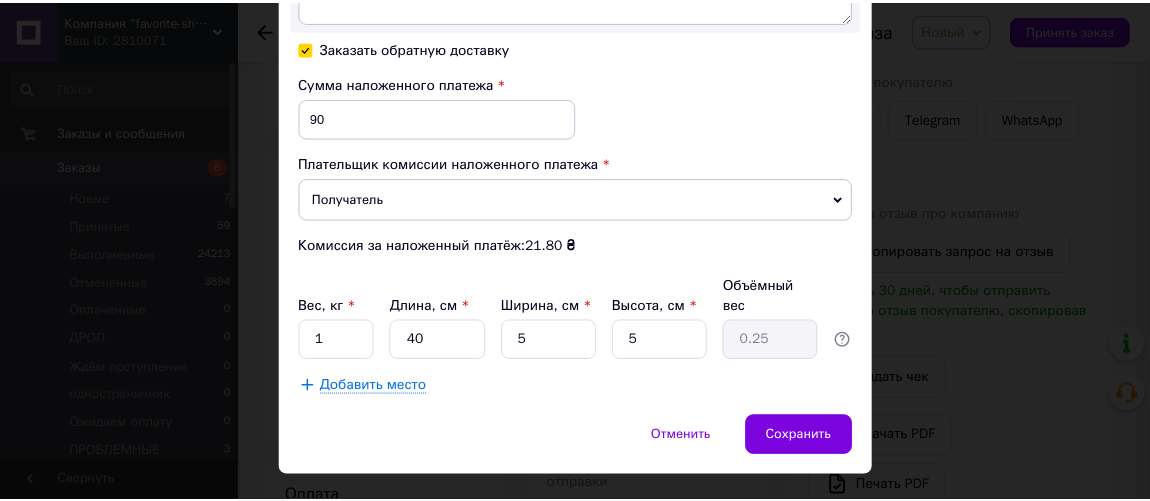 scroll, scrollTop: 1272, scrollLeft: 0, axis: vertical 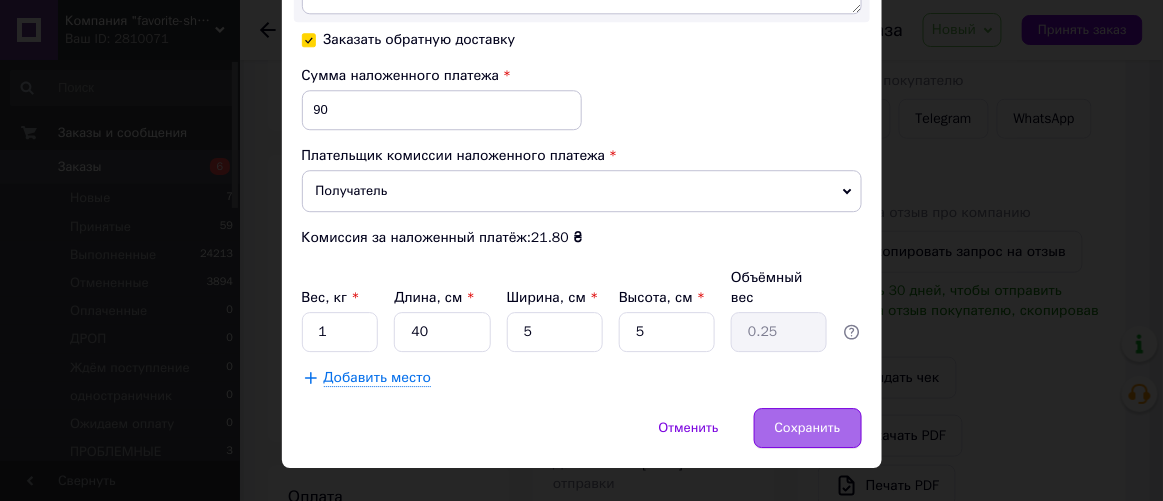 type on "-Зонт шляпа хаки-" 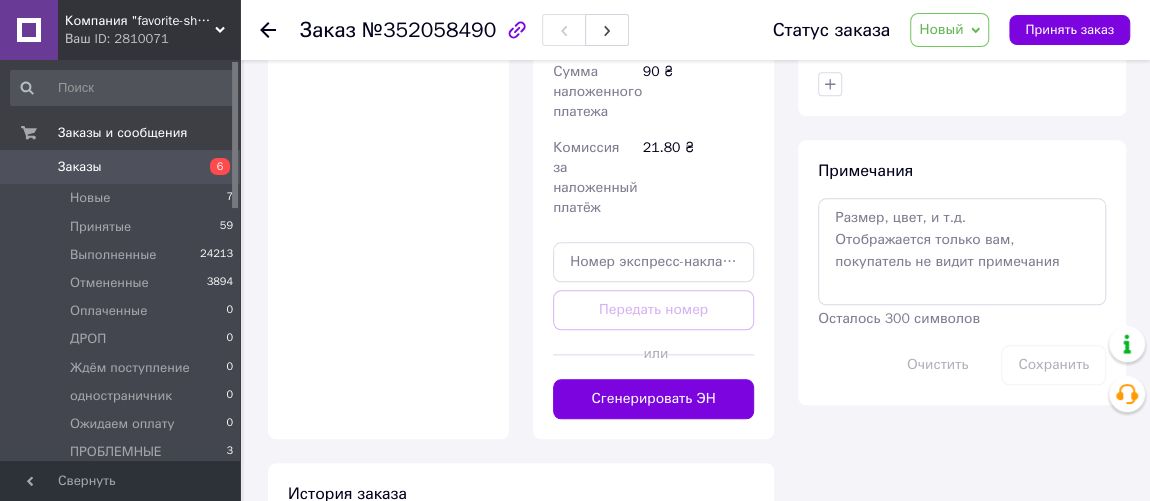 scroll, scrollTop: 956, scrollLeft: 0, axis: vertical 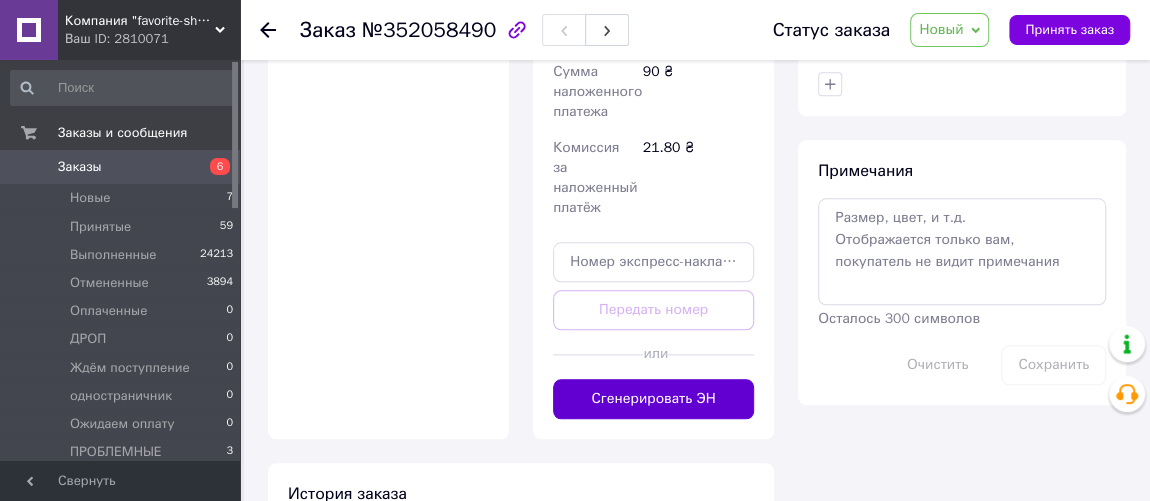click on "Сгенерировать ЭН" at bounding box center (653, 399) 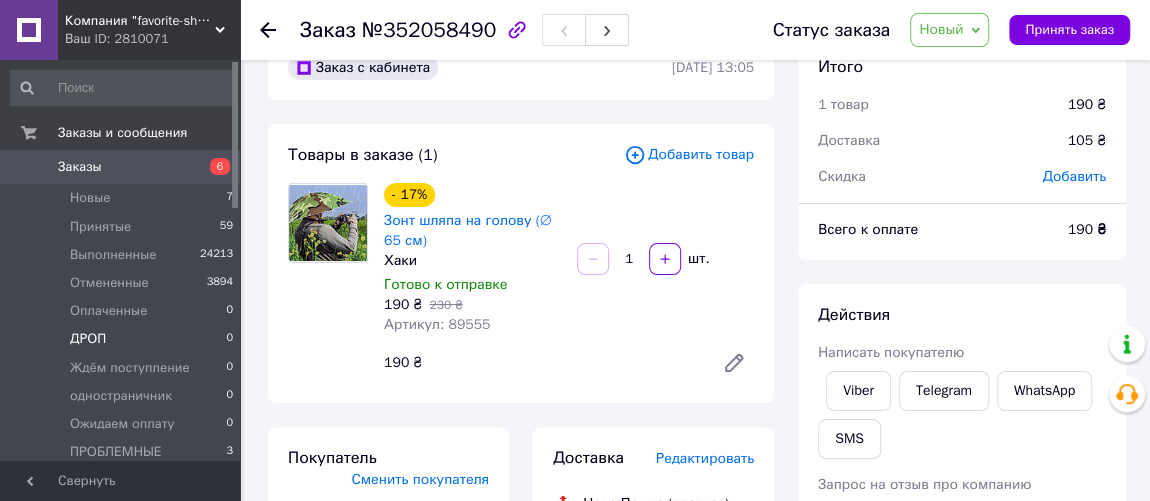 scroll, scrollTop: 47, scrollLeft: 0, axis: vertical 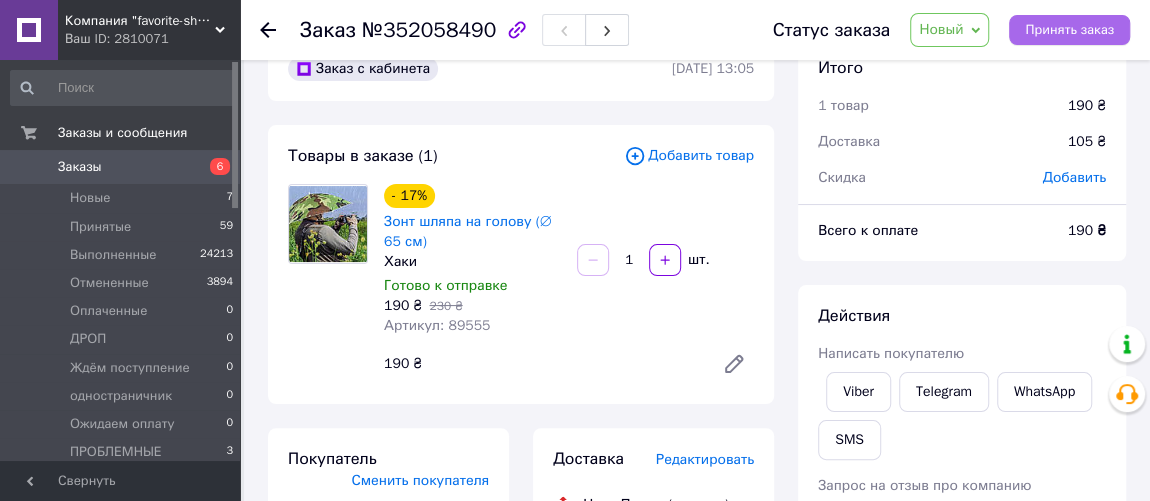 click on "Принять заказ" at bounding box center (1069, 30) 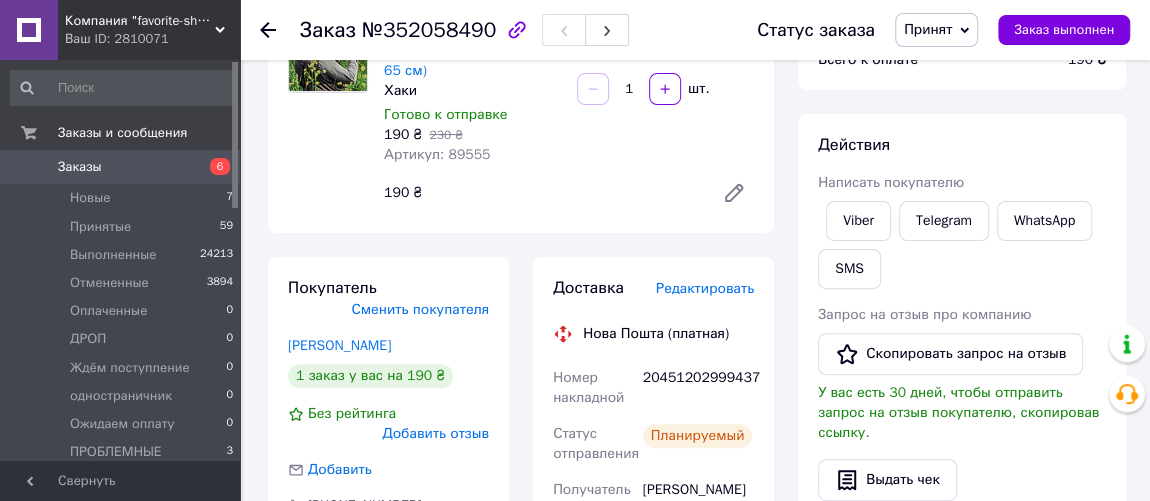 scroll, scrollTop: 229, scrollLeft: 0, axis: vertical 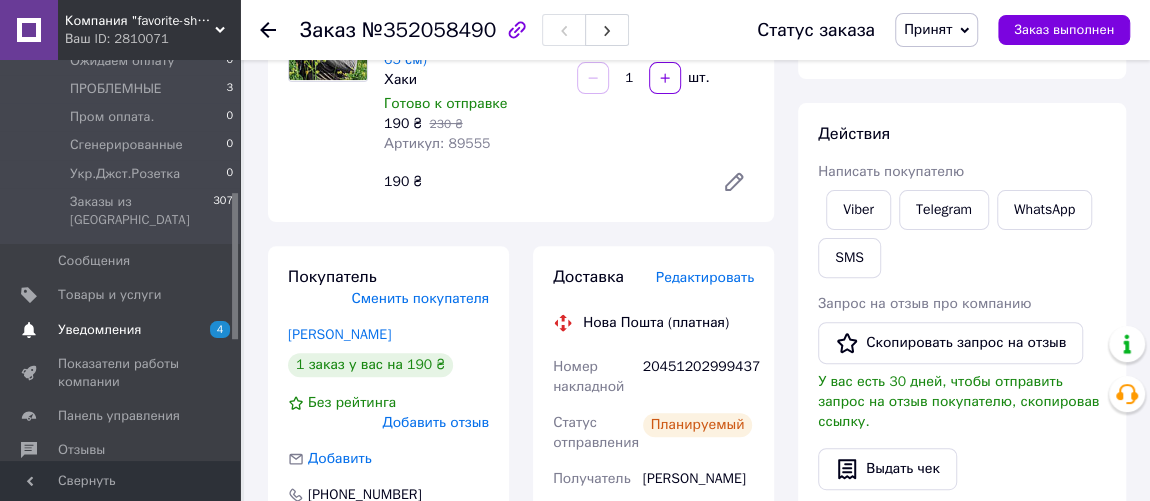 click on "Уведомления" at bounding box center [99, 330] 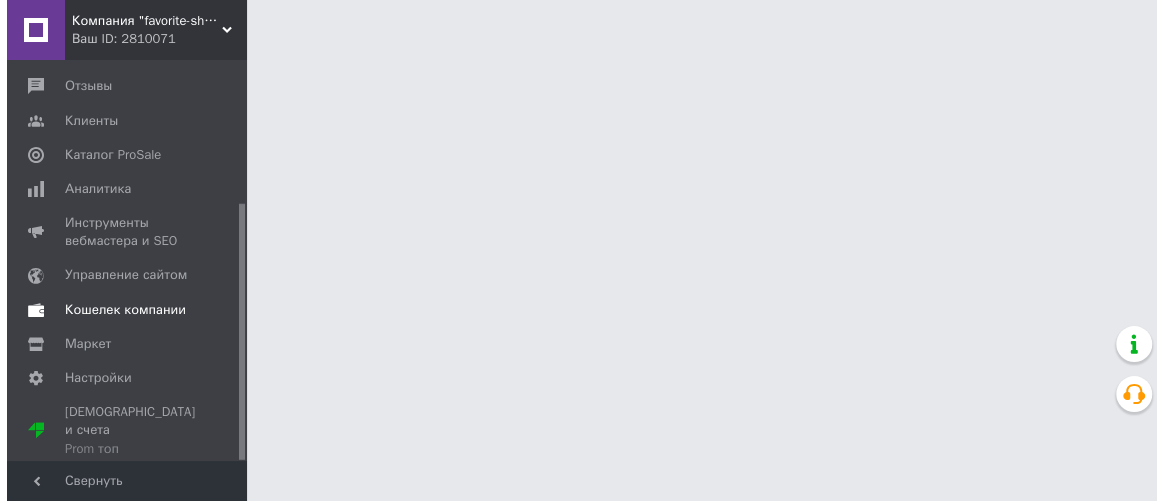scroll, scrollTop: 0, scrollLeft: 0, axis: both 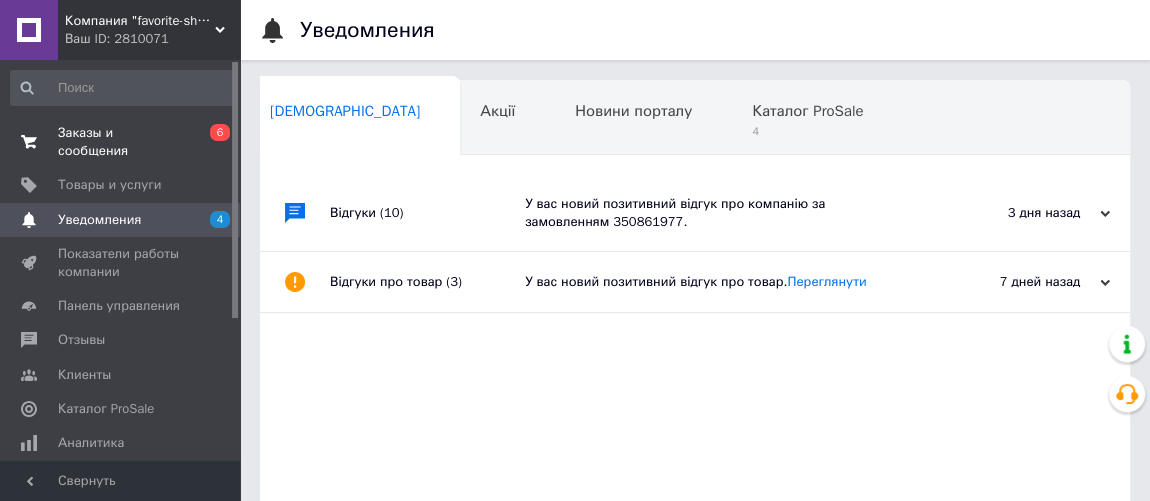 click on "Заказы и сообщения" at bounding box center (121, 142) 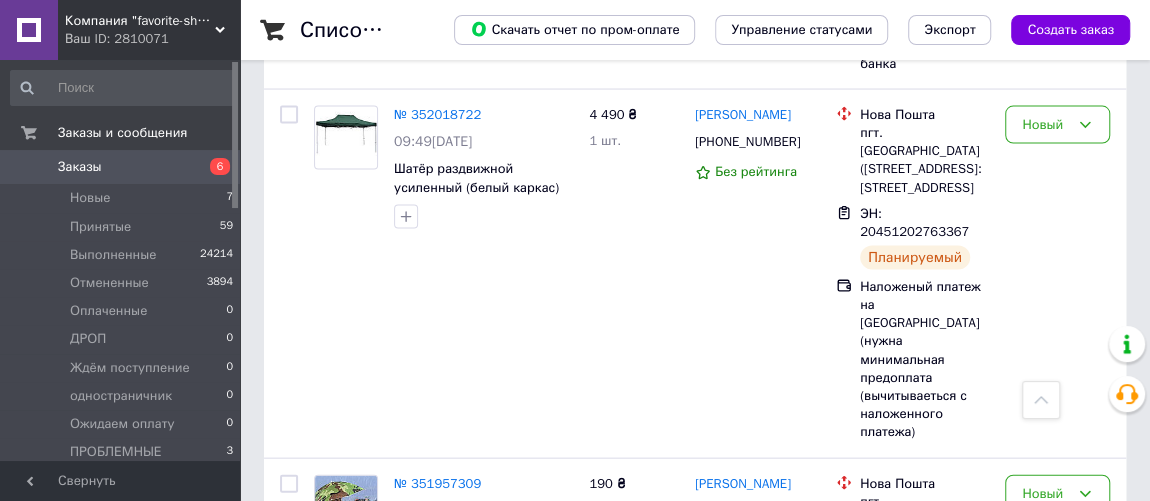 scroll, scrollTop: 2090, scrollLeft: 0, axis: vertical 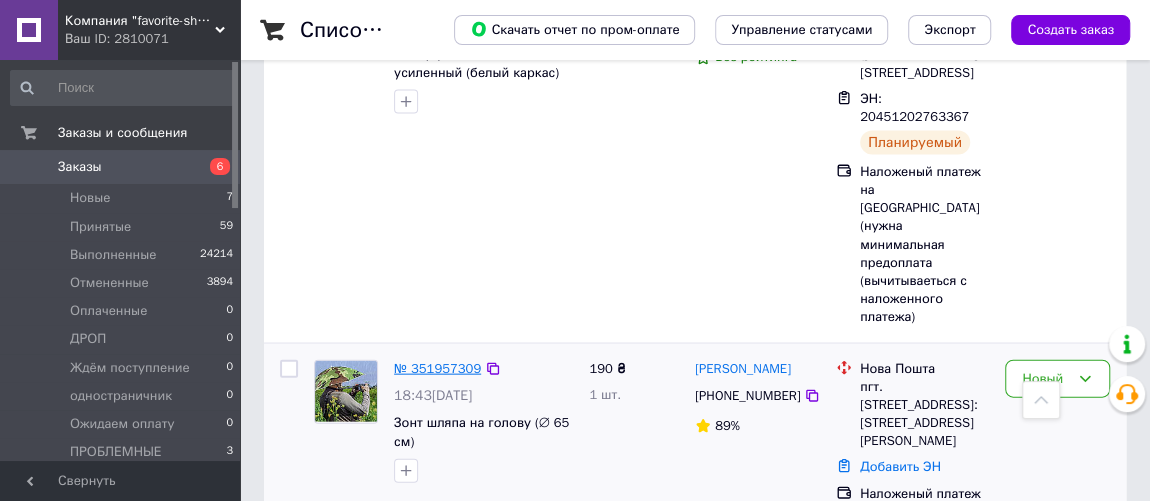 click on "№ 351957309" at bounding box center (437, 368) 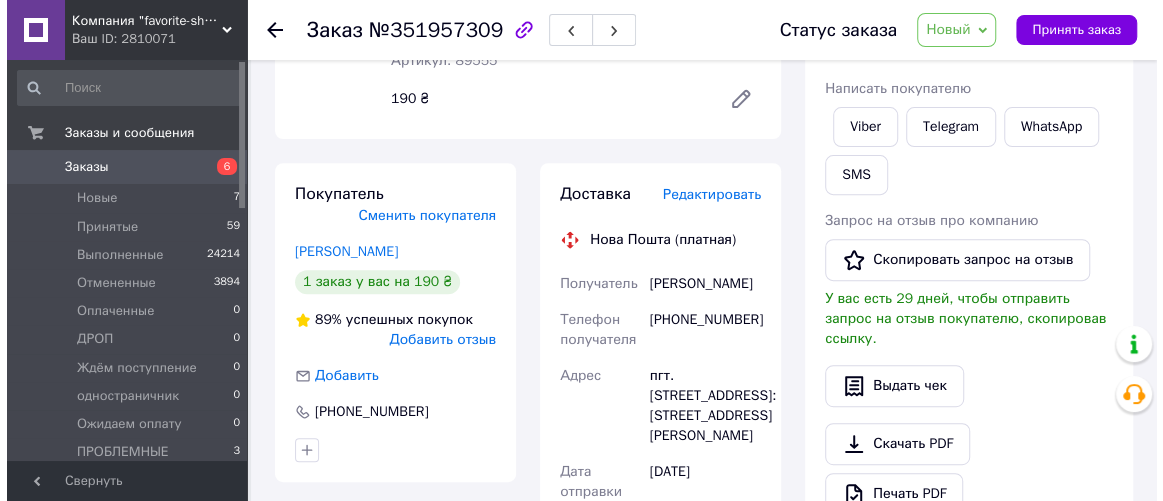 scroll, scrollTop: 312, scrollLeft: 0, axis: vertical 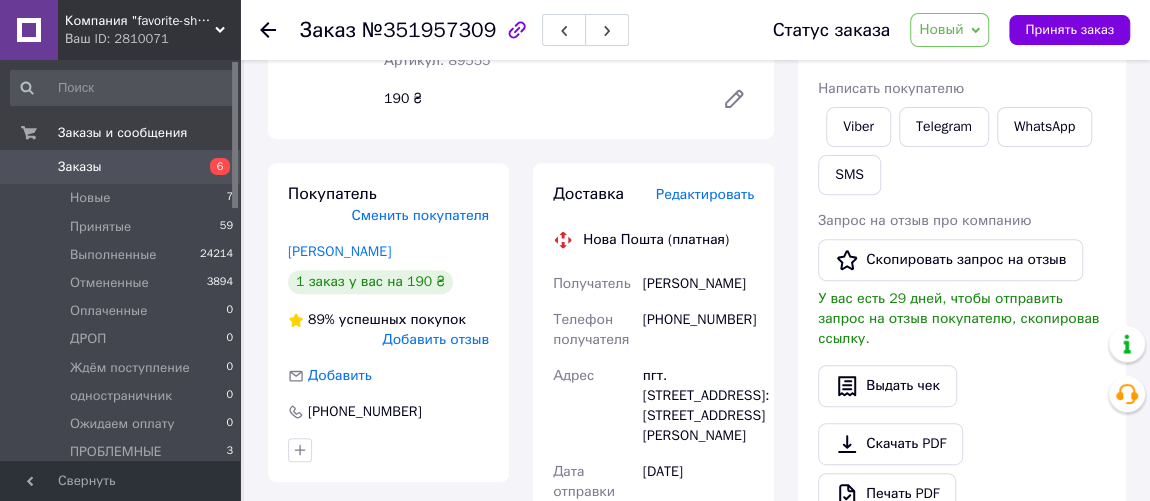 click on "Редактировать" at bounding box center [705, 194] 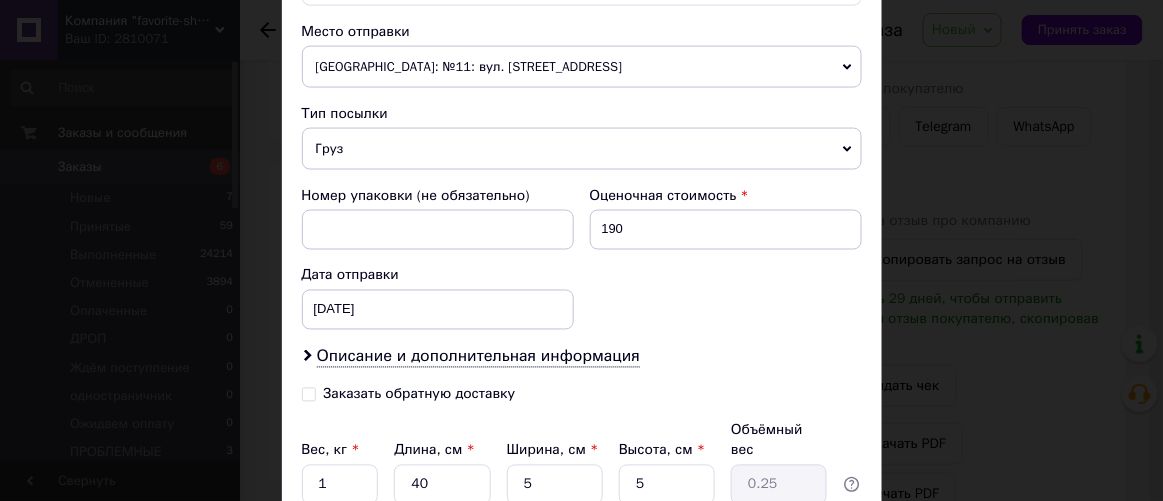 scroll, scrollTop: 852, scrollLeft: 0, axis: vertical 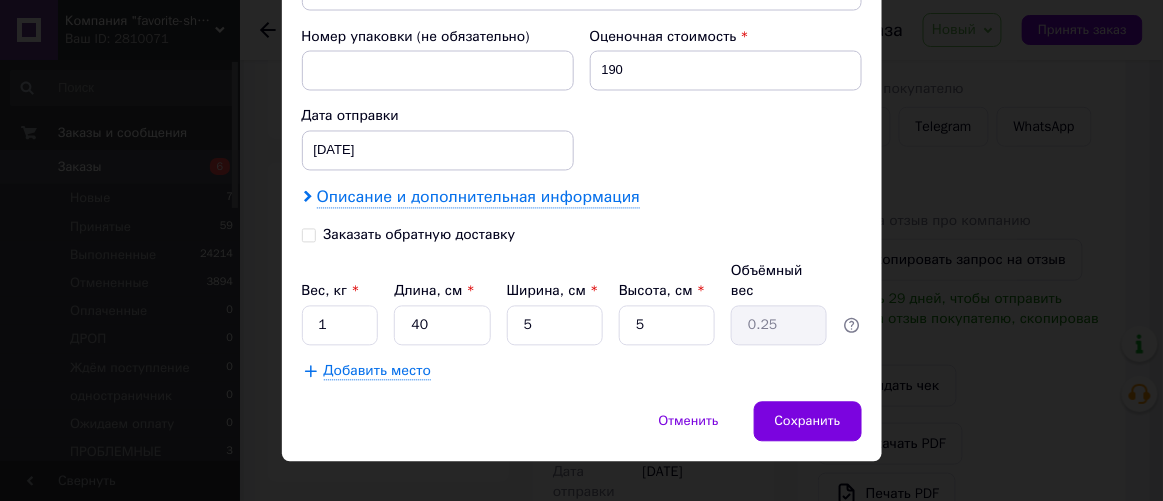 click on "Описание и дополнительная информация" at bounding box center (478, 198) 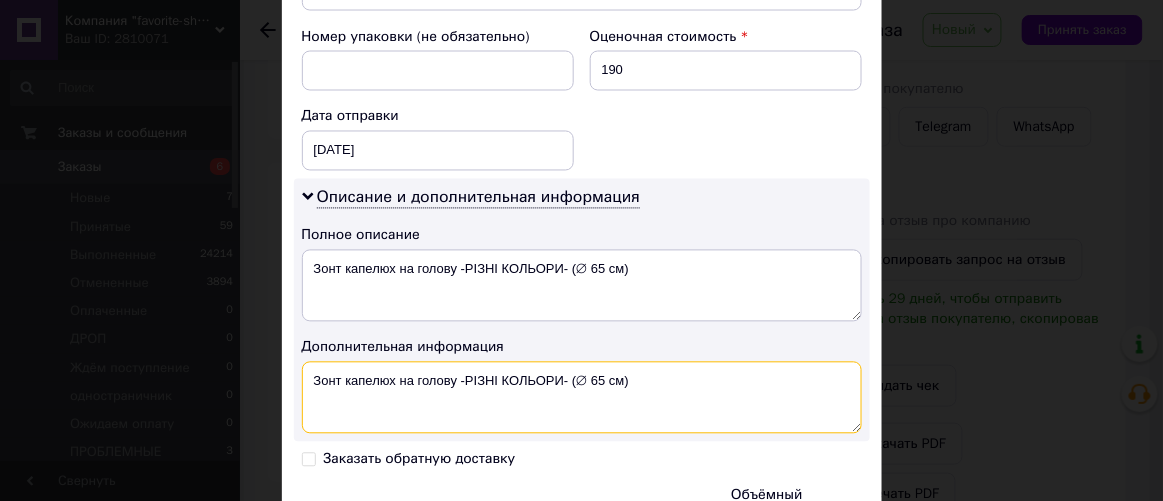 drag, startPoint x: 692, startPoint y: 400, endPoint x: 313, endPoint y: 407, distance: 379.06464 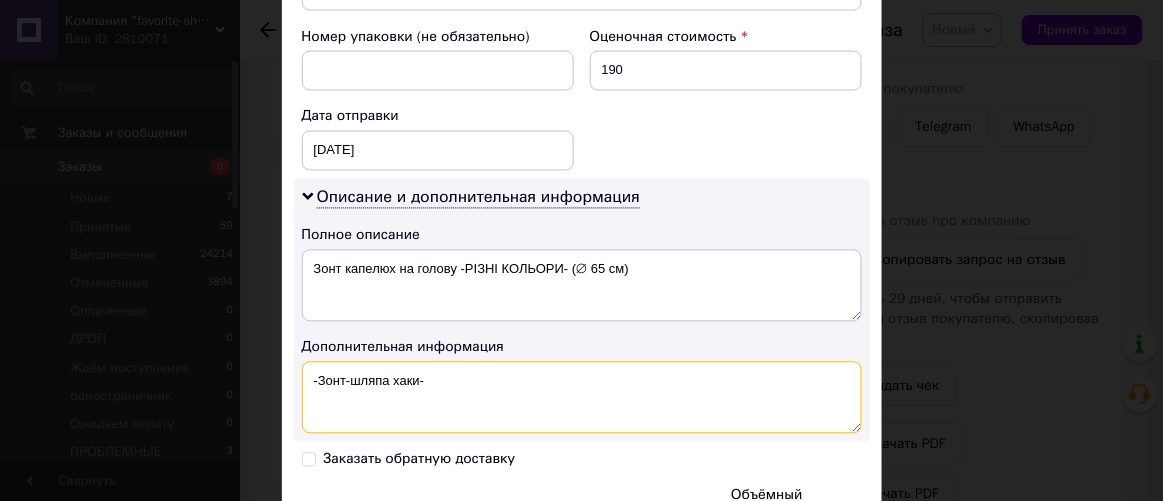 drag, startPoint x: 444, startPoint y: 379, endPoint x: 309, endPoint y: 405, distance: 137.48091 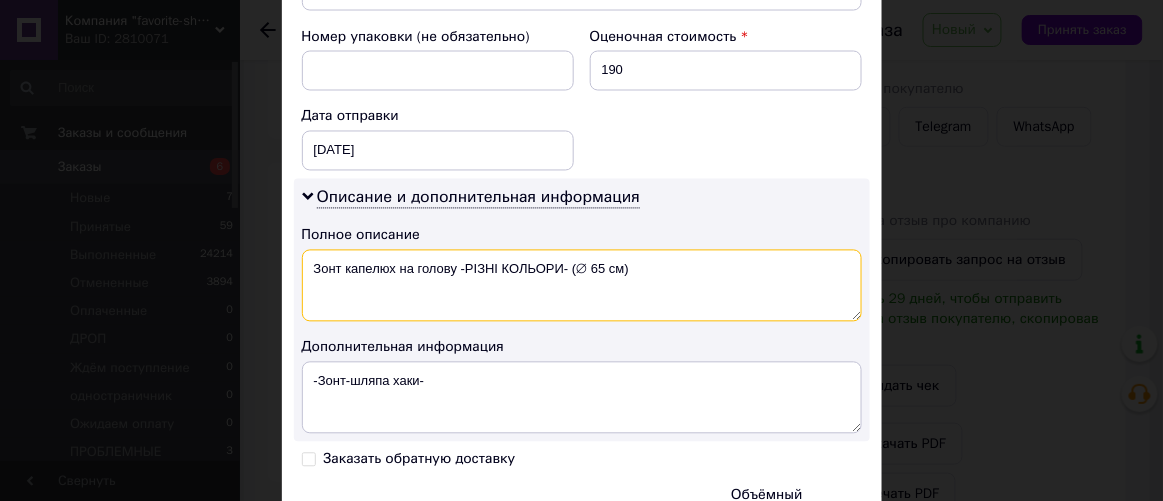 drag, startPoint x: 649, startPoint y: 285, endPoint x: 346, endPoint y: 308, distance: 303.87167 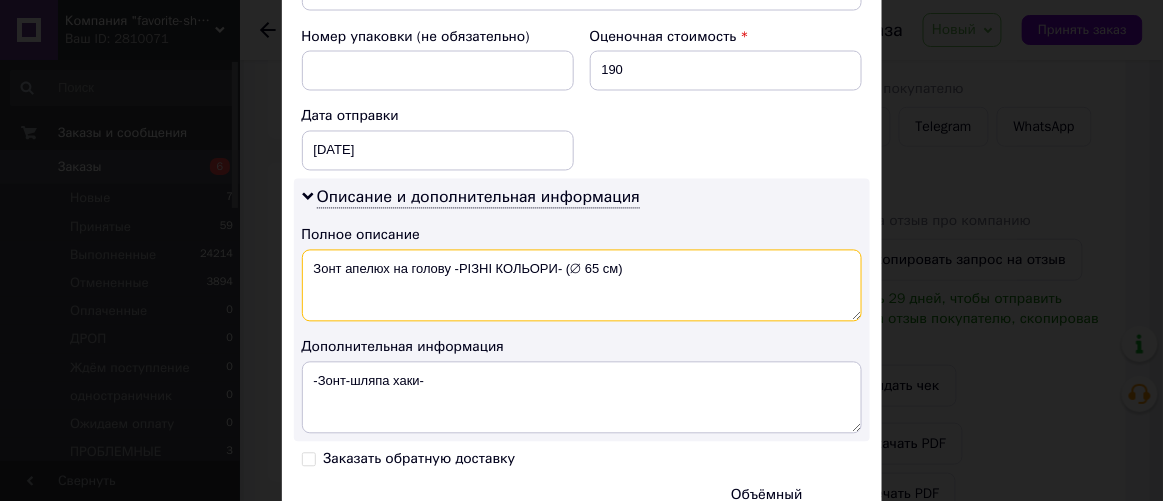drag, startPoint x: 592, startPoint y: 269, endPoint x: 309, endPoint y: 287, distance: 283.57187 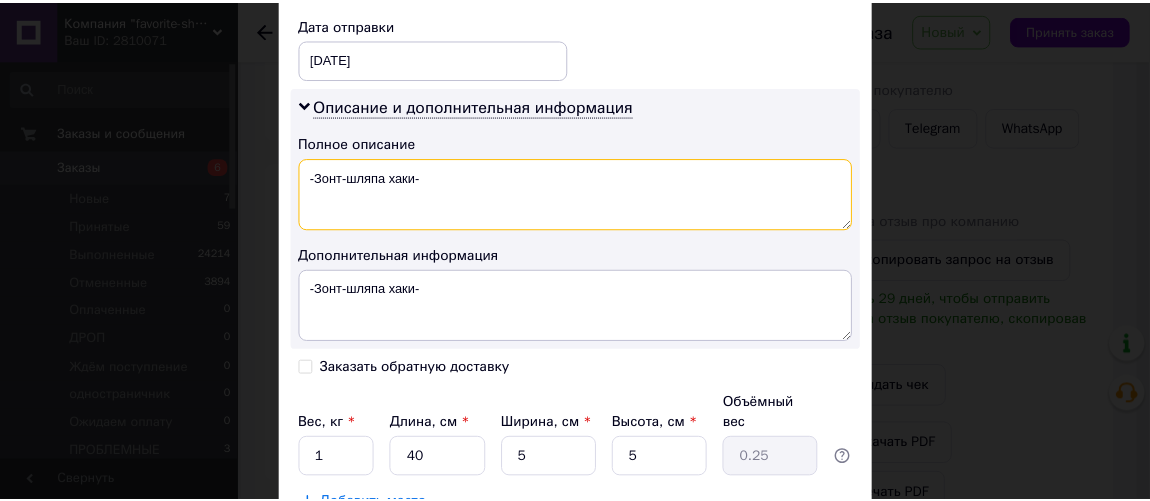 scroll, scrollTop: 1074, scrollLeft: 0, axis: vertical 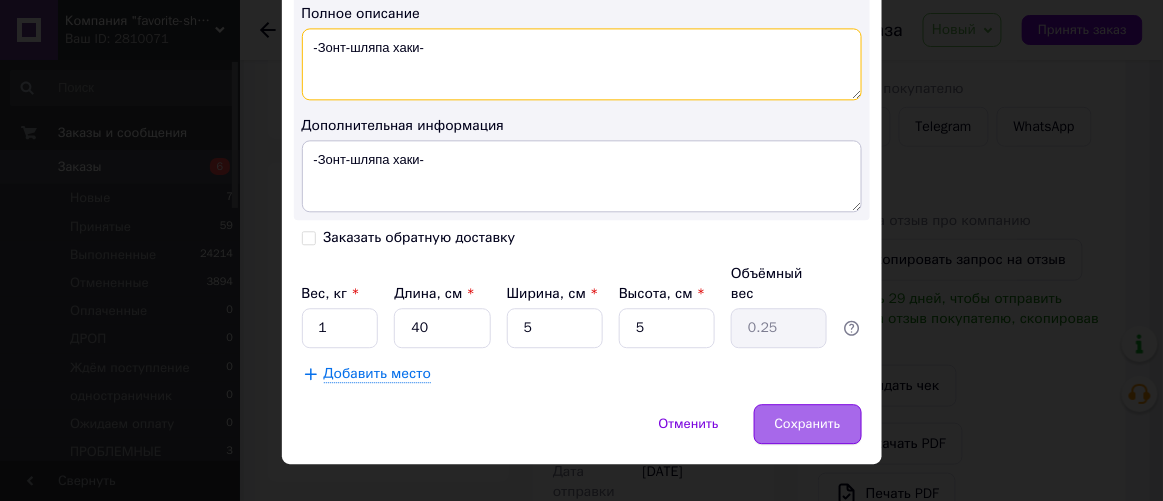 type on "-Зонт-шляпа хаки-" 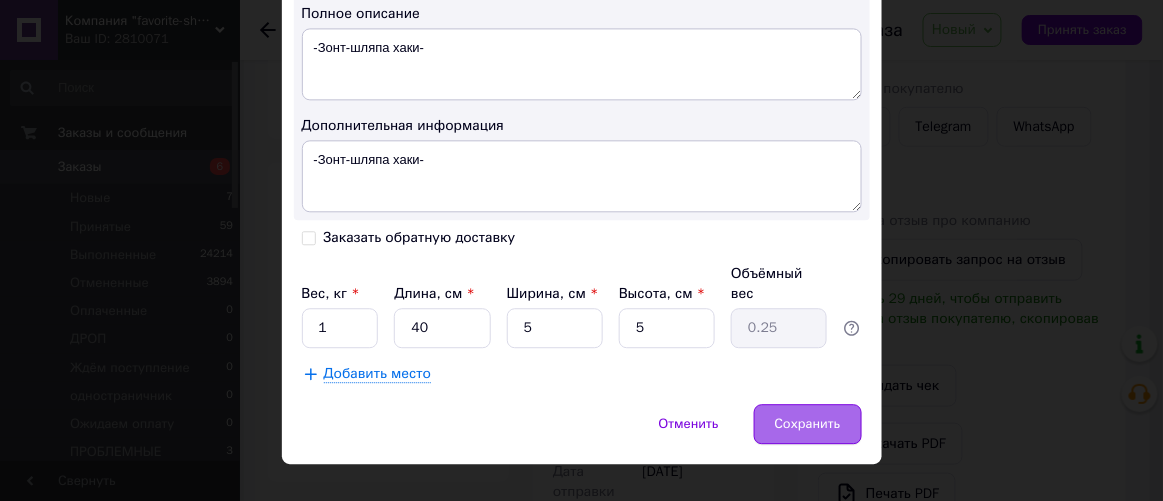 click on "Сохранить" at bounding box center [808, 424] 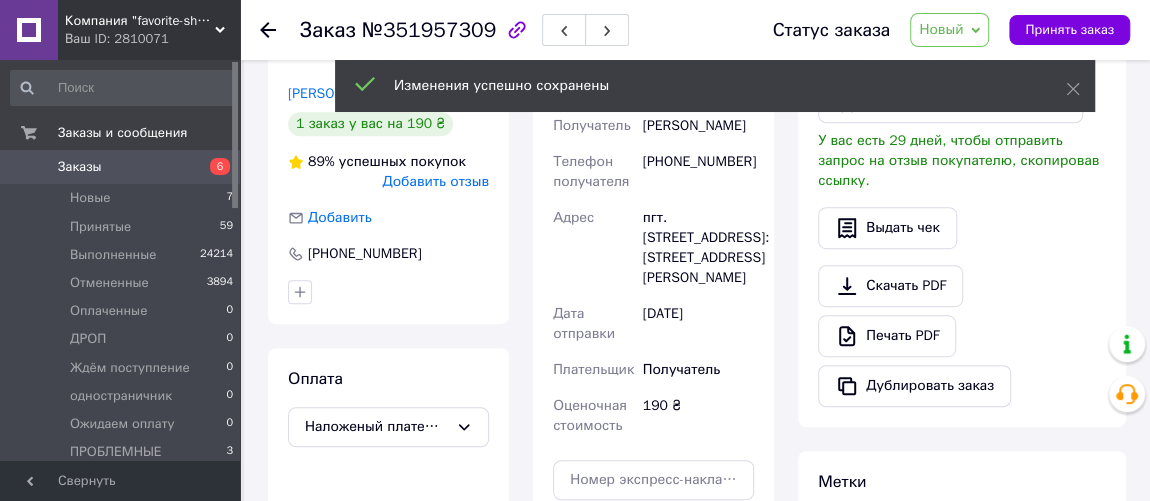 scroll, scrollTop: 675, scrollLeft: 0, axis: vertical 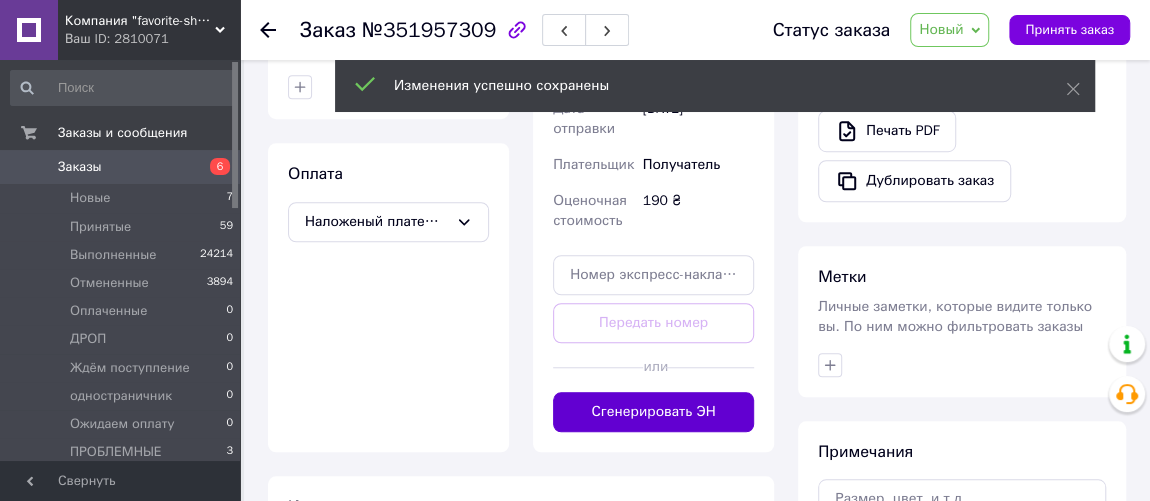 click on "Сгенерировать ЭН" at bounding box center (653, 412) 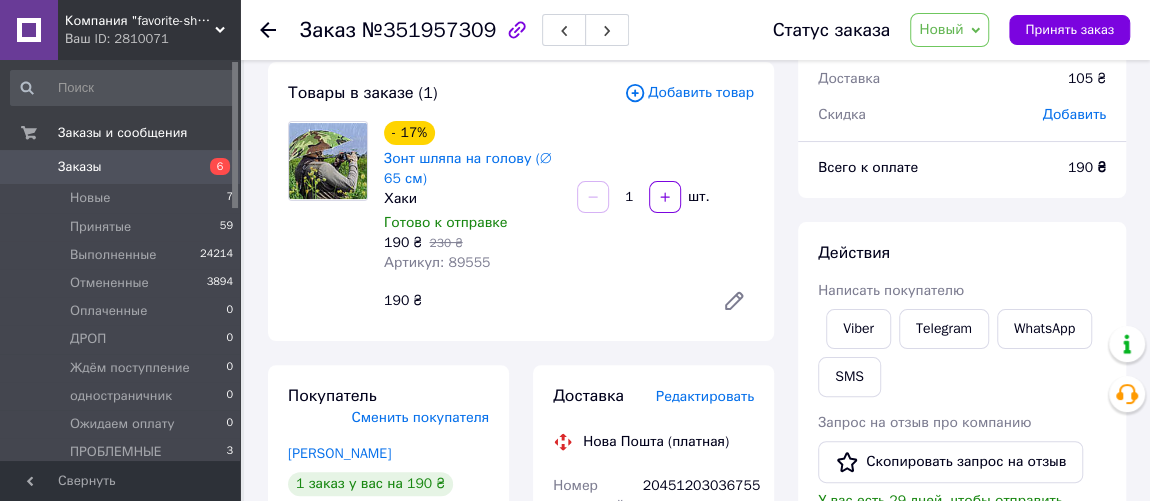scroll, scrollTop: 221, scrollLeft: 0, axis: vertical 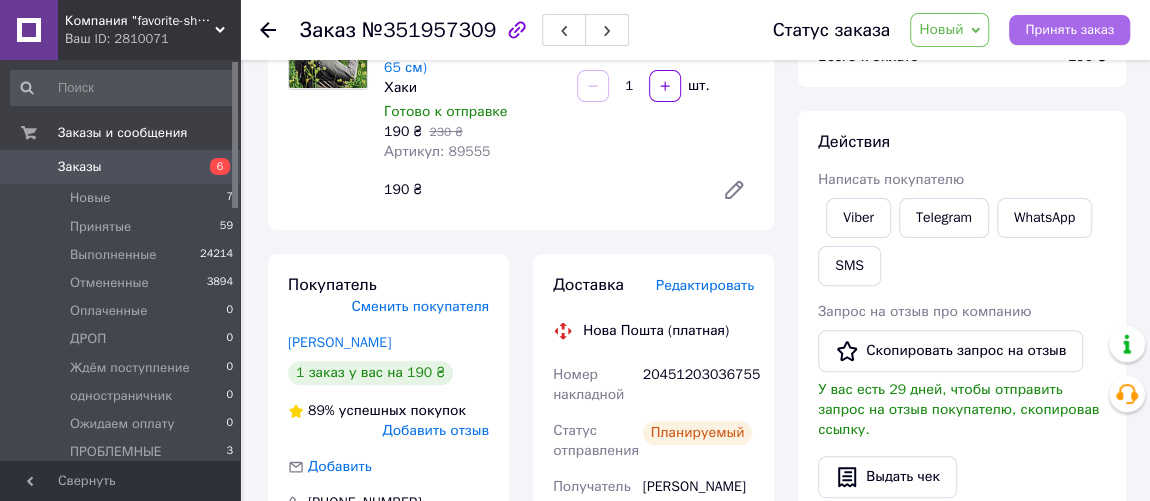 click on "Принять заказ" at bounding box center [1069, 30] 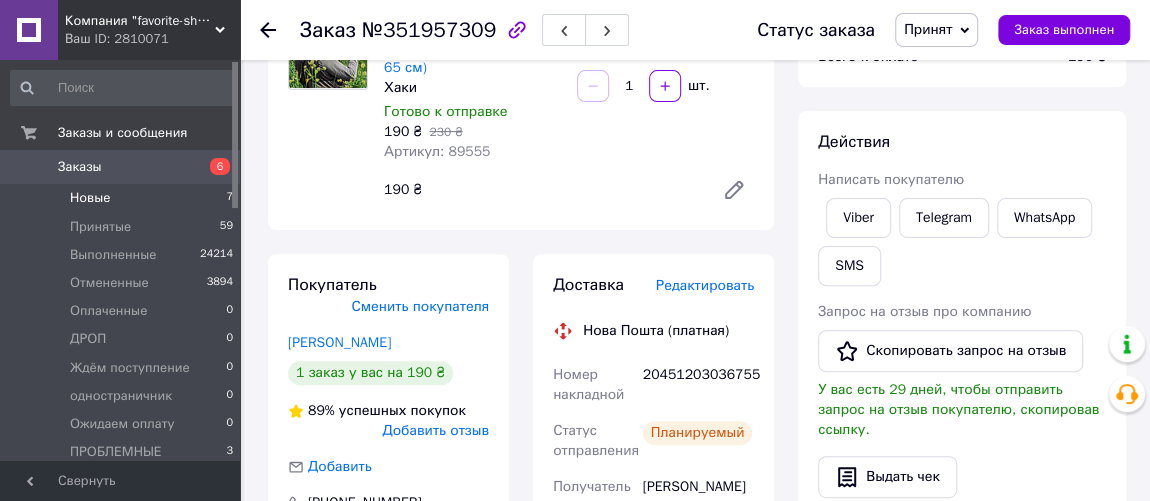 click on "Новые" at bounding box center [90, 198] 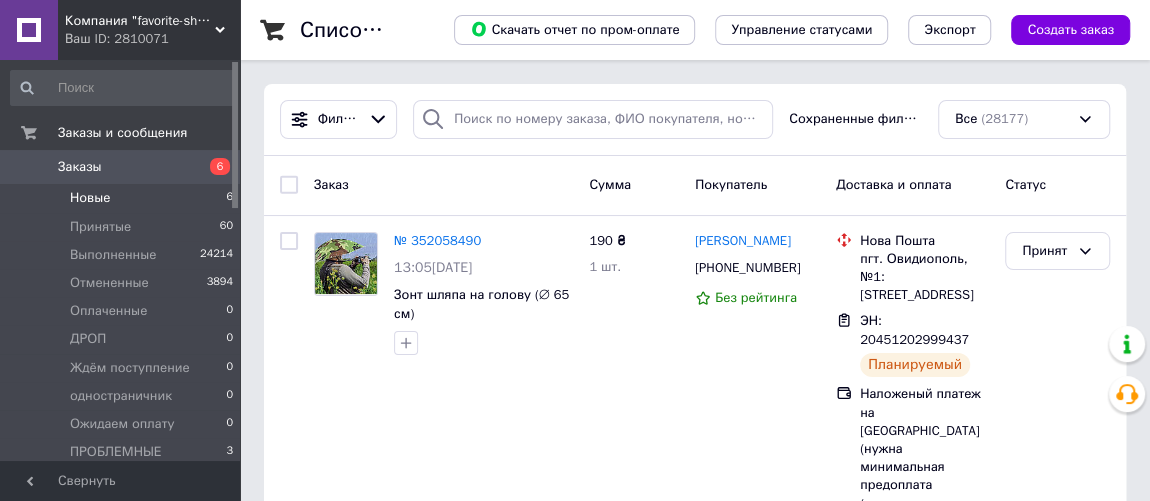 click on "Новые" at bounding box center [90, 198] 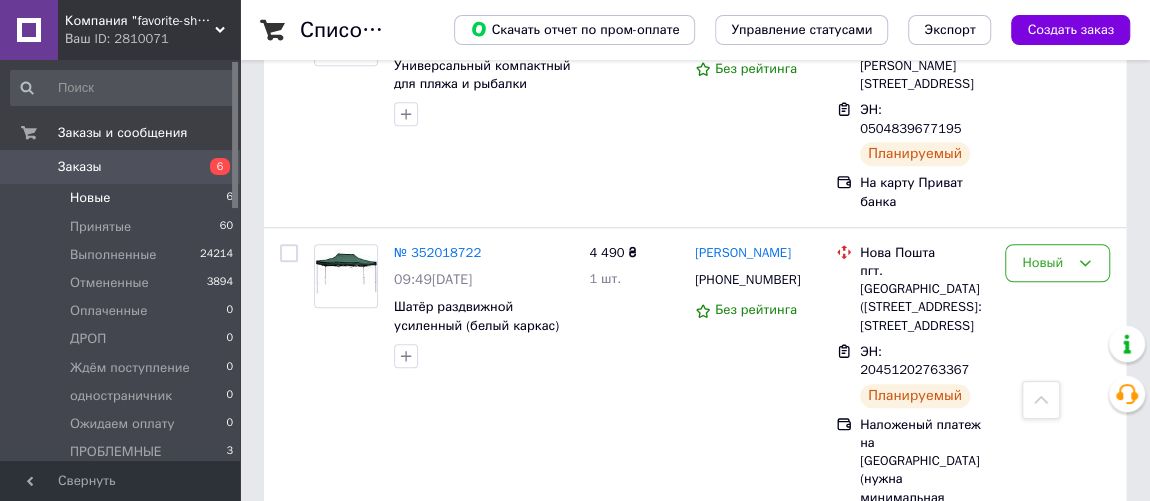 scroll, scrollTop: 1083, scrollLeft: 0, axis: vertical 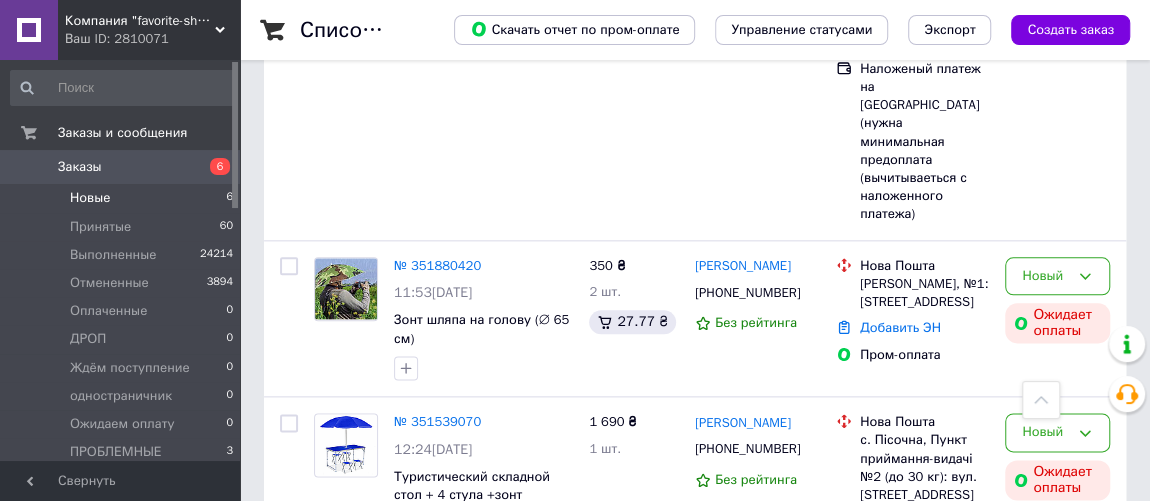 click on "Новые" at bounding box center [90, 198] 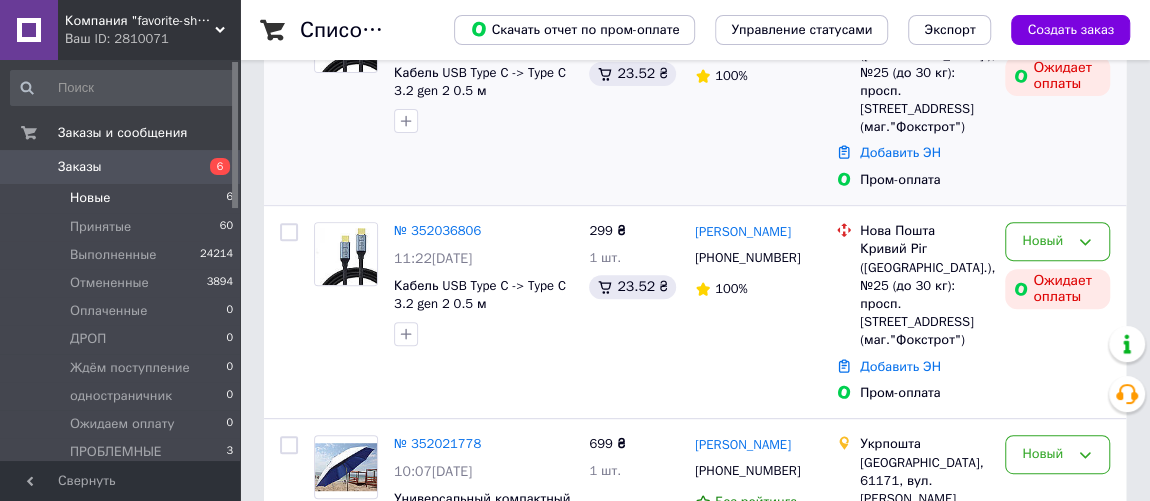 scroll, scrollTop: 181, scrollLeft: 0, axis: vertical 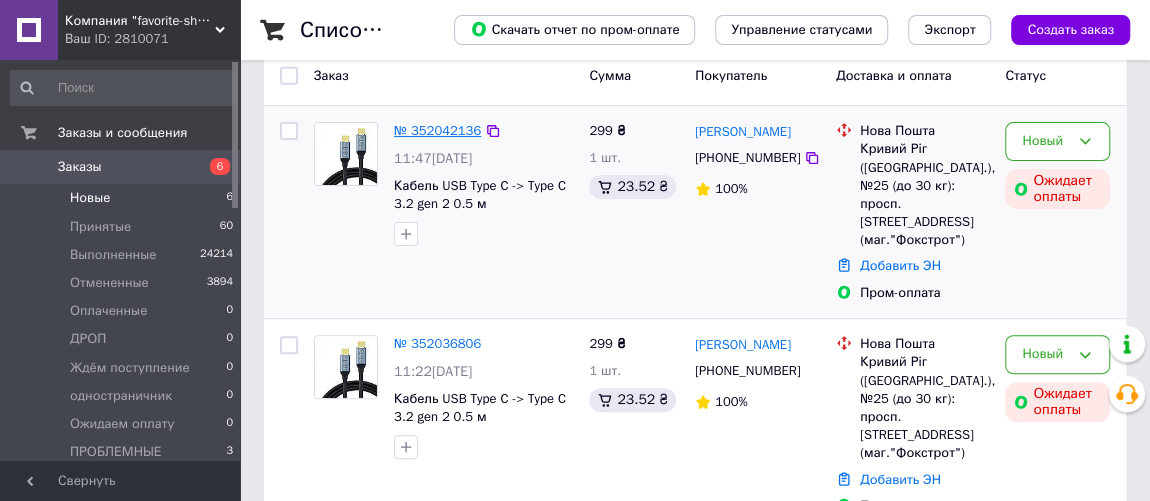 click on "№ 352042136" at bounding box center (437, 130) 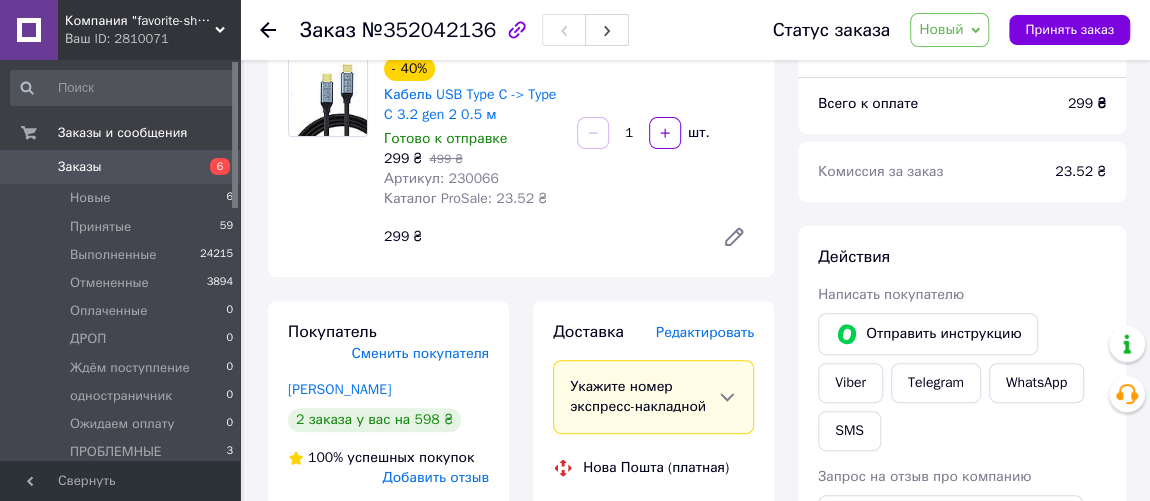 scroll, scrollTop: 90, scrollLeft: 0, axis: vertical 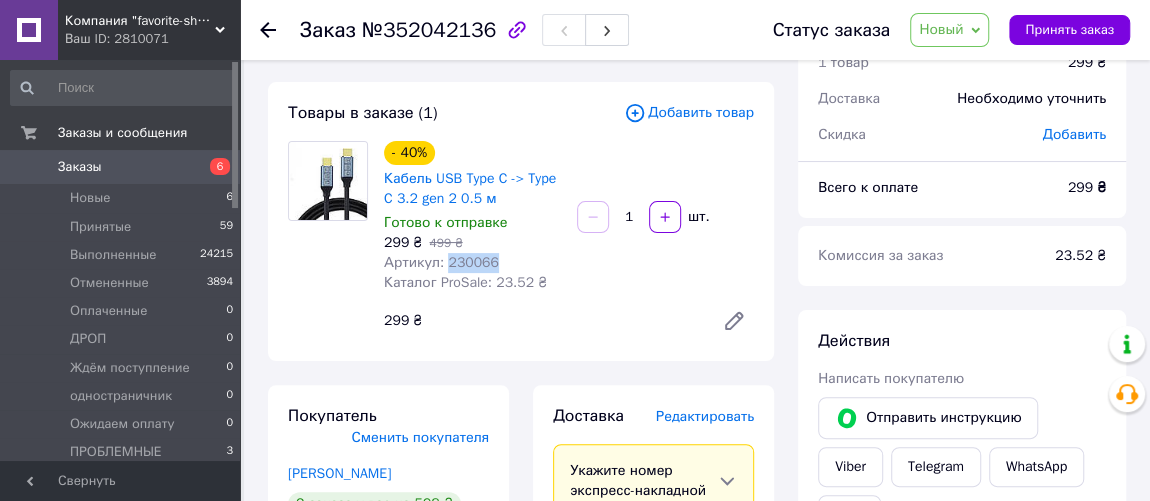 drag, startPoint x: 492, startPoint y: 260, endPoint x: 444, endPoint y: 271, distance: 49.24429 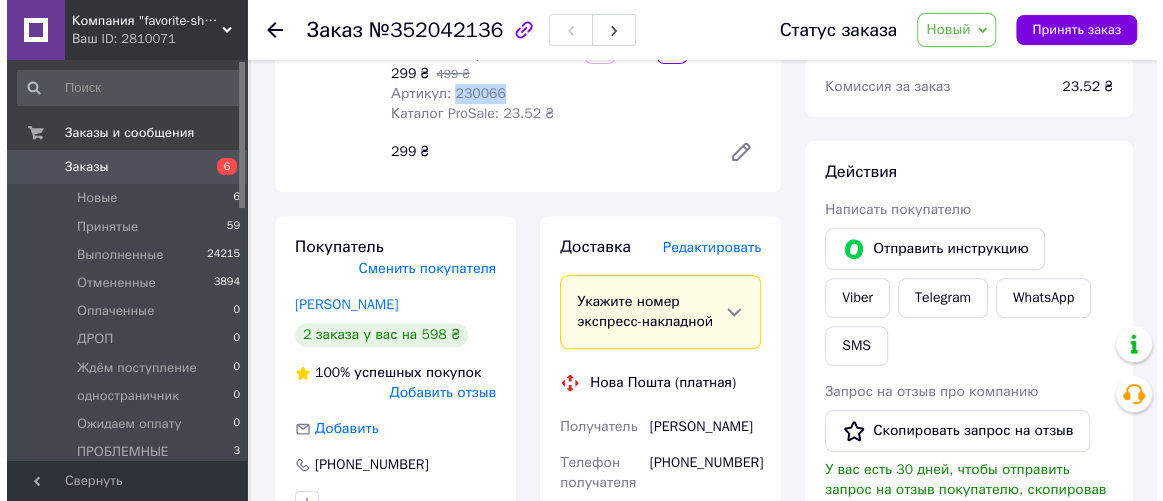 scroll, scrollTop: 272, scrollLeft: 0, axis: vertical 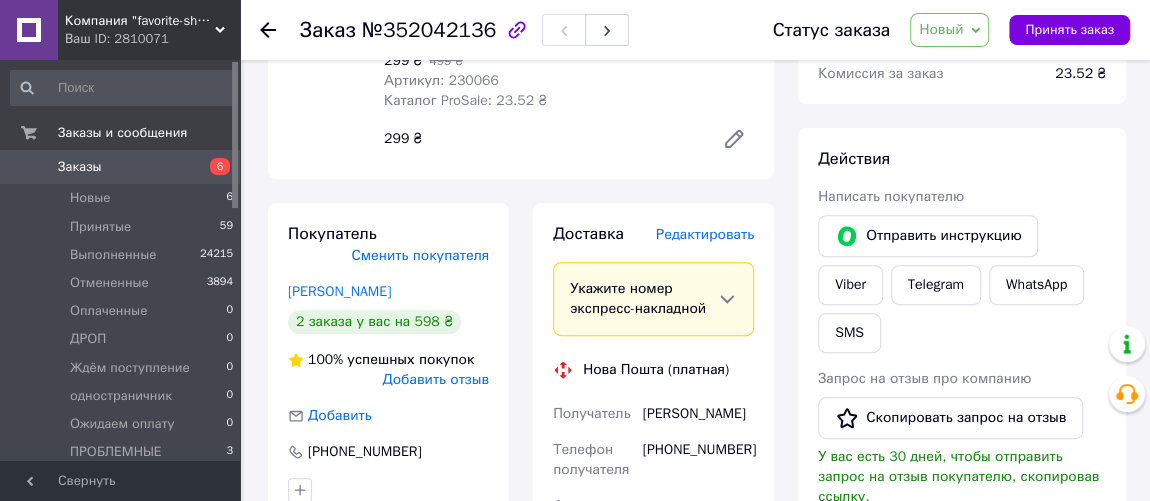 click on "Редактировать" at bounding box center [705, 234] 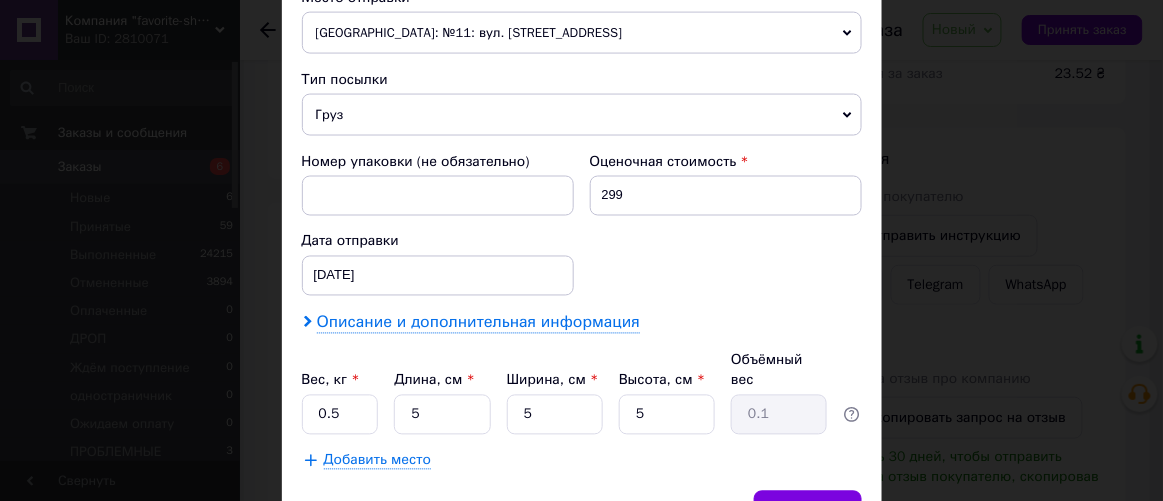 click on "Описание и дополнительная информация" at bounding box center [478, 323] 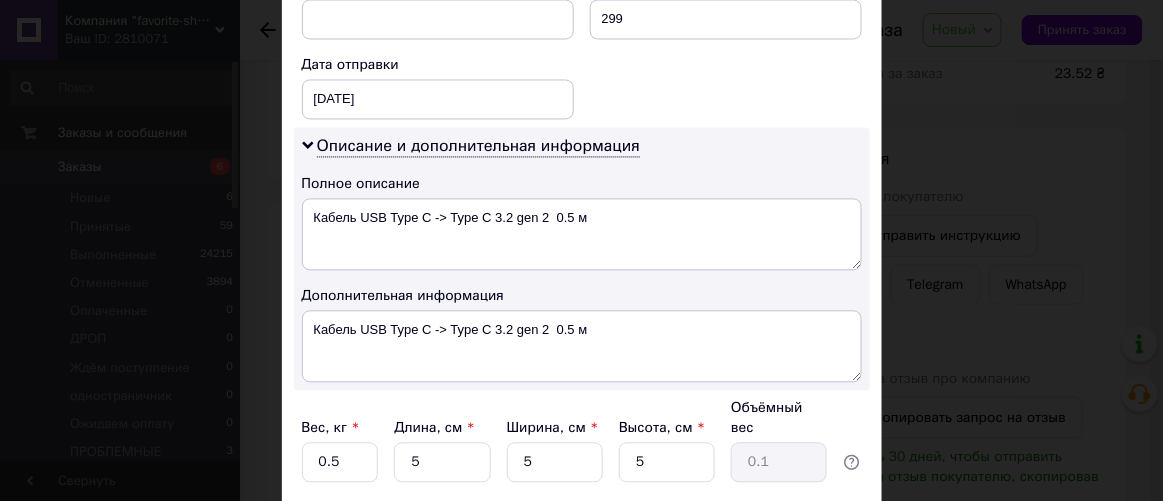 scroll, scrollTop: 909, scrollLeft: 0, axis: vertical 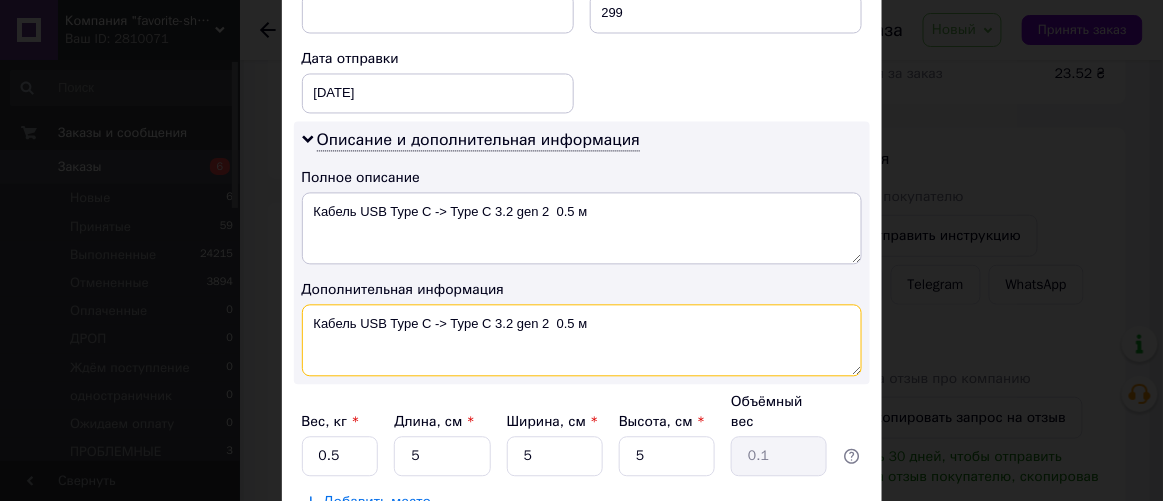 drag, startPoint x: 612, startPoint y: 324, endPoint x: 355, endPoint y: 339, distance: 257.43738 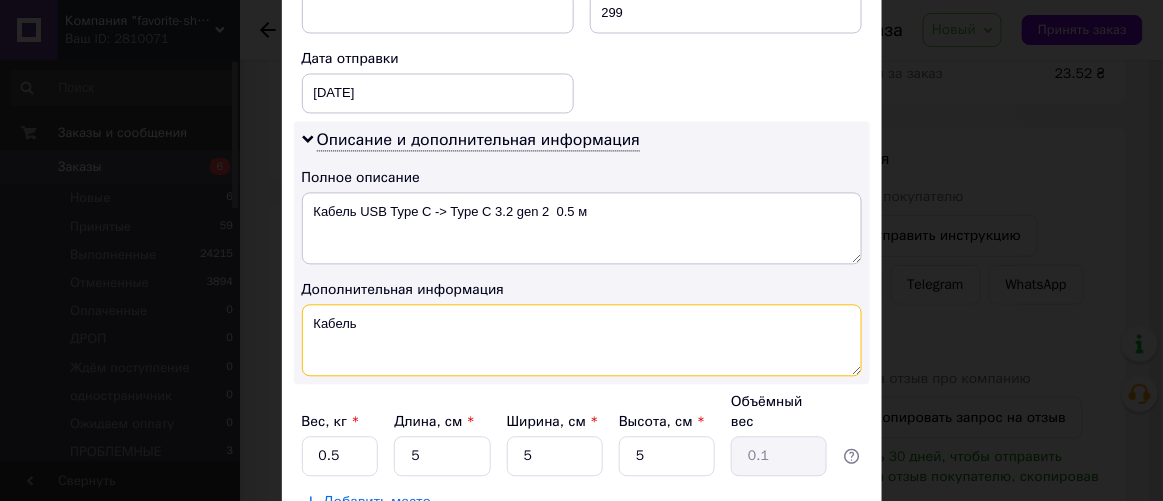 paste on "230066" 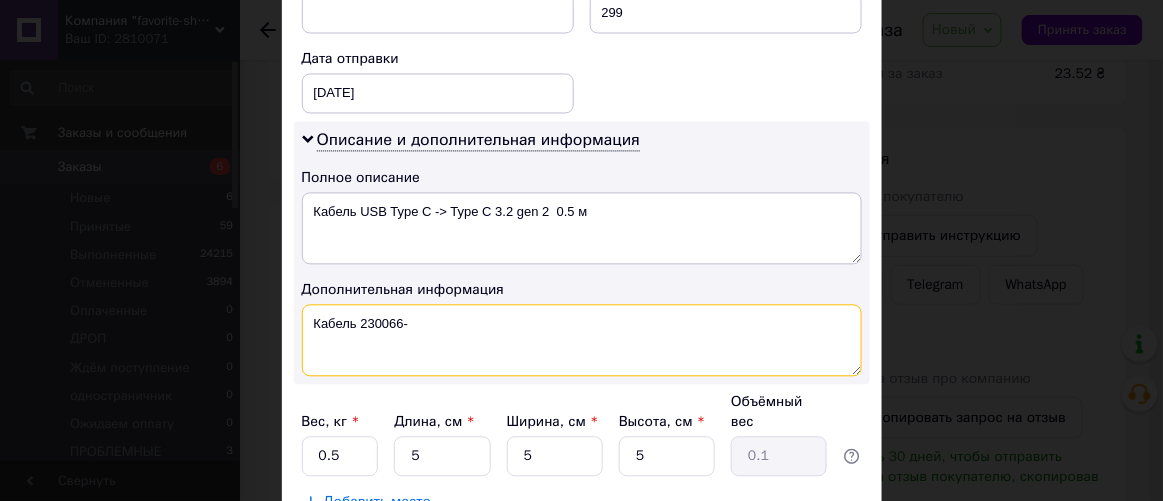 click on "Кабель 230066-" at bounding box center [582, 341] 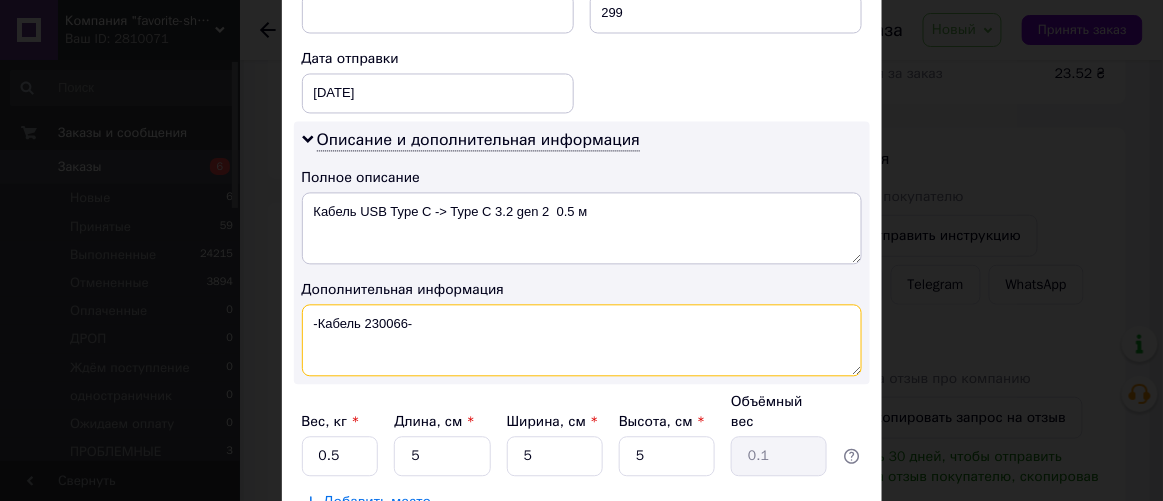 drag, startPoint x: 450, startPoint y: 326, endPoint x: 300, endPoint y: 350, distance: 151.90787 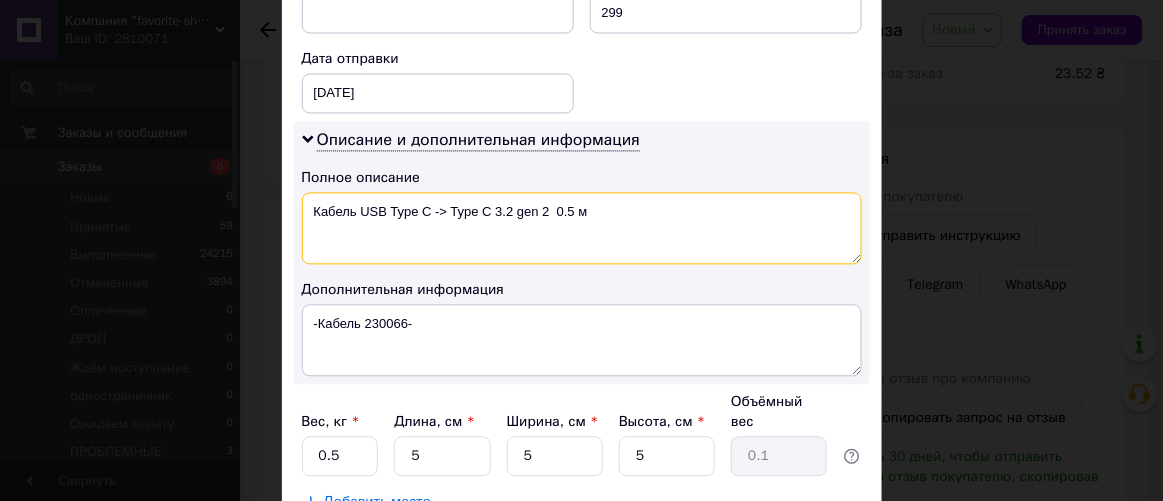drag, startPoint x: 595, startPoint y: 234, endPoint x: 310, endPoint y: 253, distance: 285.63263 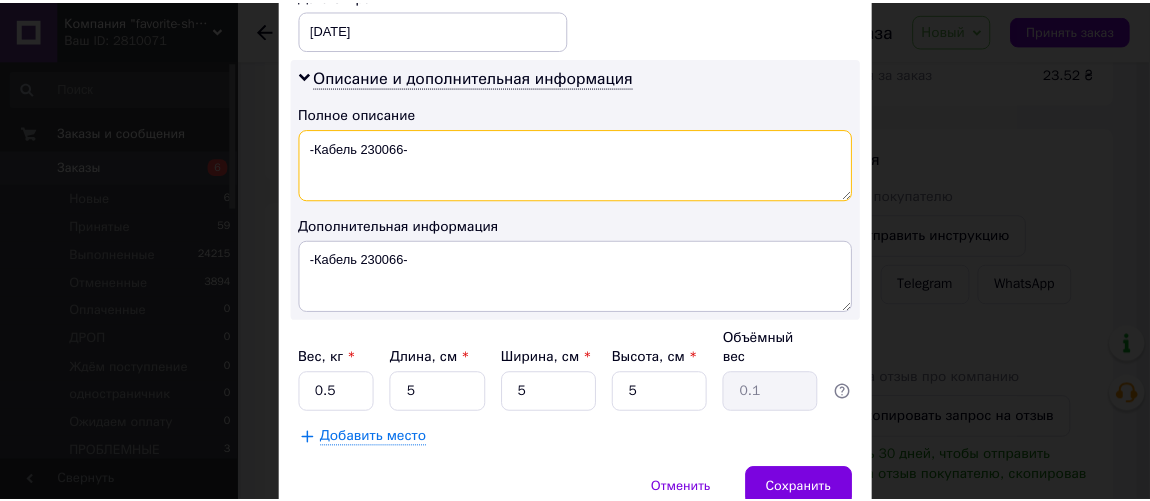 scroll, scrollTop: 1038, scrollLeft: 0, axis: vertical 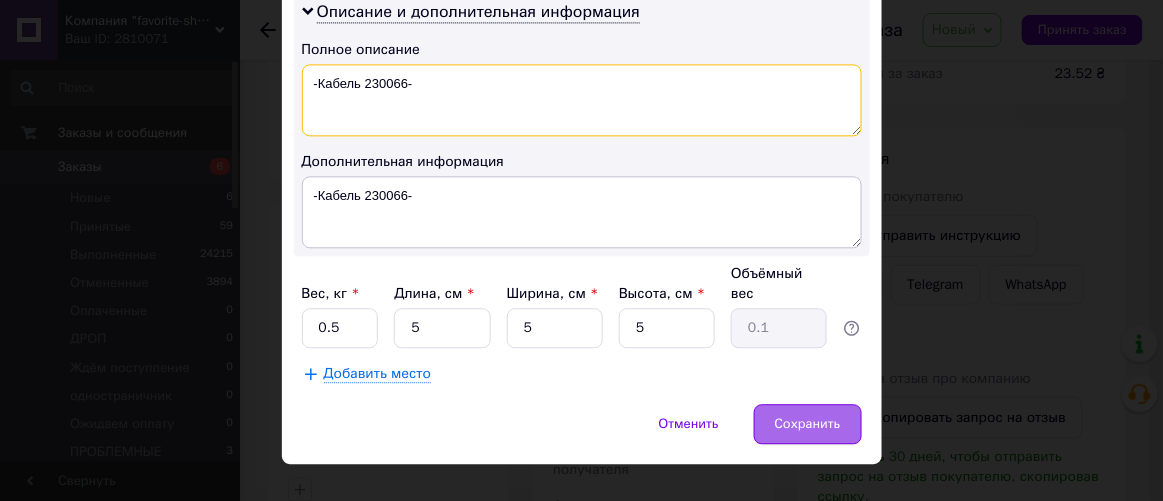 type on "-Кабель 230066-" 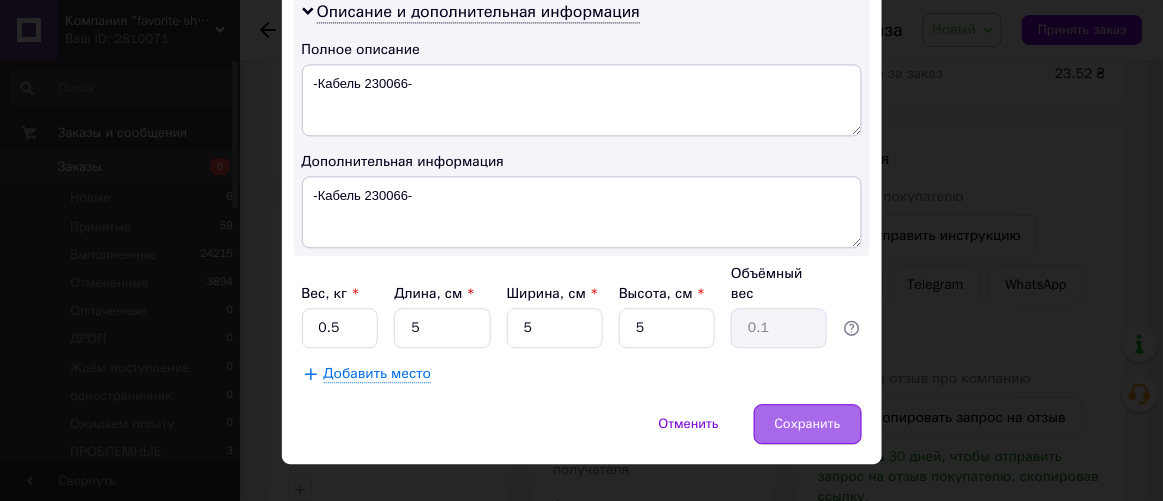 click on "Сохранить" at bounding box center (808, 424) 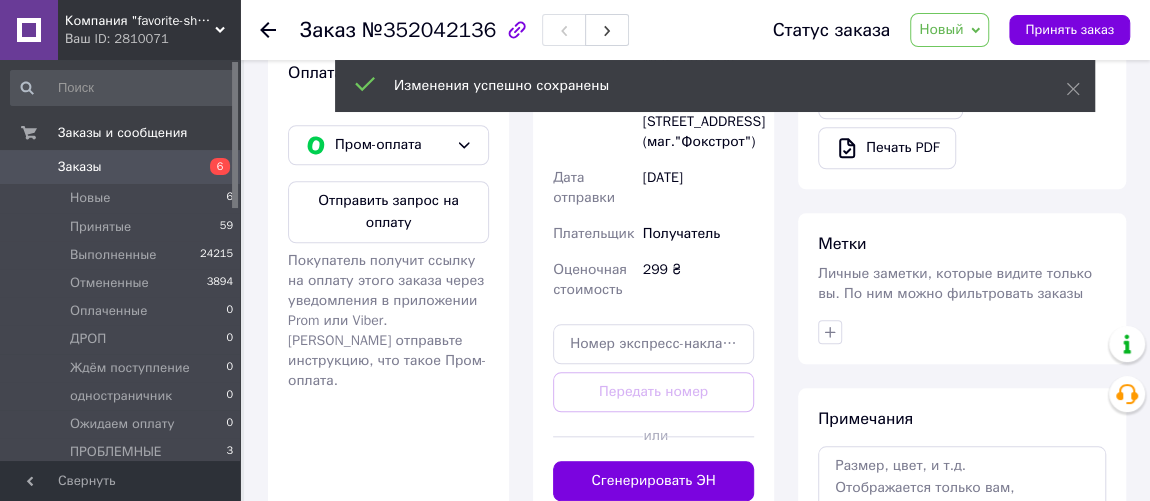 scroll, scrollTop: 818, scrollLeft: 0, axis: vertical 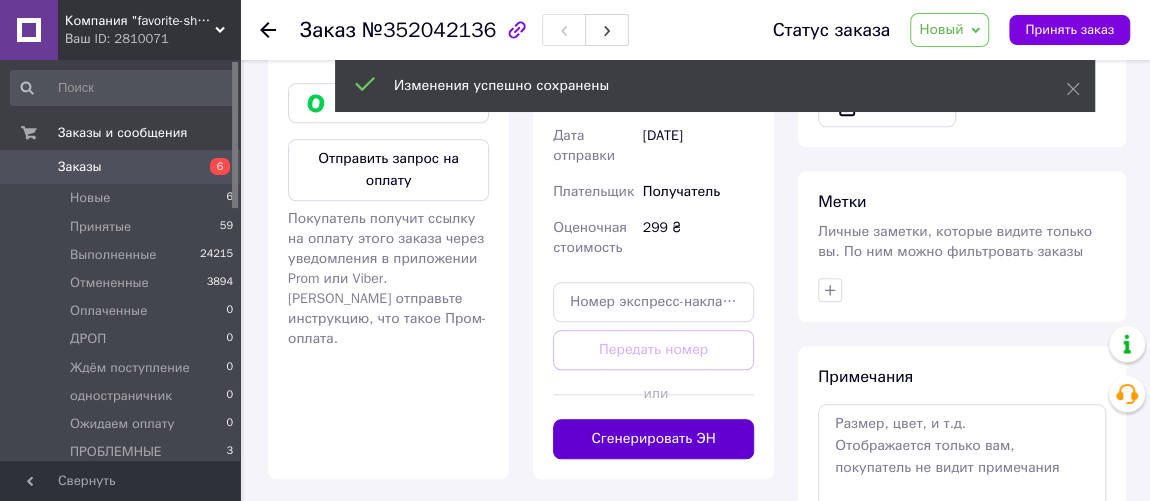 click on "Сгенерировать ЭН" at bounding box center [653, 439] 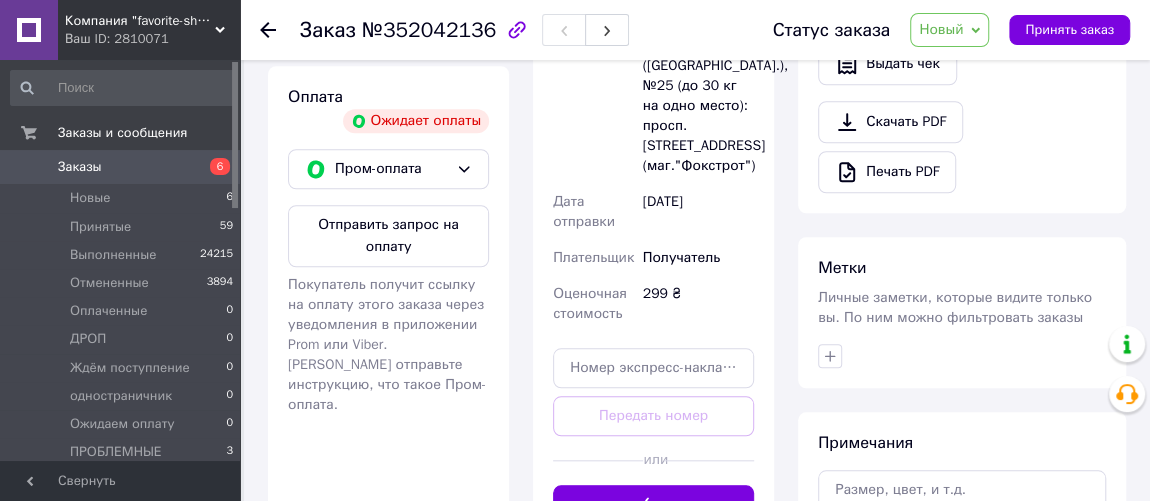 scroll, scrollTop: 636, scrollLeft: 0, axis: vertical 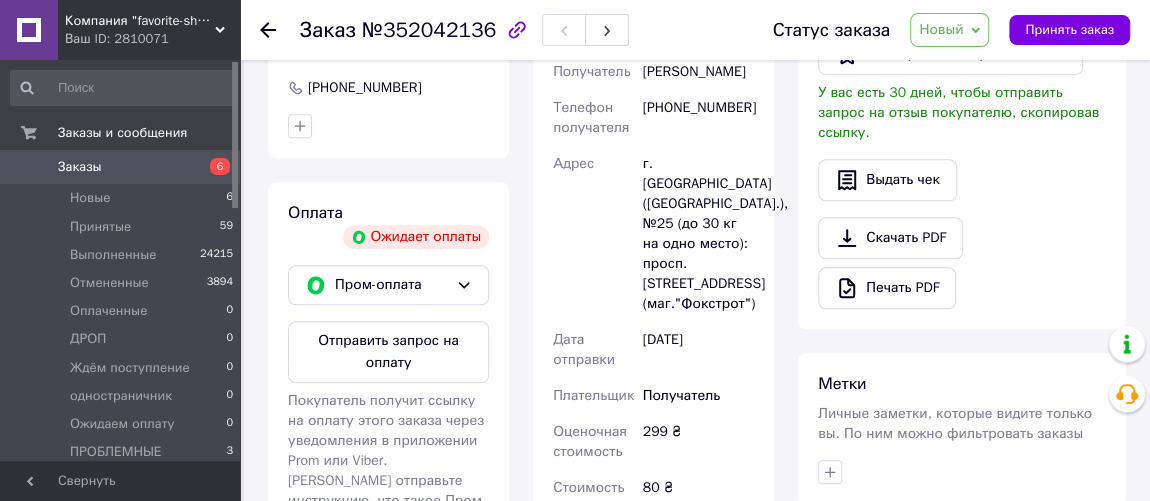 click on "Пром-оплата" at bounding box center [391, 285] 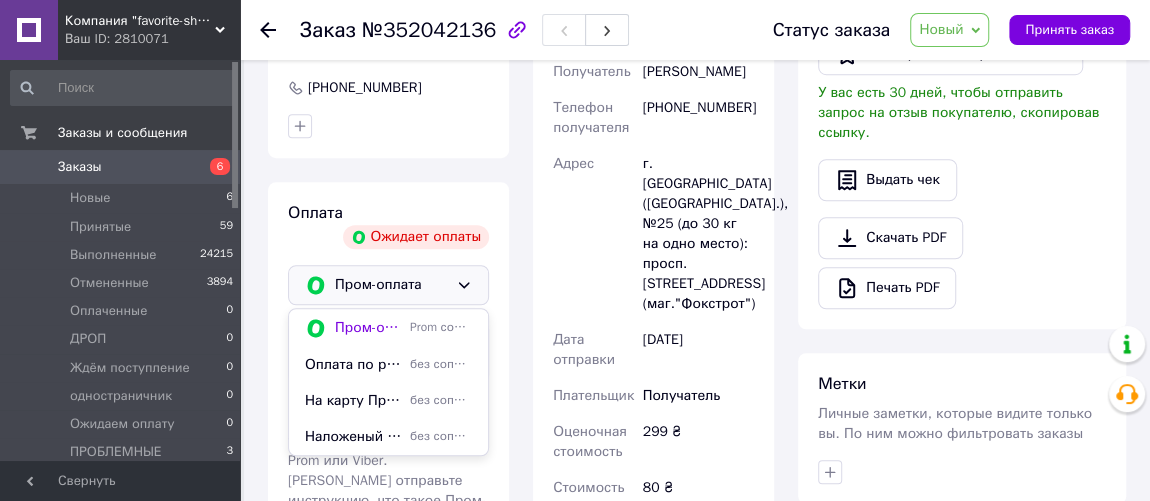 drag, startPoint x: 364, startPoint y: 342, endPoint x: 777, endPoint y: 146, distance: 457.14877 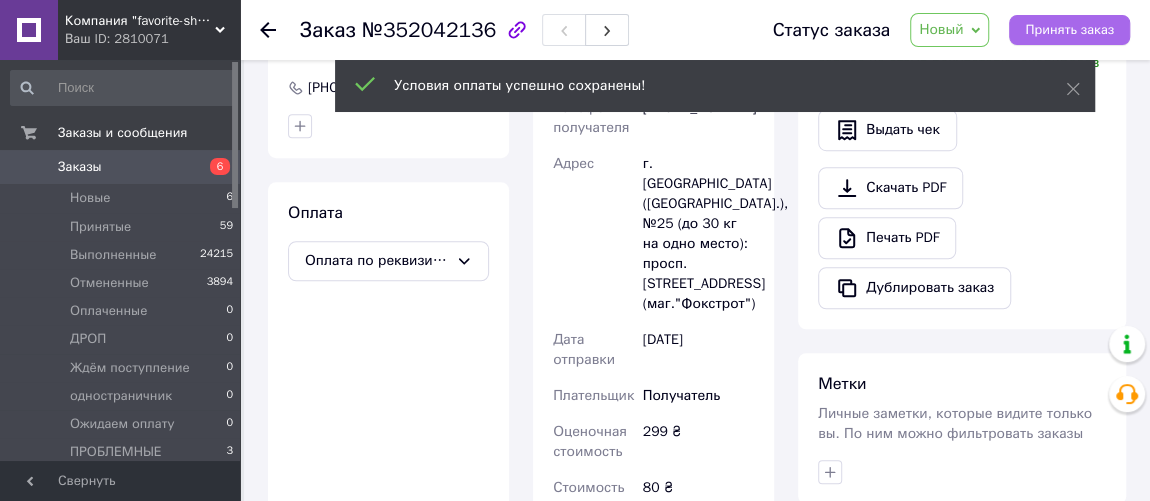 click on "Принять заказ" at bounding box center (1069, 30) 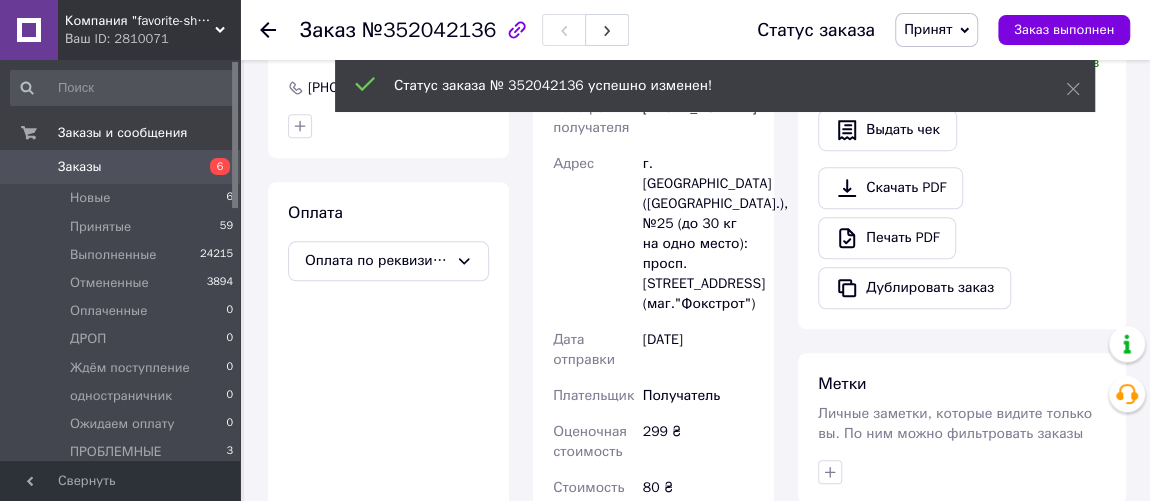 click on "Новые" at bounding box center (90, 198) 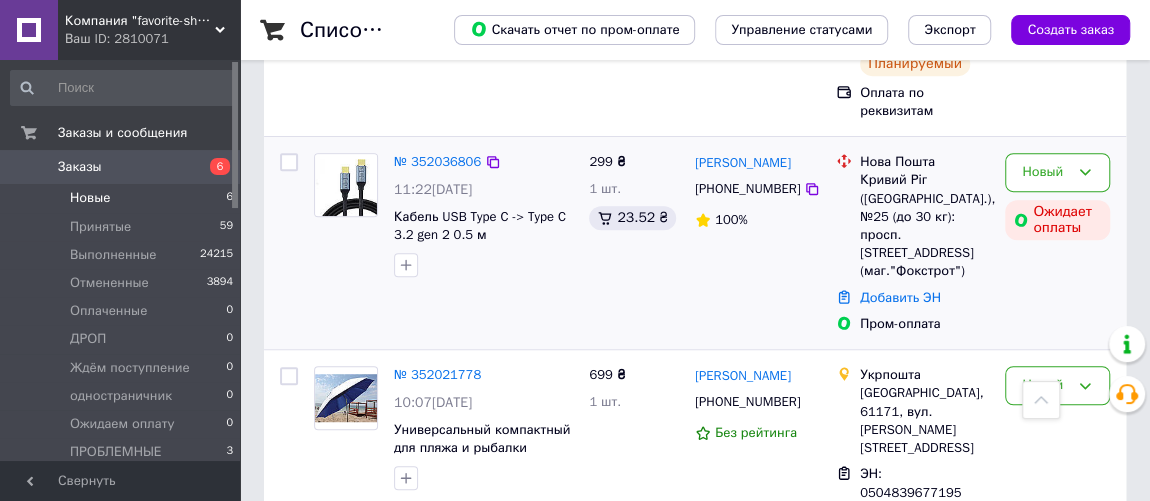 scroll, scrollTop: 454, scrollLeft: 0, axis: vertical 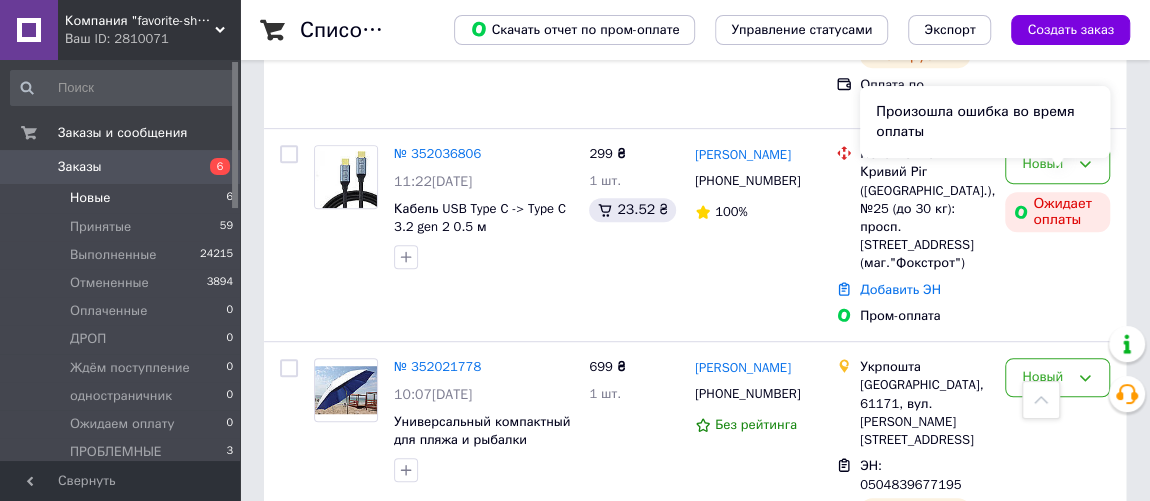 click on "Произошла ошибка во время оплаты" at bounding box center (985, 122) 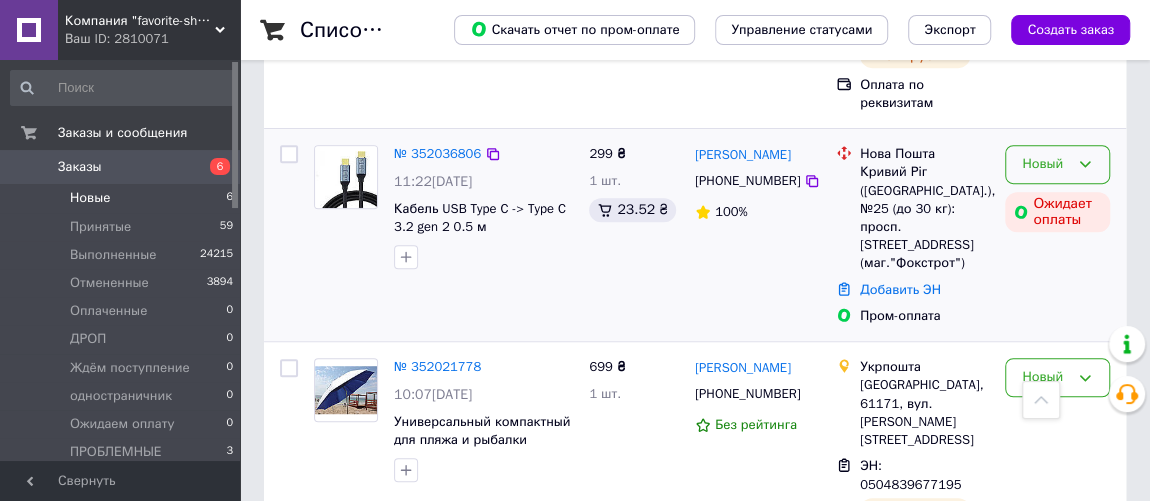 click on "Новый" at bounding box center [1045, 164] 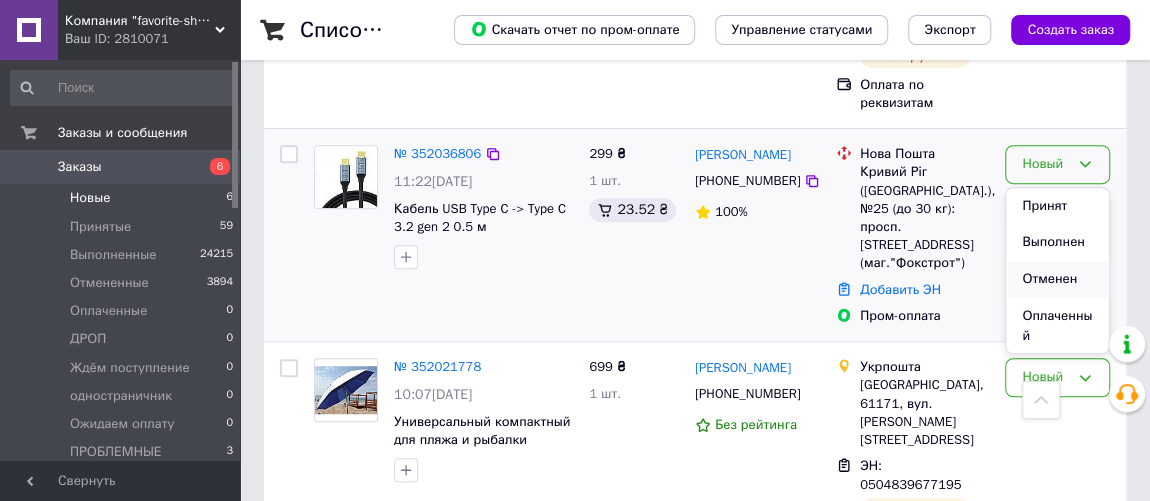 click on "Отменен" at bounding box center (1057, 279) 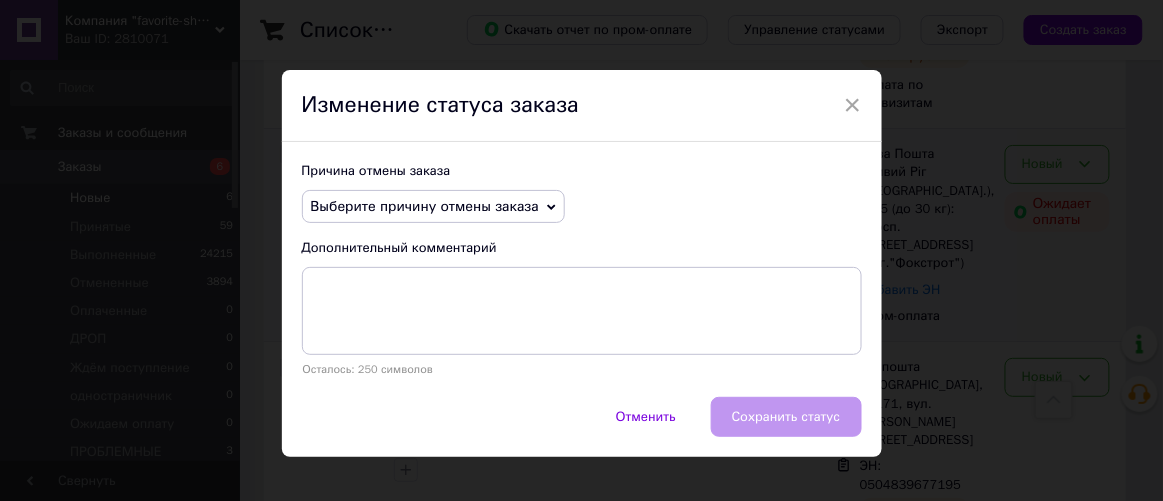 click on "Выберите причину отмены заказа" at bounding box center [425, 206] 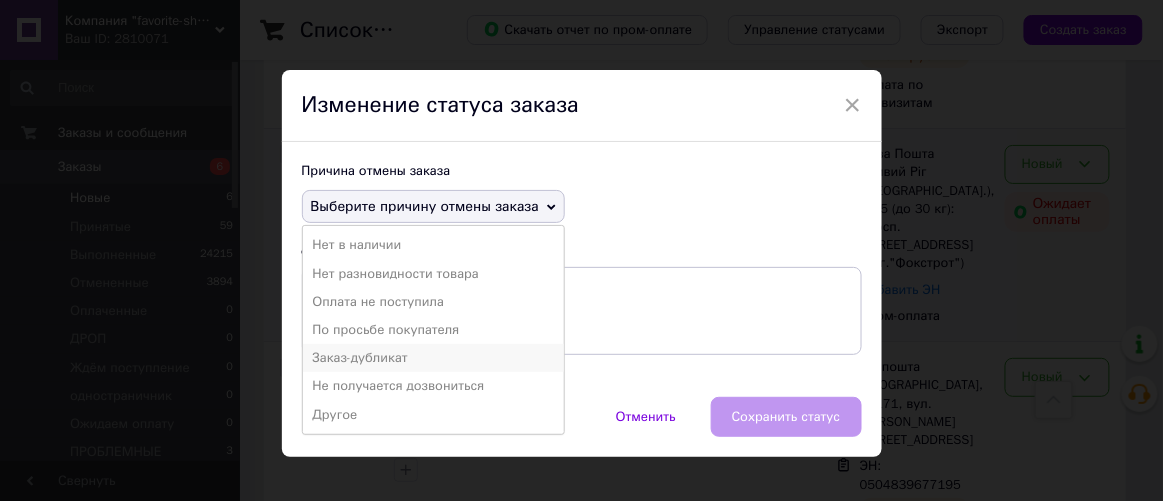 drag, startPoint x: 361, startPoint y: 357, endPoint x: 548, endPoint y: 388, distance: 189.55211 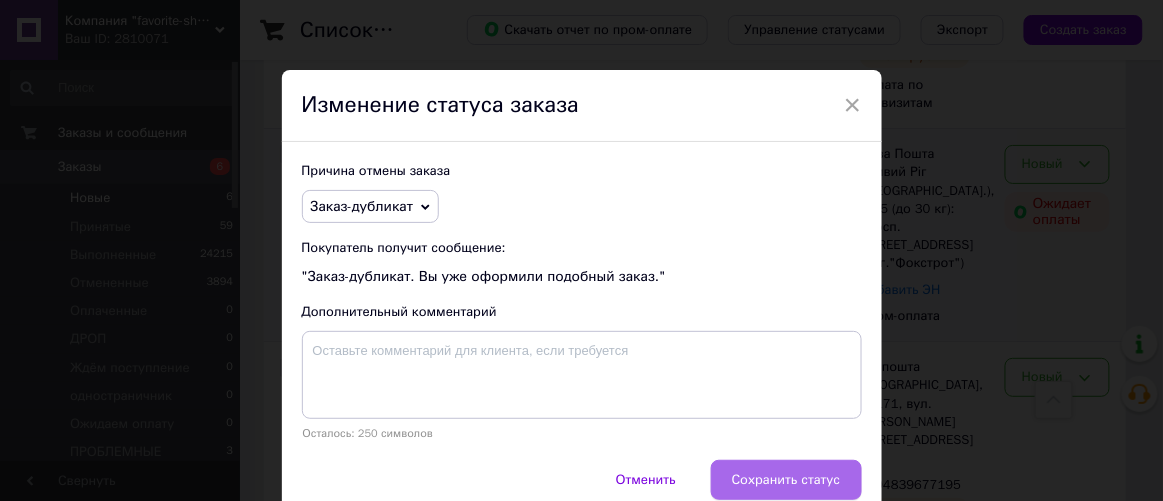 click on "Сохранить статус" at bounding box center (786, 480) 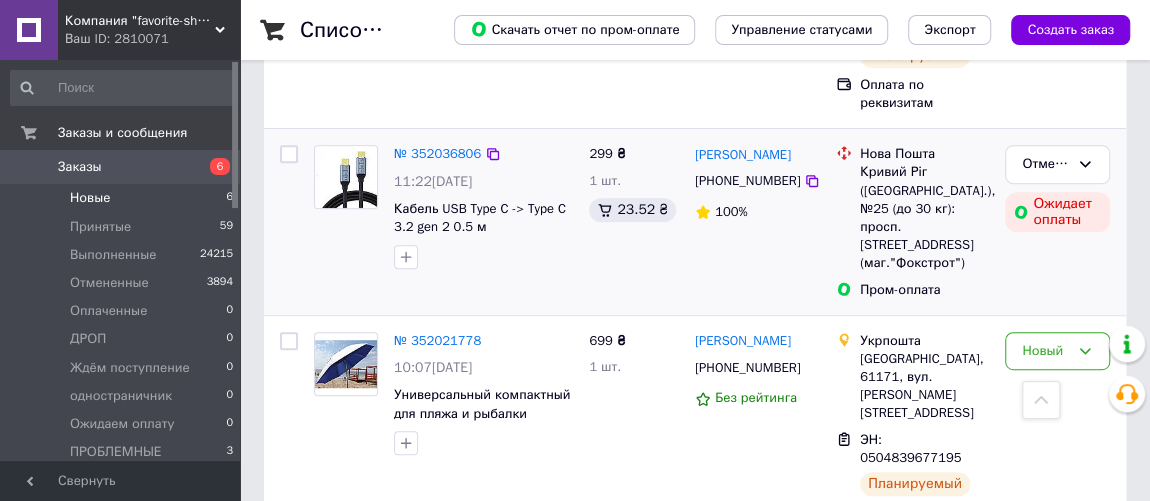 click on "Новые" at bounding box center [90, 198] 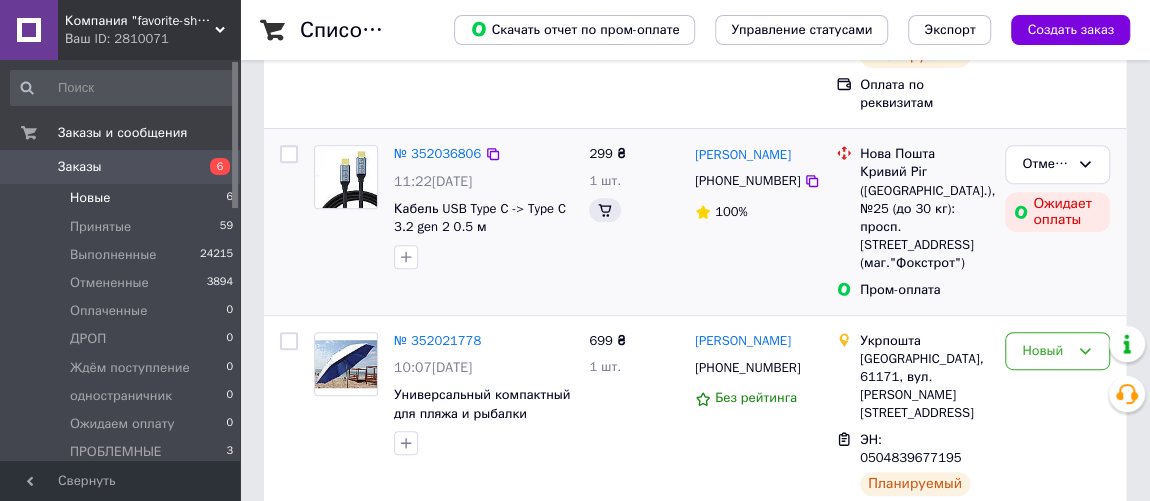 scroll, scrollTop: 0, scrollLeft: 0, axis: both 